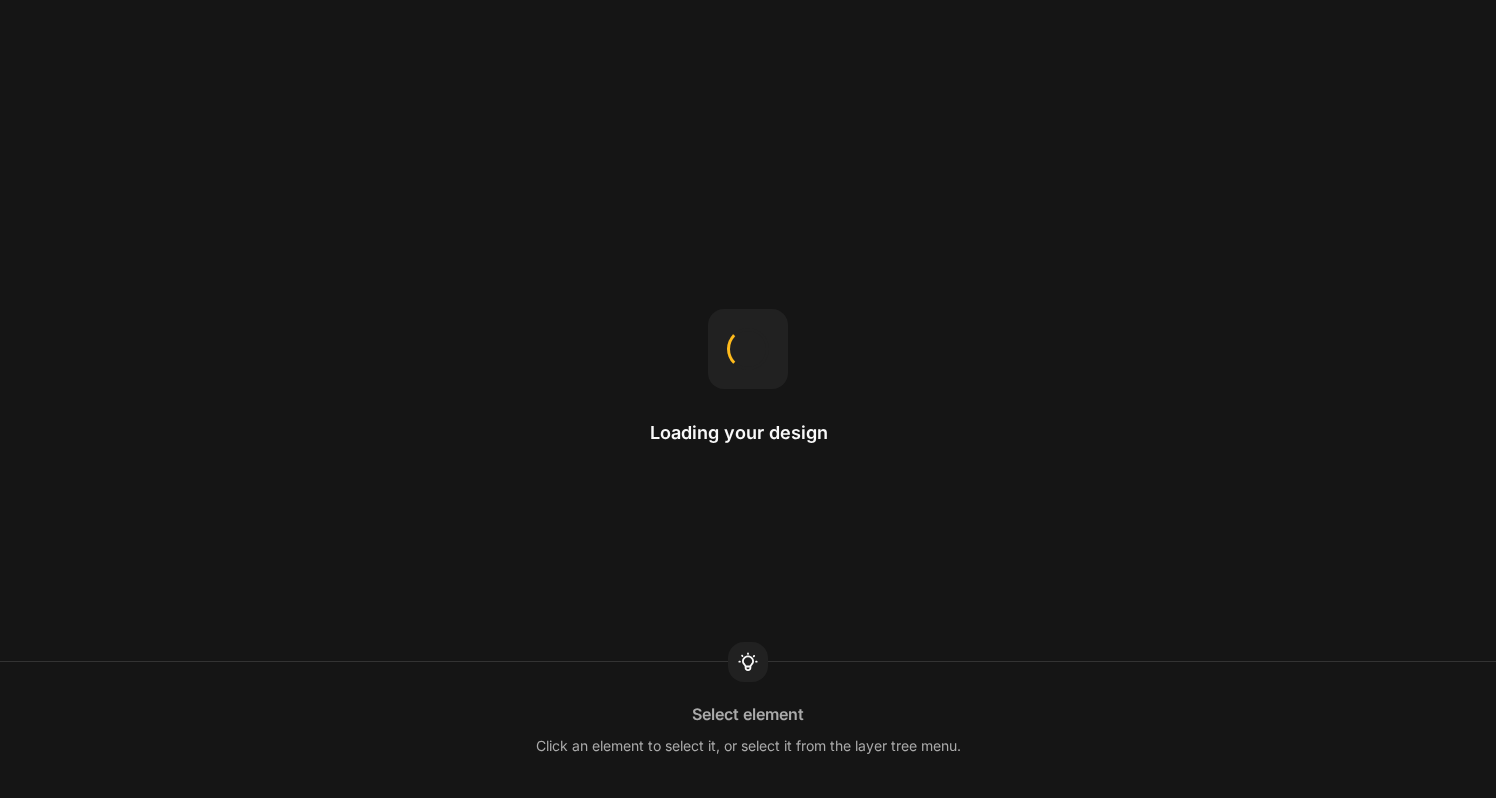 scroll, scrollTop: 0, scrollLeft: 0, axis: both 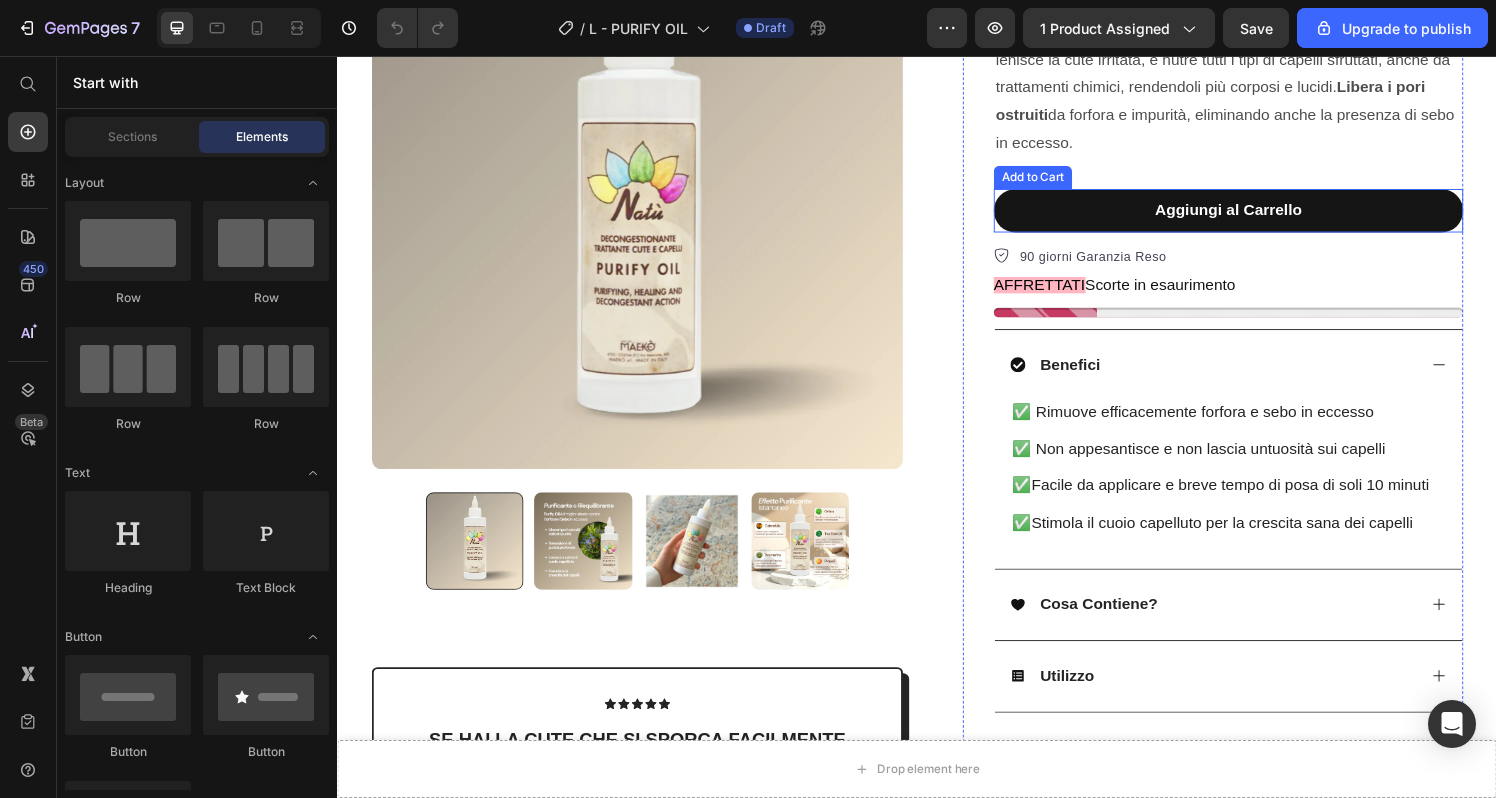 click on "Aggiungi al Carrello" at bounding box center [1259, 216] 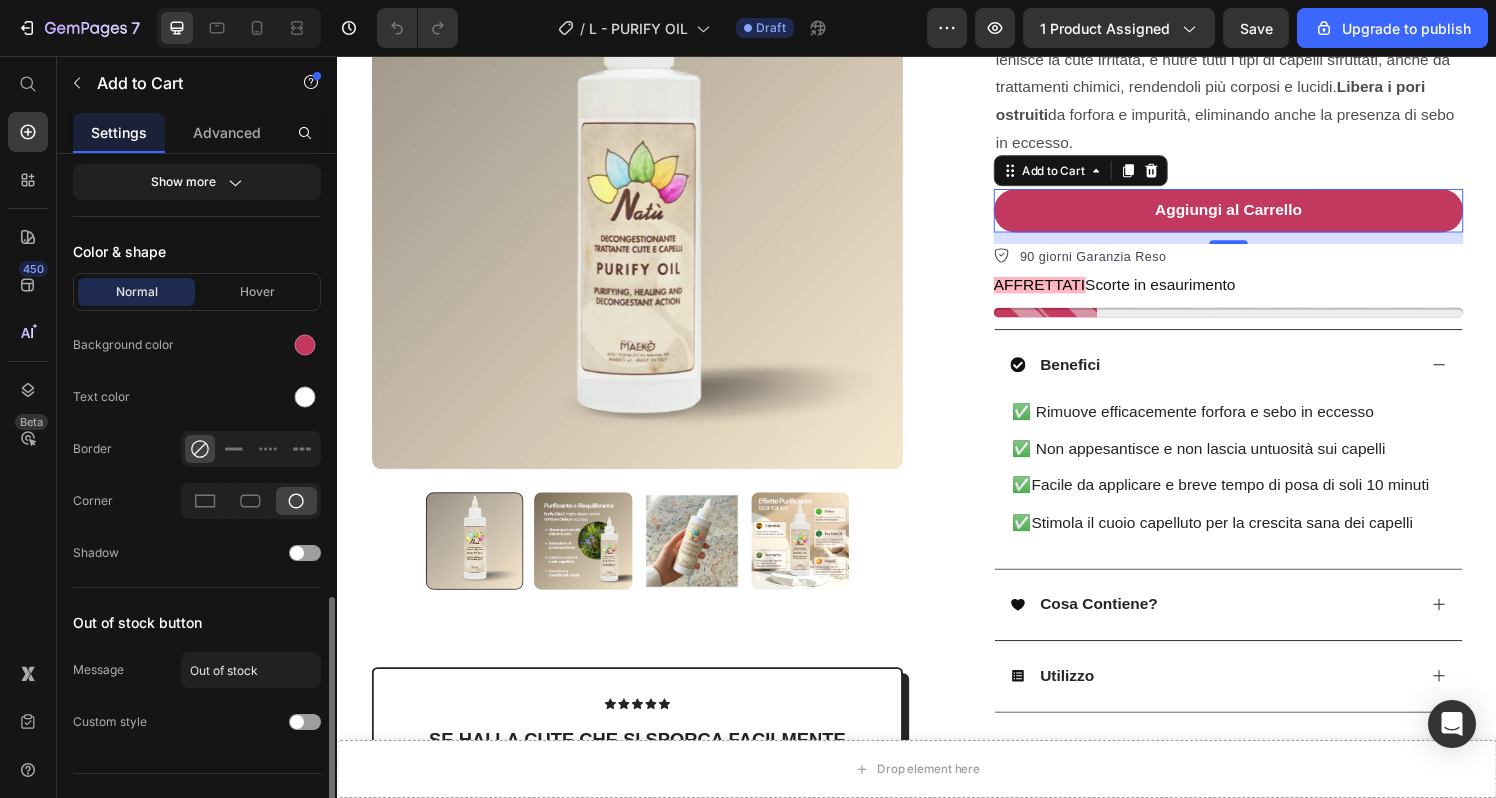 scroll, scrollTop: 985, scrollLeft: 0, axis: vertical 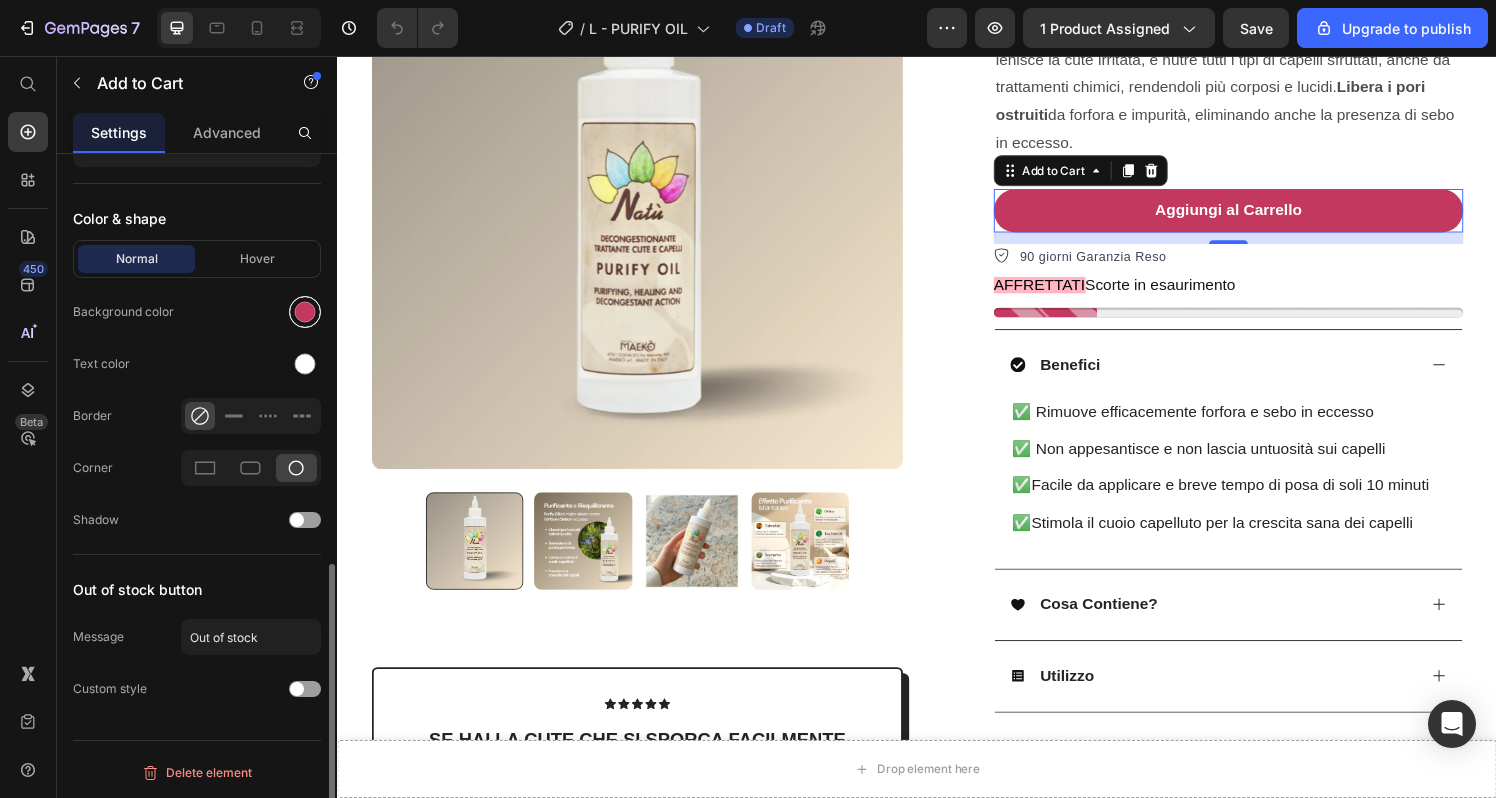click at bounding box center (305, 312) 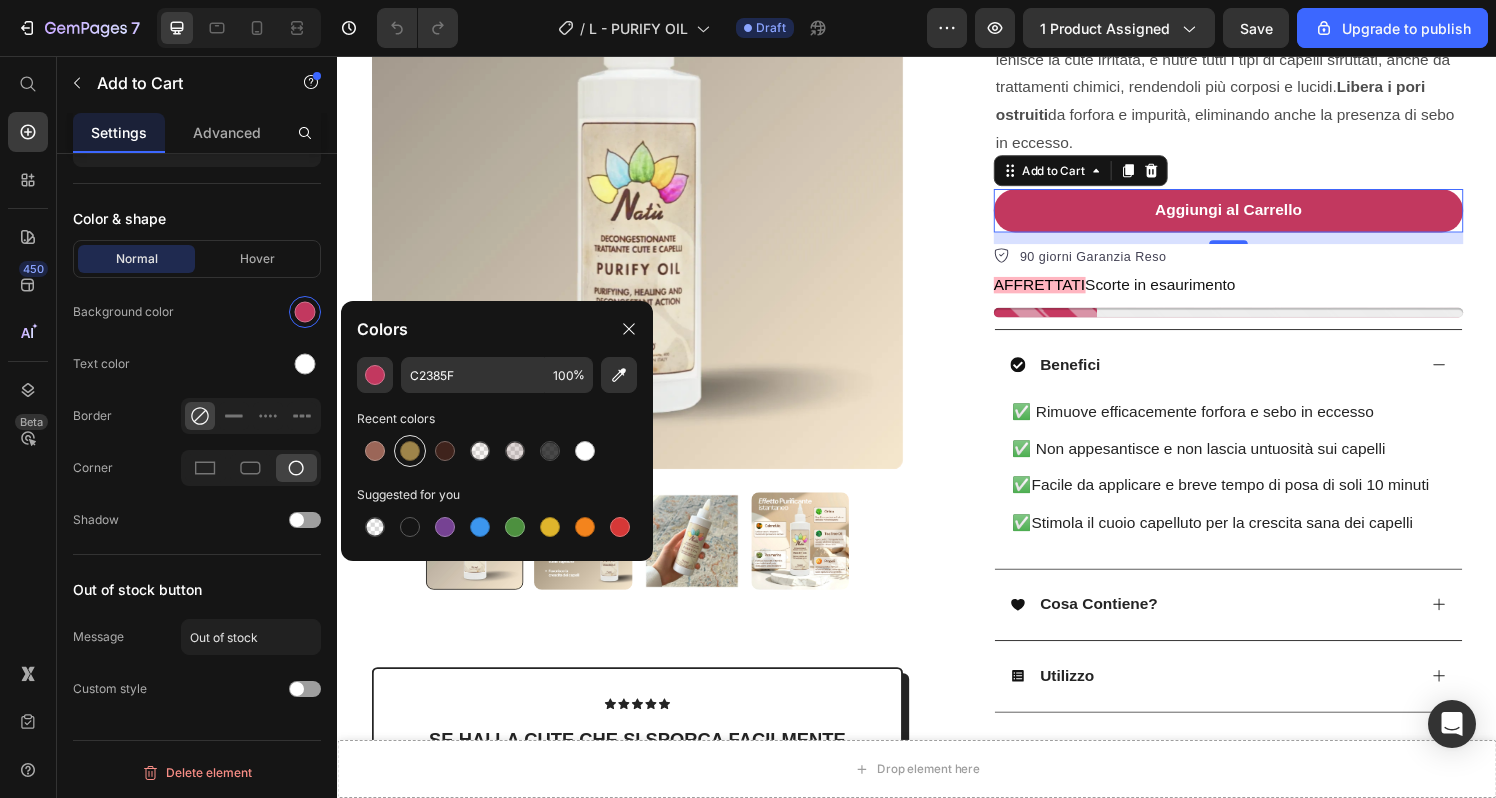 click at bounding box center [410, 451] 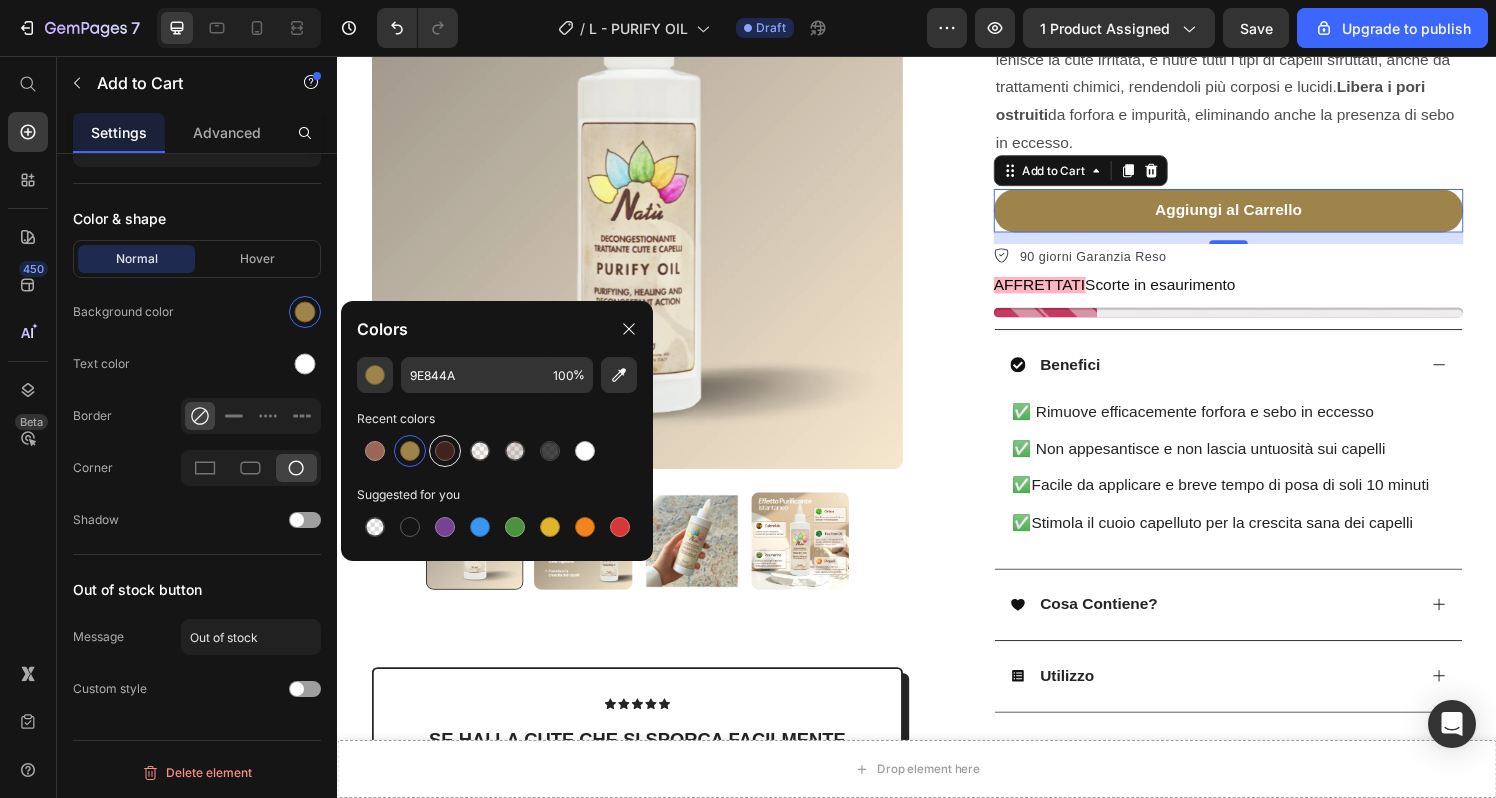 click at bounding box center [445, 451] 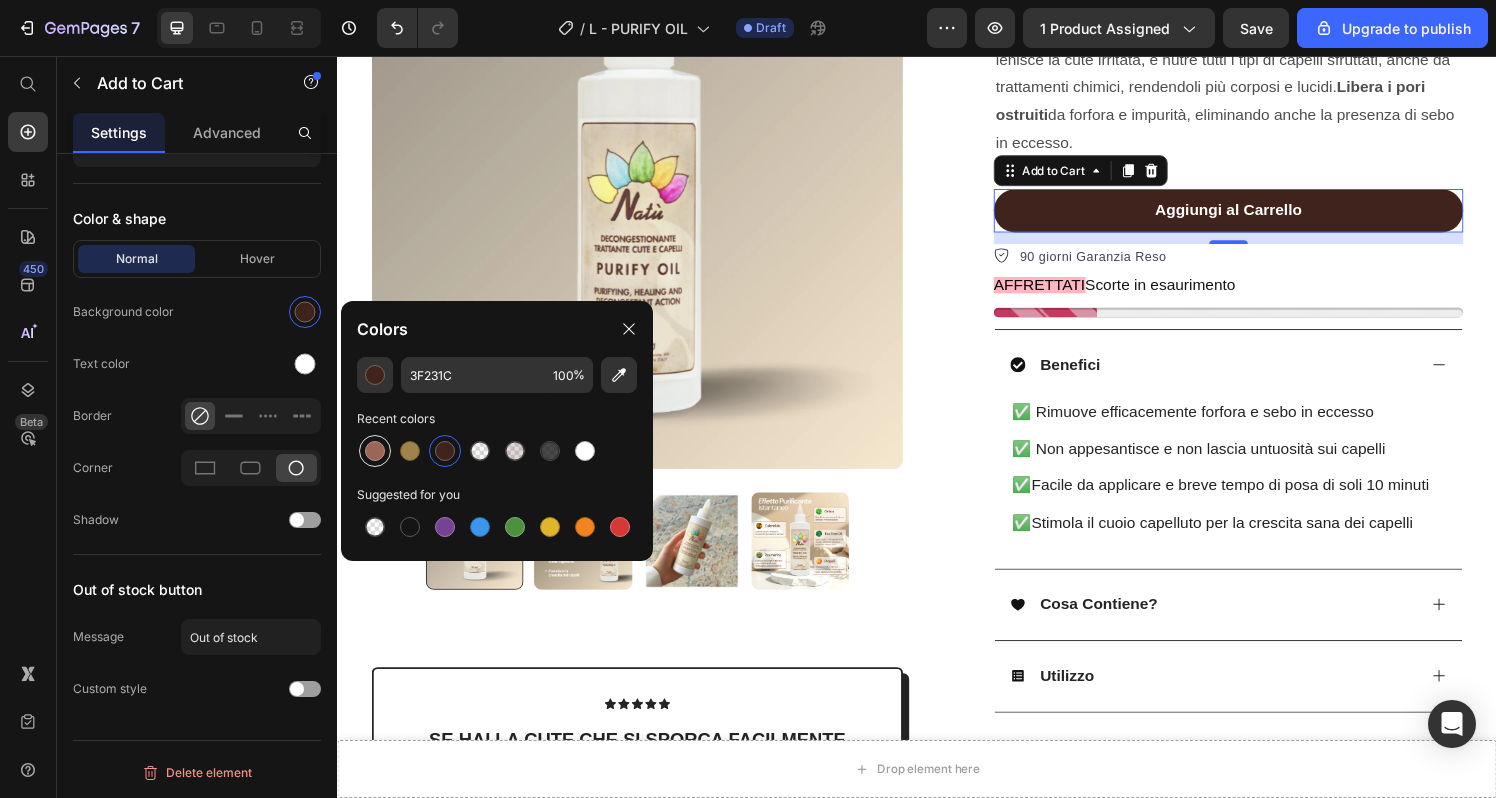 click at bounding box center (375, 451) 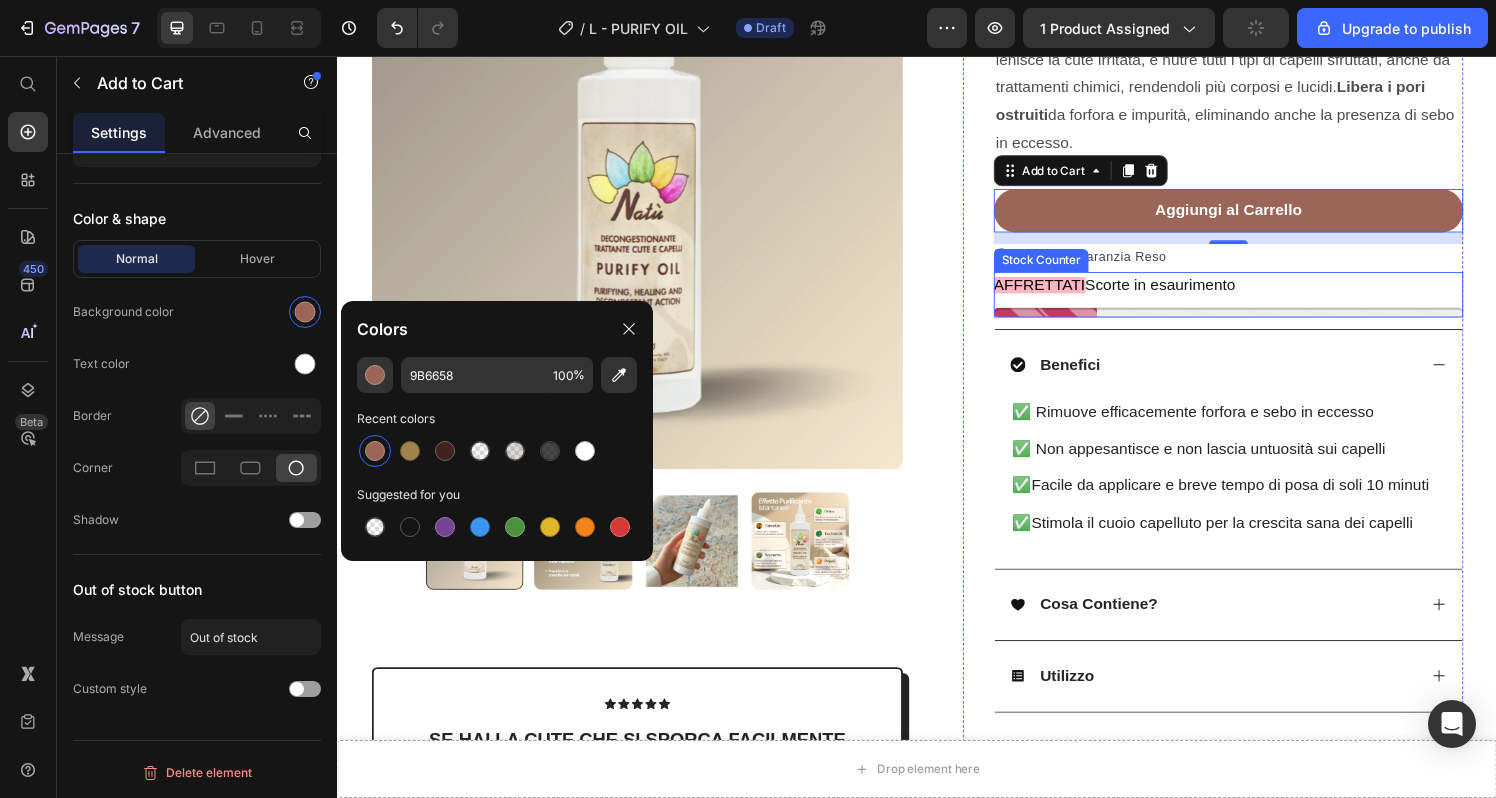click on "AFFRETTATI" at bounding box center (1063, 293) 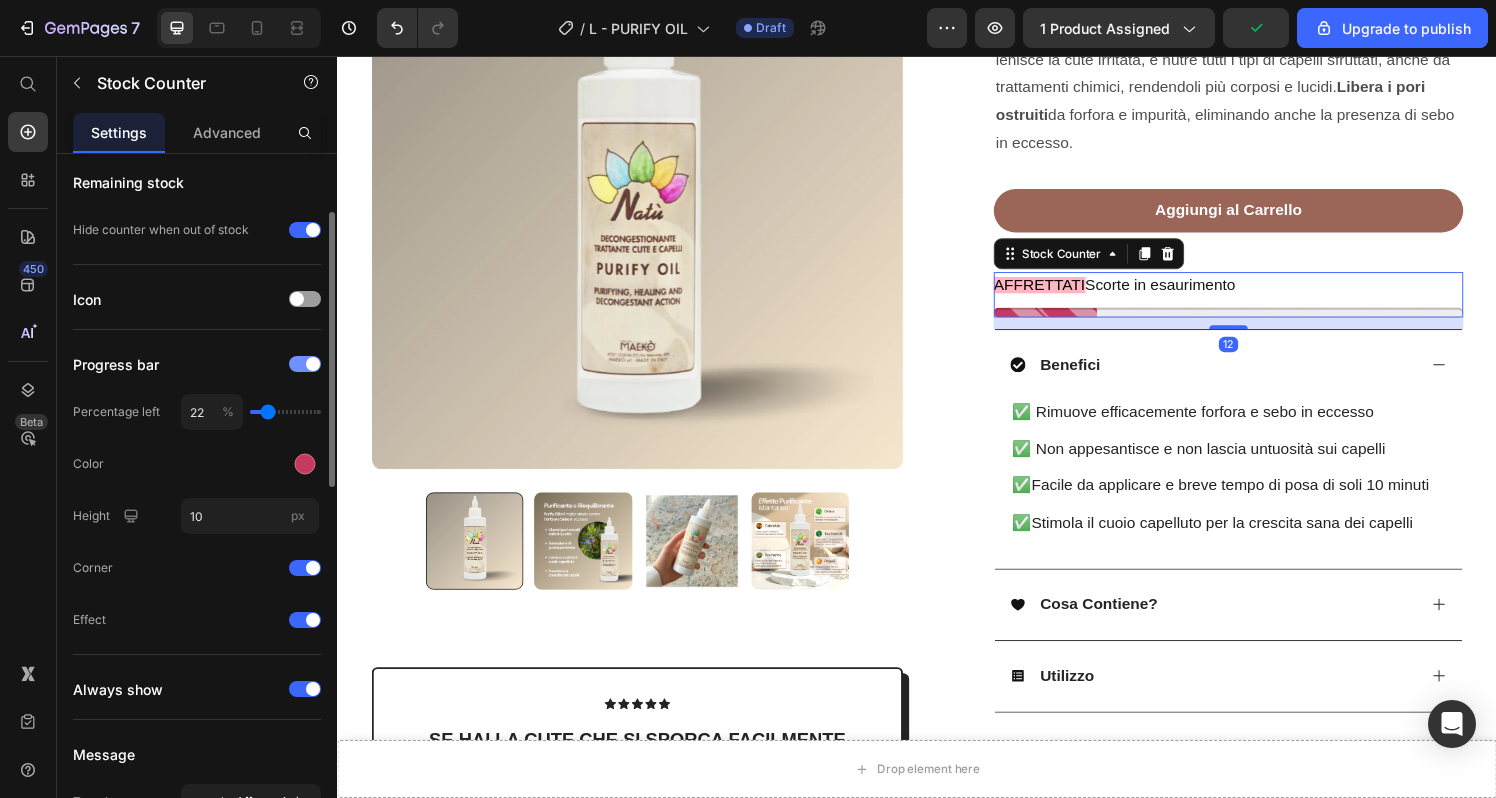 scroll, scrollTop: 180, scrollLeft: 0, axis: vertical 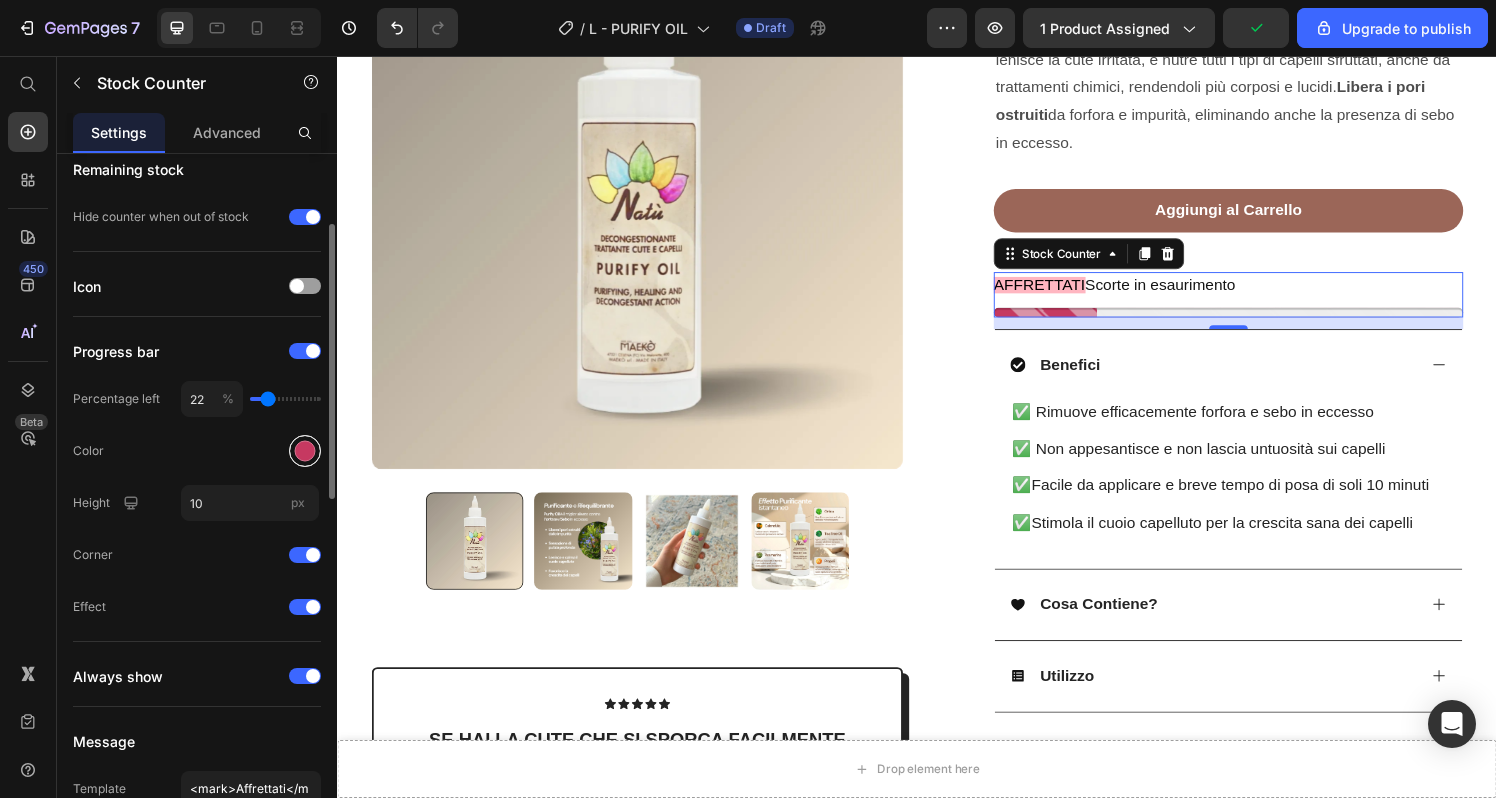 click at bounding box center [305, 451] 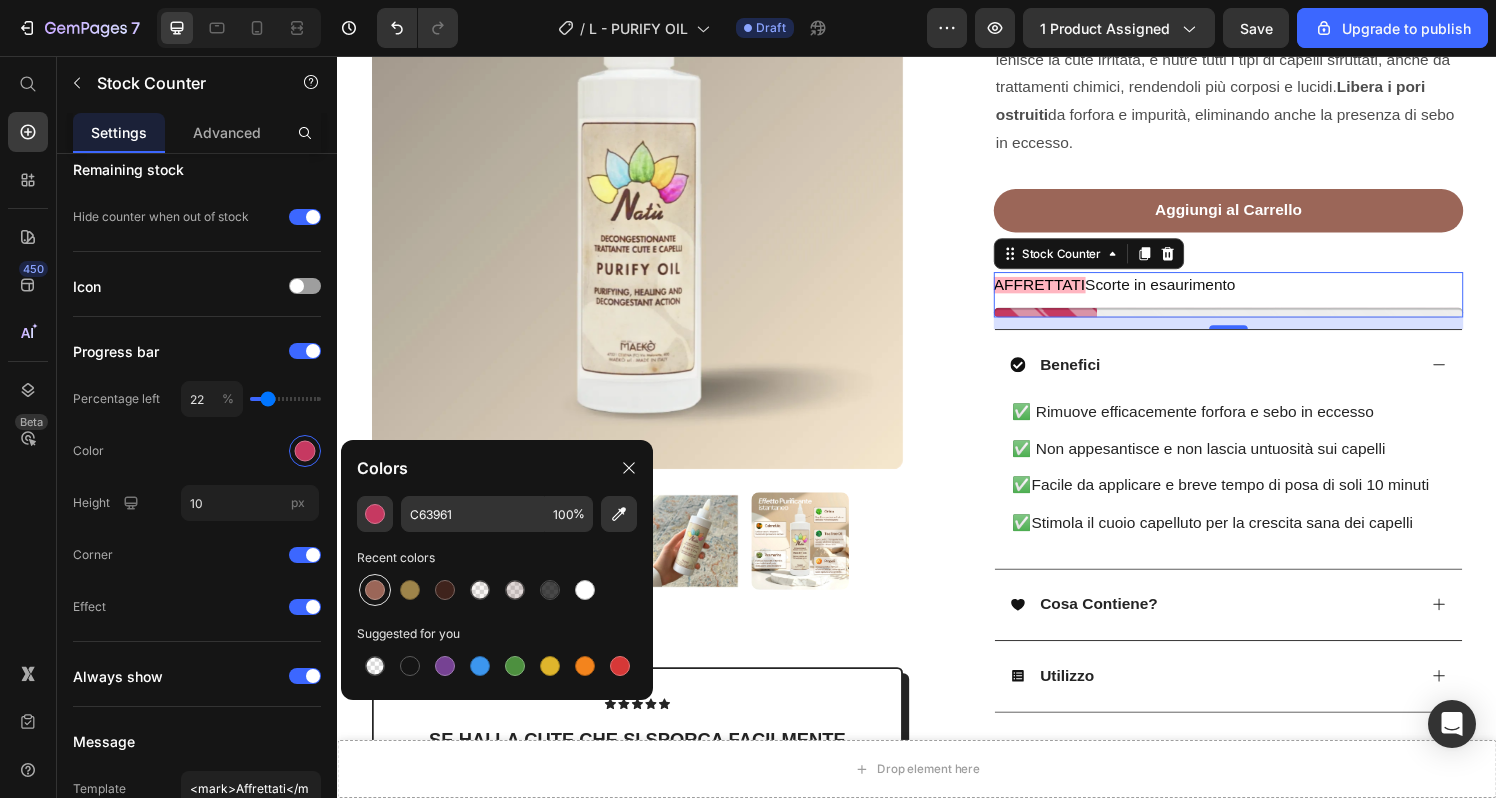 click at bounding box center (375, 590) 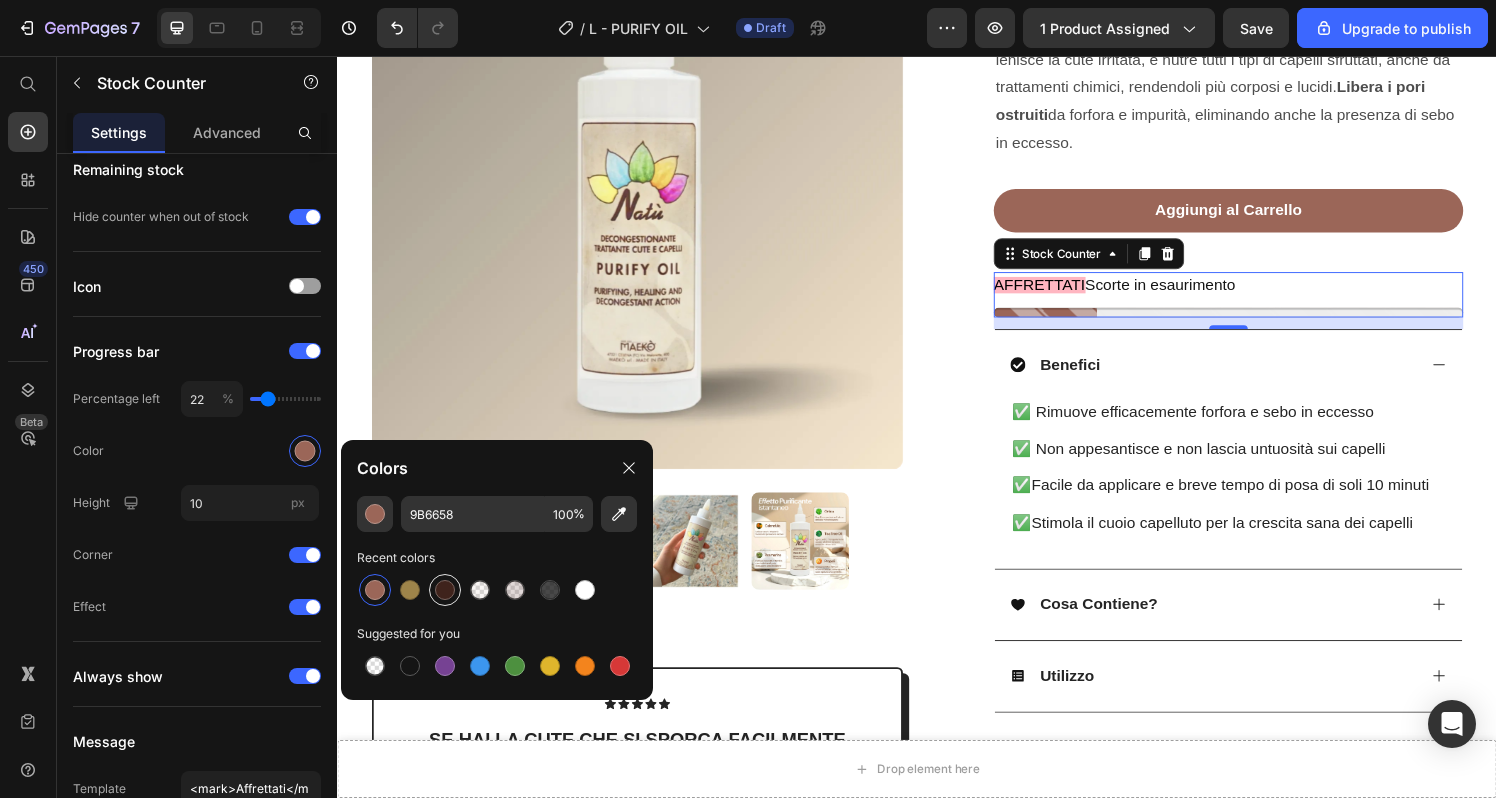 click at bounding box center [445, 590] 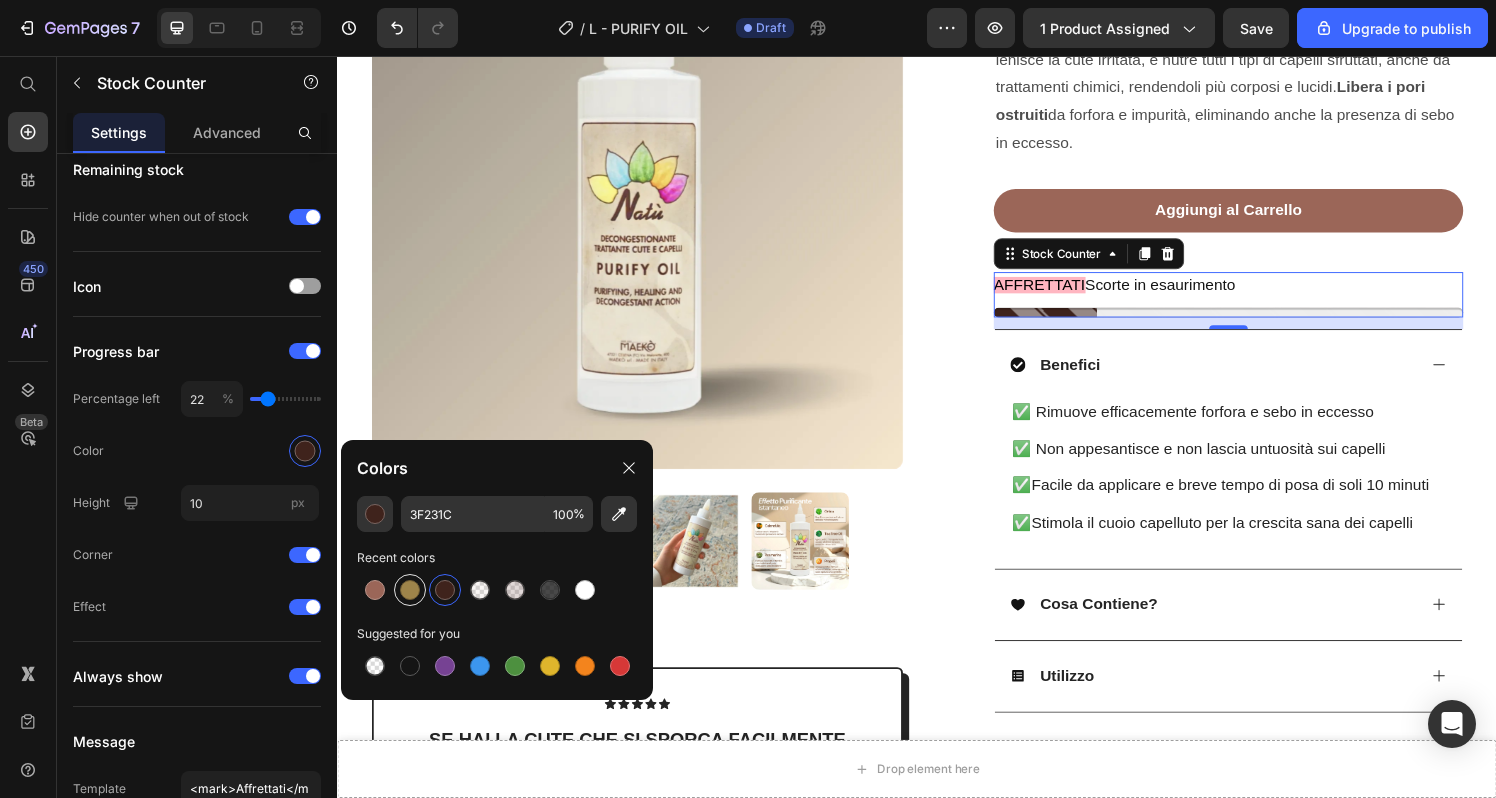 click at bounding box center (410, 590) 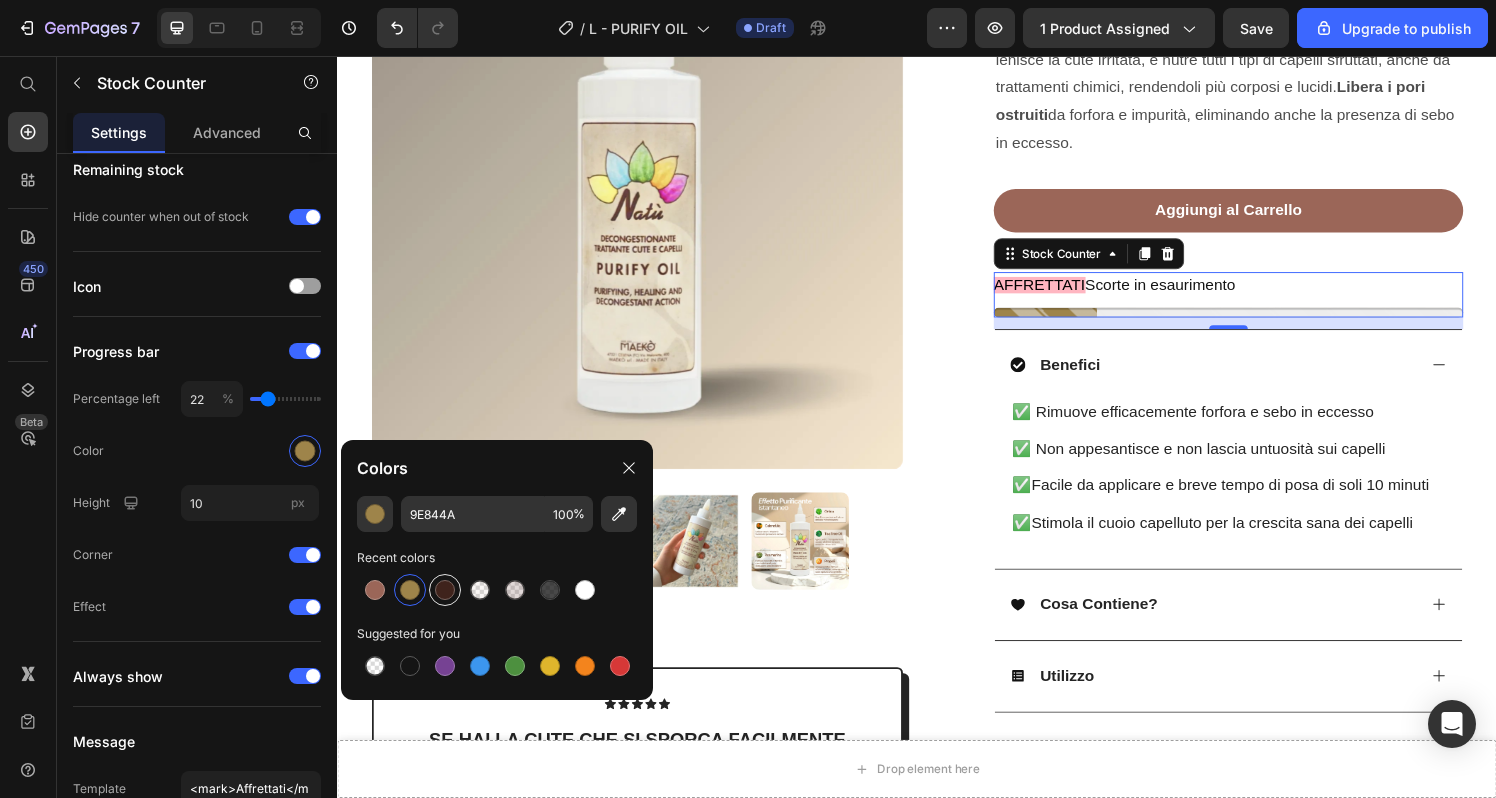 click at bounding box center (445, 590) 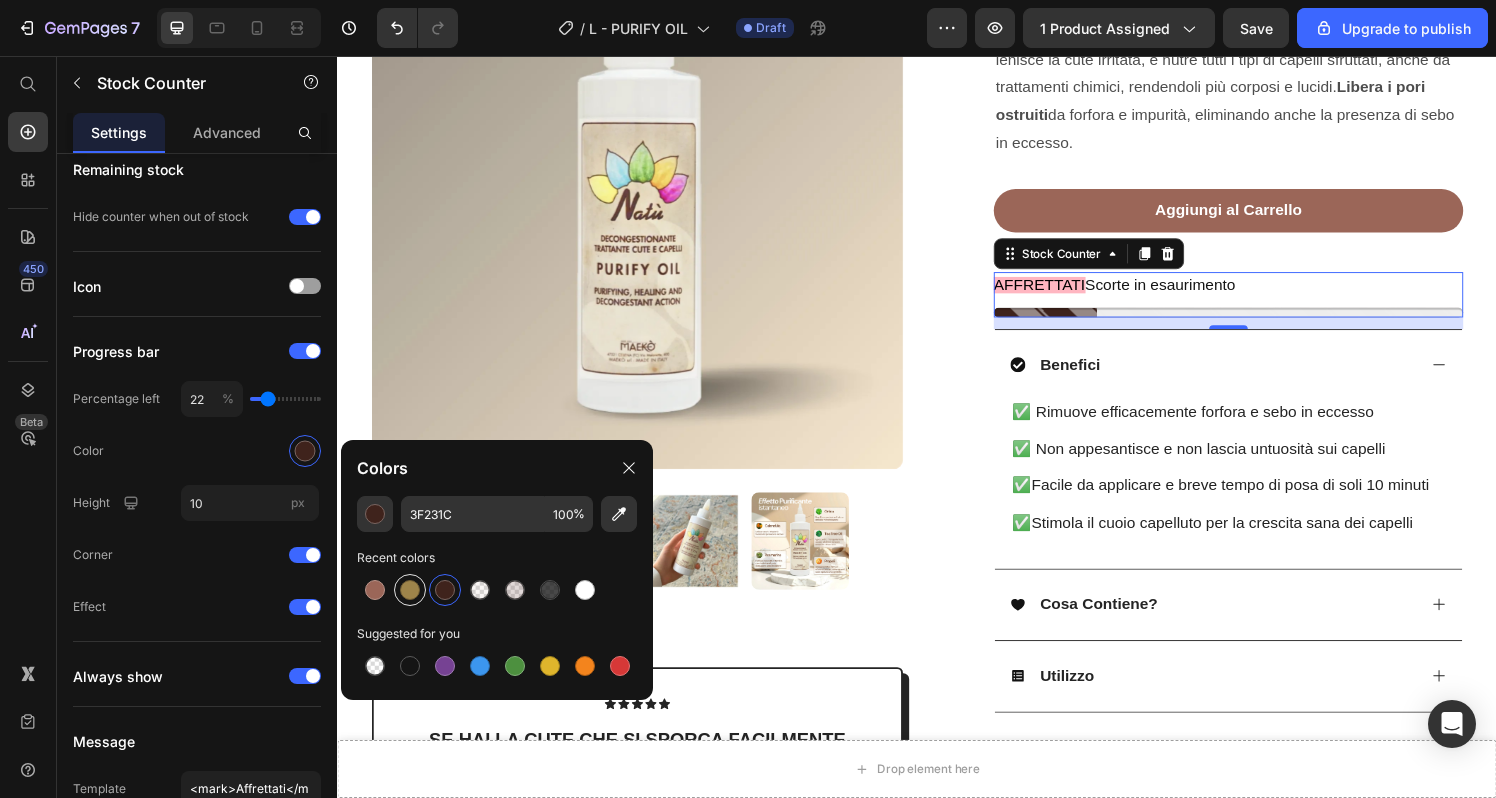 click at bounding box center [410, 590] 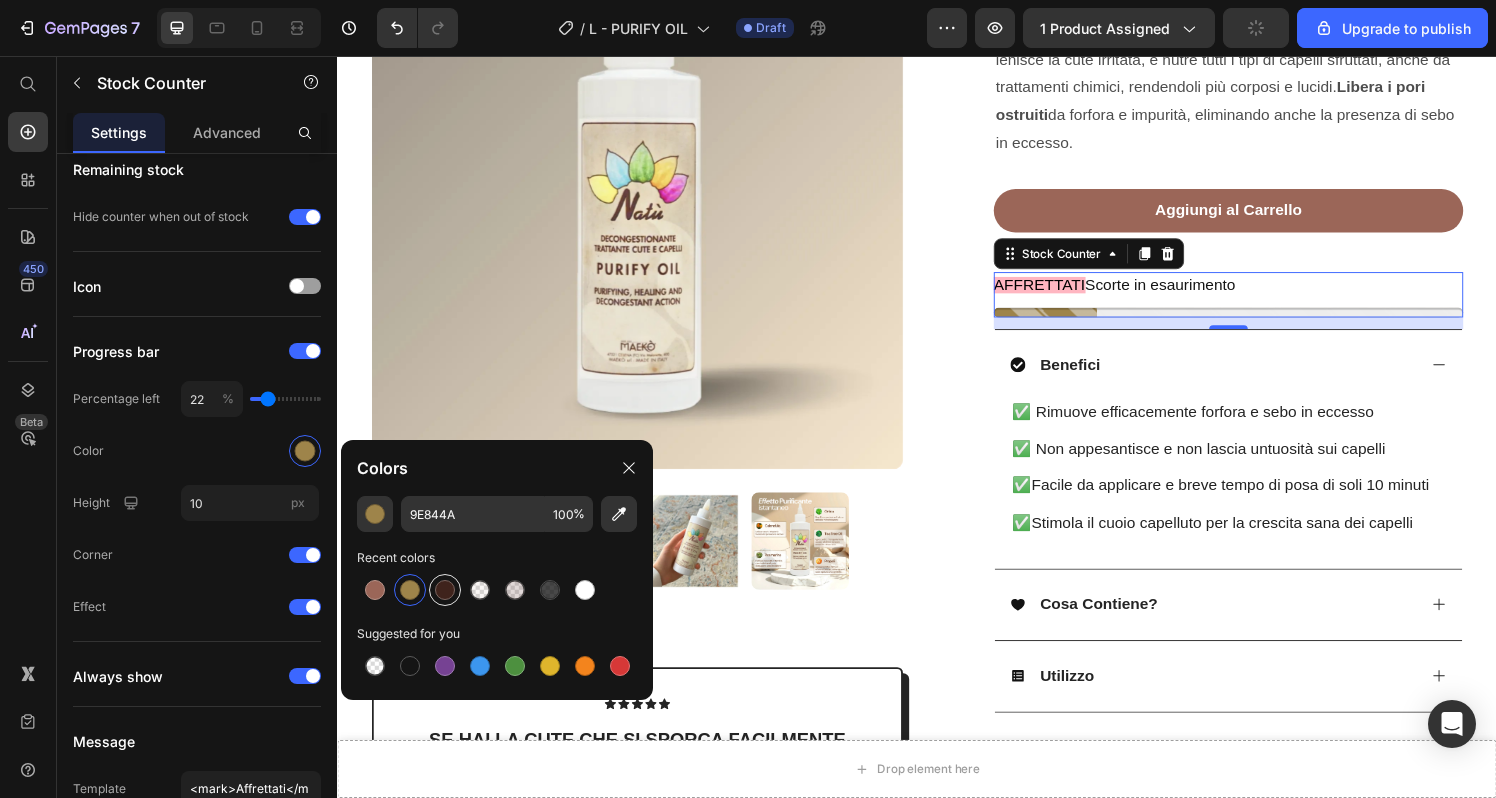 click at bounding box center [445, 590] 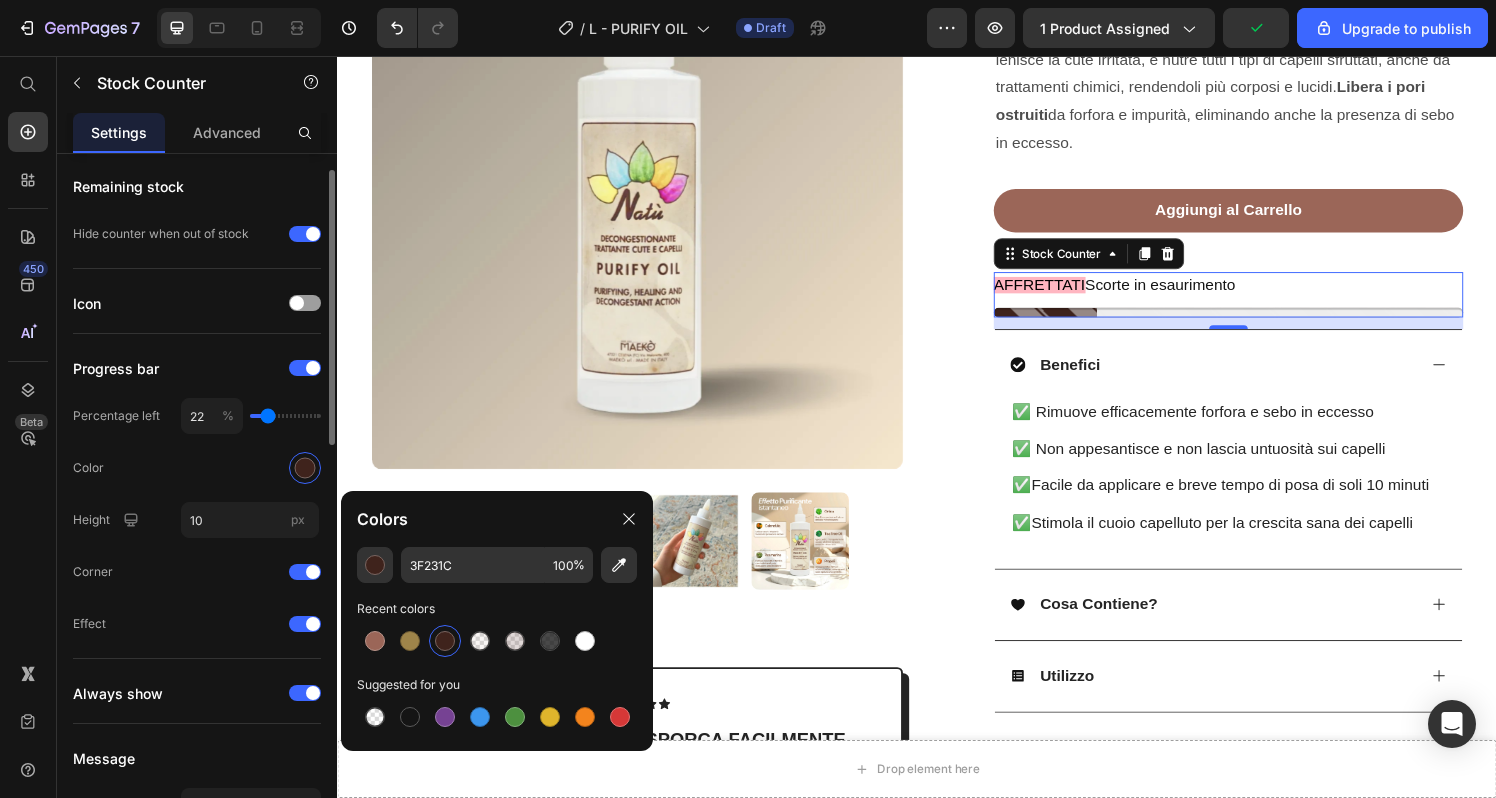 scroll, scrollTop: 165, scrollLeft: 0, axis: vertical 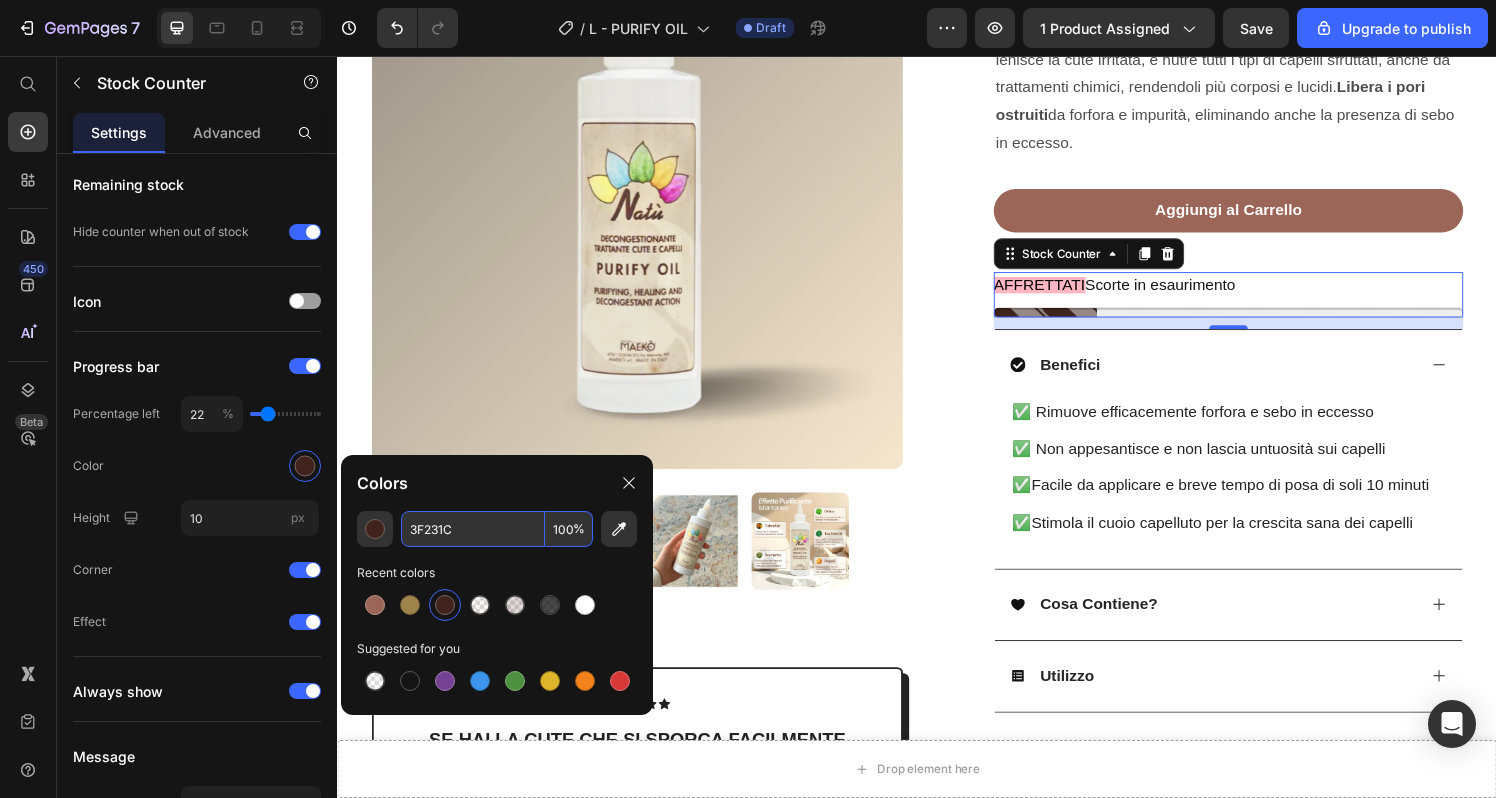 drag, startPoint x: 459, startPoint y: 531, endPoint x: 407, endPoint y: 531, distance: 52 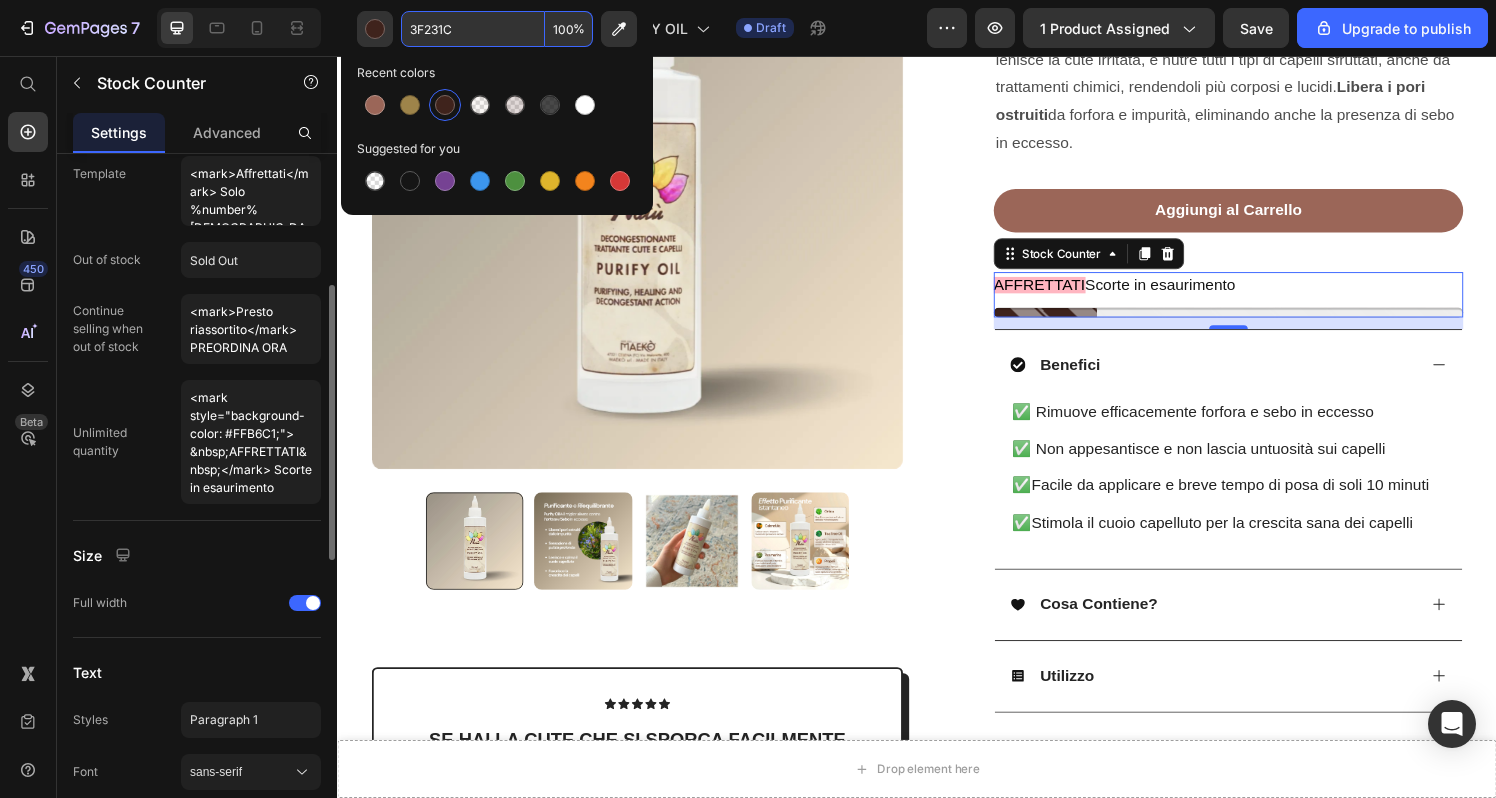 scroll, scrollTop: 802, scrollLeft: 0, axis: vertical 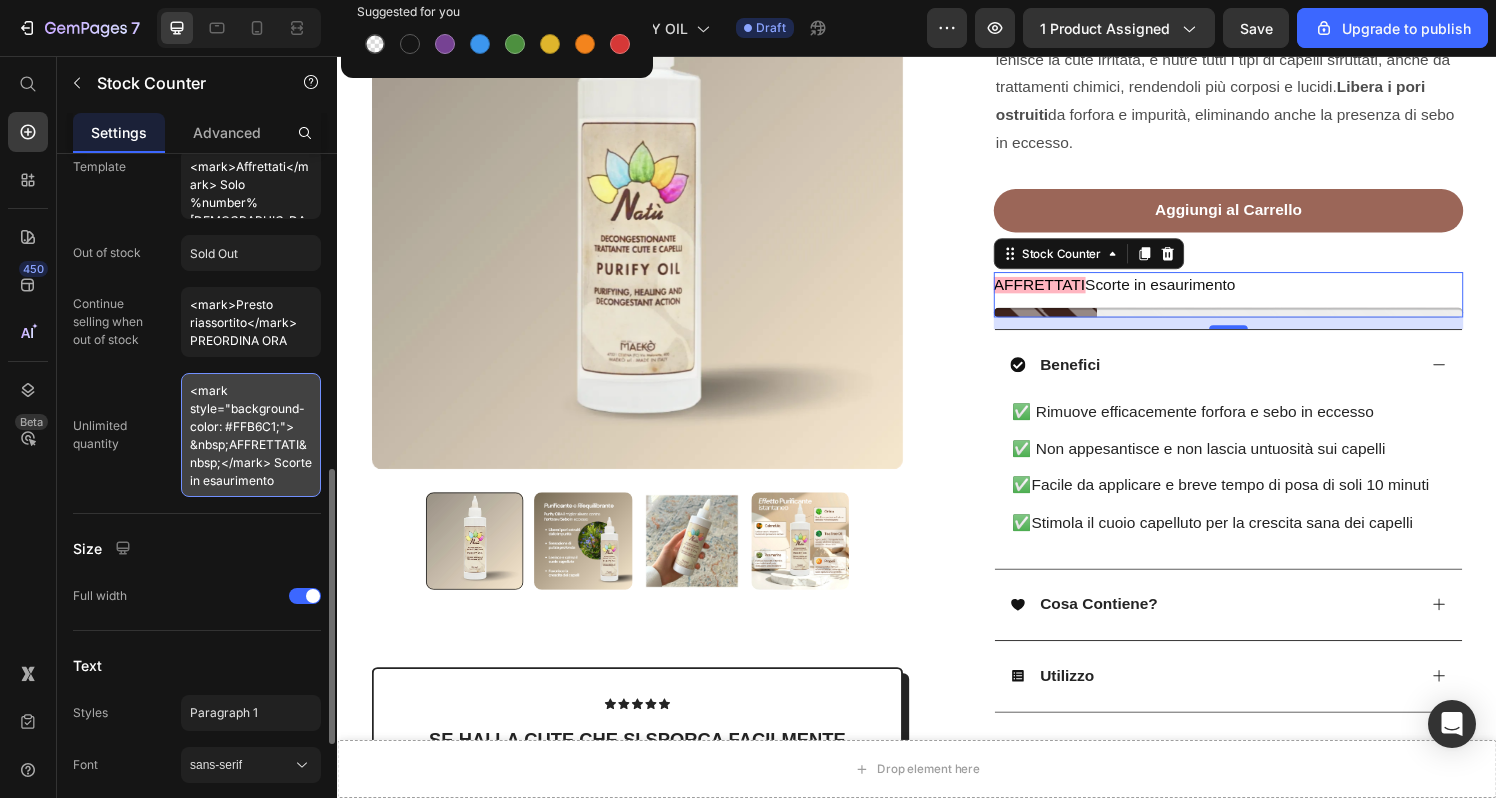 drag, startPoint x: 276, startPoint y: 424, endPoint x: 235, endPoint y: 420, distance: 41.19466 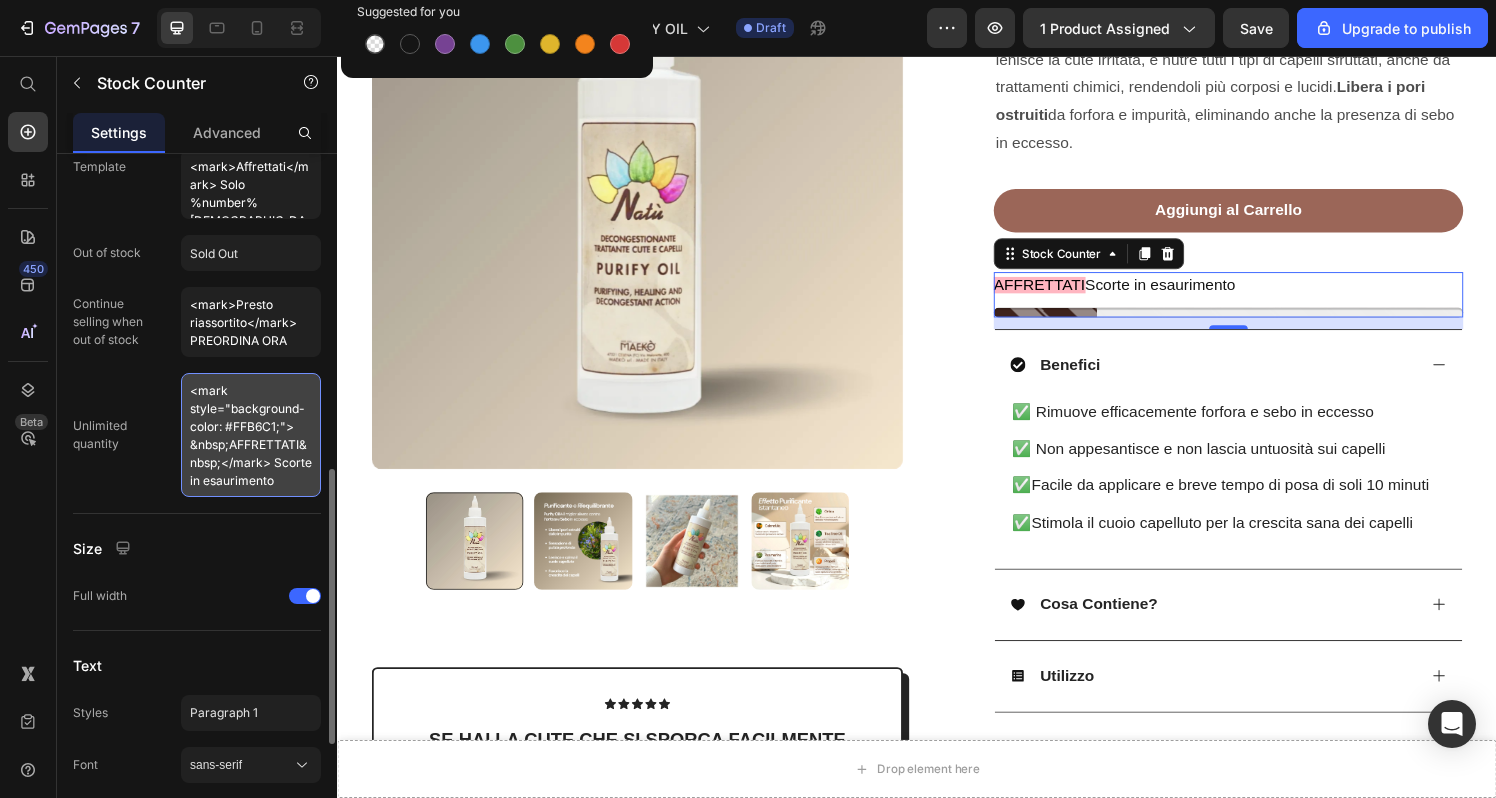 click on "<mark style="background-color: #FFB6C1;"> &nbsp;AFFRETTATI&nbsp;</mark> Scorte in esaurimento" at bounding box center [251, 435] 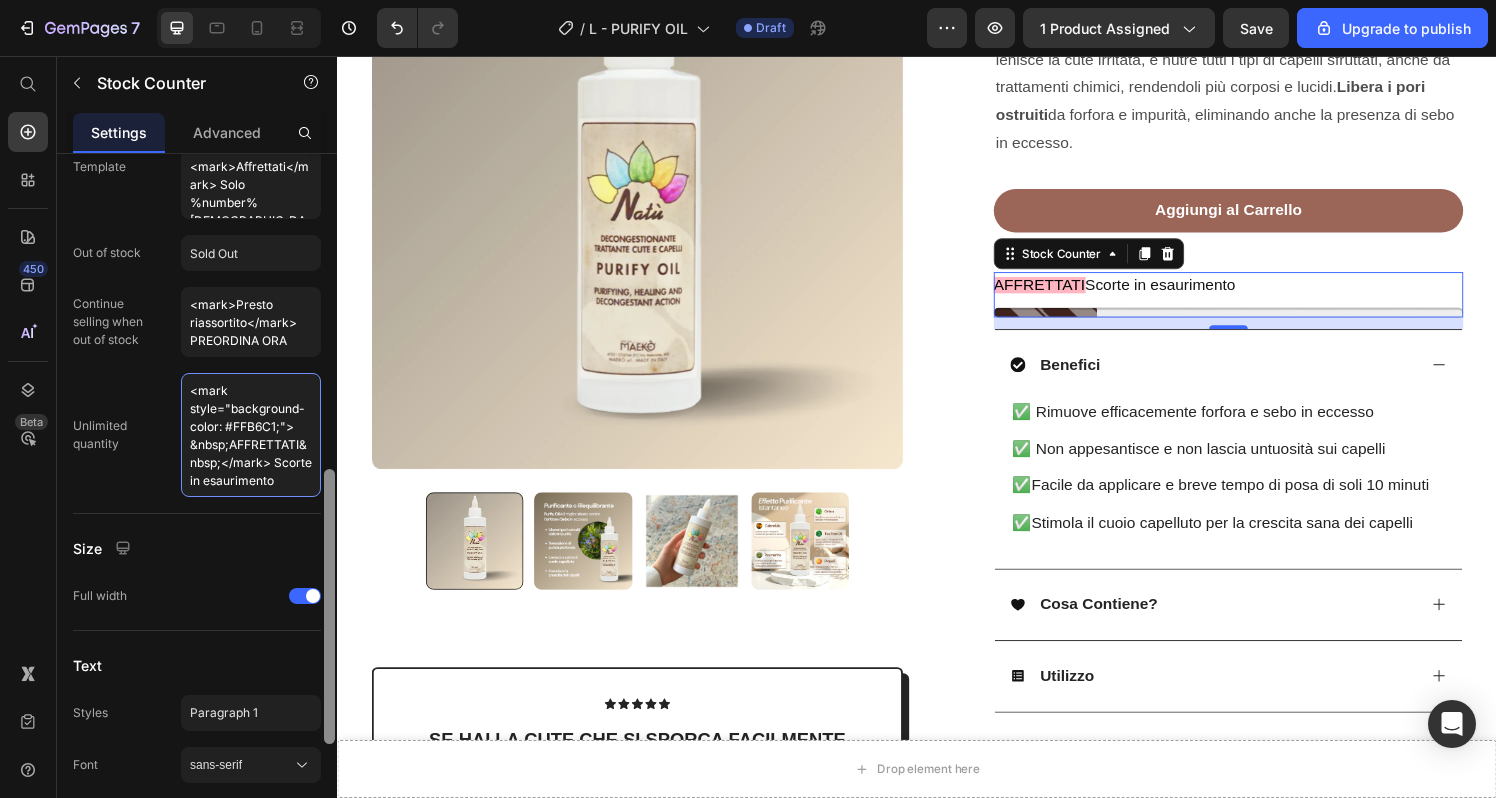 paste on "3F231C" 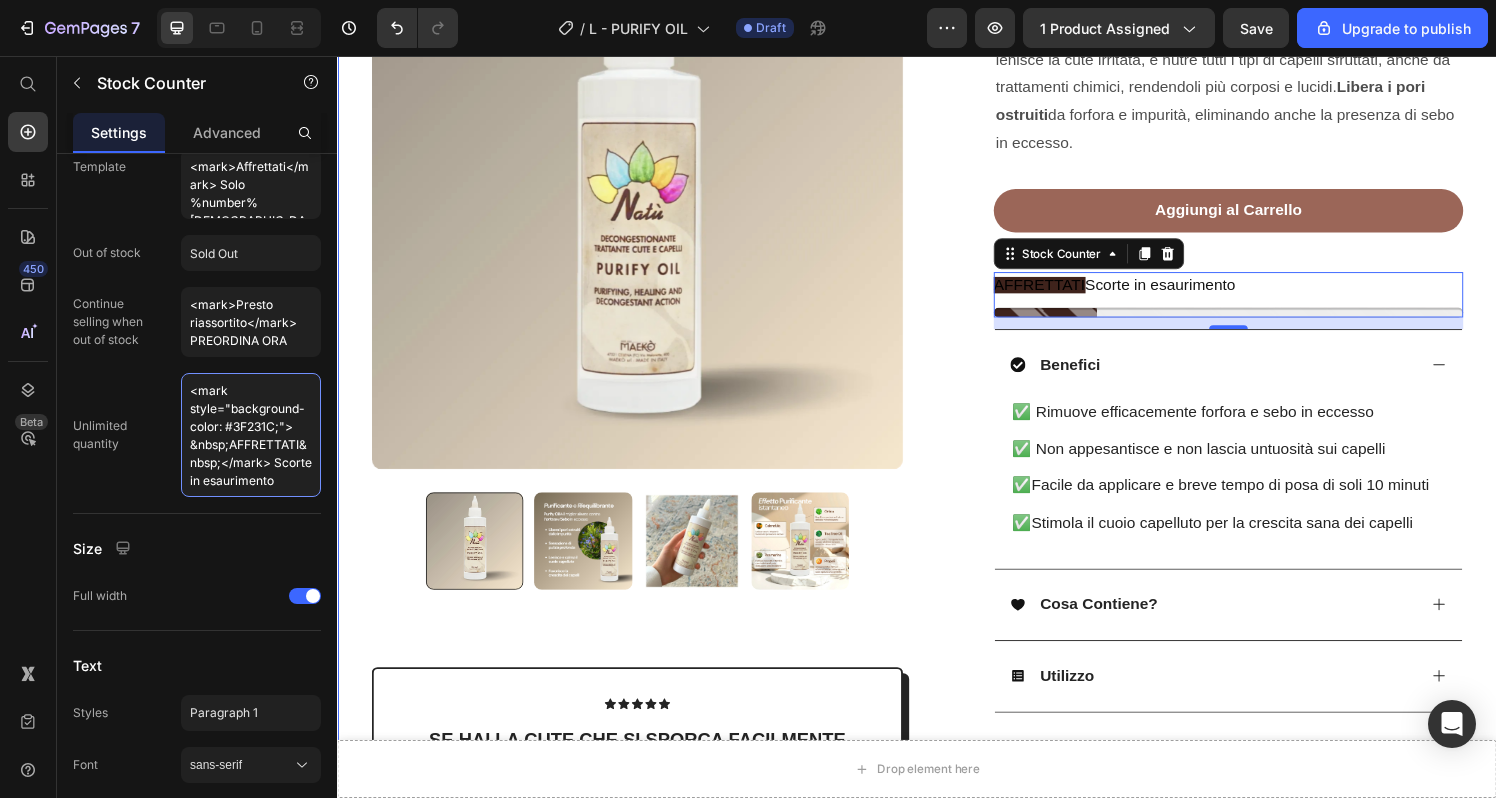 scroll, scrollTop: 0, scrollLeft: 0, axis: both 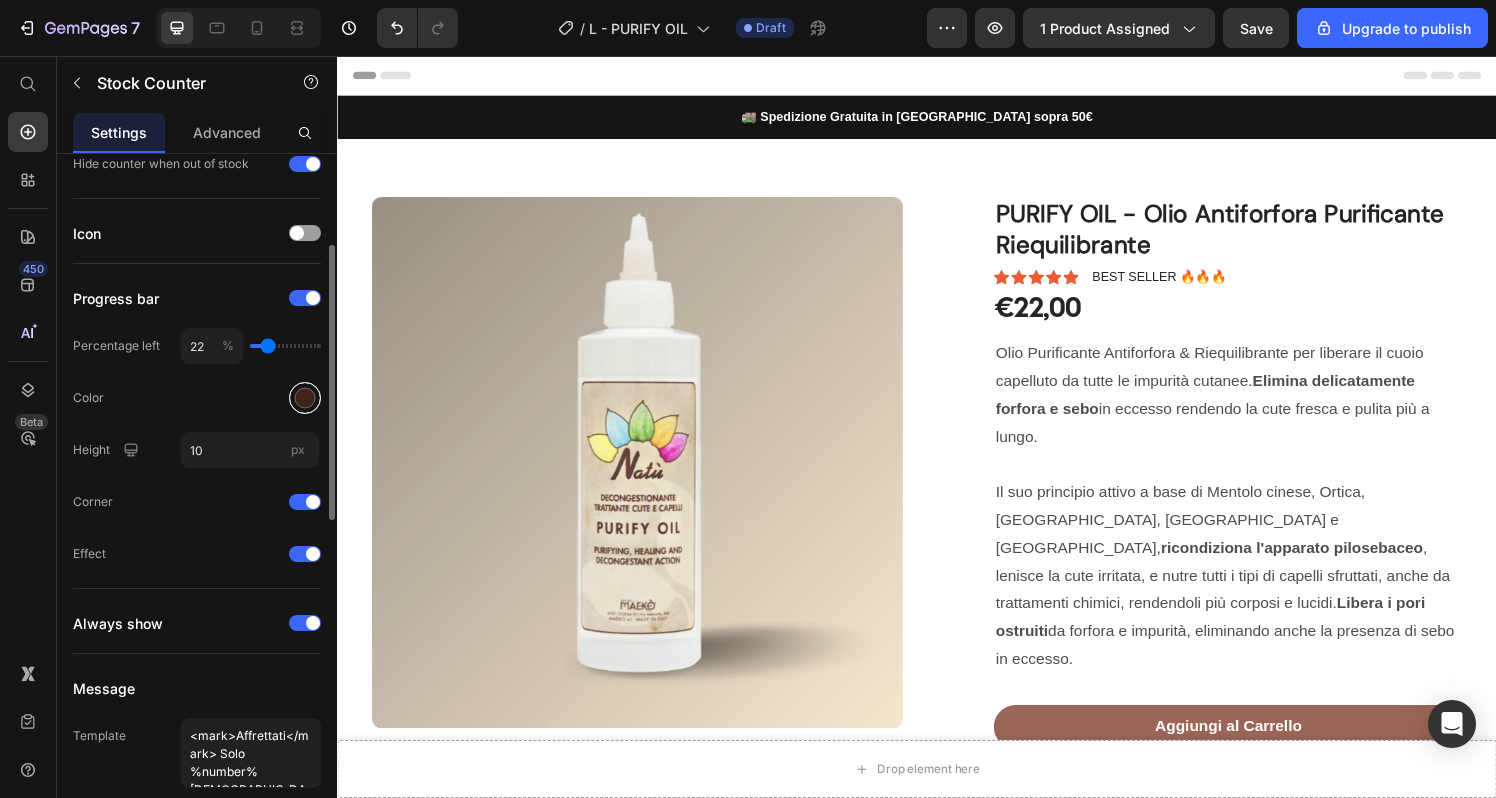 type on "<mark style="background-color: #3F231C;"> &nbsp;AFFRETTATI&nbsp;</mark> Scorte in esaurimento" 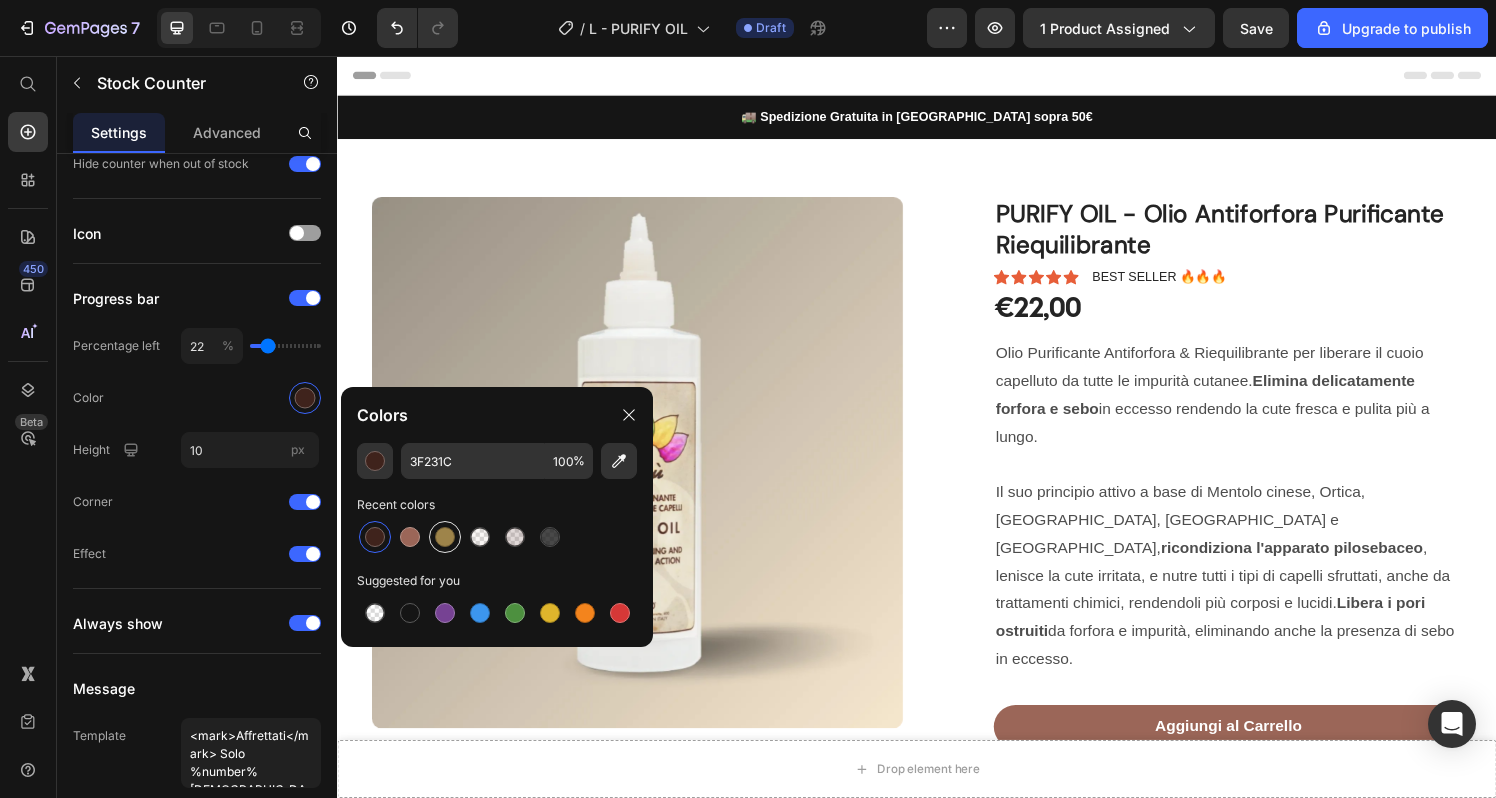 click at bounding box center (445, 537) 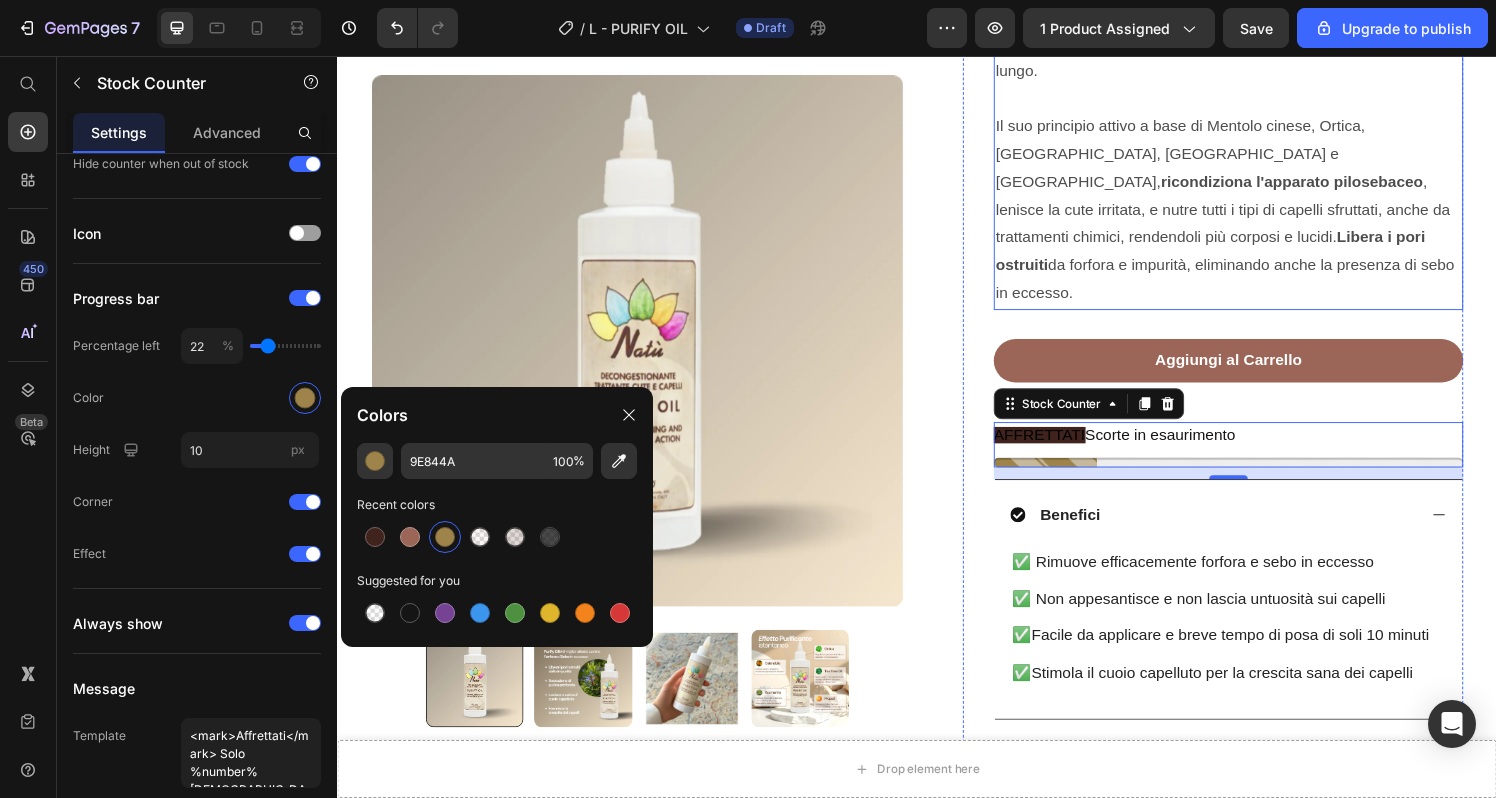 scroll, scrollTop: 352, scrollLeft: 0, axis: vertical 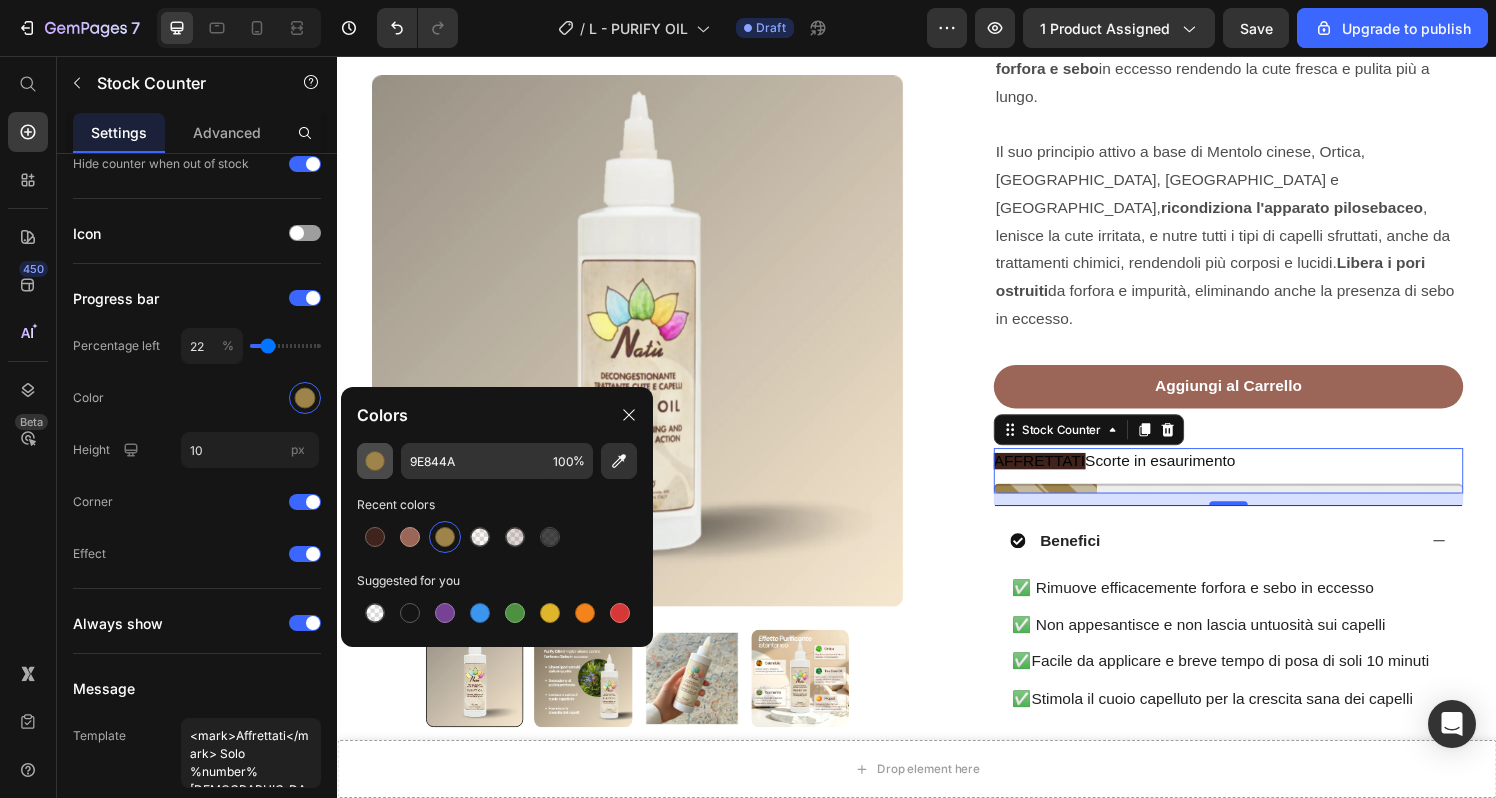 click at bounding box center (375, 461) 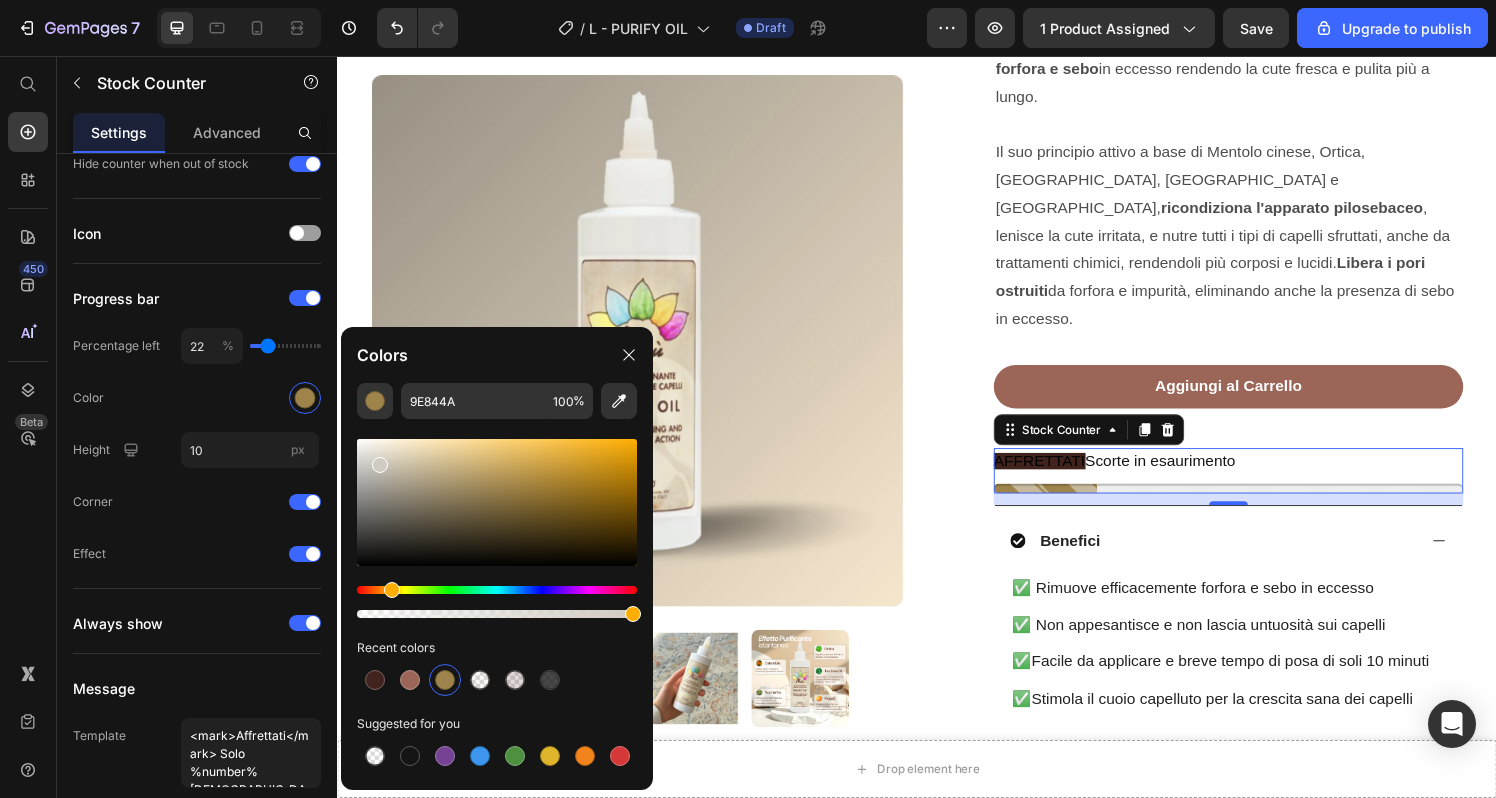 drag, startPoint x: 407, startPoint y: 485, endPoint x: 378, endPoint y: 461, distance: 37.64306 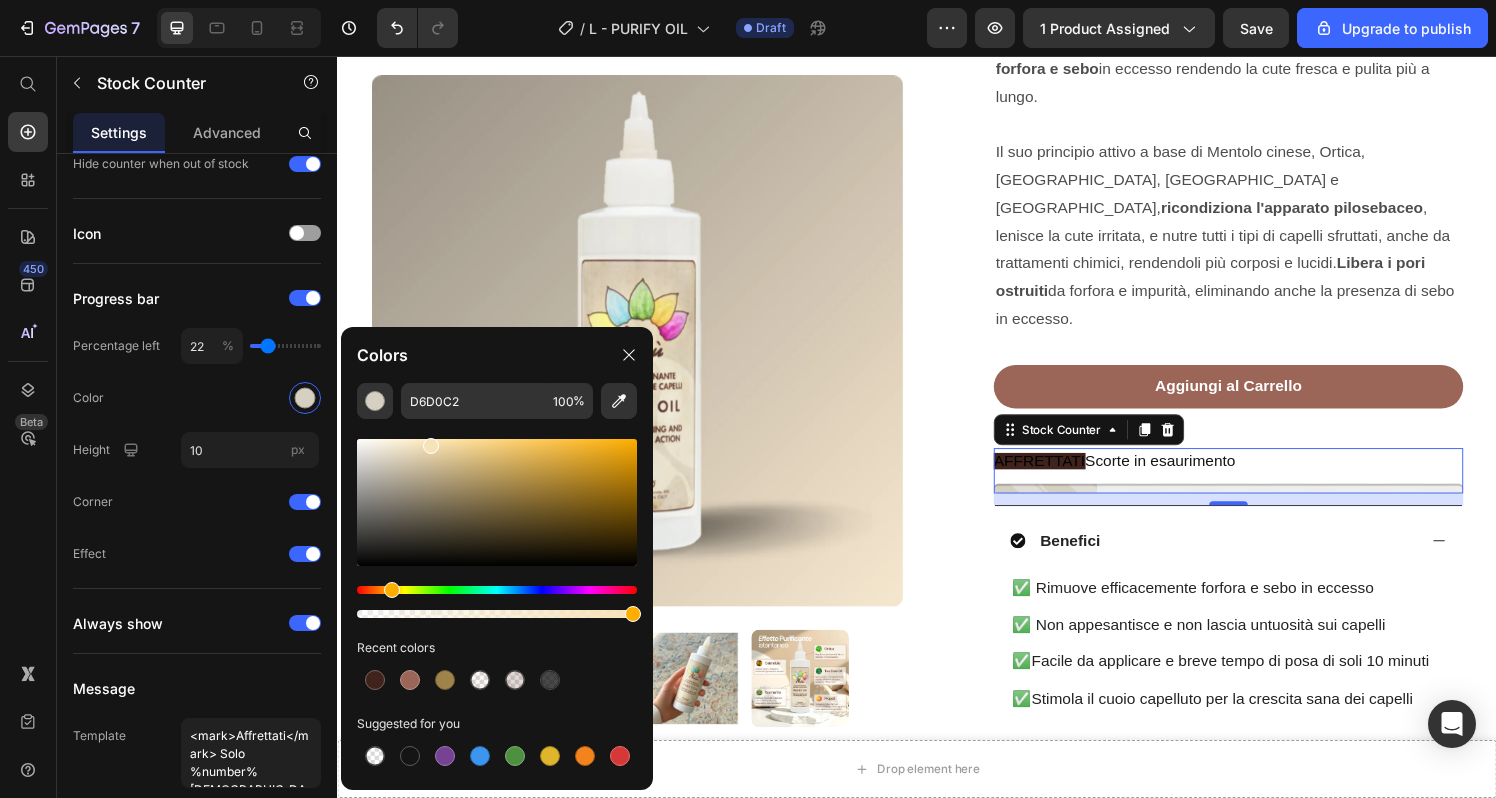 drag, startPoint x: 378, startPoint y: 461, endPoint x: 428, endPoint y: 442, distance: 53.488316 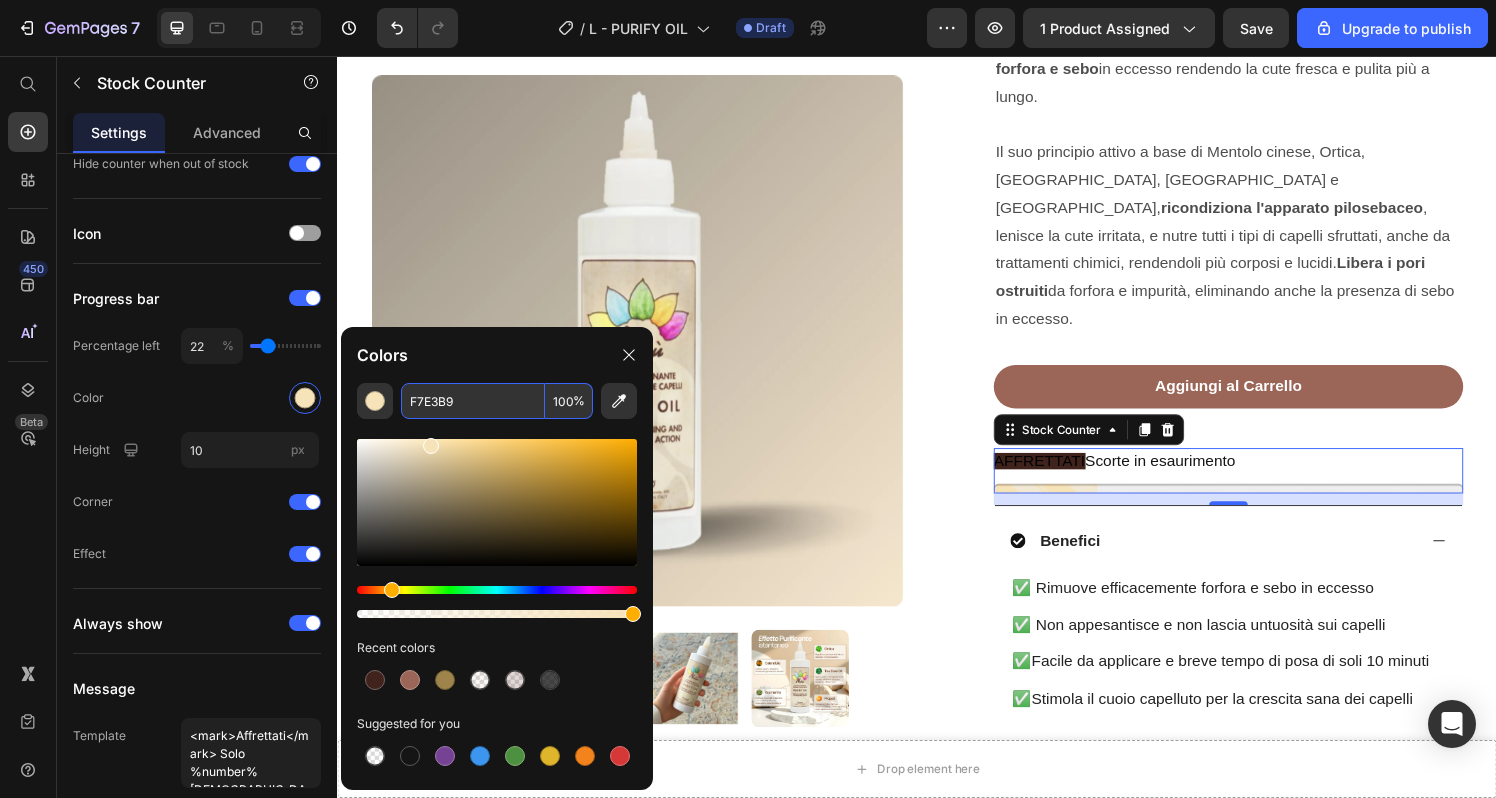 click on "F7E3B9" at bounding box center (473, 401) 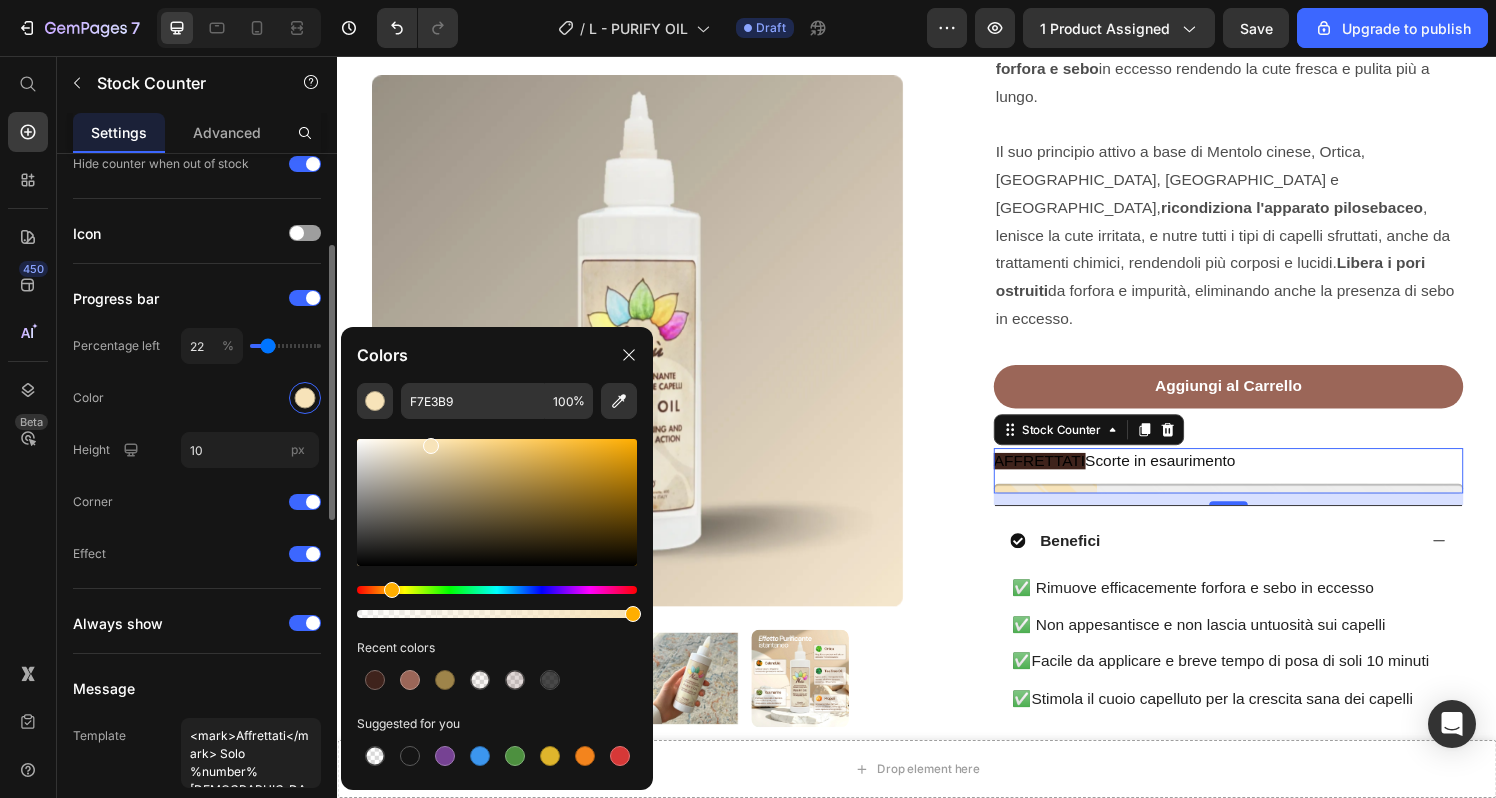 click on "Color" 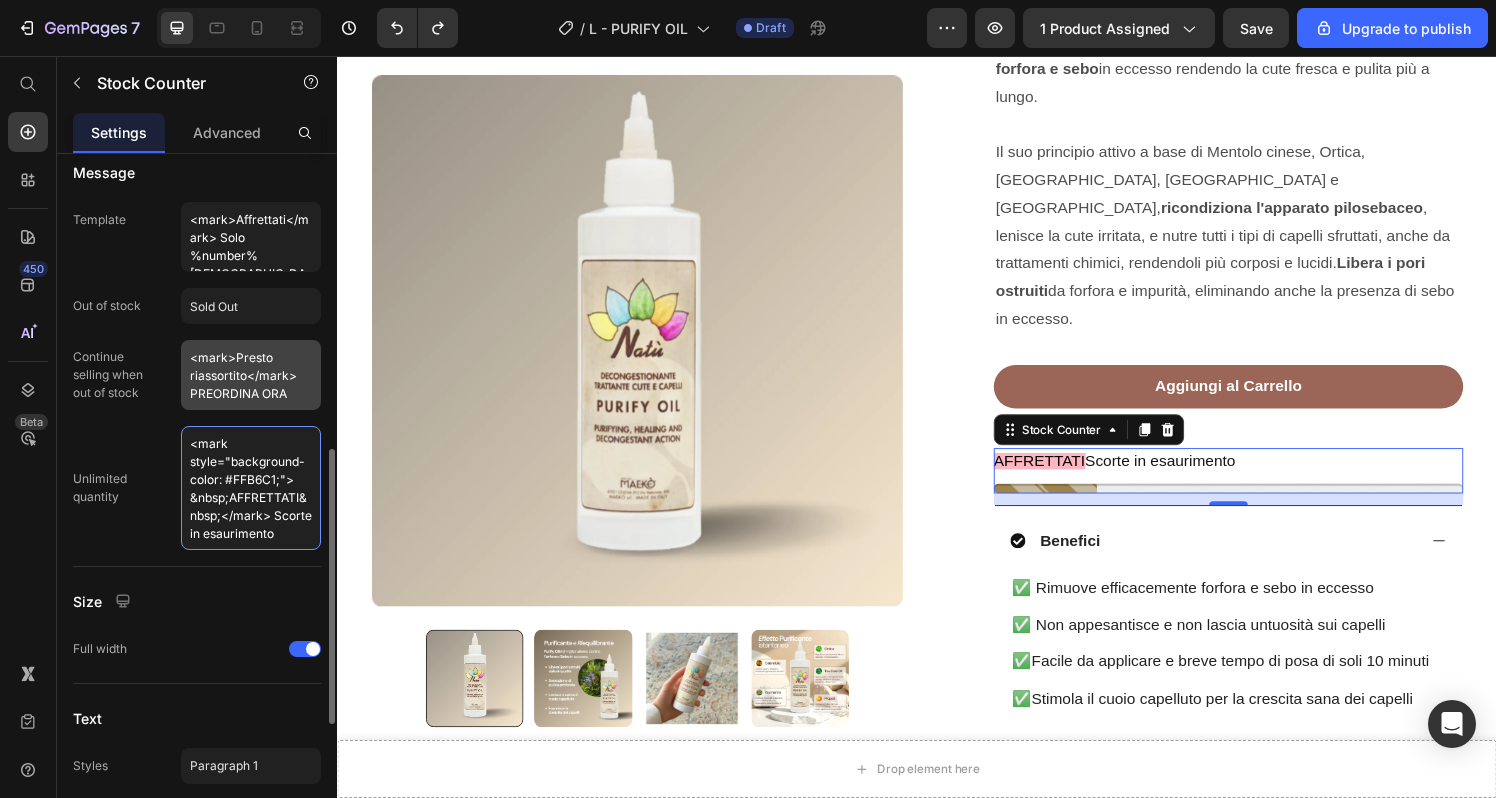 scroll, scrollTop: 750, scrollLeft: 0, axis: vertical 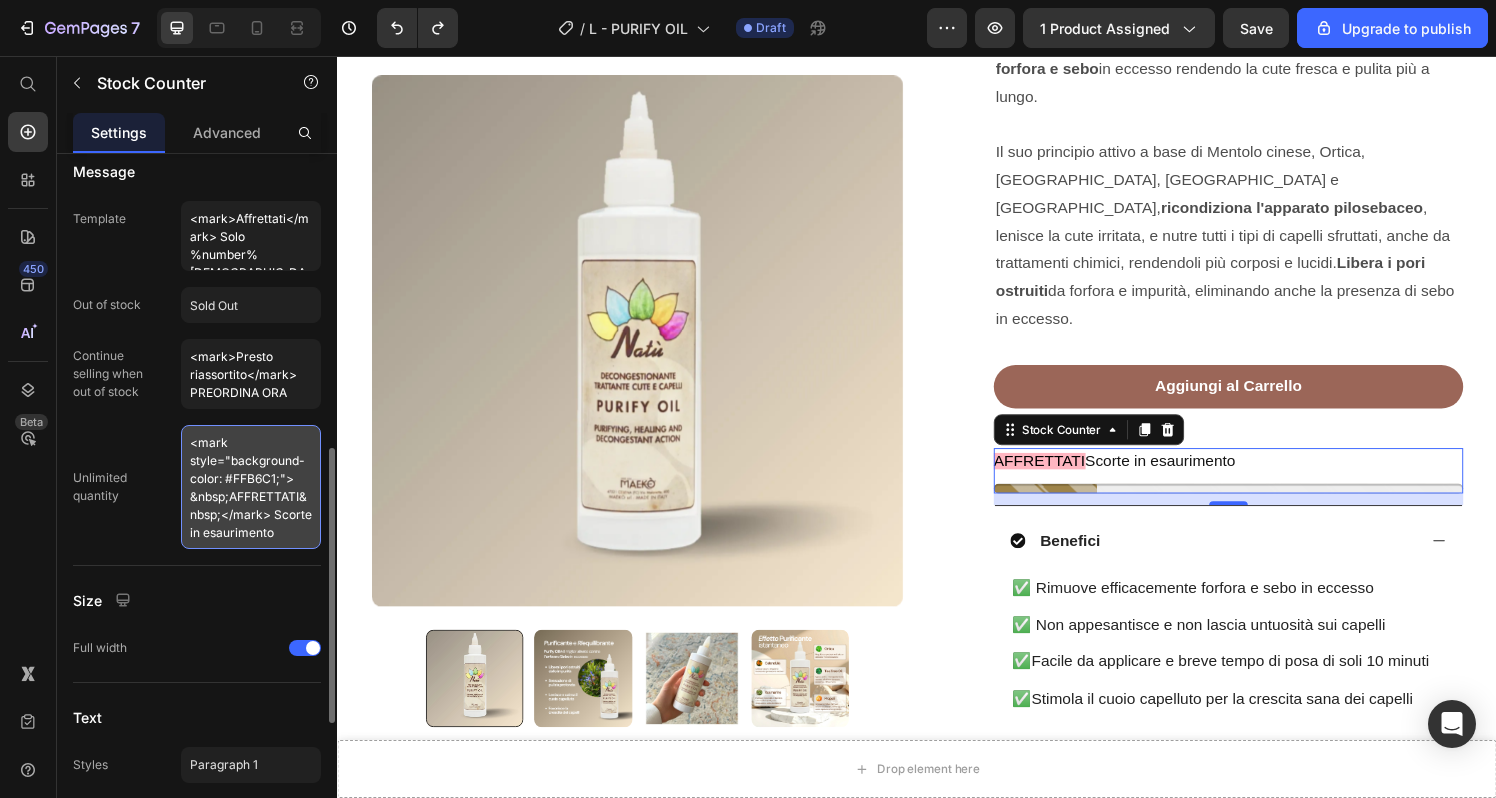 paste on "7E3B9" 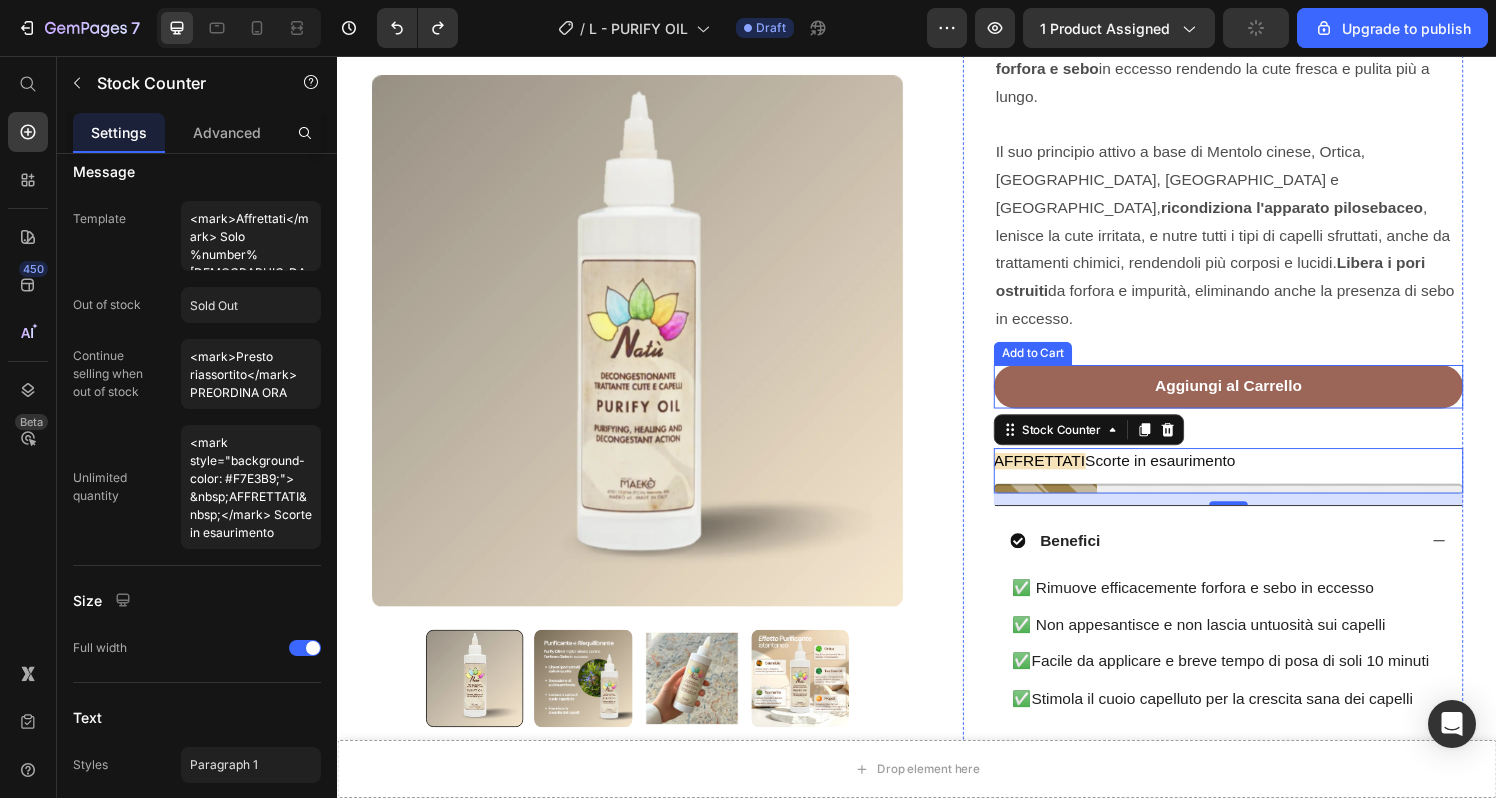 click on "Libera i pori ostruiti" at bounding box center (1240, 285) 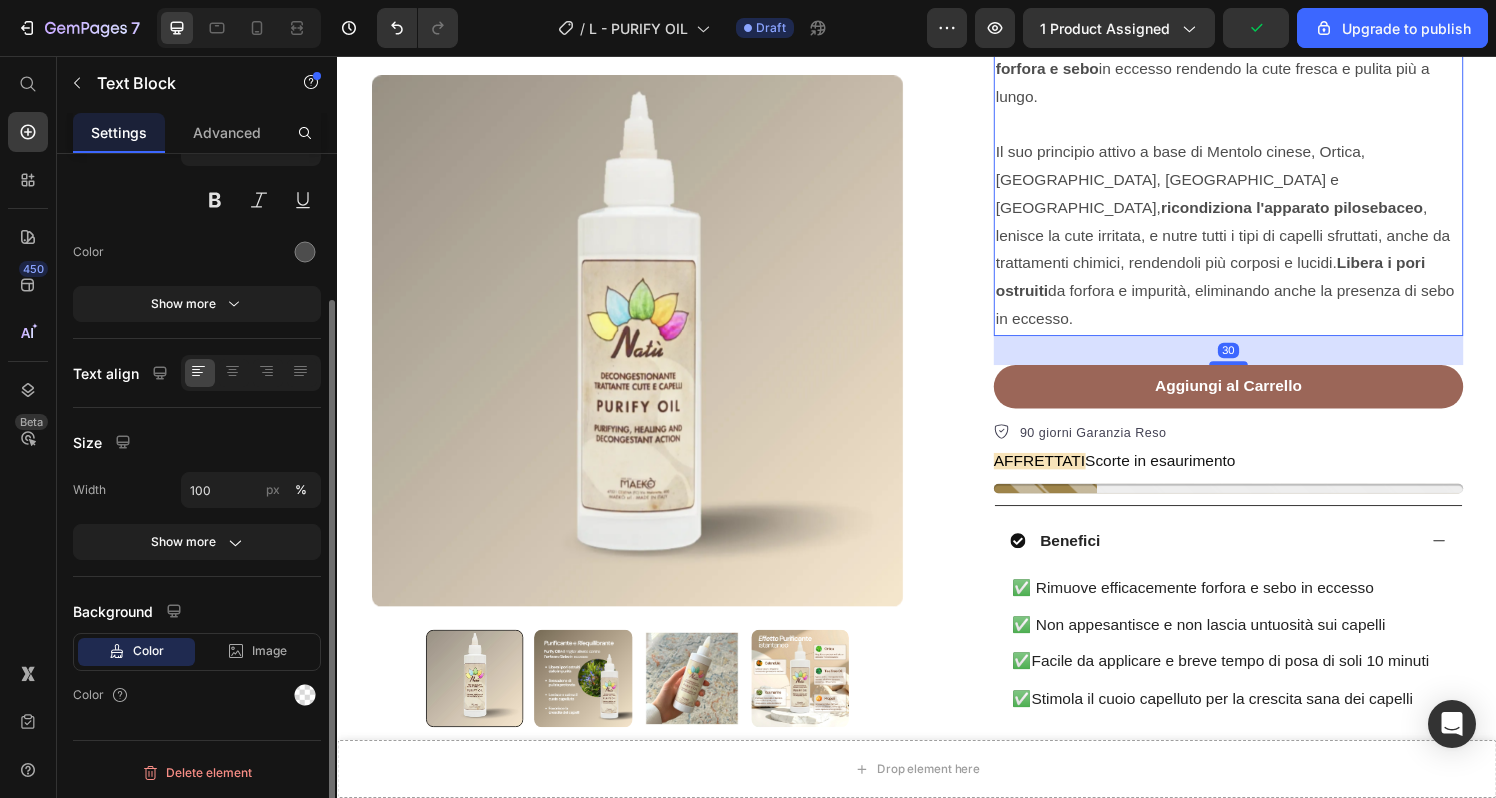 scroll, scrollTop: 0, scrollLeft: 0, axis: both 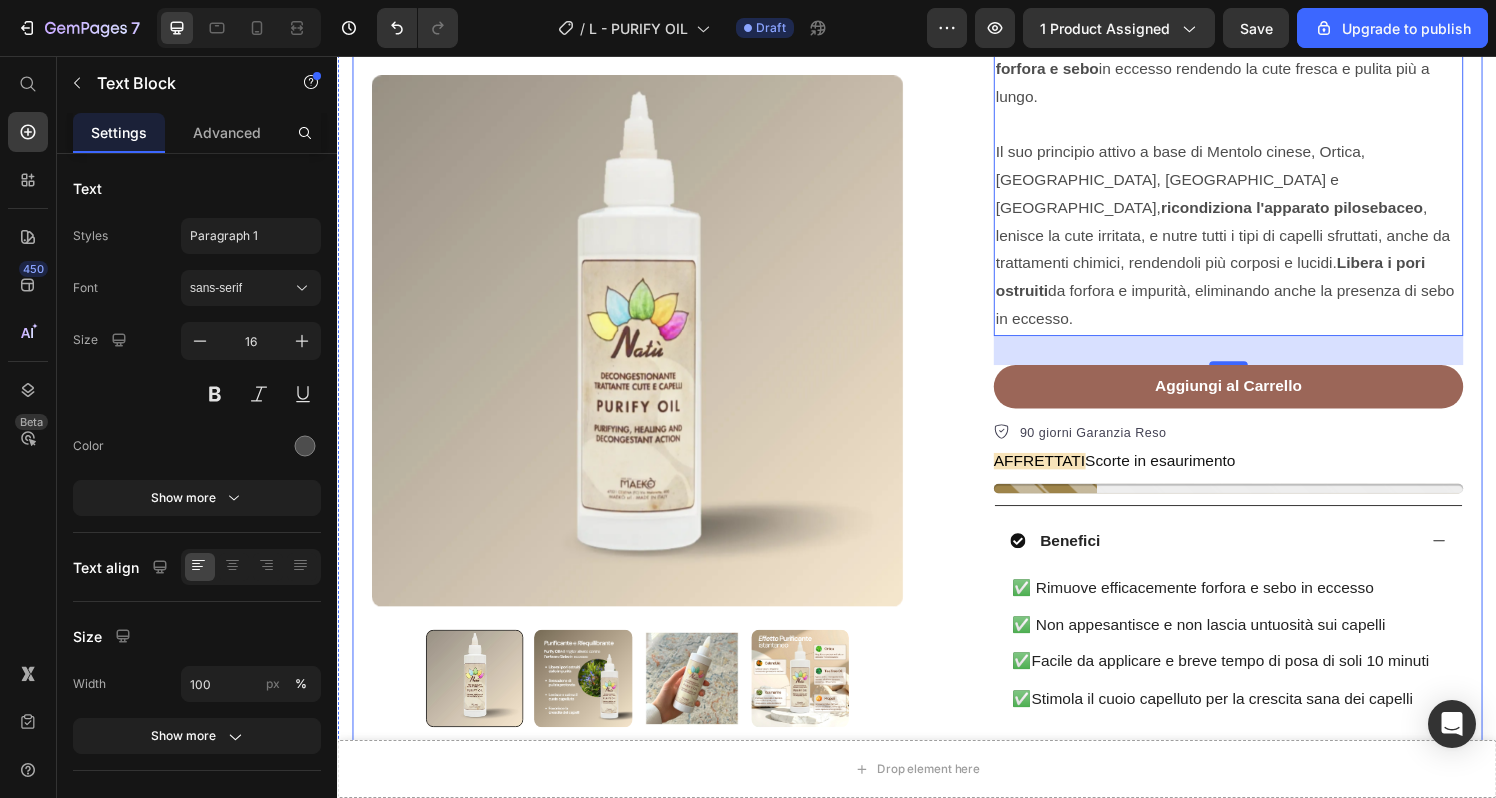 click on "Product Images Icon Icon Icon Icon Icon Icon List se hai la cute che si sporca facilmente fa per te 🧖‍♀️ Text Block Lo uso da un paio di mesi e la differenza si sente eccome… già dalla prima applicazione la cute è molto più fresca anche i giorni dopo! Poi mi piace il profumo e quando lo metto lo lascio agire anche per mezz’ora. Ho notato [MEDICAL_DATA] miei capelli restano più puliti ed ho ridotto i lavaggi visto che ora ho meno forfora in generale. Non unge per niente ed è facile da mandare via. Lo adoro! Text Block [PERSON_NAME] Text Block
Acquisto Verificato Item List Row Row Row PURIFY OIL - Olio Antiforfora Purificante Riequilibrante Product Title Icon Icon Icon Icon Icon Icon List BEST SELLER 🔥🔥🔥 Text Block Row €22,00 Product Price Olio Purificante Antiforfora & Riequilibrante per liberare il cuoio capelluto da tutte le impurità cutanee.  Elimina delicatamente forfora e sebo  in eccesso rendendo la cute fresca e pulita più a lungo.    ricondiziona l'apparato pilosebaceo Text Block" at bounding box center (937, 539) 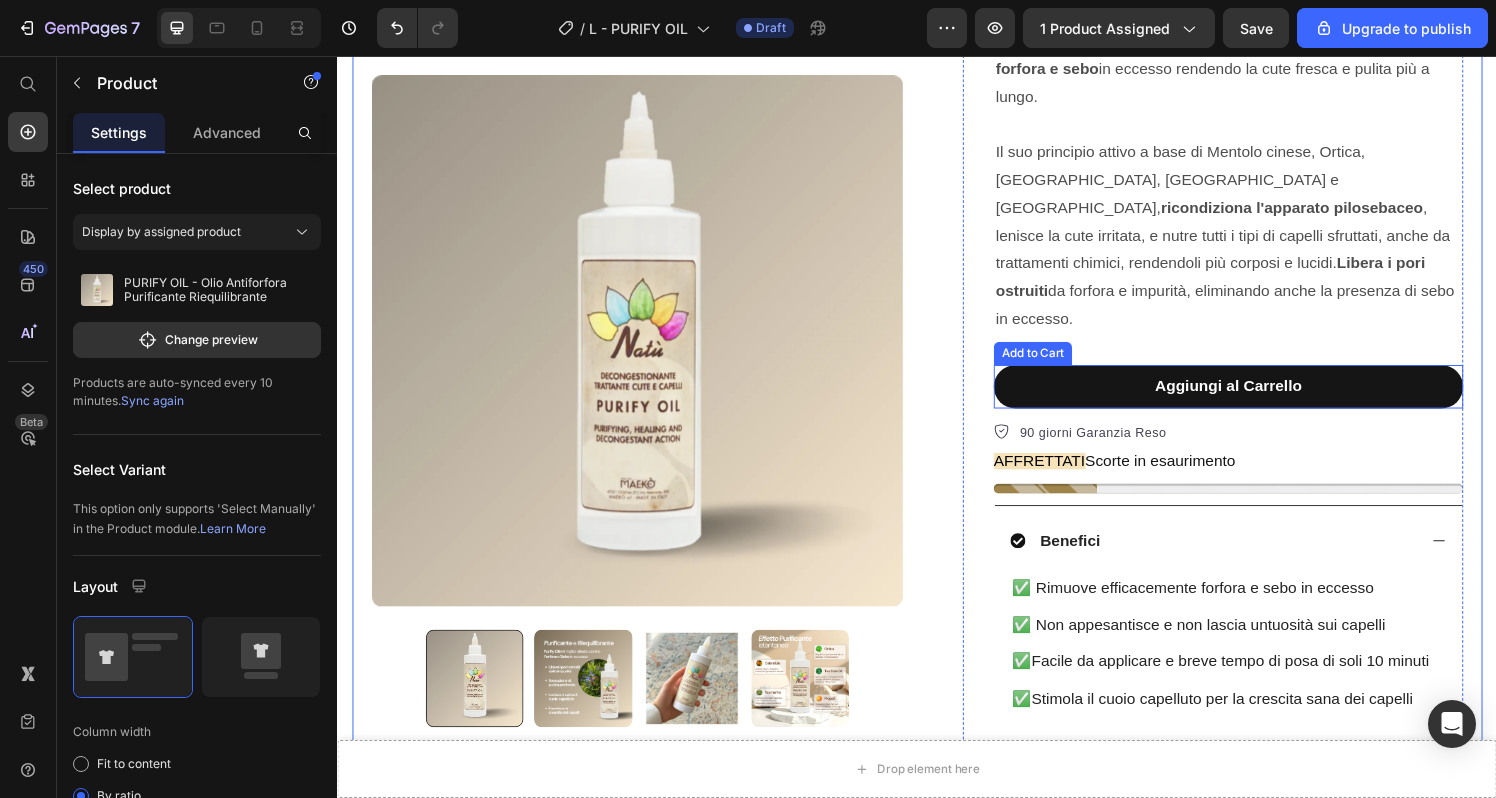 click on "Aggiungi al Carrello" at bounding box center [1259, 398] 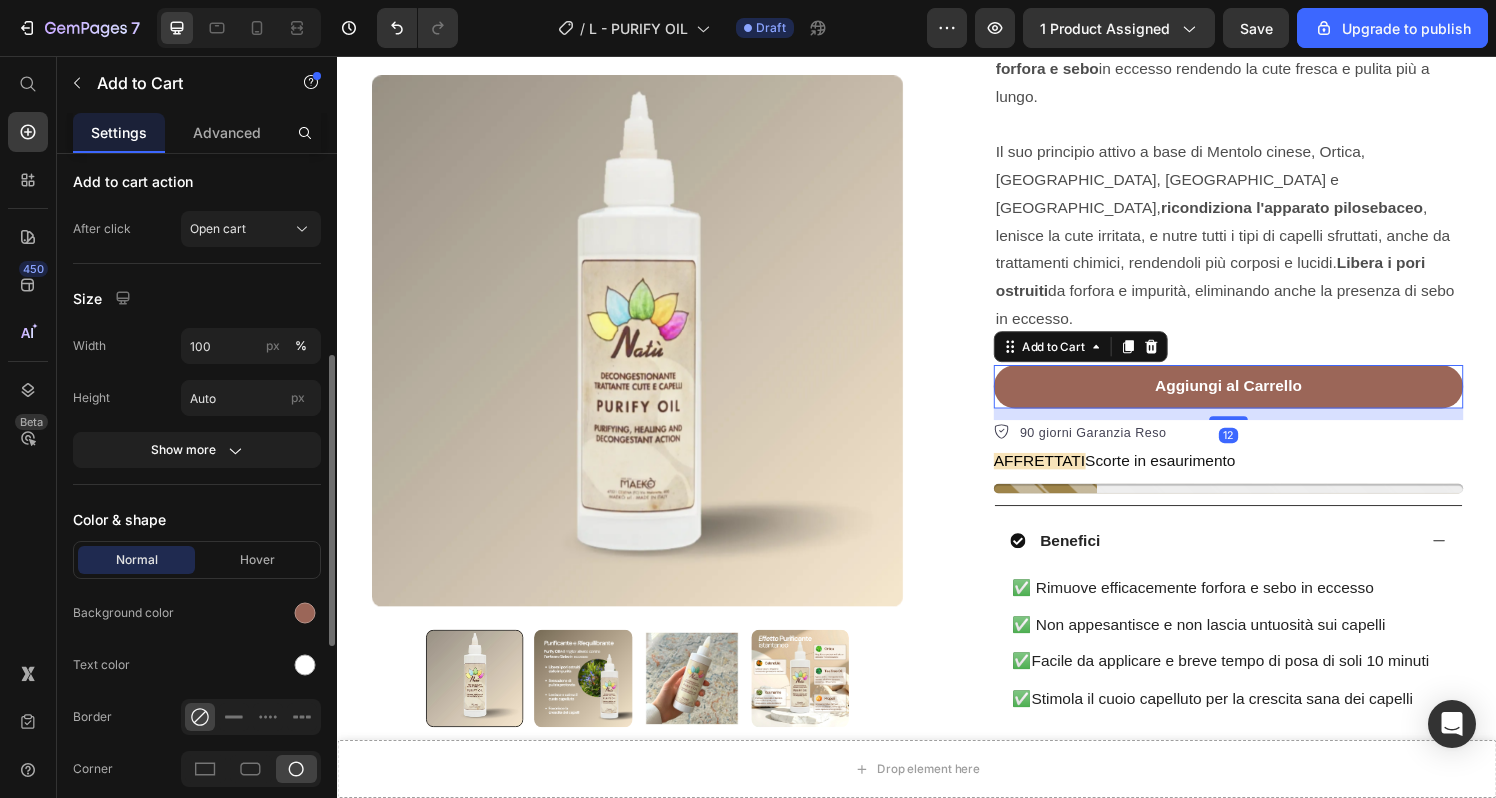 scroll, scrollTop: 688, scrollLeft: 0, axis: vertical 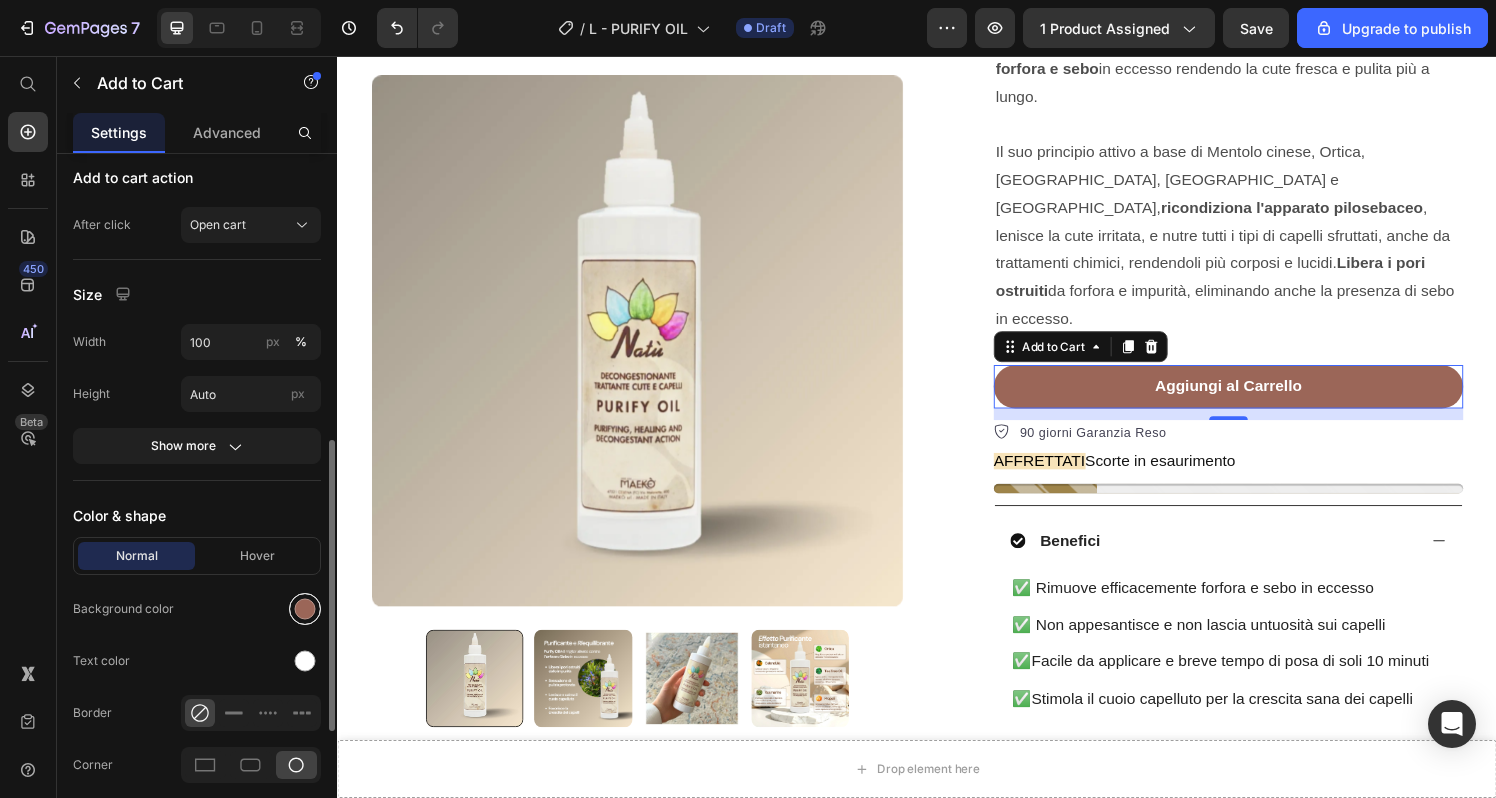 click at bounding box center (305, 609) 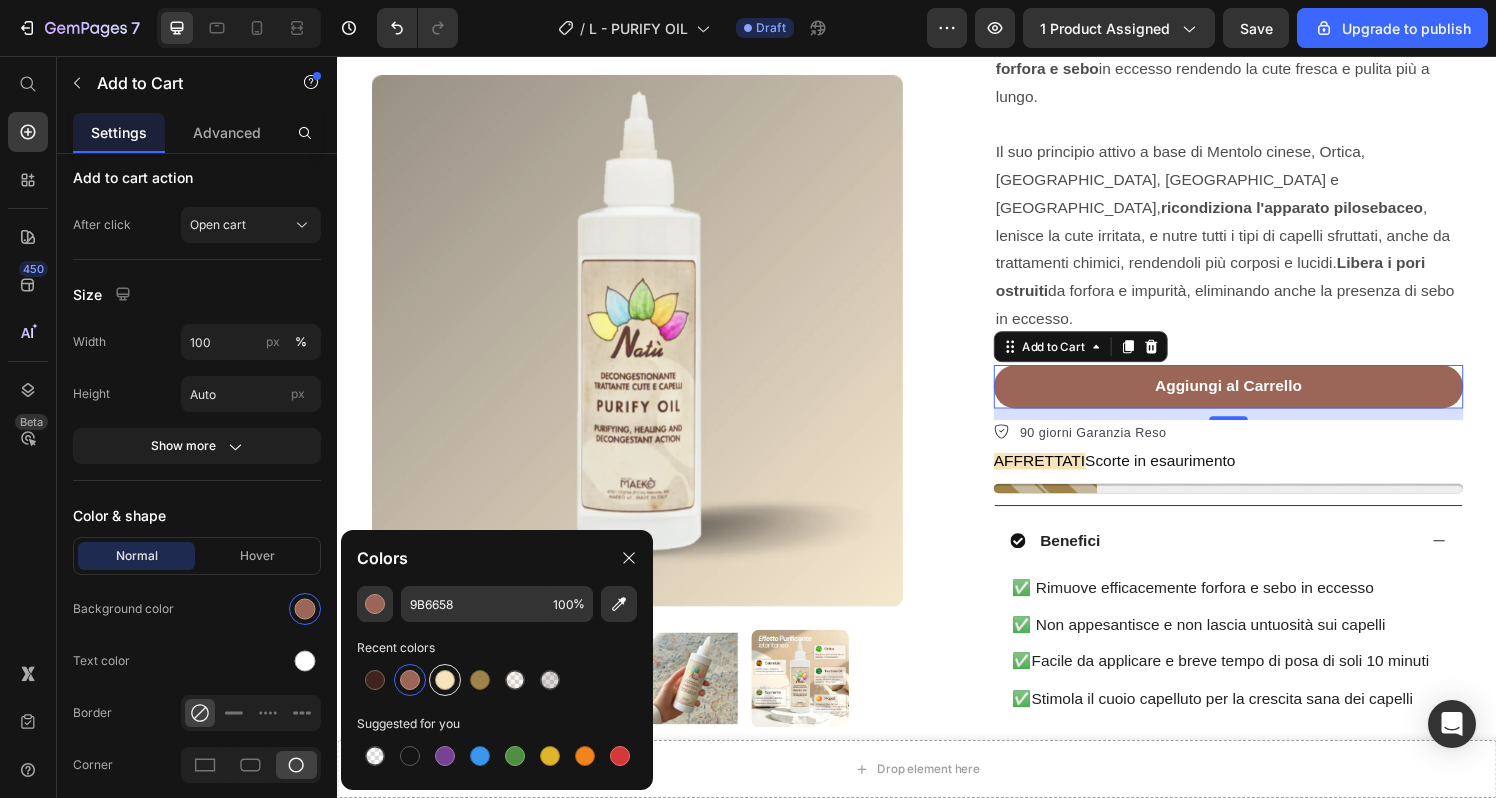 click at bounding box center [445, 680] 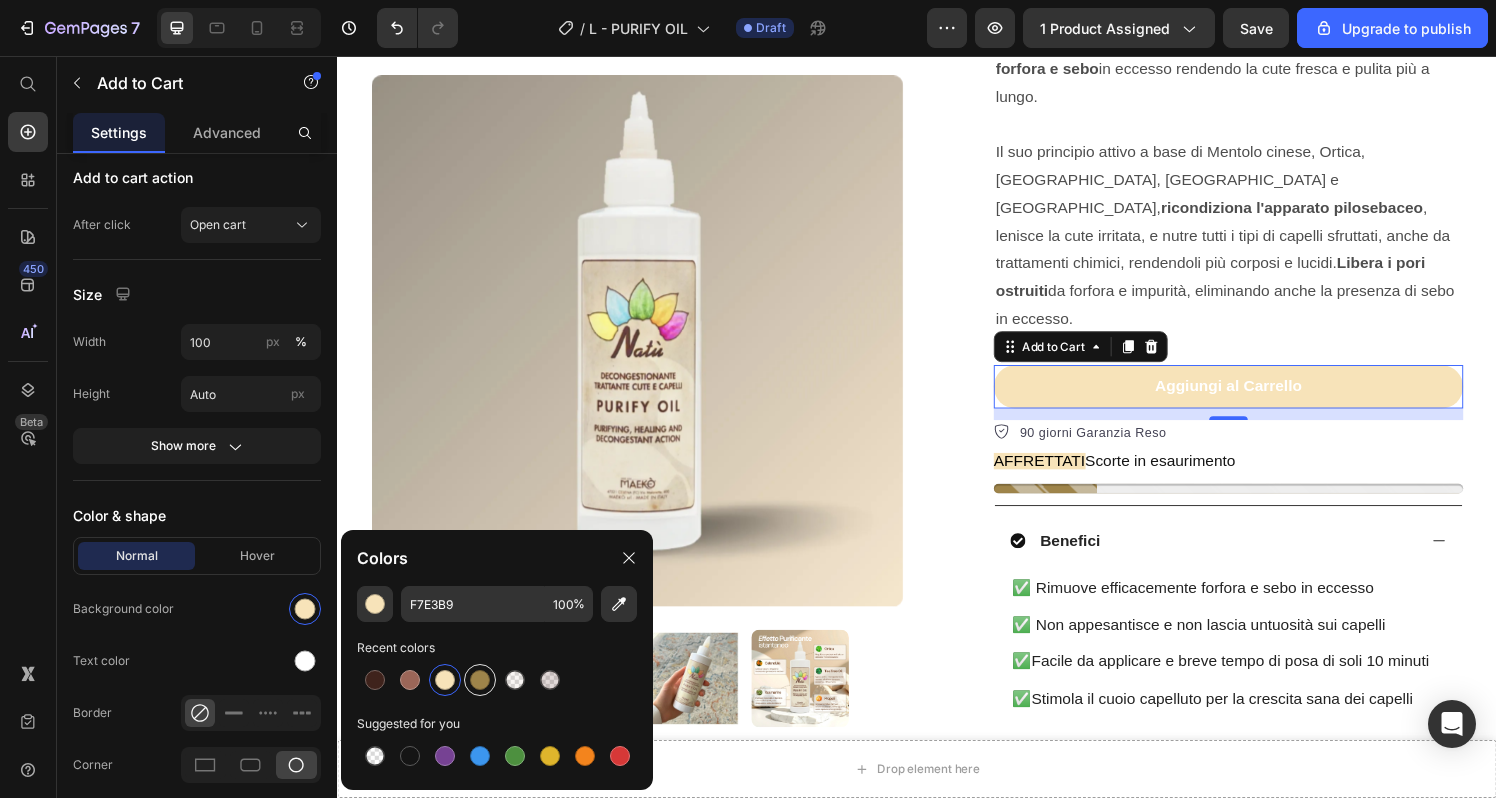 click at bounding box center (480, 680) 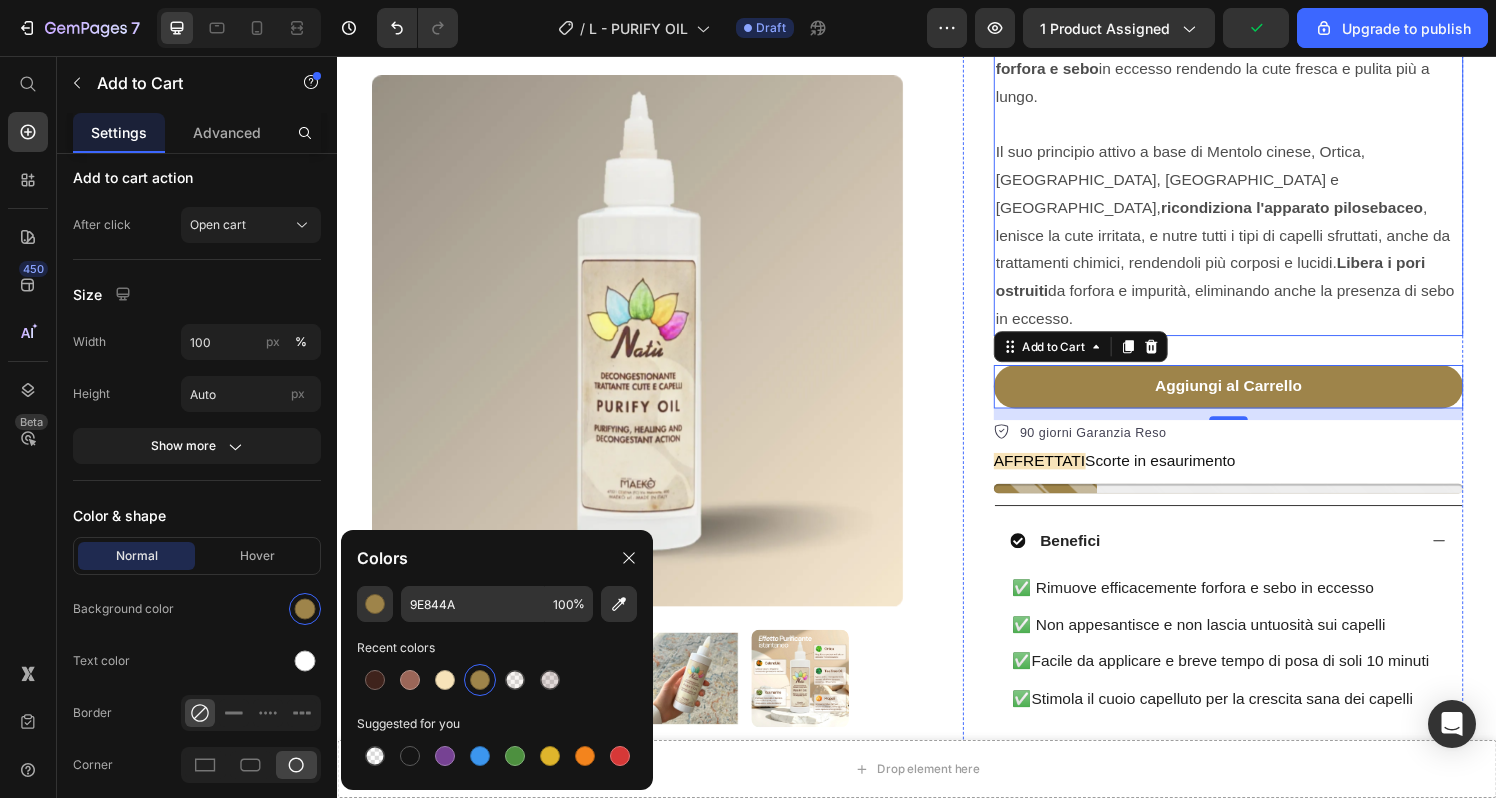 click on "Il suo principio attivo a base di Mentolo cinese, Ortica, Rosmarino, Propoli e Calendula,  ricondiziona l'apparato pilosebaceo , lenisce la cute irritata, e nutre tutti i tipi di capelli sfruttati, anche da trattamenti chimici, rendendoli più corposi e lucidi.  Libera i pori ostruiti  da forfora e impurità, eliminando anche la presenza di sebo in eccesso." at bounding box center (1259, 243) 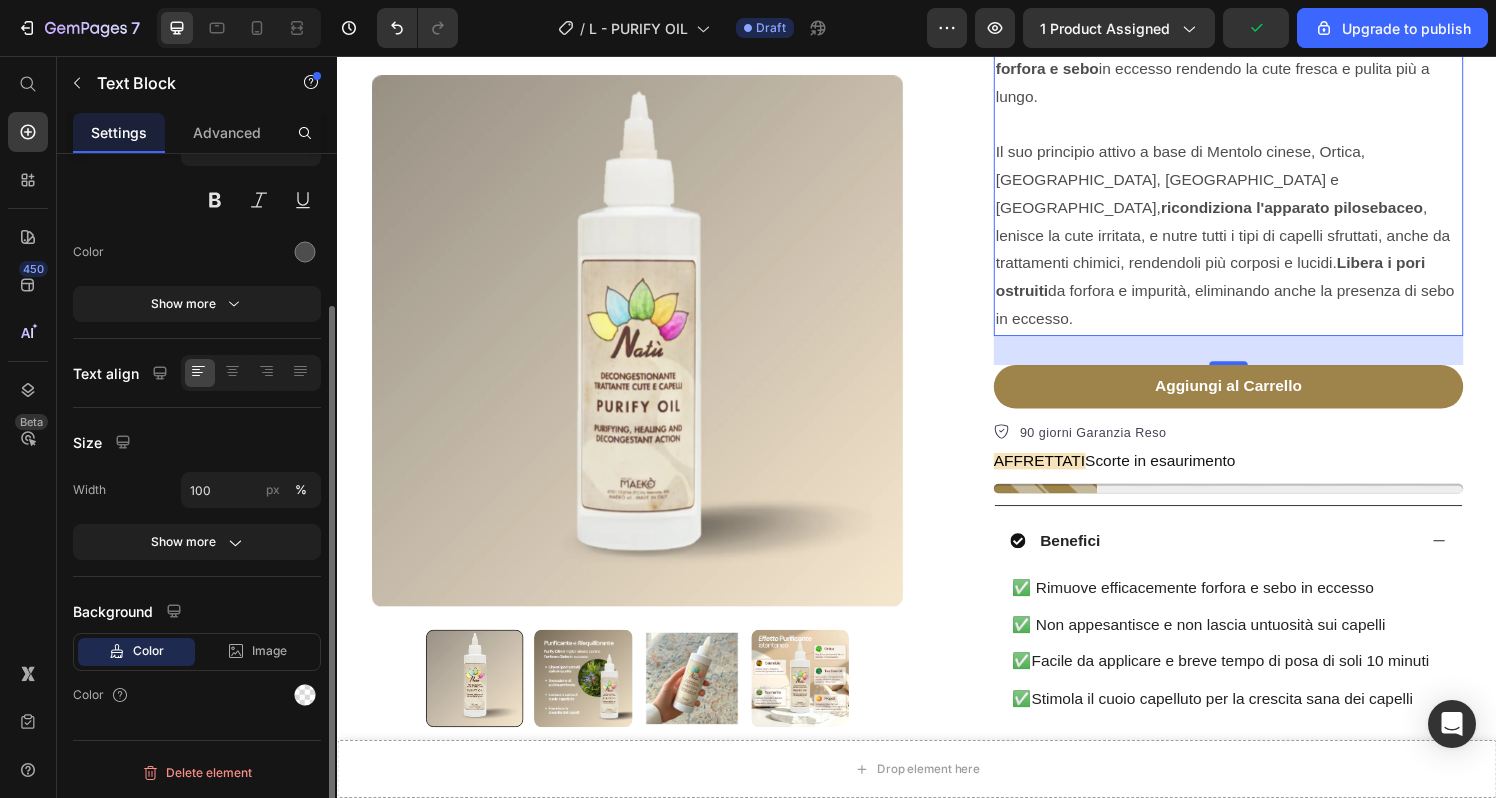 scroll, scrollTop: 0, scrollLeft: 0, axis: both 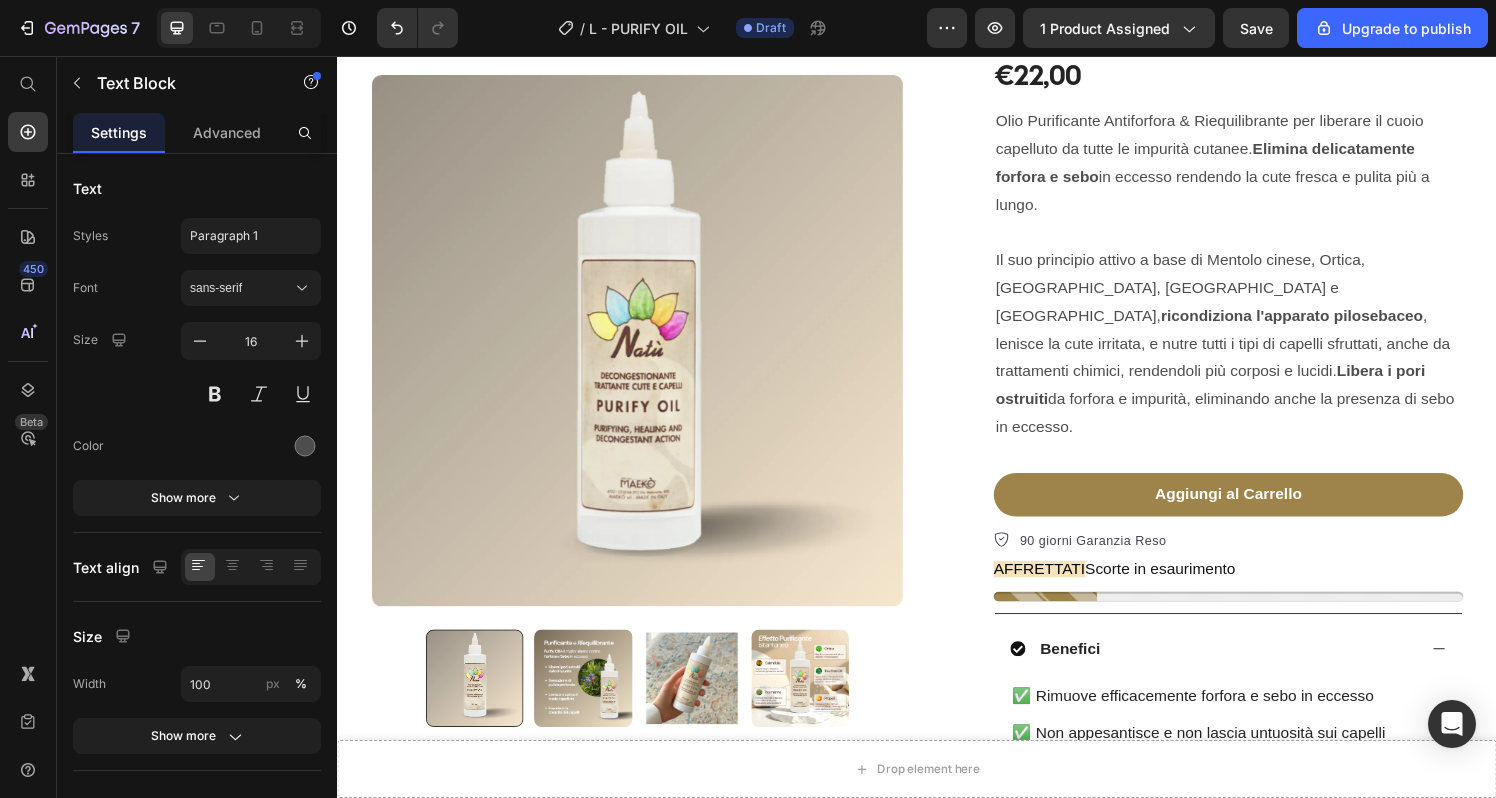 click on "Il suo principio attivo a base di Mentolo cinese, Ortica, Rosmarino, Propoli e Calendula,  ricondiziona l'apparato pilosebaceo , lenisce la cute irritata, e nutre tutti i tipi di capelli sfruttati, anche da trattamenti chimici, rendendoli più corposi e lucidi.  Libera i pori ostruiti  da forfora e impurità, eliminando anche la presenza di sebo in eccesso." at bounding box center (1259, 355) 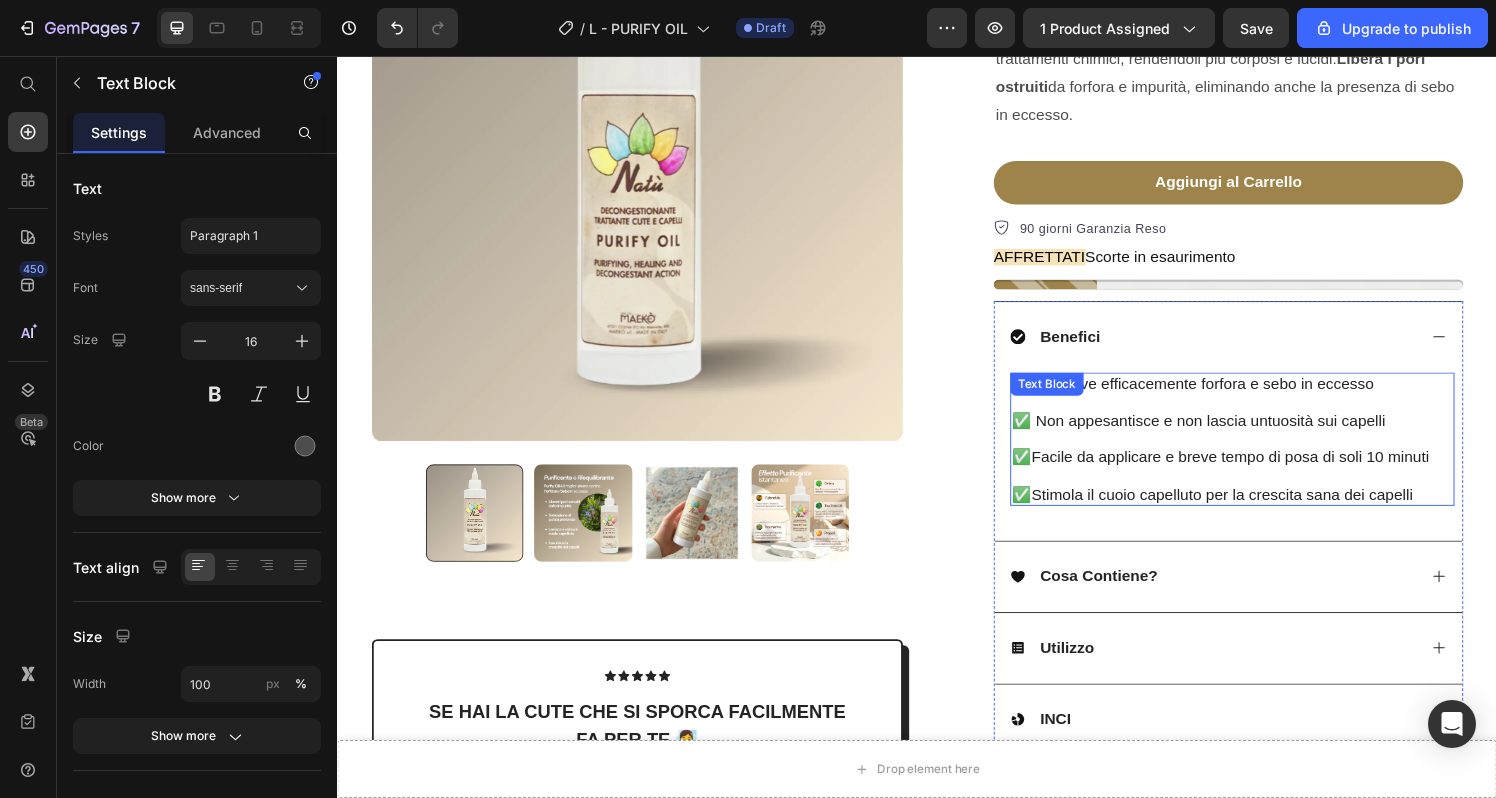 scroll, scrollTop: 545, scrollLeft: 0, axis: vertical 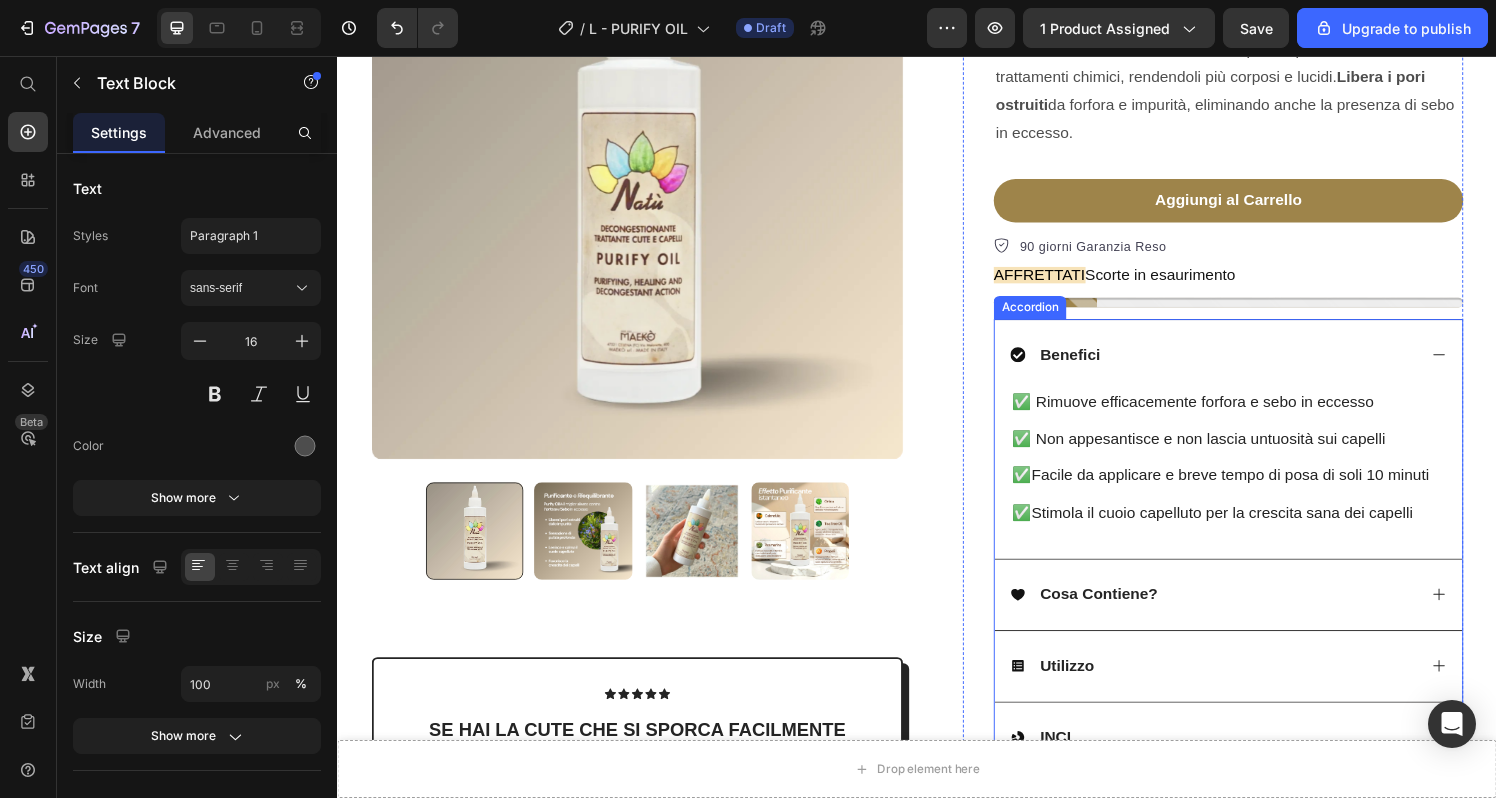 click on "Benefici" at bounding box center [1259, 365] 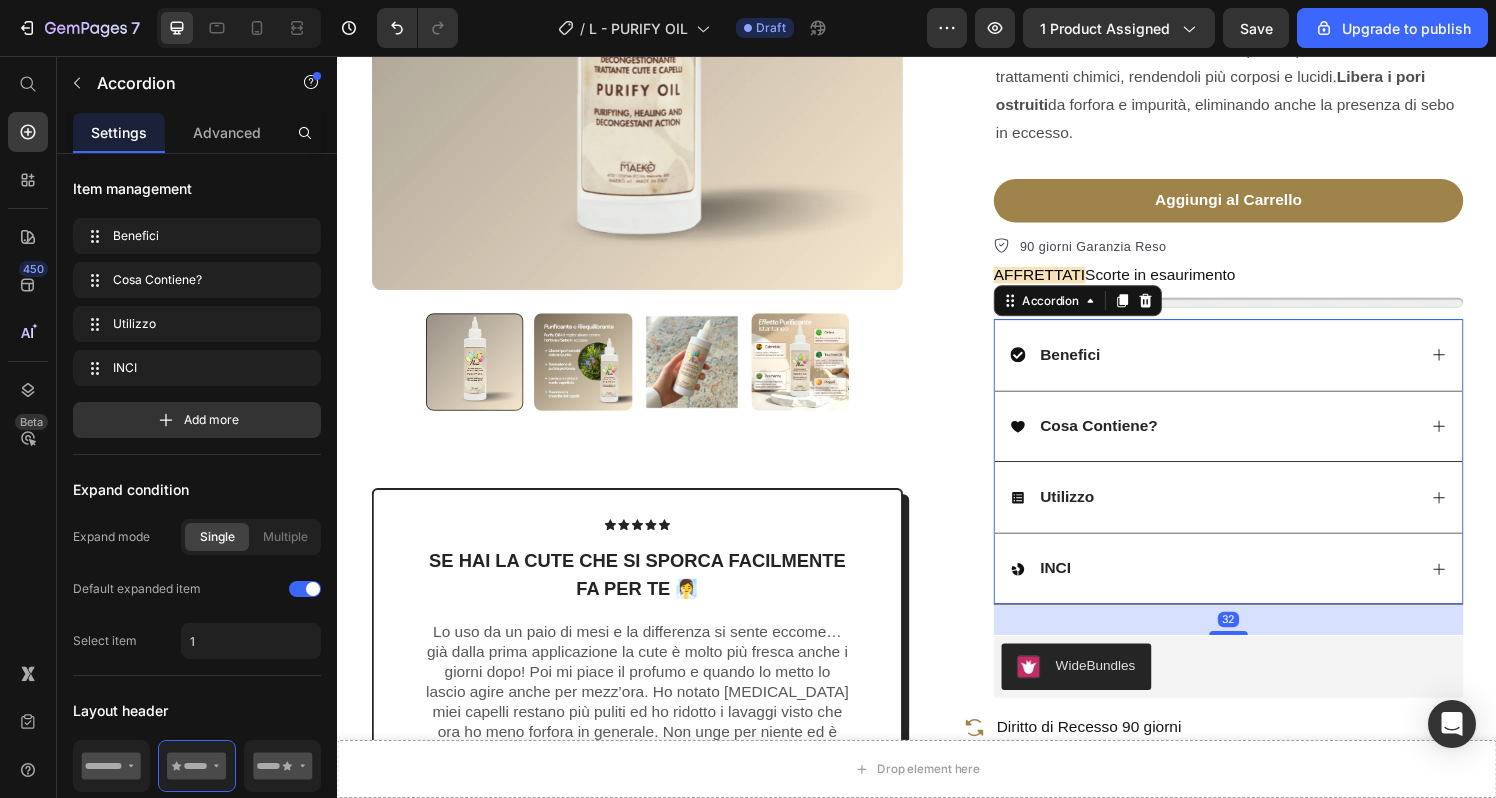 click on "Benefici" at bounding box center [1259, 365] 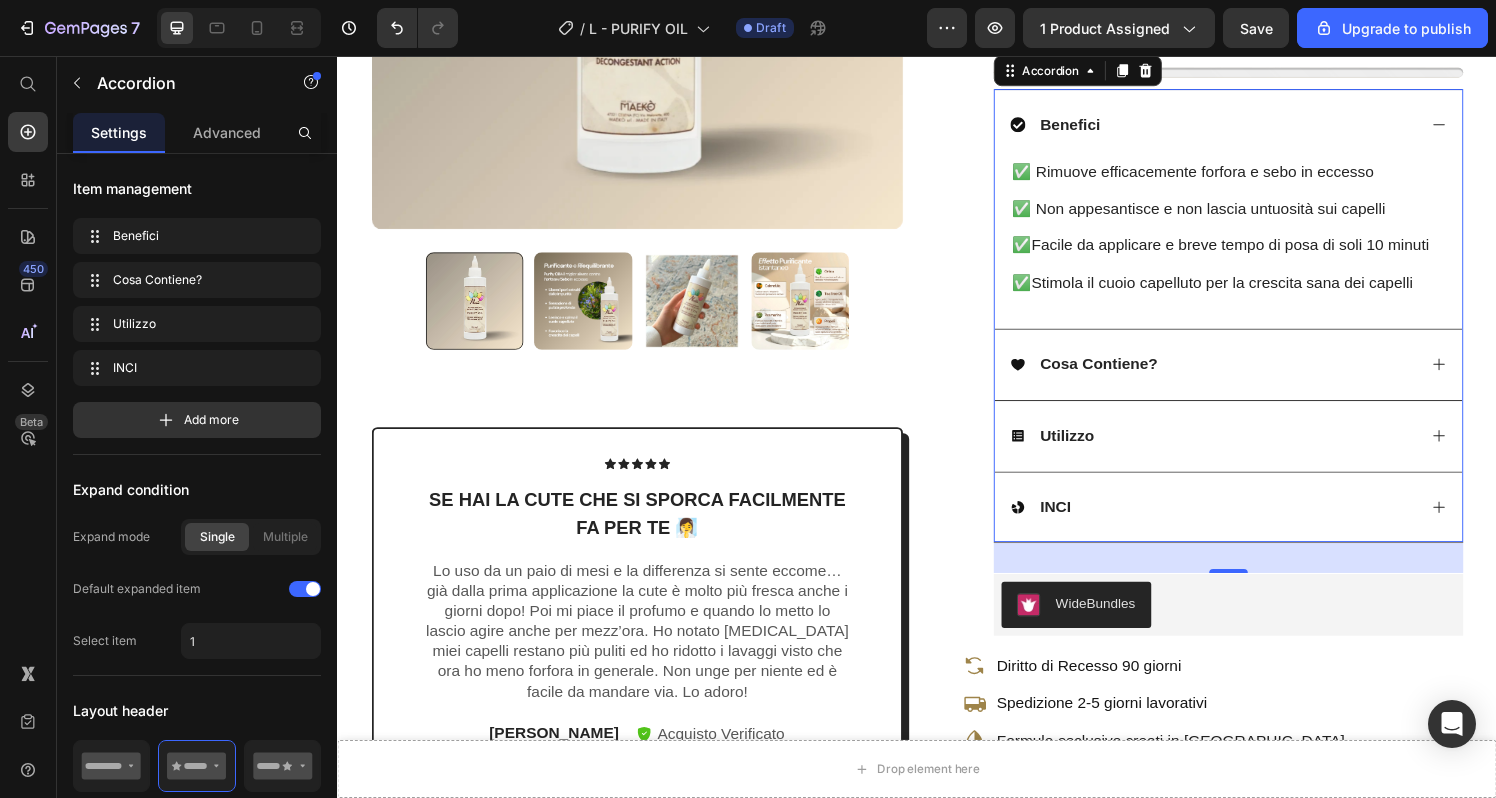 scroll, scrollTop: 788, scrollLeft: 0, axis: vertical 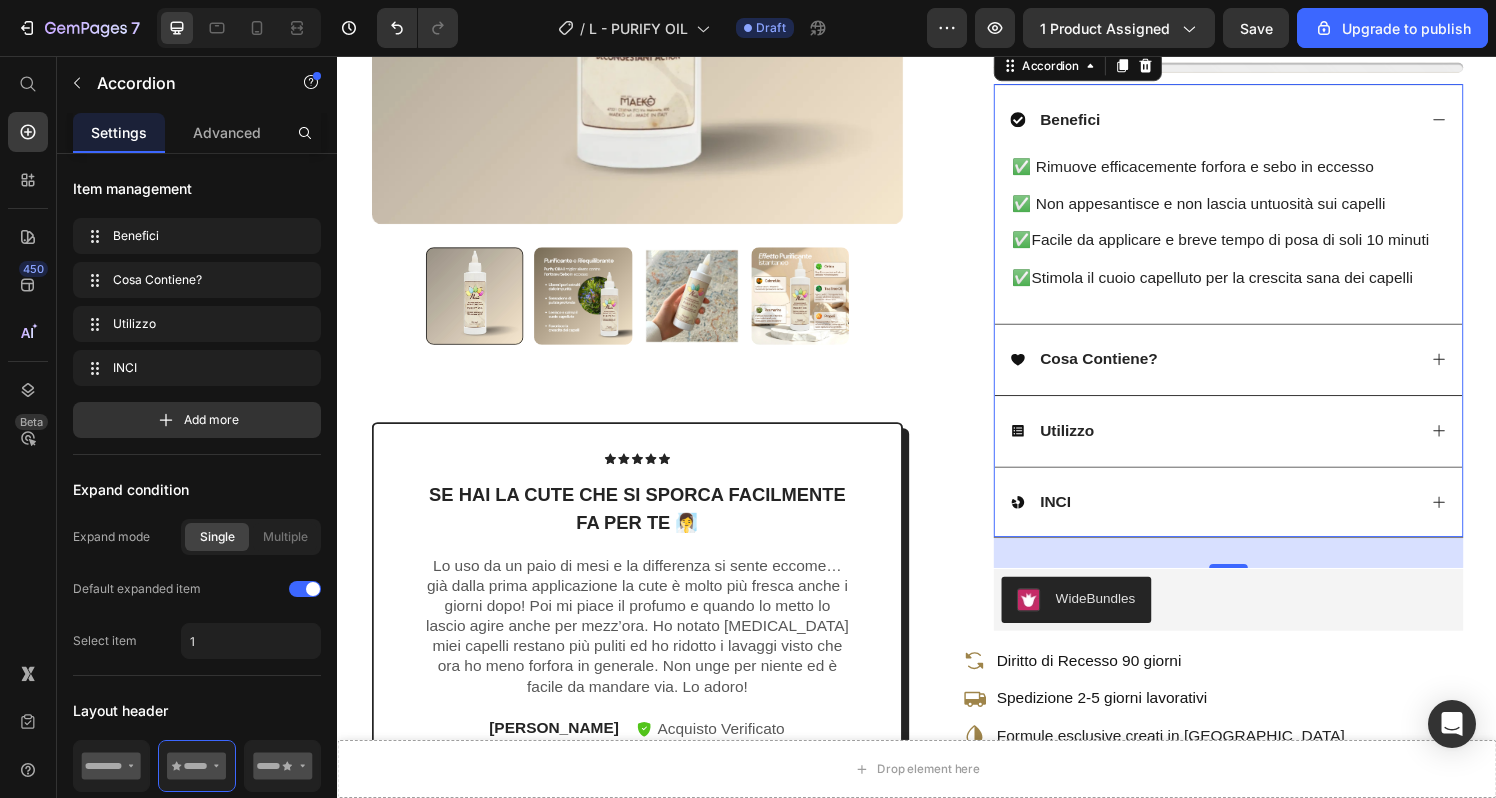 click on "Cosa Contiene?" at bounding box center [1259, 370] 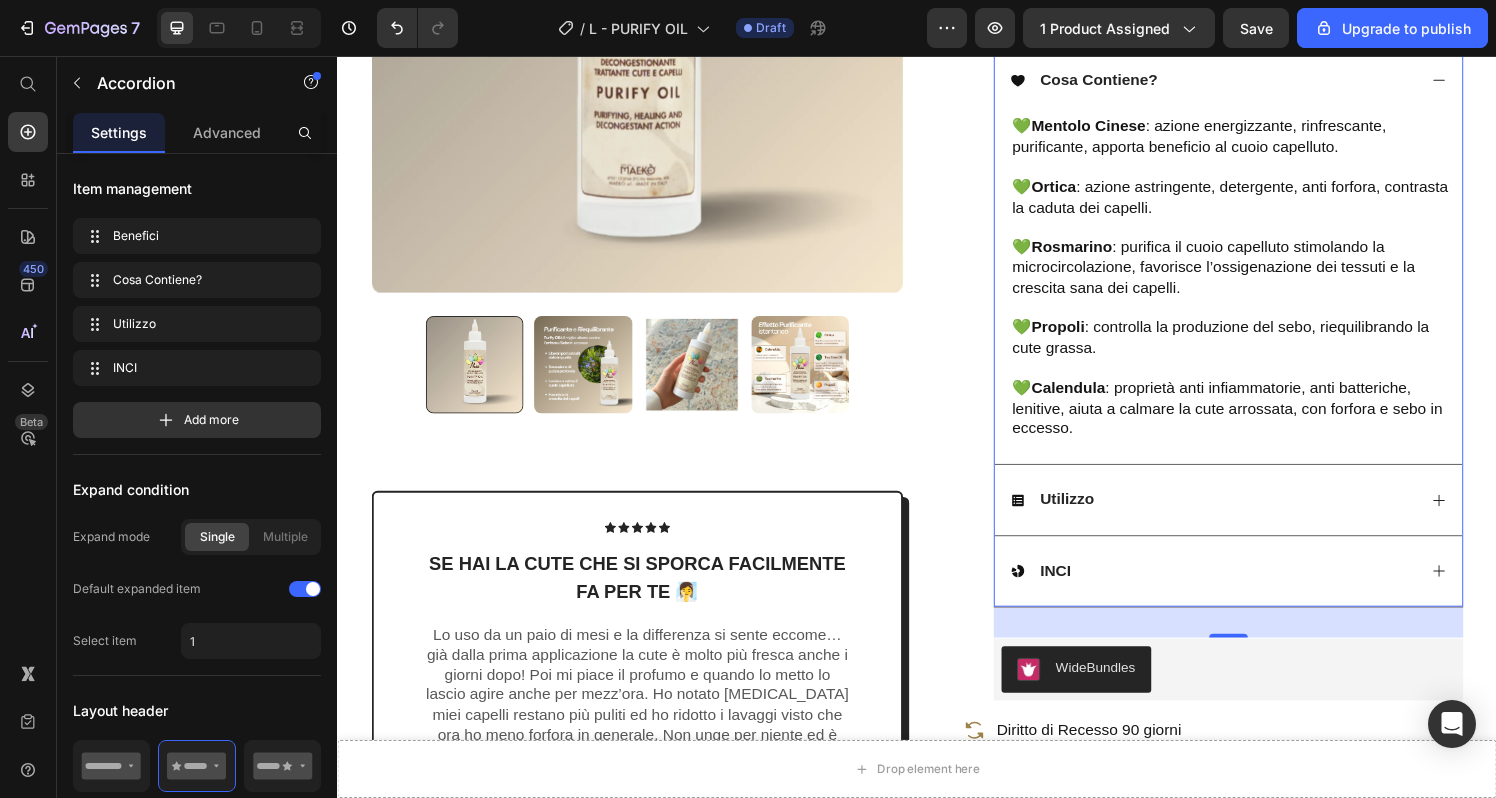 scroll, scrollTop: 975, scrollLeft: 0, axis: vertical 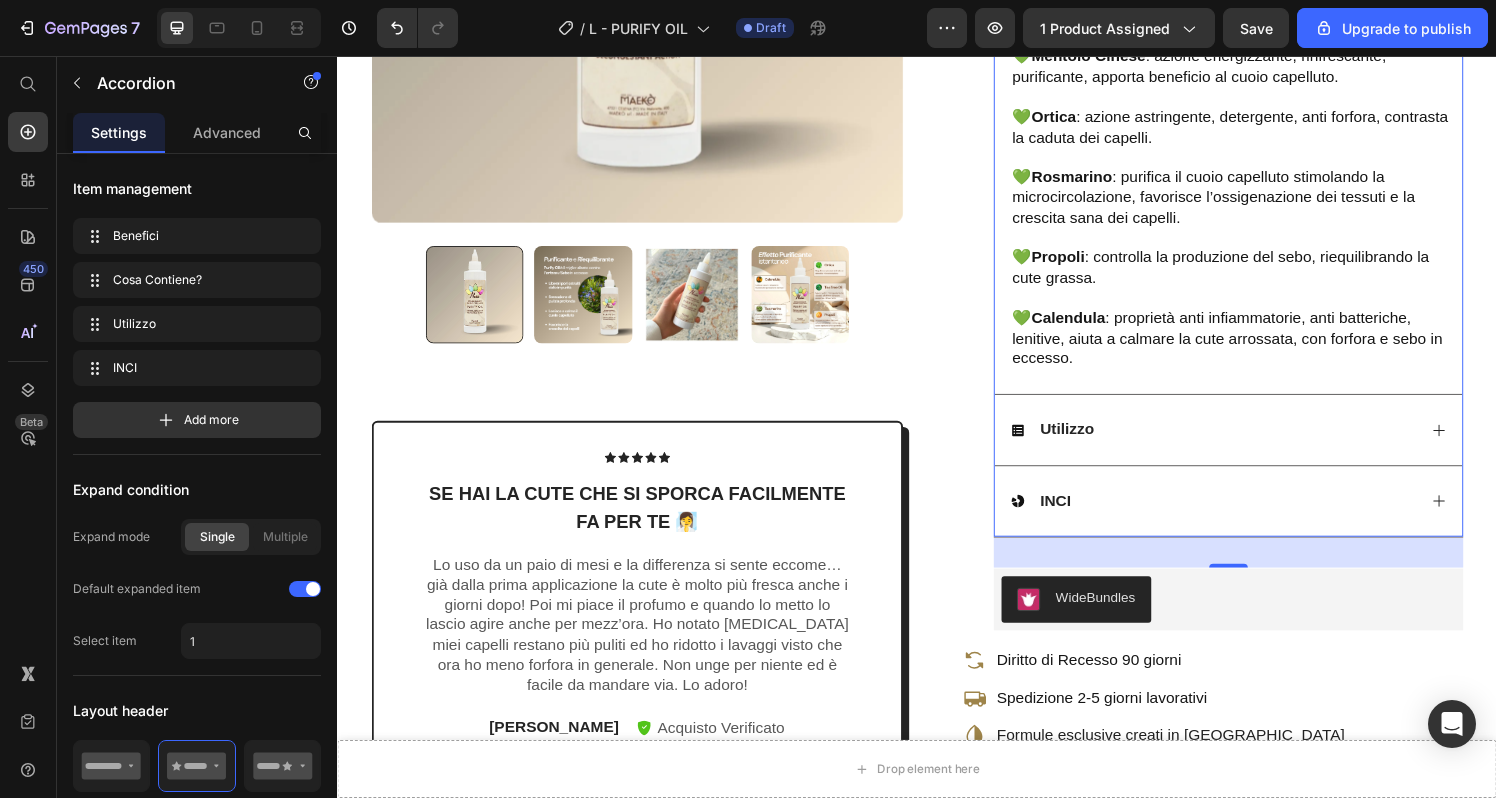 click on "Utilizzo" at bounding box center [1259, 443] 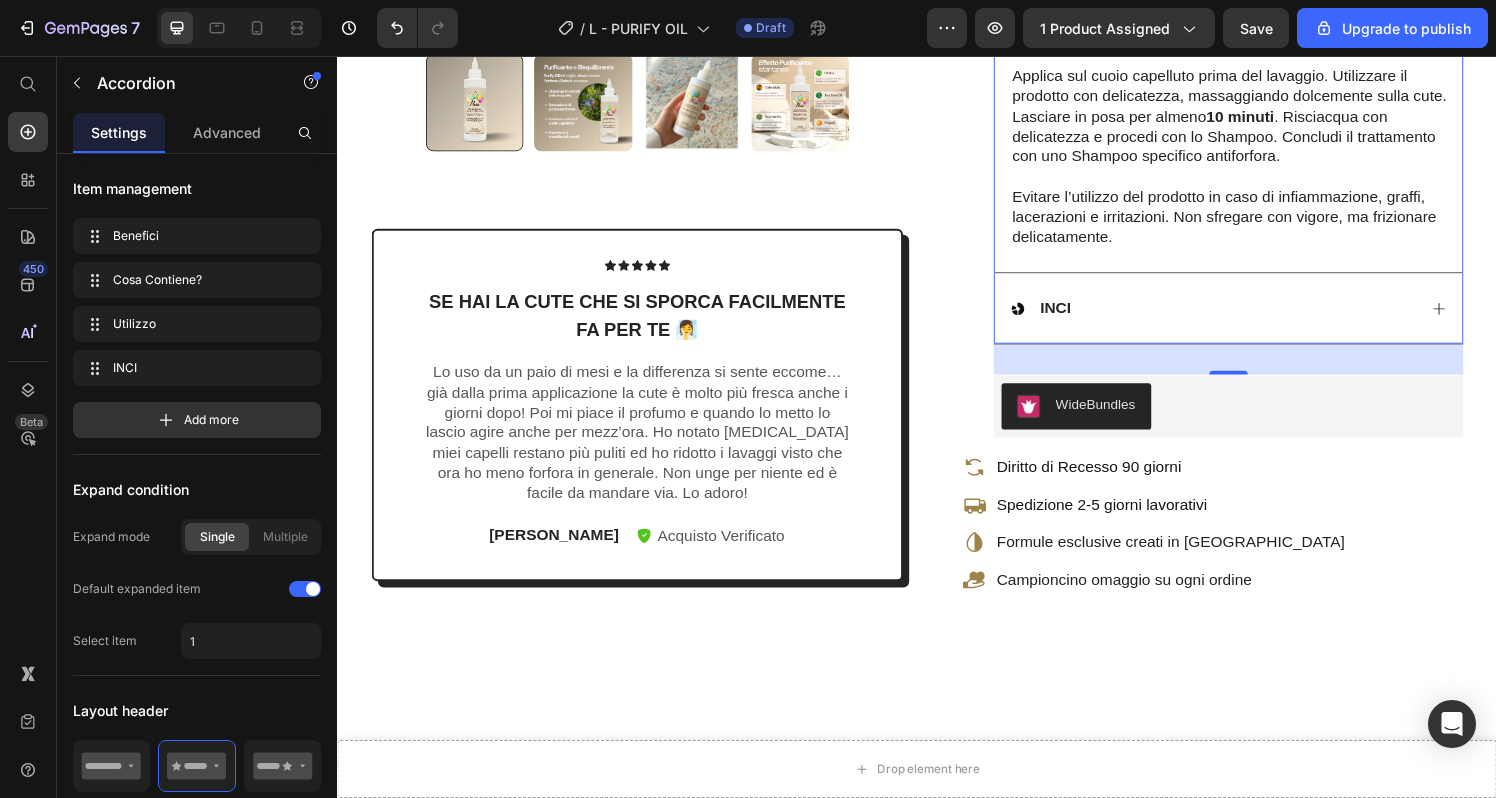 scroll, scrollTop: 1035, scrollLeft: 0, axis: vertical 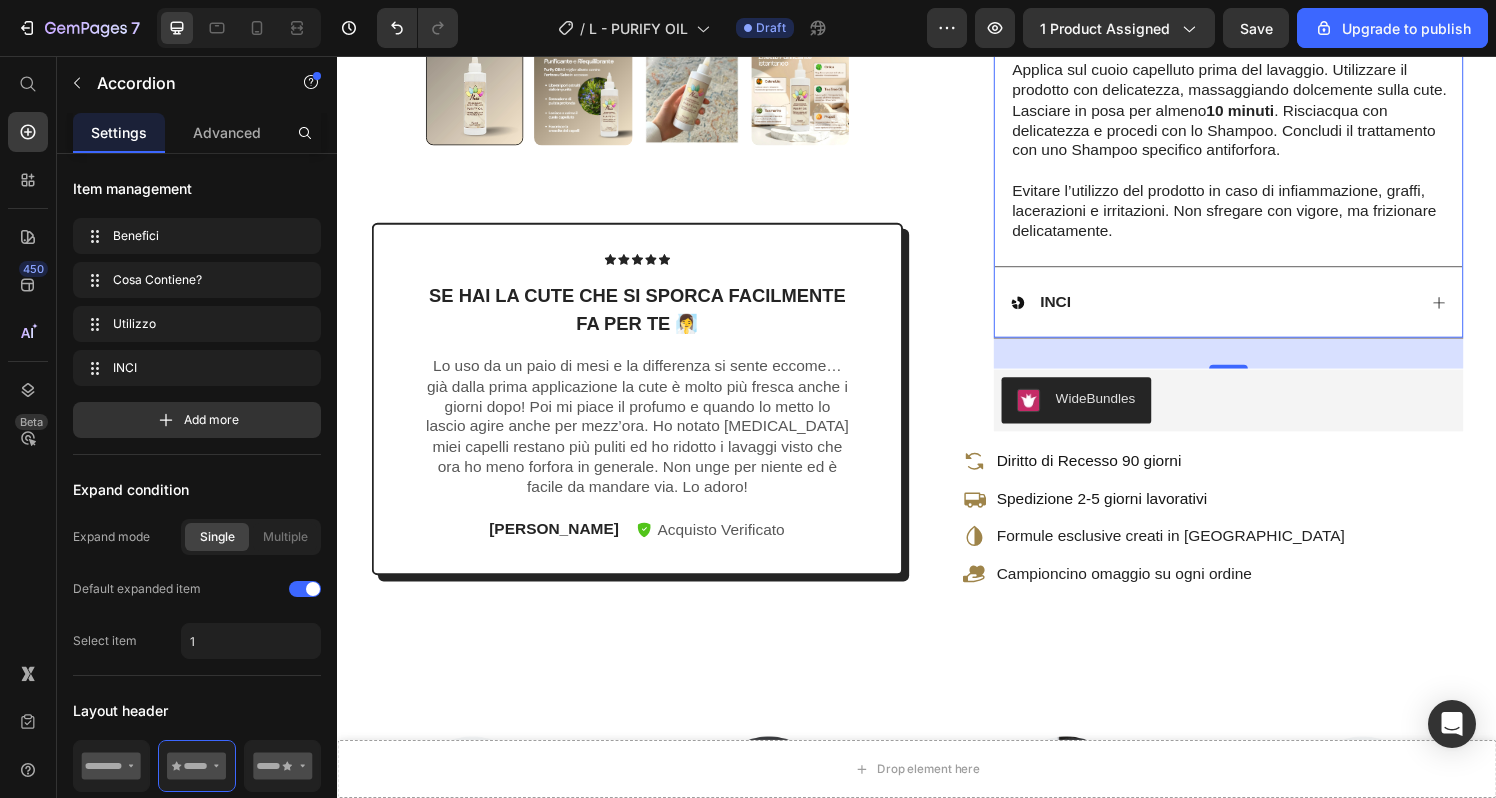 click on "INCI" at bounding box center [1243, 311] 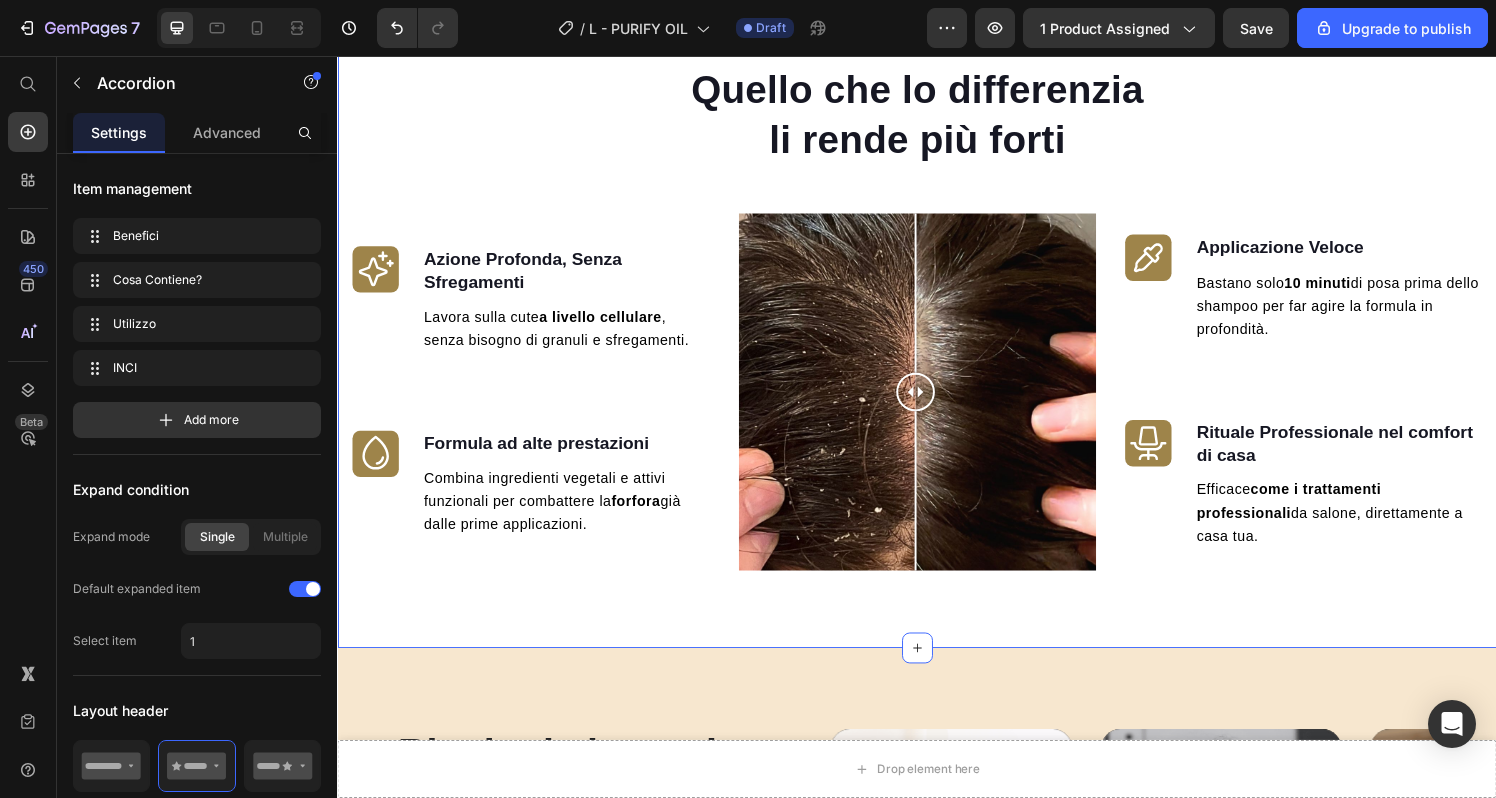 scroll, scrollTop: 2235, scrollLeft: 0, axis: vertical 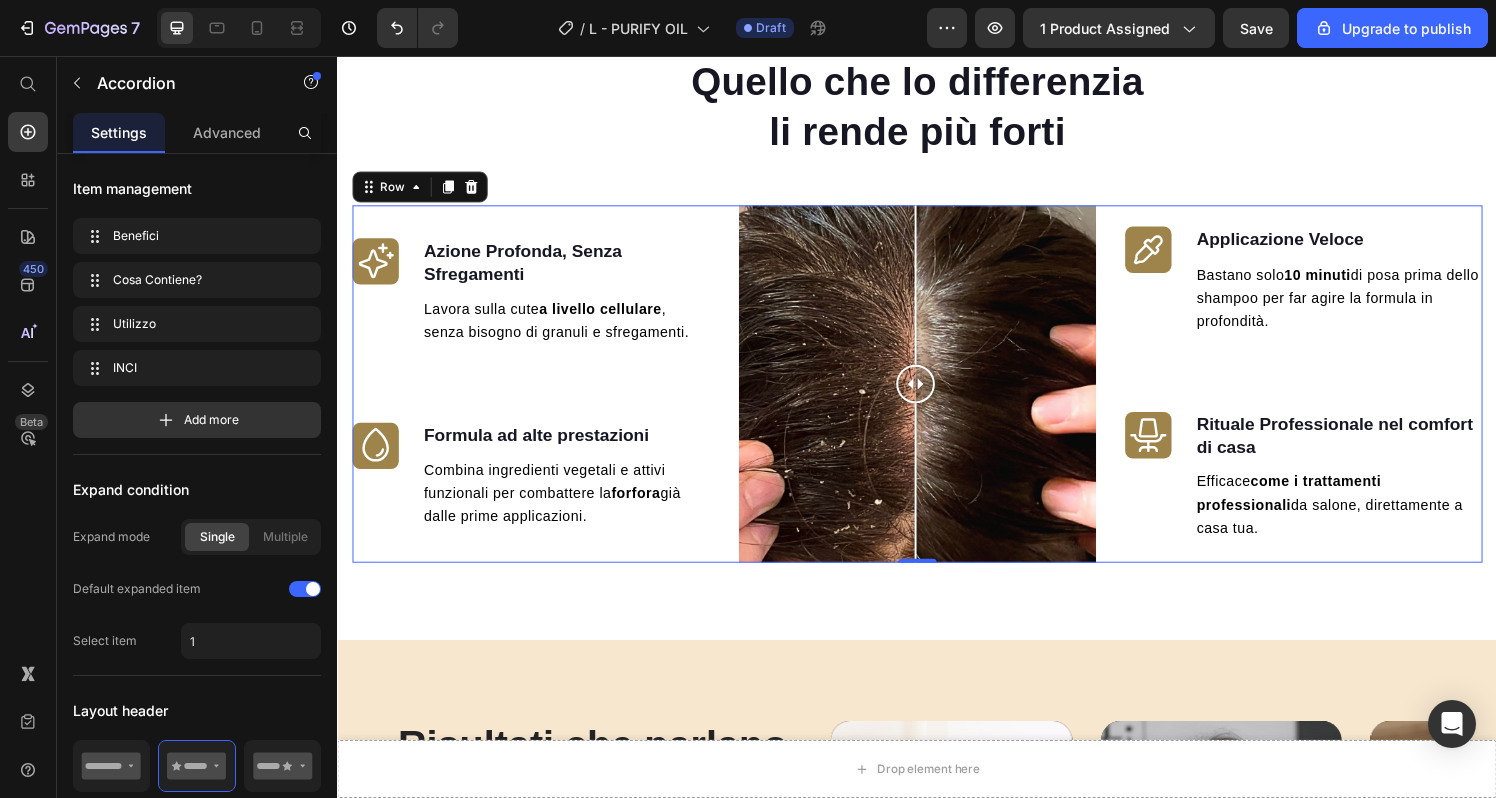 click on "Icon Azione Profonda, Senza Sfregamenti Text block Lavora sulla cute  a livello cellulare , senza bisogno di granuli e sfregamenti. Text block
Icon Formula ad alte prestazioni Text block Combina ingredienti vegetali e attivi funzionali per combattere la  forfora  già dalle prime applicazioni.  Text block Advanced list" at bounding box center (537, 396) 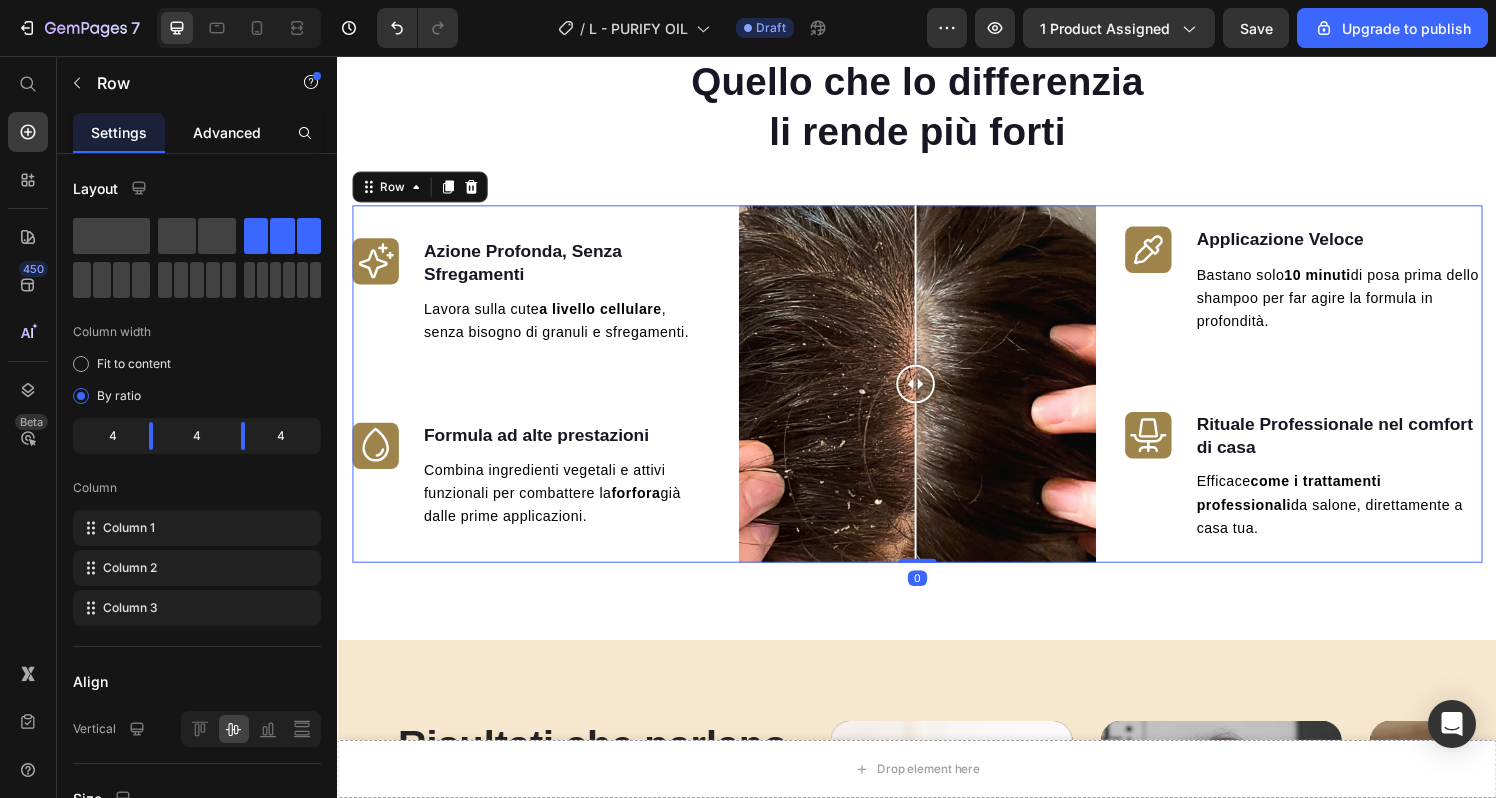 click on "Advanced" 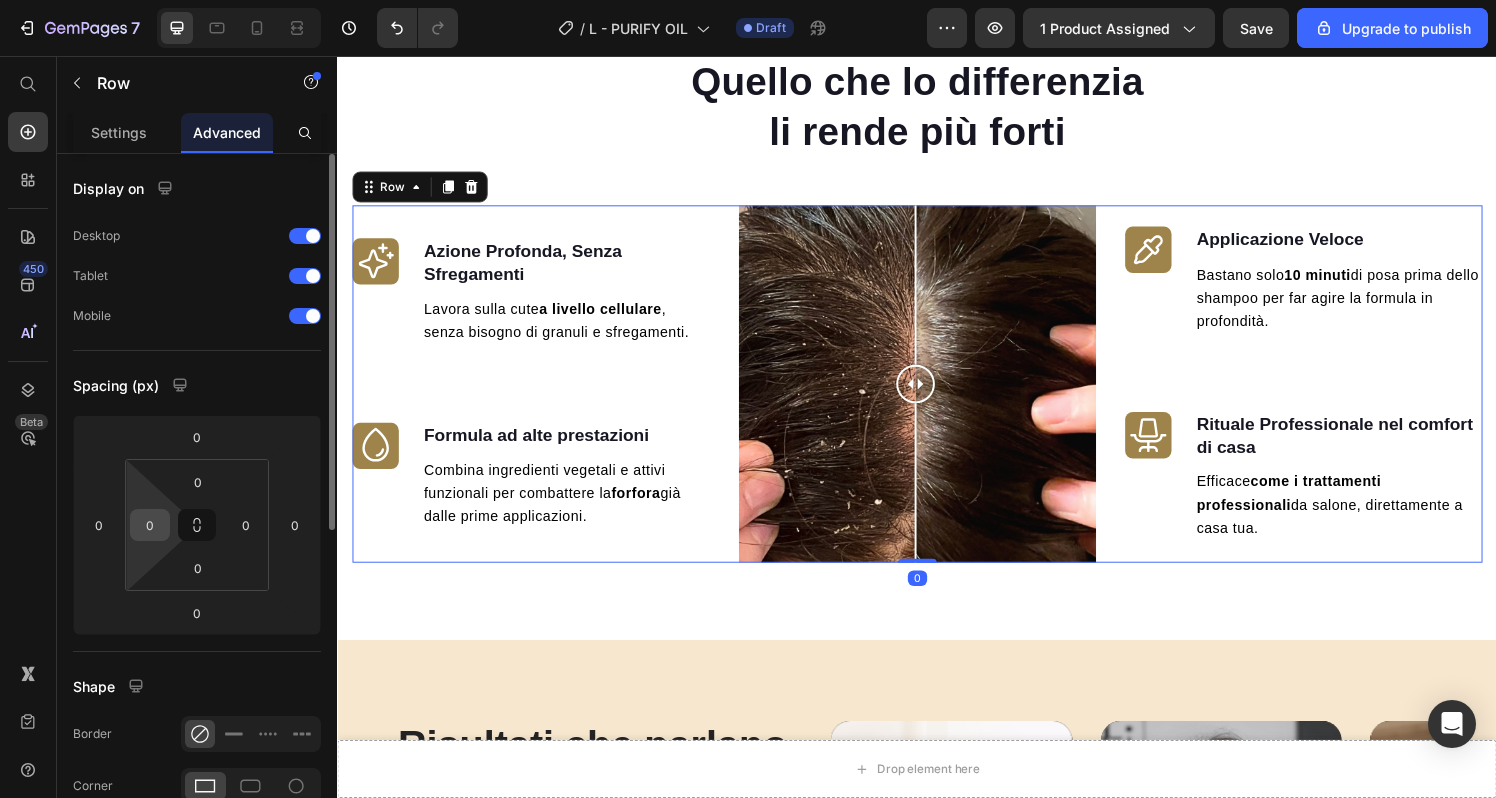 click on "0" at bounding box center (150, 525) 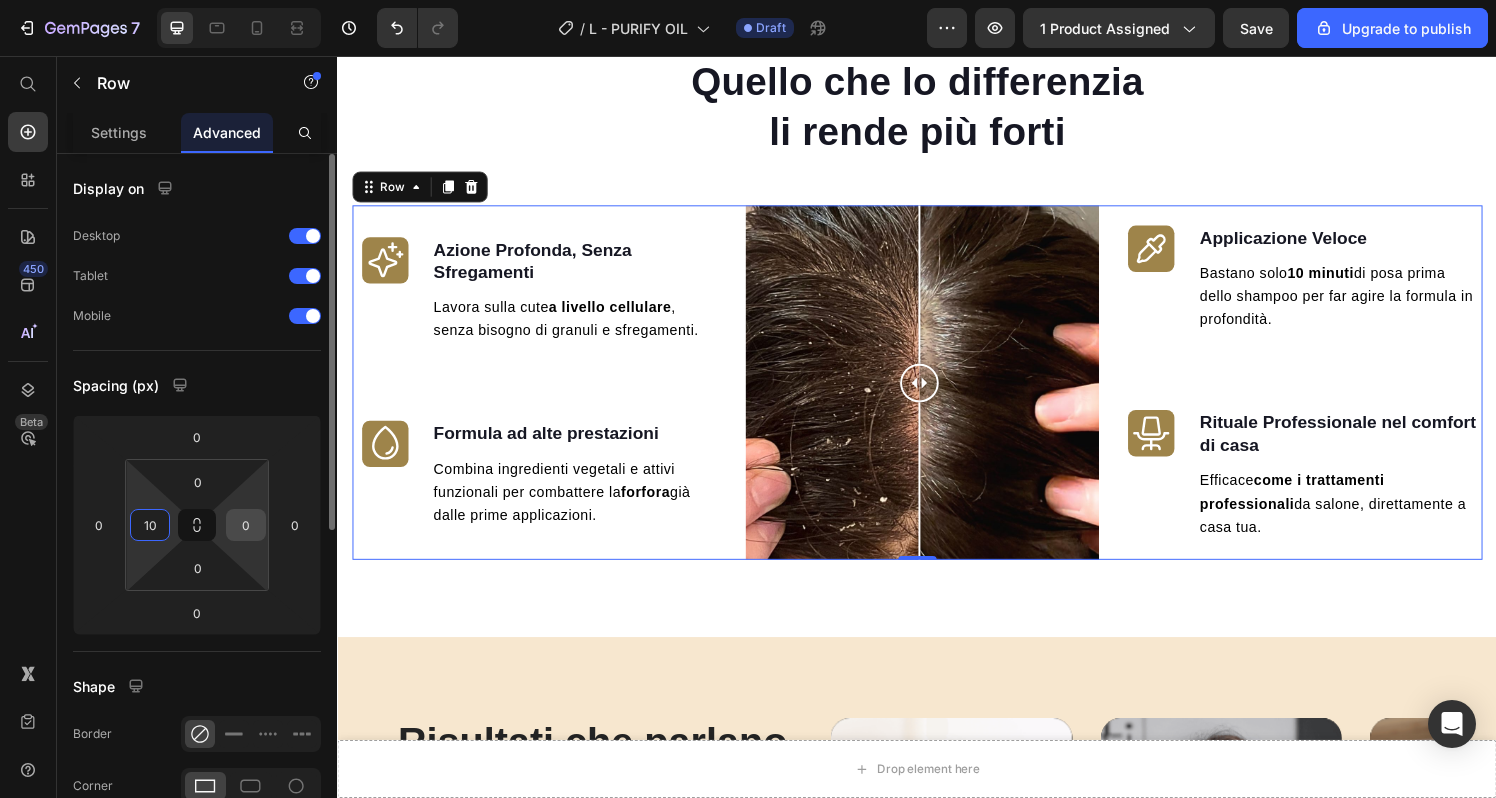 type on "10" 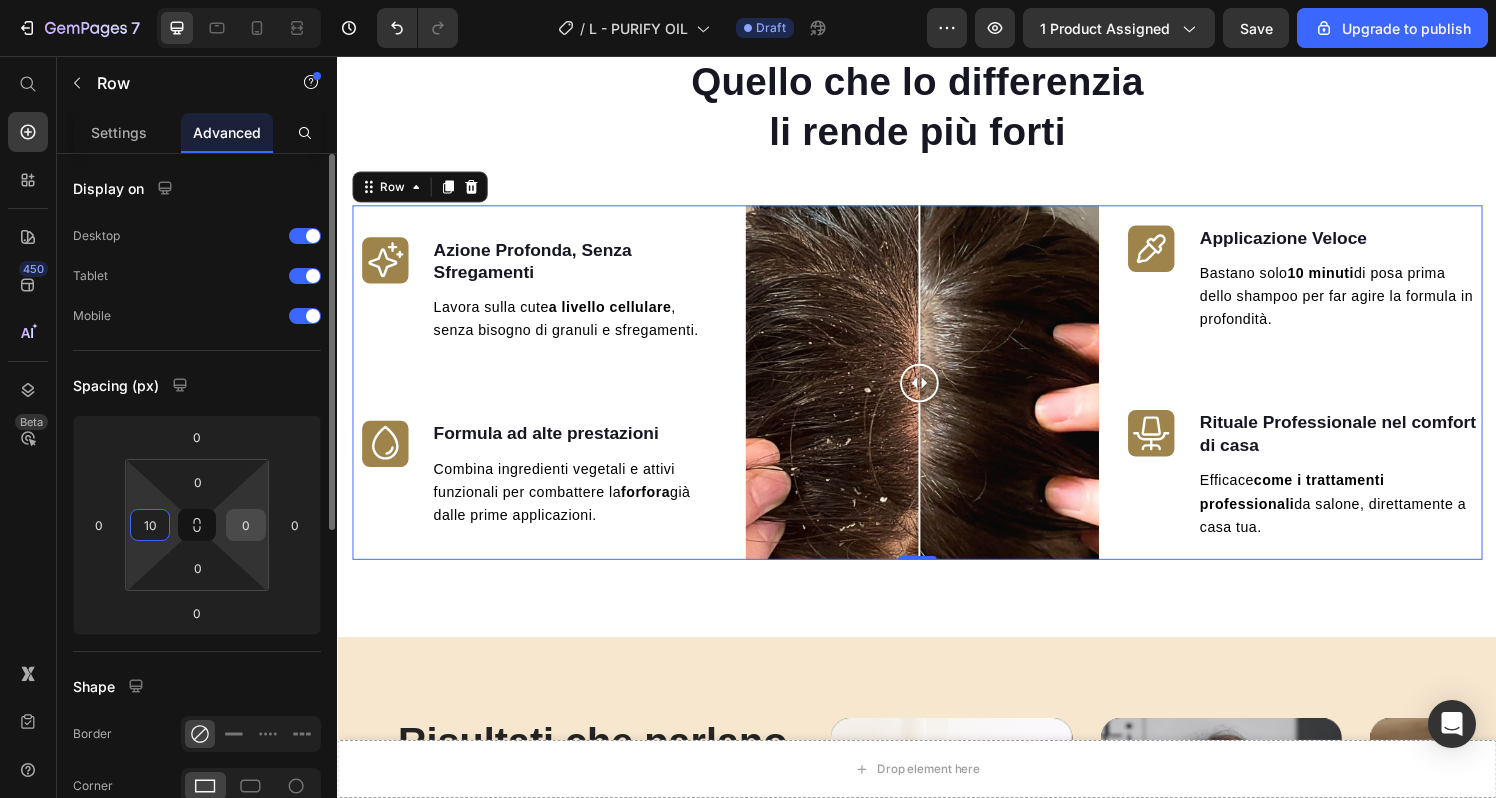 click on "0" at bounding box center [246, 525] 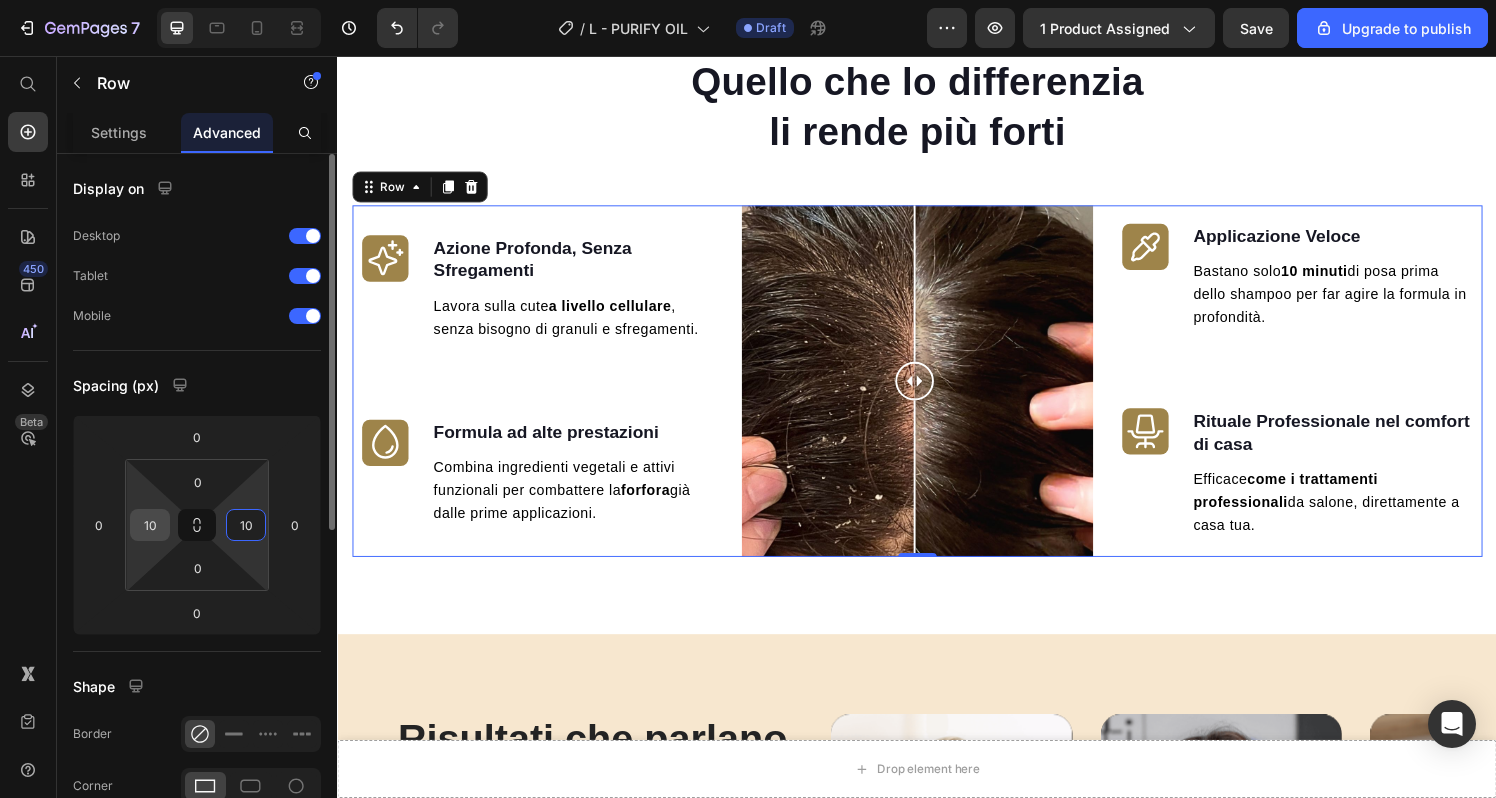 type on "10" 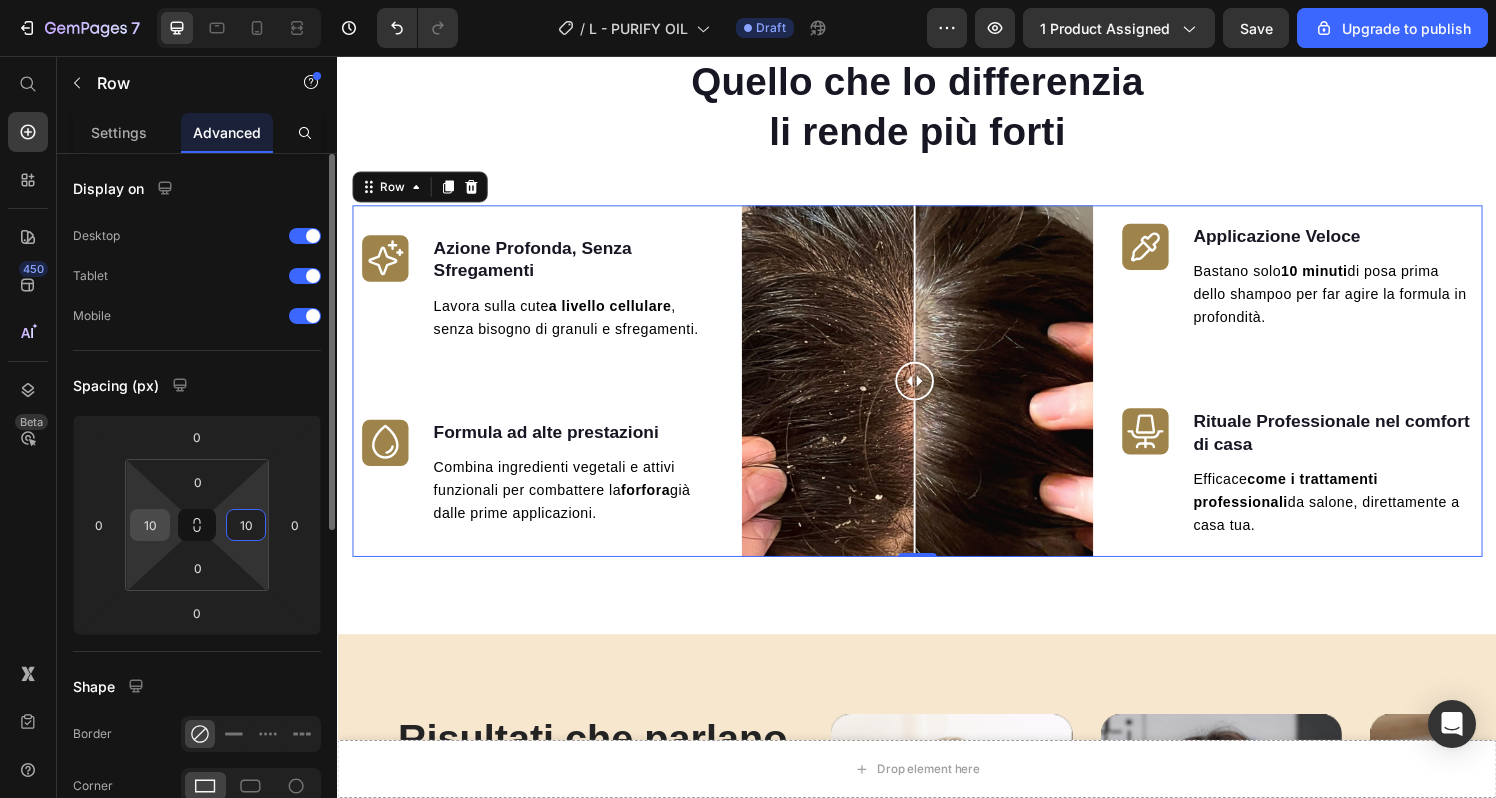 click on "10" at bounding box center (150, 525) 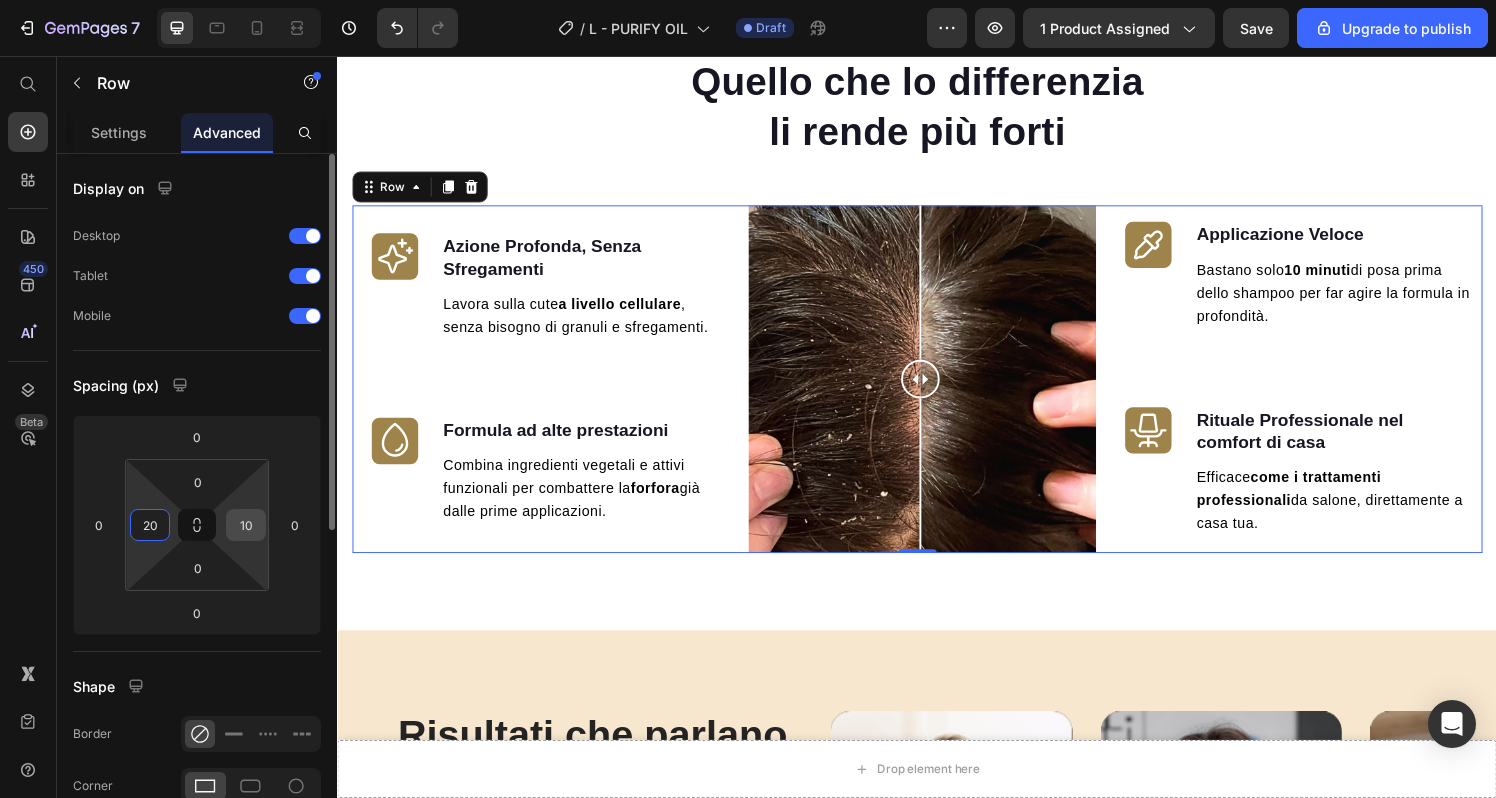 type on "20" 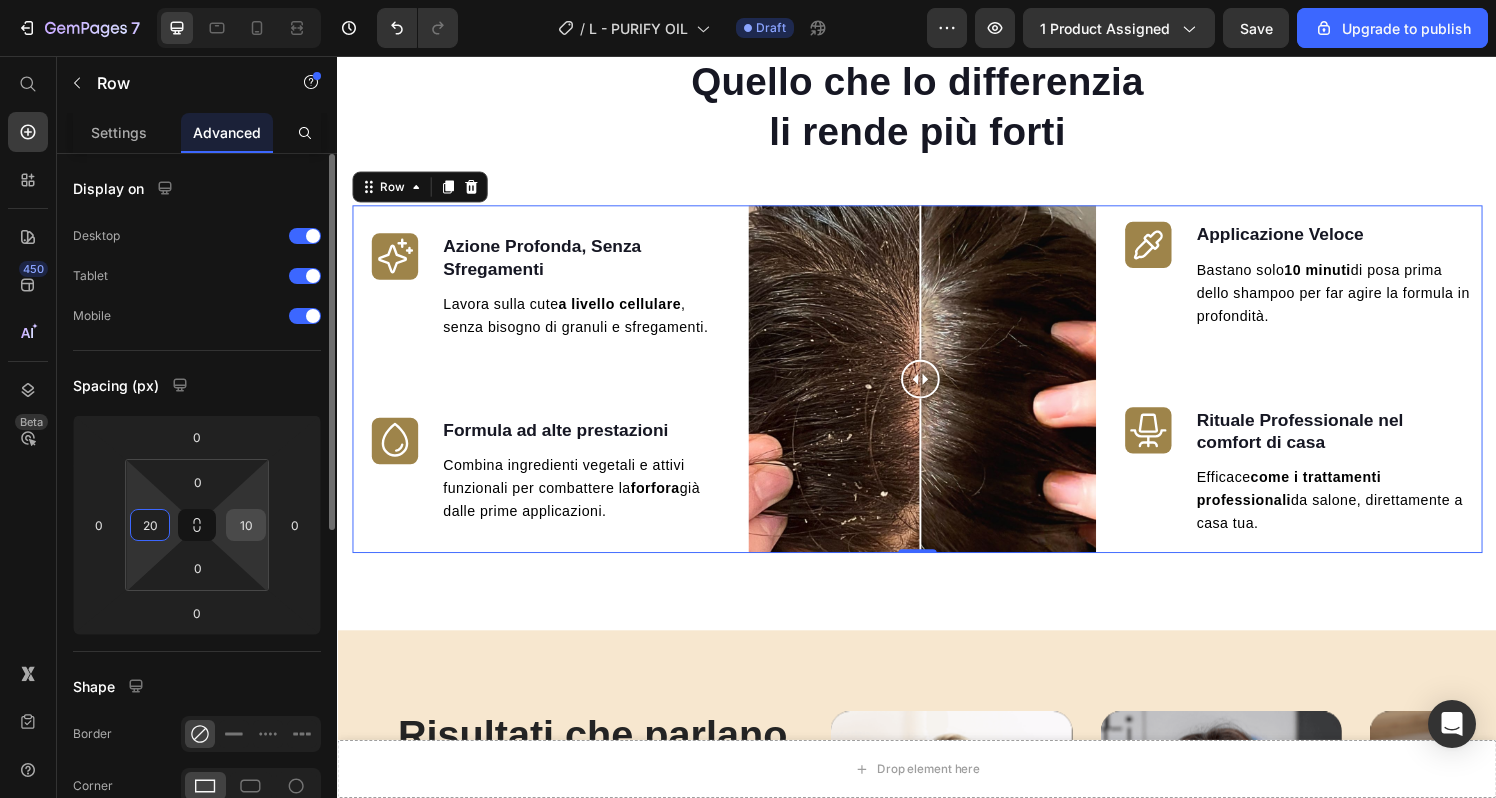 click on "10" at bounding box center [246, 525] 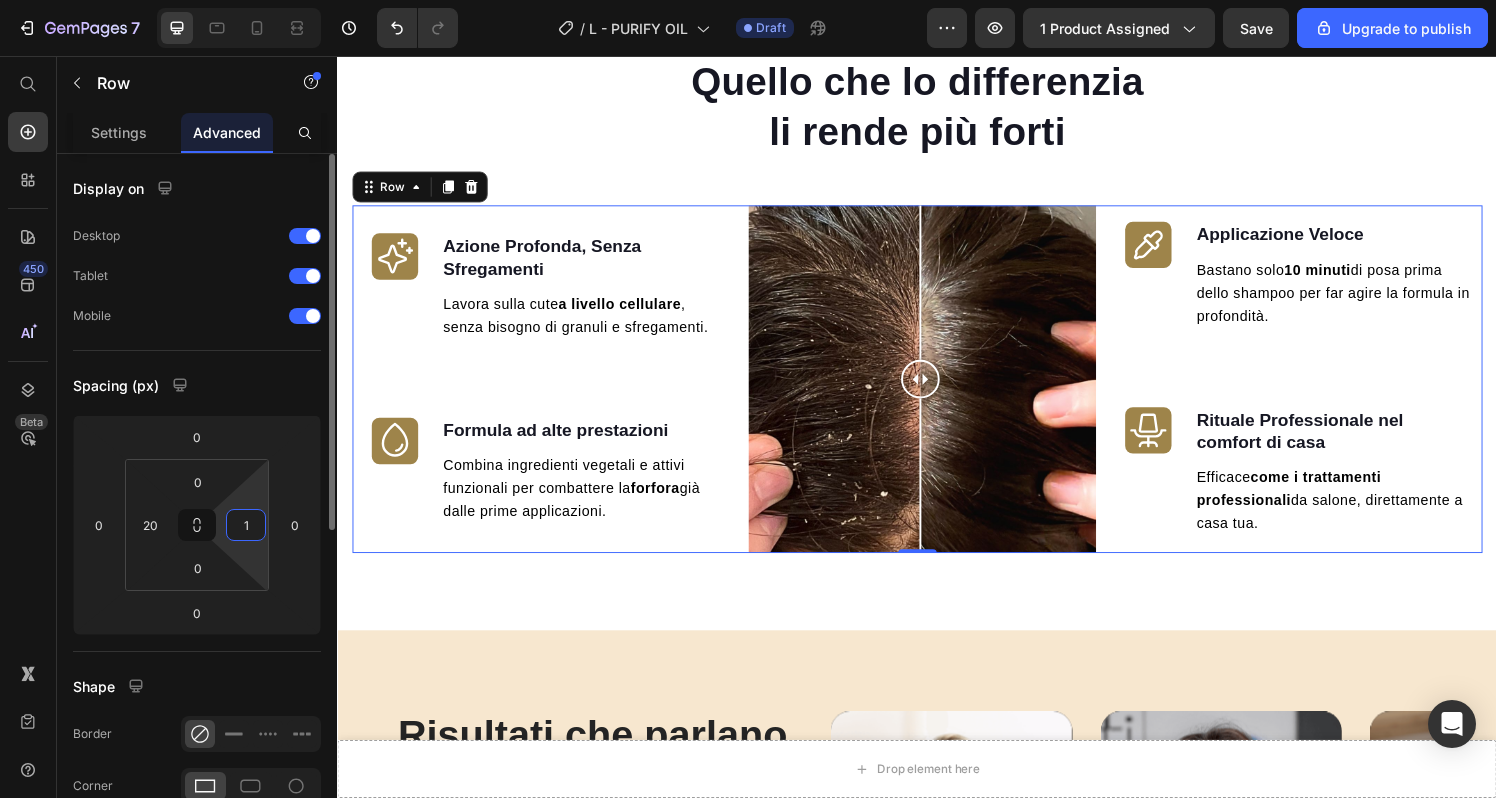 type on "10" 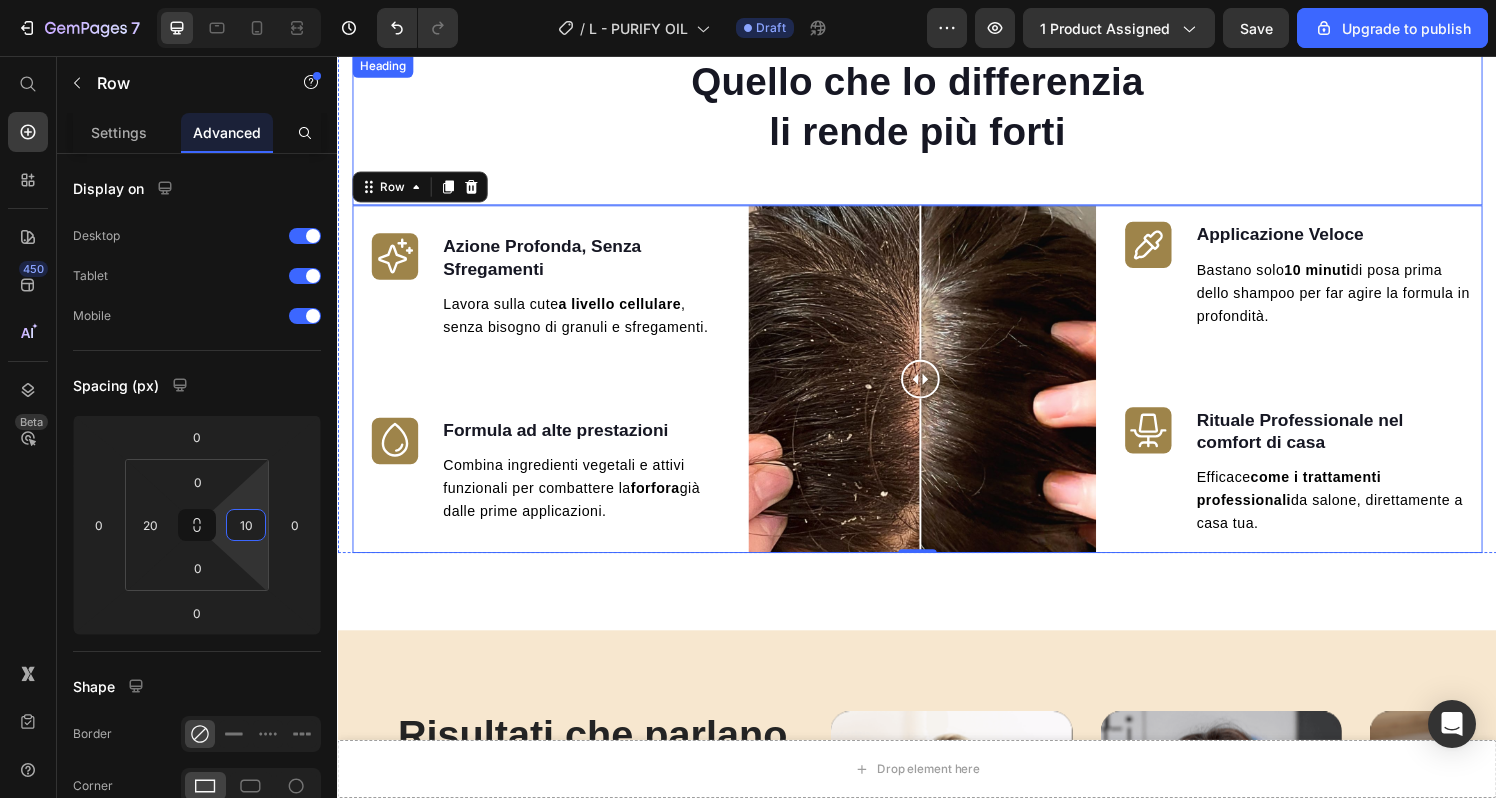 click on "Quello che lo differenzia li rende più forti" at bounding box center [937, 109] 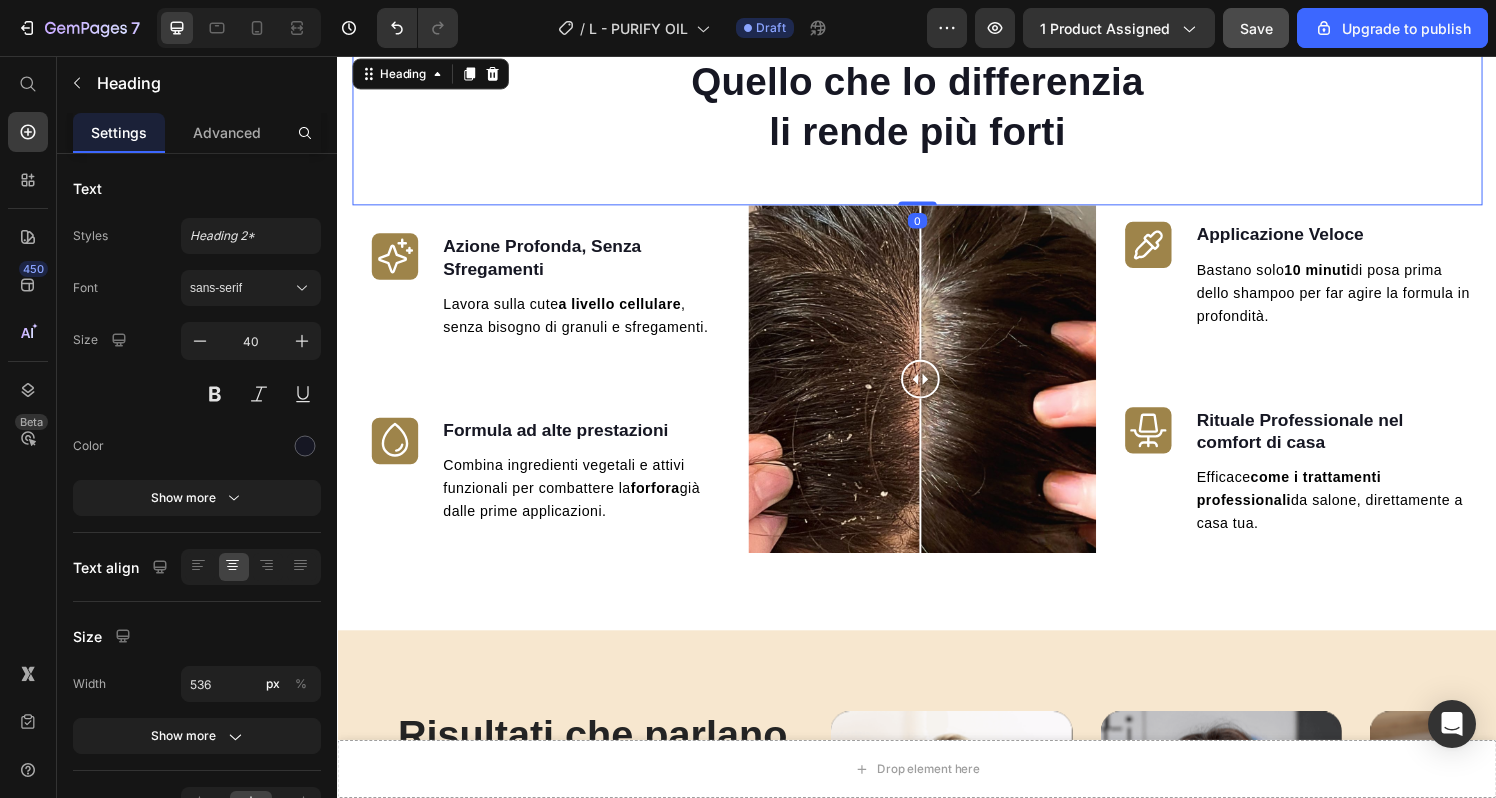 click on "Save" 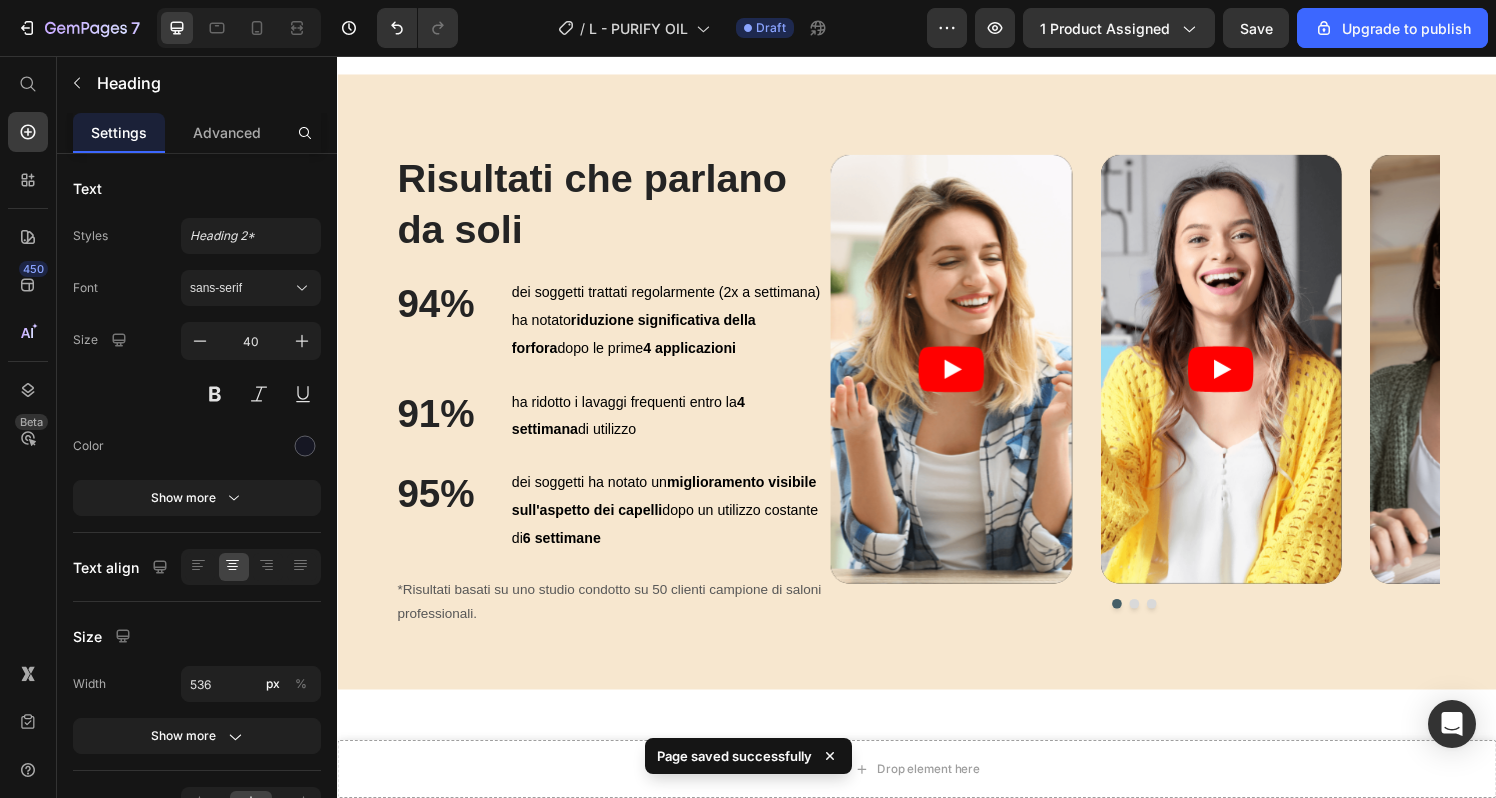 scroll, scrollTop: 2764, scrollLeft: 0, axis: vertical 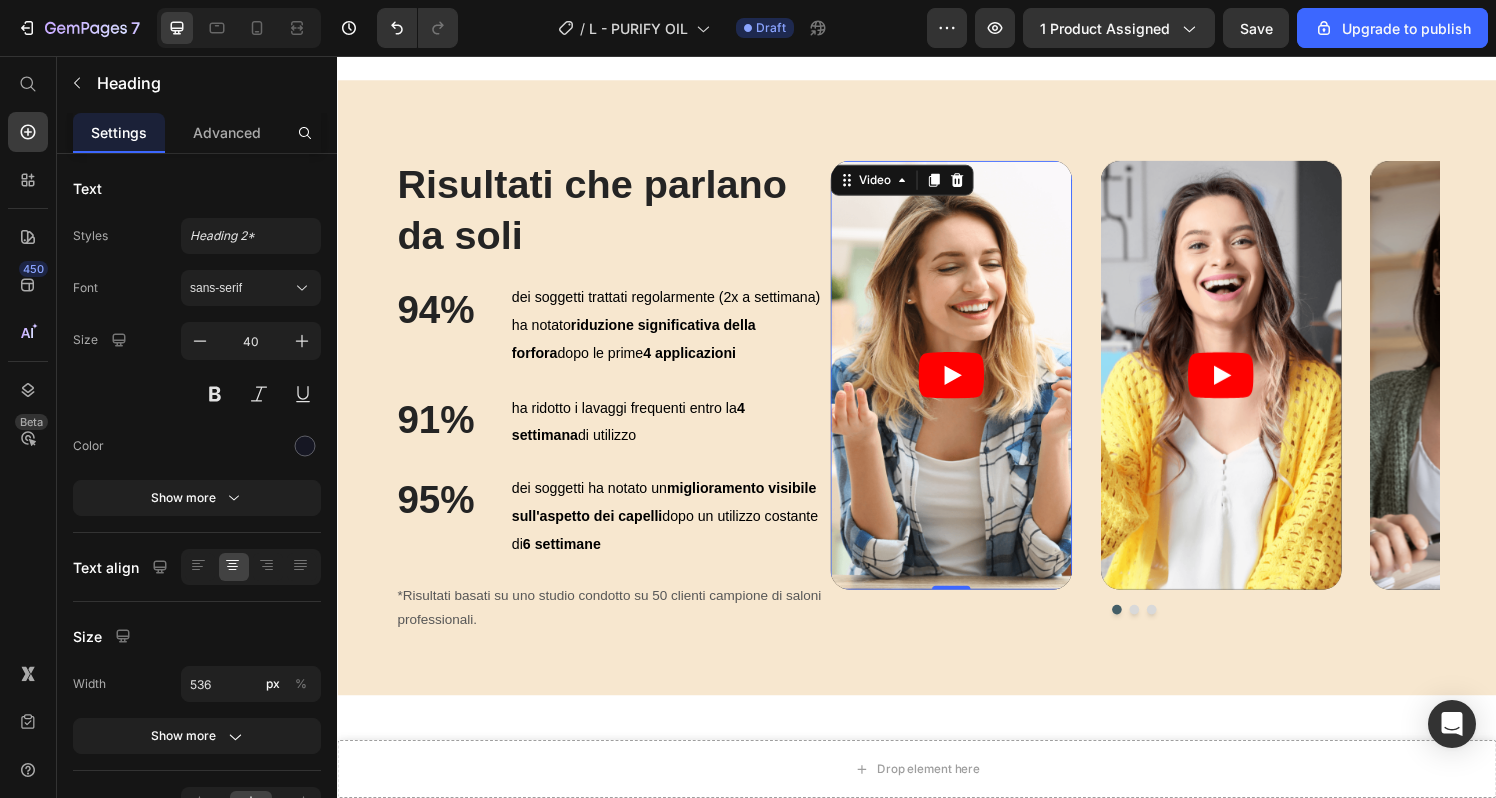 click at bounding box center (972, 386) 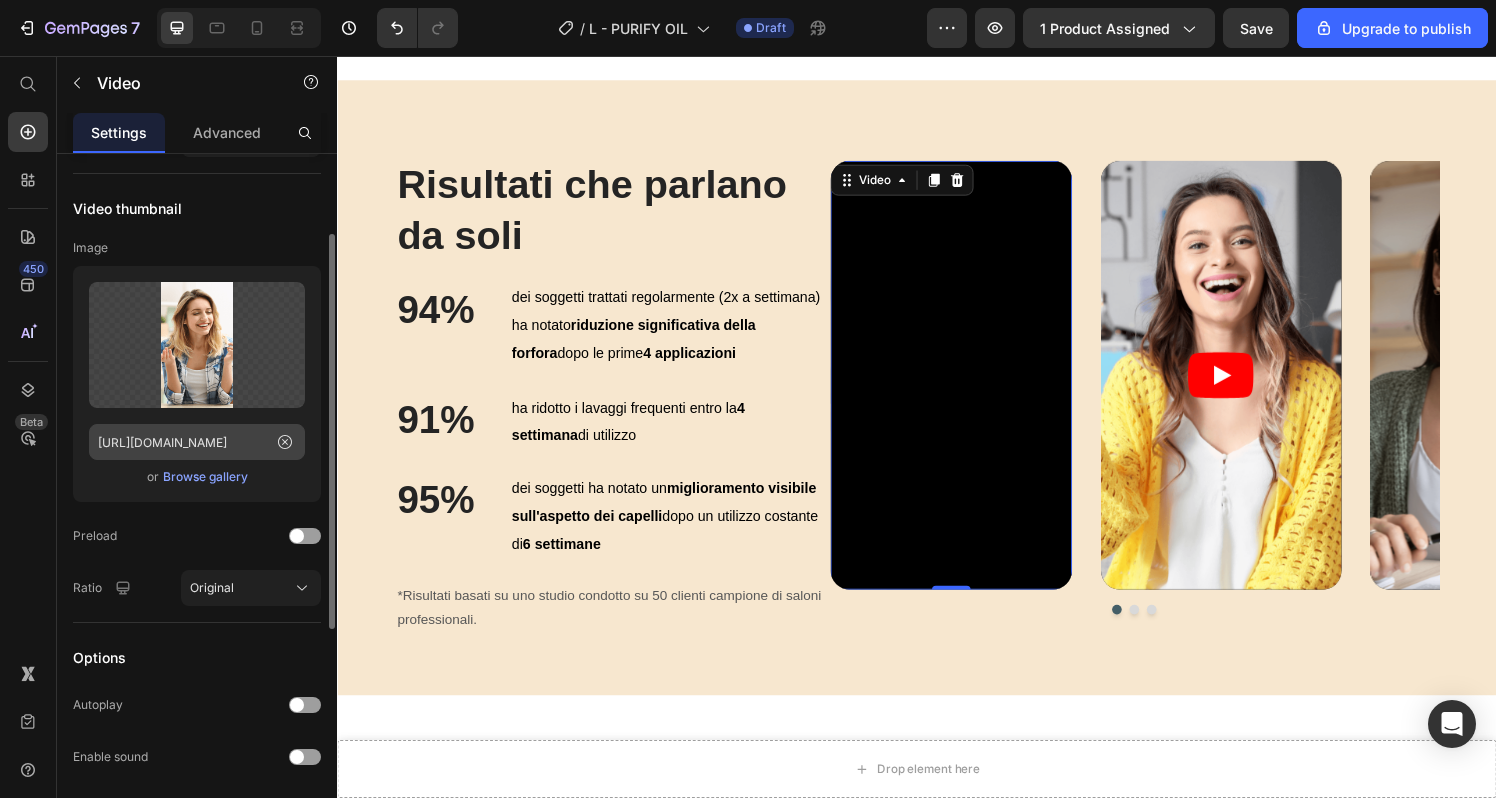 scroll, scrollTop: 133, scrollLeft: 0, axis: vertical 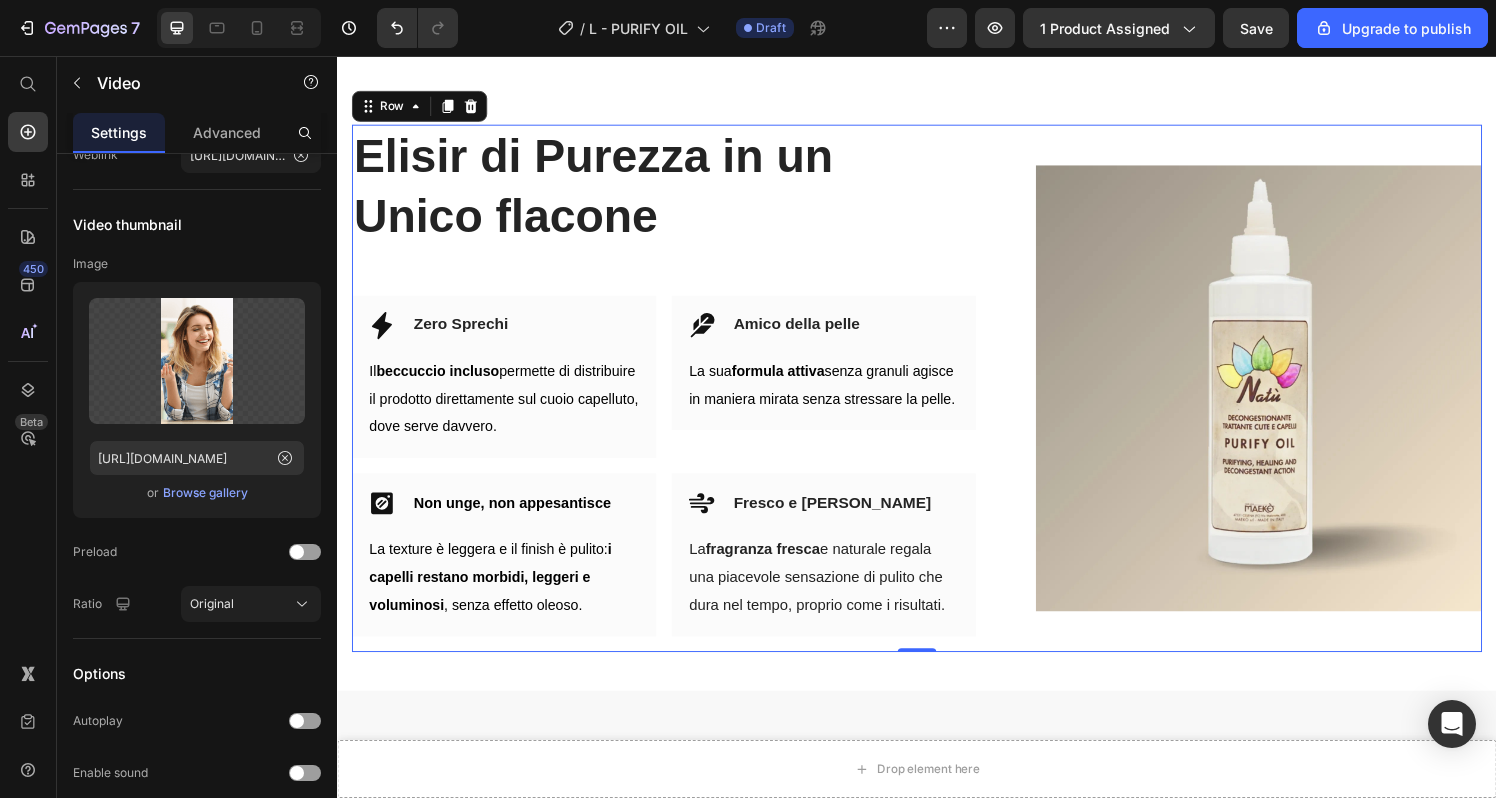 click on "Elisir di Purezza in un Unico flacone Heading Row
Icon Zero Sprechi Heading Row Il  beccuccio incluso  permette di distribuire il prodotto direttamente sul cuoio capelluto, dove serve davvero. Text block Row
Icon Amico della pelle Heading Row La sua  formula attiva  senza granuli agisce in maniera mirata senza stressare la pelle. Text block Row Row
Icon Non unge, non appesantisce Heading Row La texture è leggera e il finish è pulito:  i capelli restano morbidi, leggeri e voluminosi , senza effetto oleoso. Text block Row
Icon Fresco e Piacevole Heading Row La  fragranza fresca  e naturale regala una piacevole sensazione di pulito che dura nel tempo, proprio come i risultati. Text block Row Row" at bounding box center [675, 400] 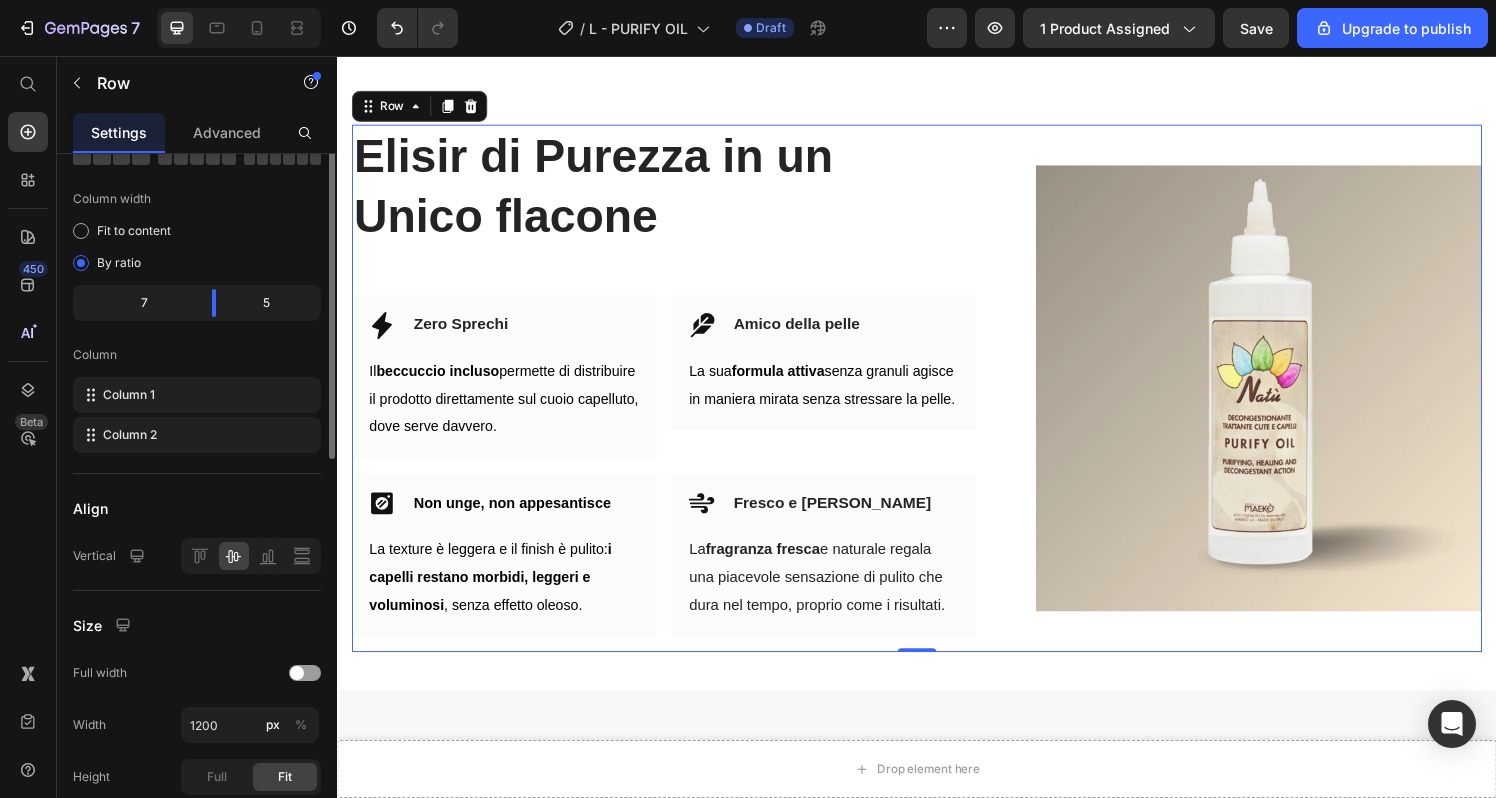 scroll, scrollTop: 0, scrollLeft: 0, axis: both 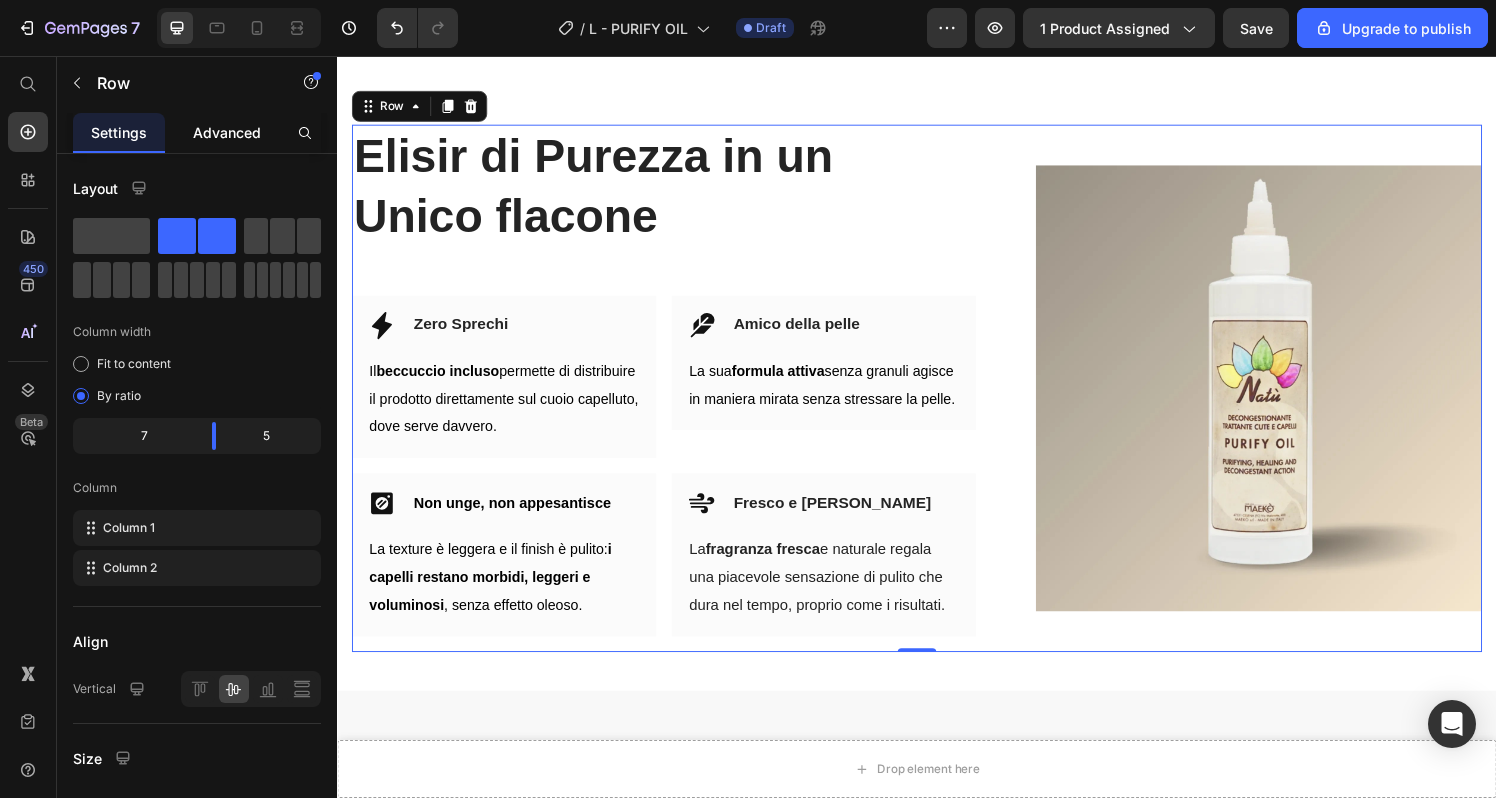 click on "Advanced" at bounding box center (227, 132) 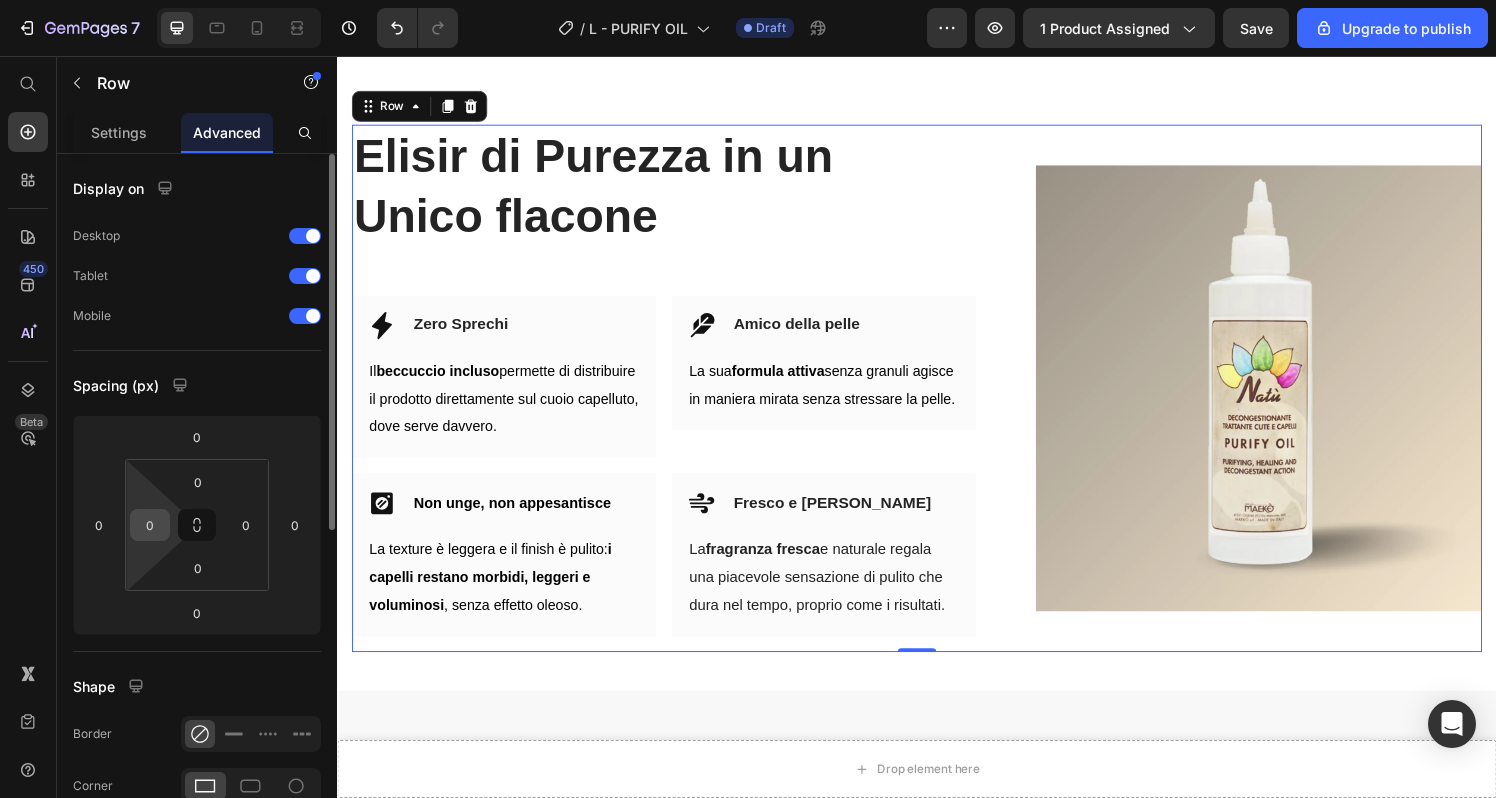click on "0" at bounding box center (150, 525) 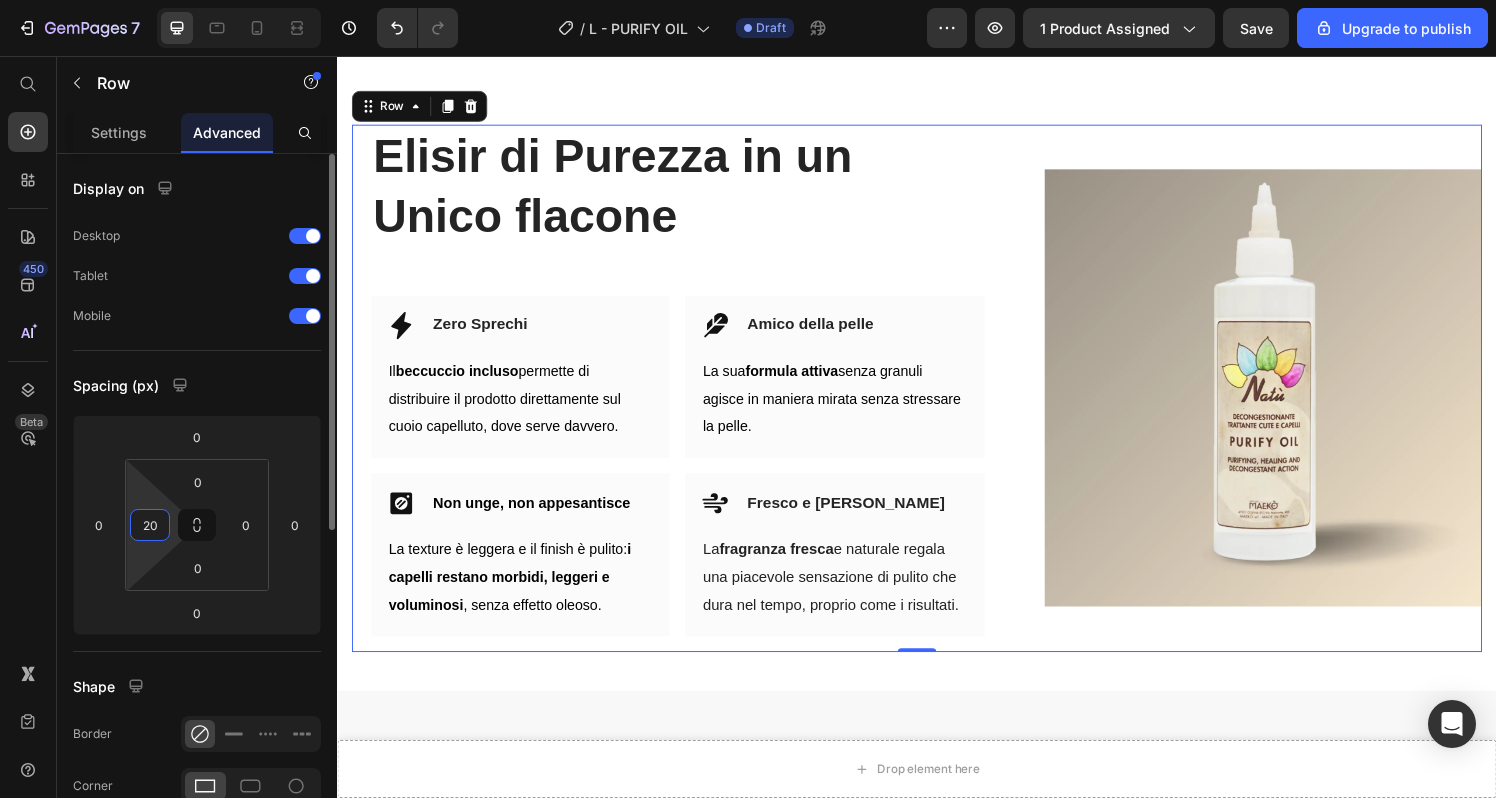 drag, startPoint x: 163, startPoint y: 529, endPoint x: 129, endPoint y: 529, distance: 34 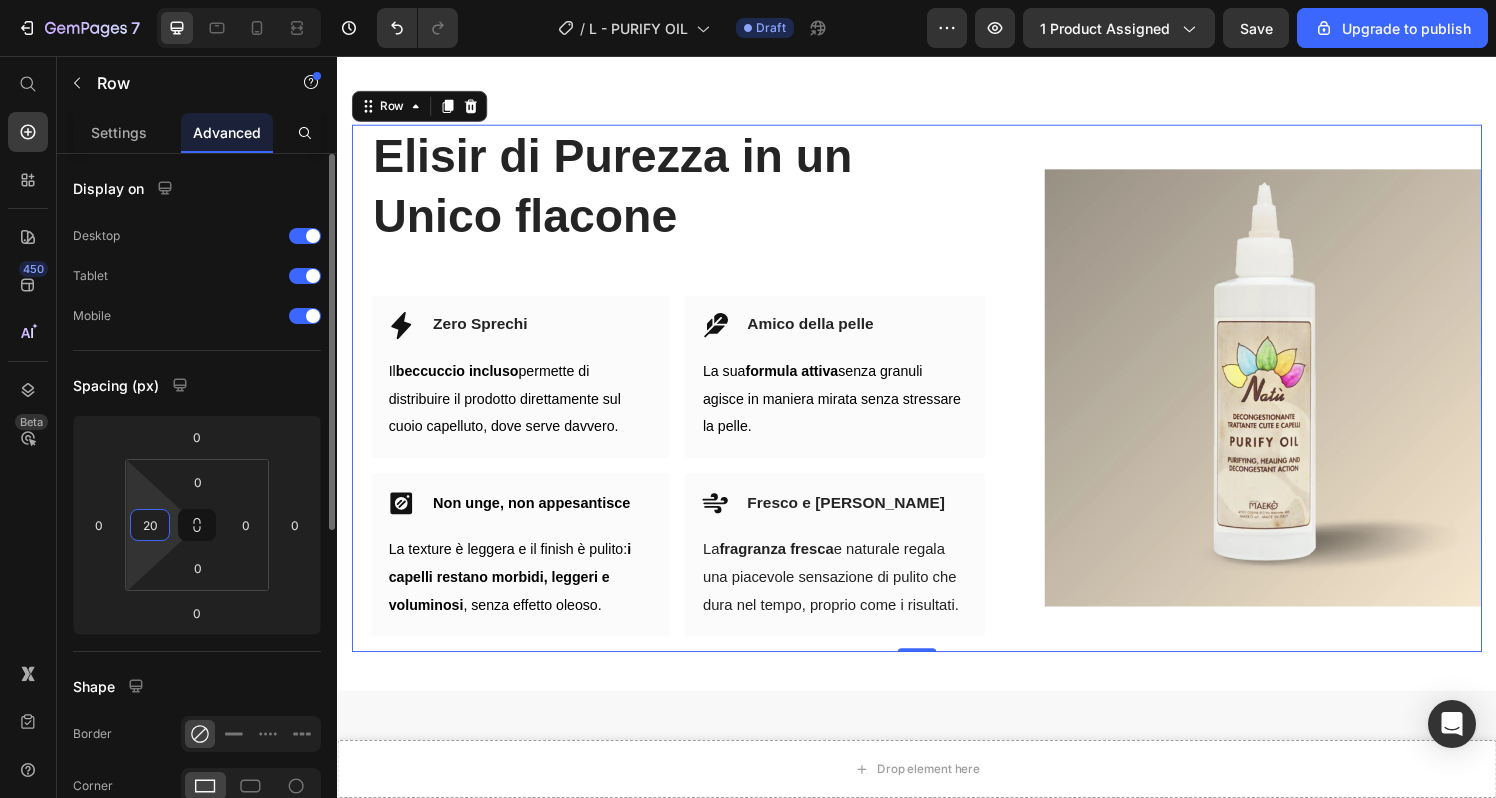 click on "0 20 0 0" at bounding box center [197, 525] 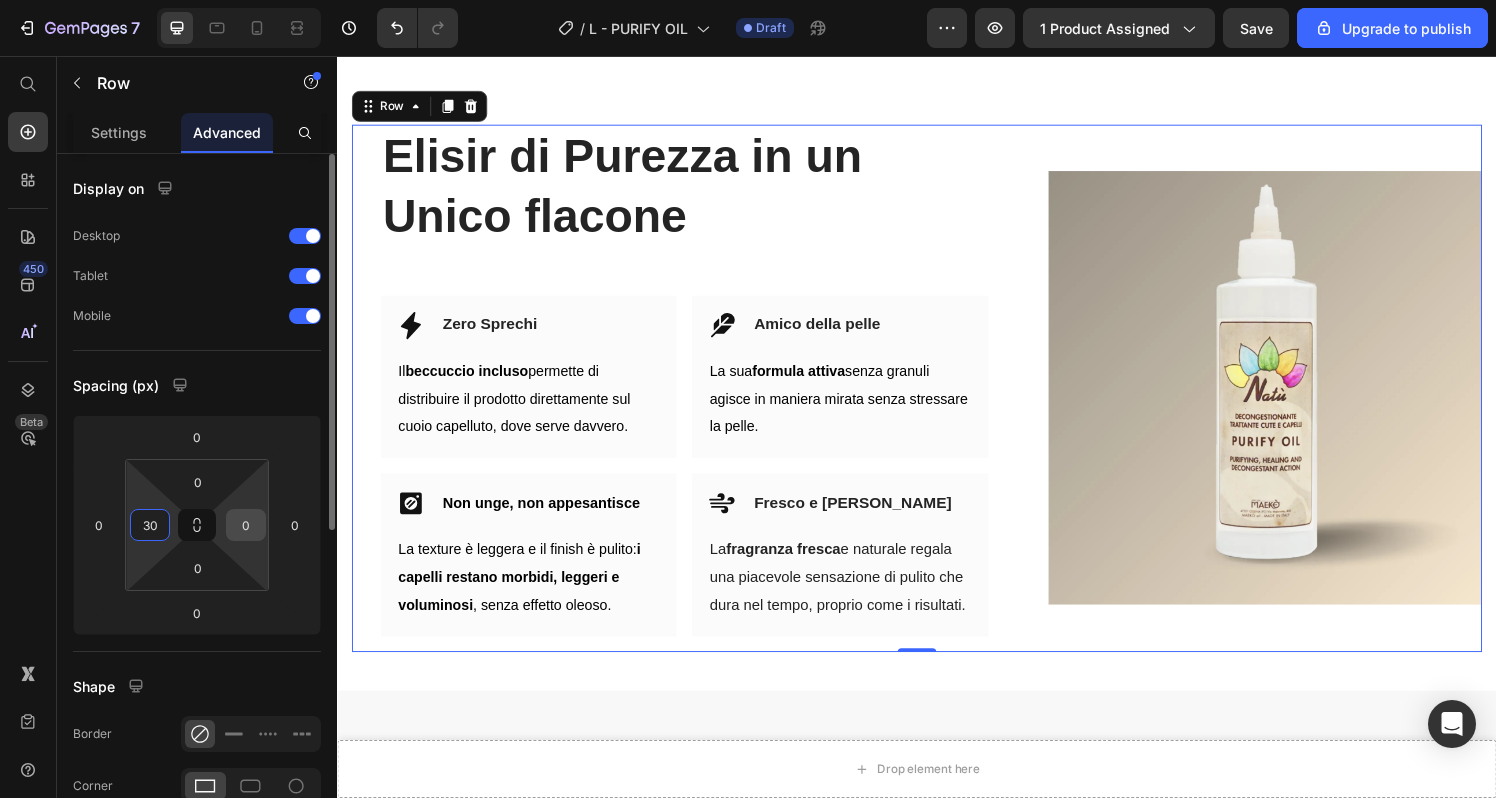 type on "30" 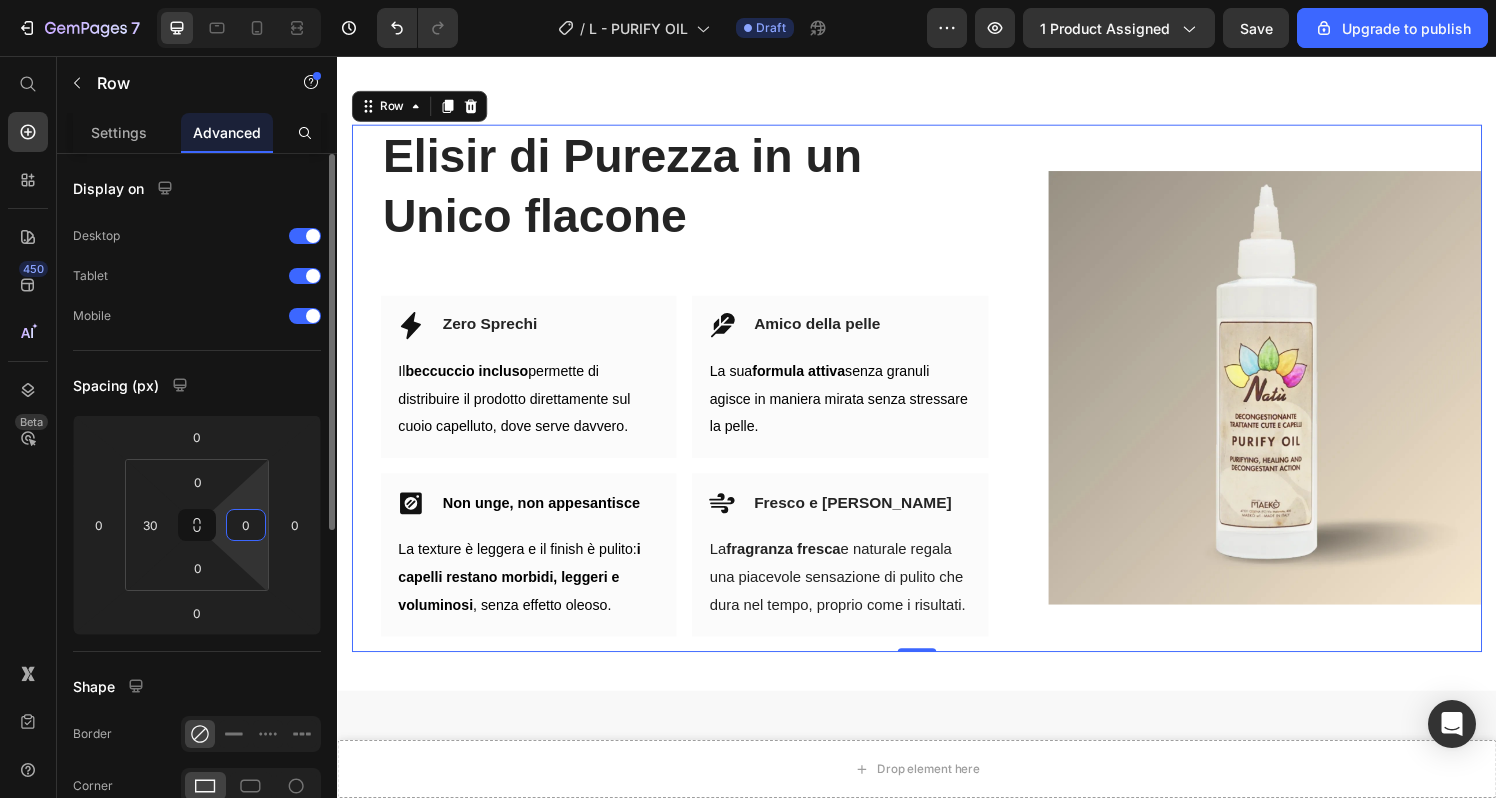 click on "0" at bounding box center [246, 525] 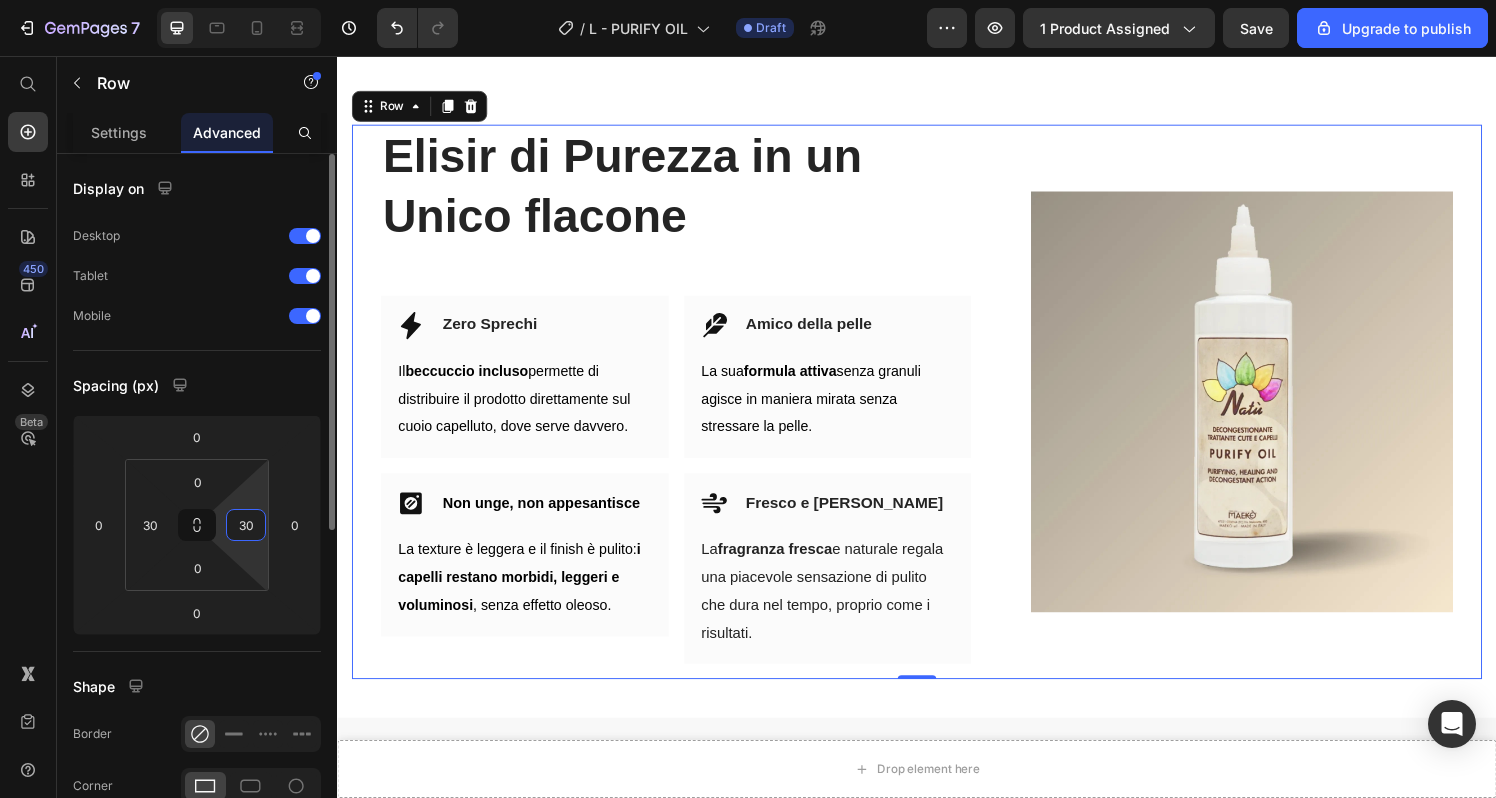 type on "3" 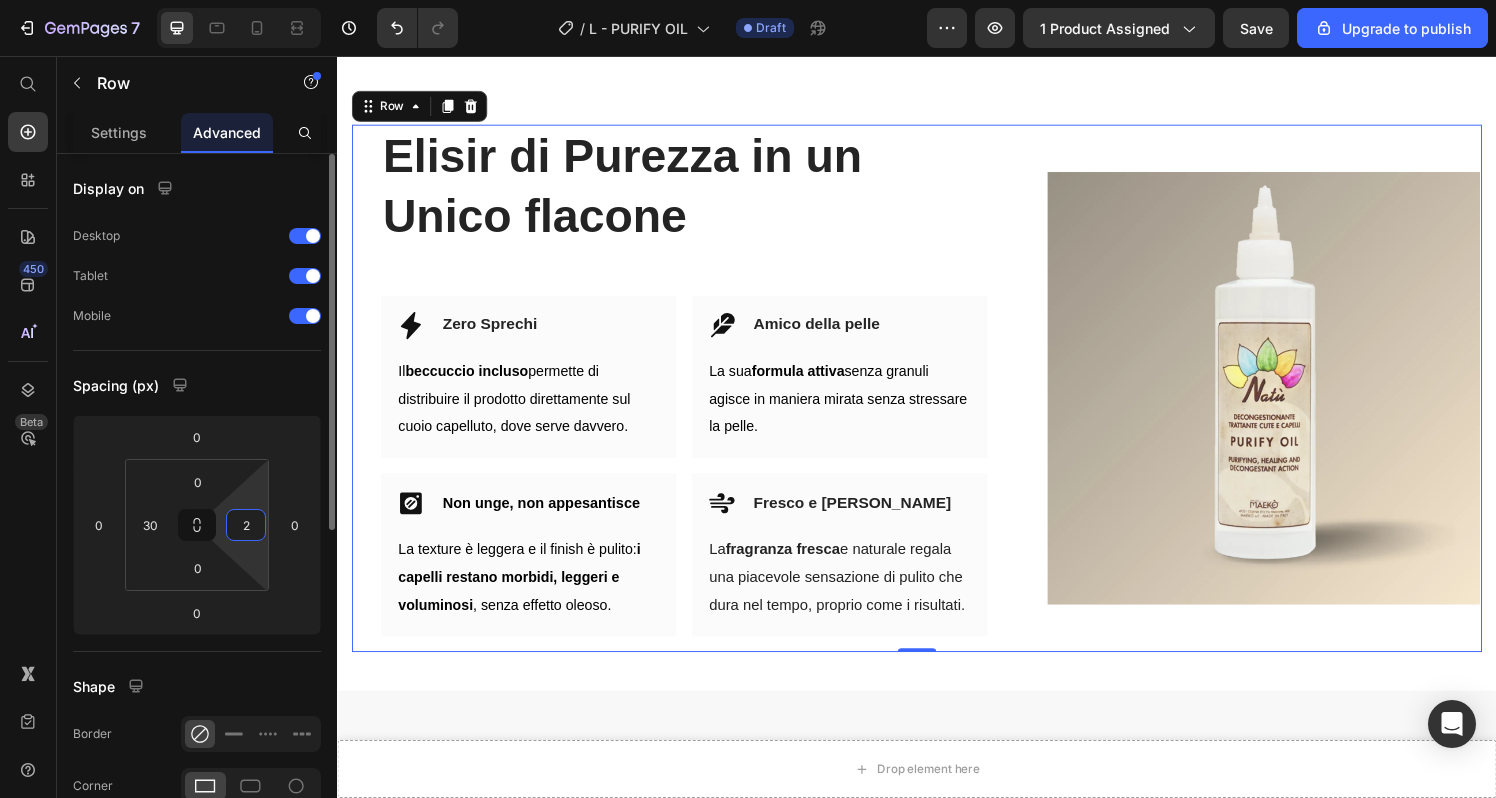 type on "20" 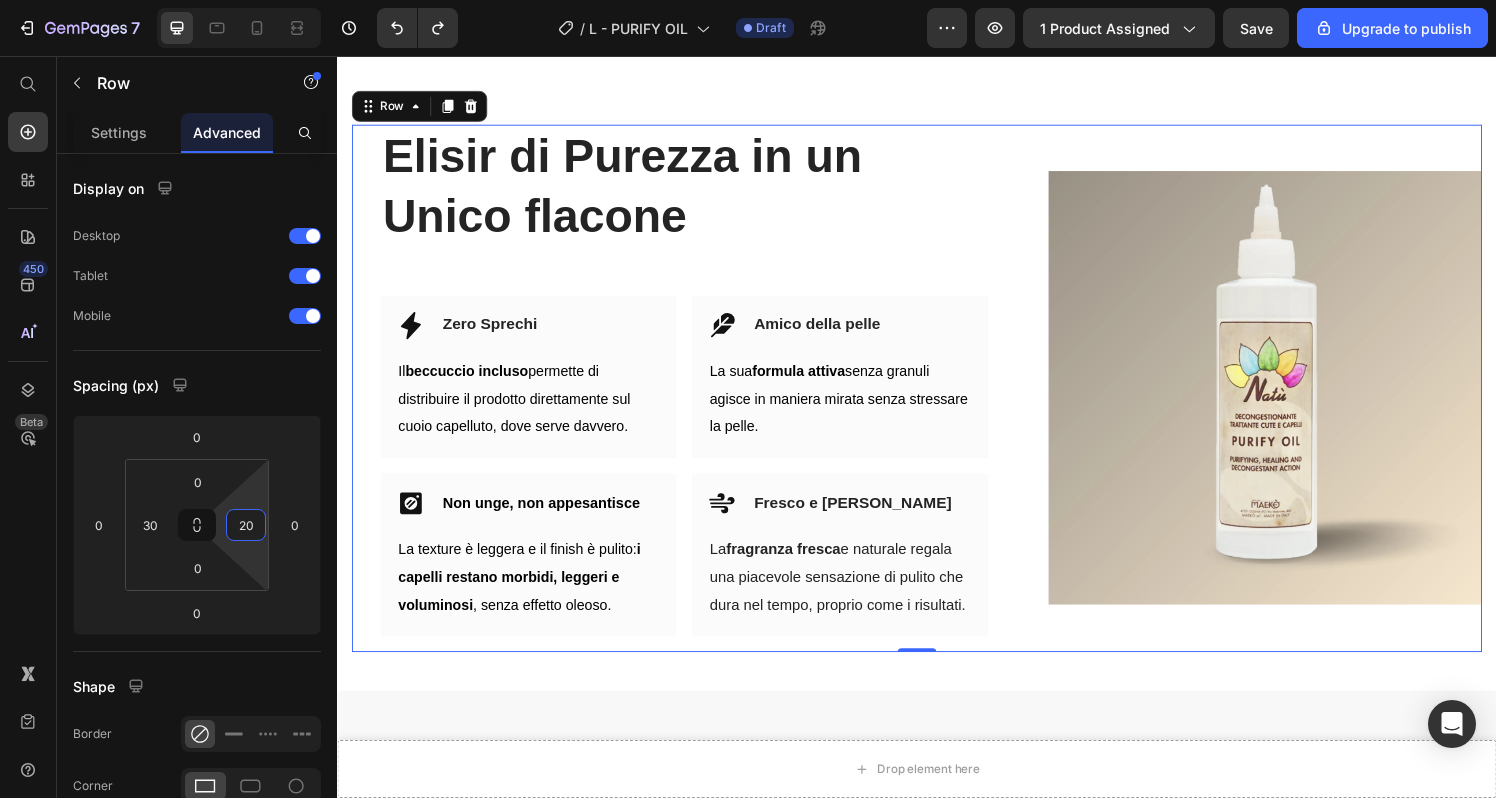 type 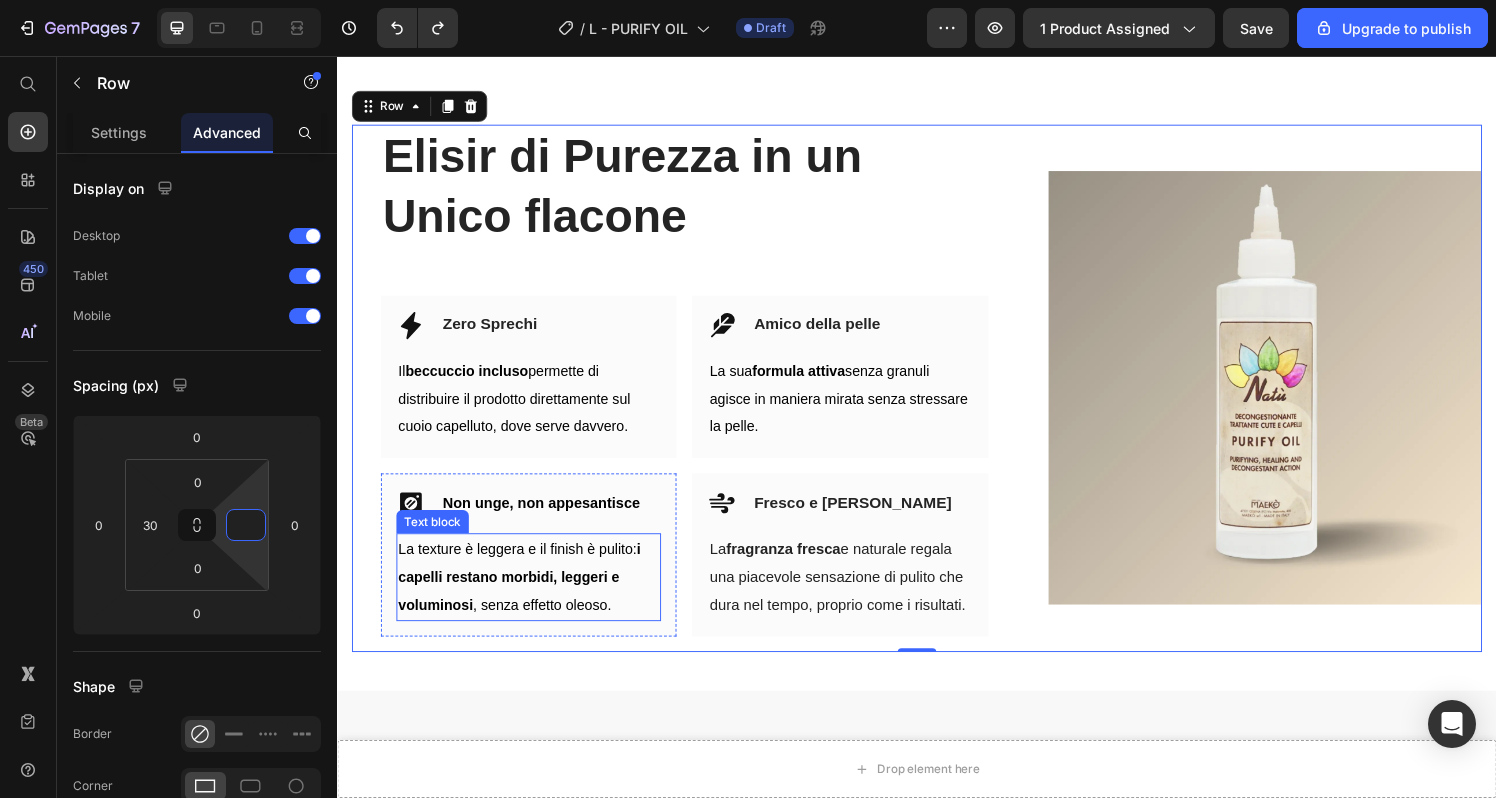 type on "0" 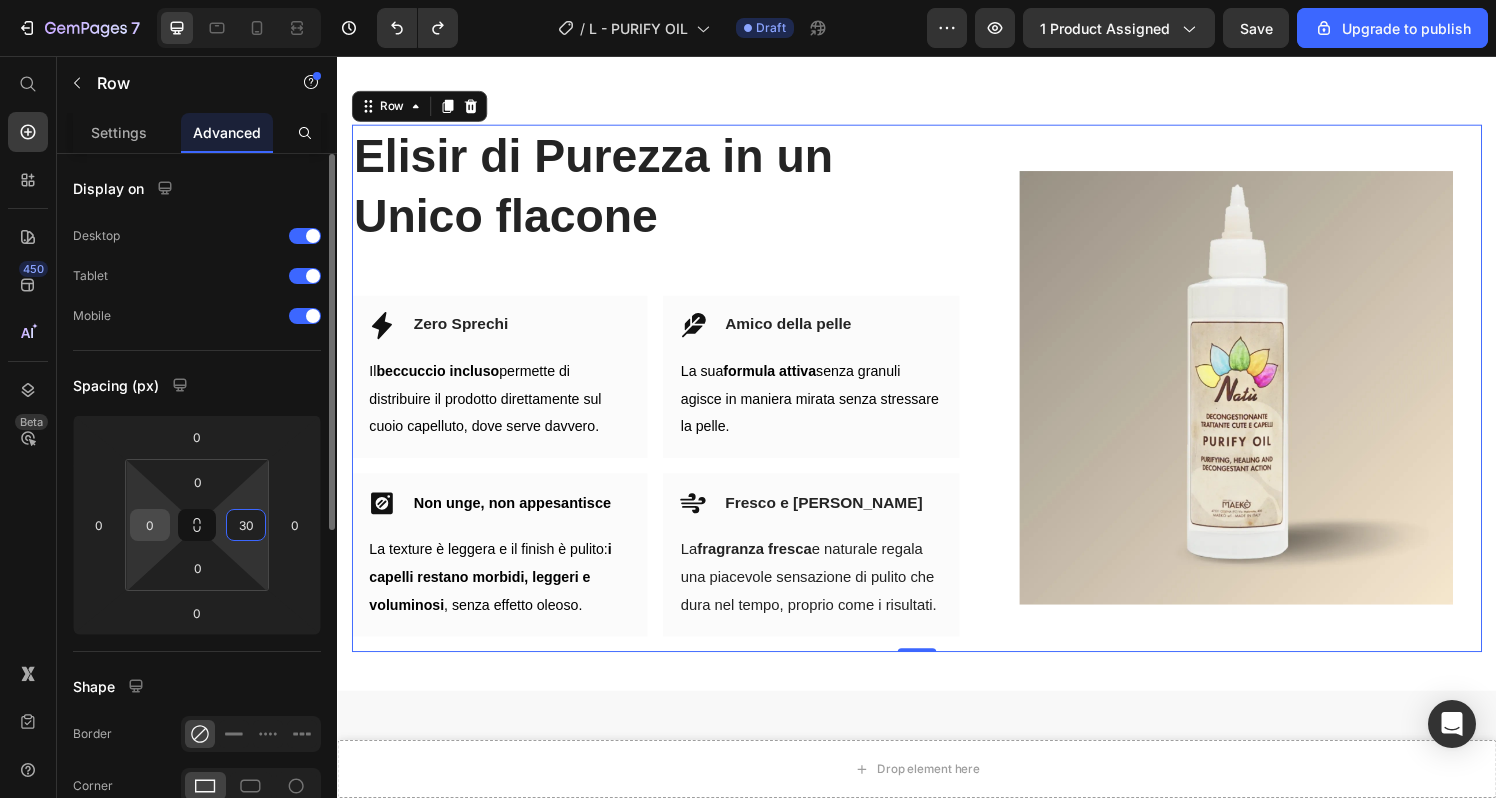type on "30" 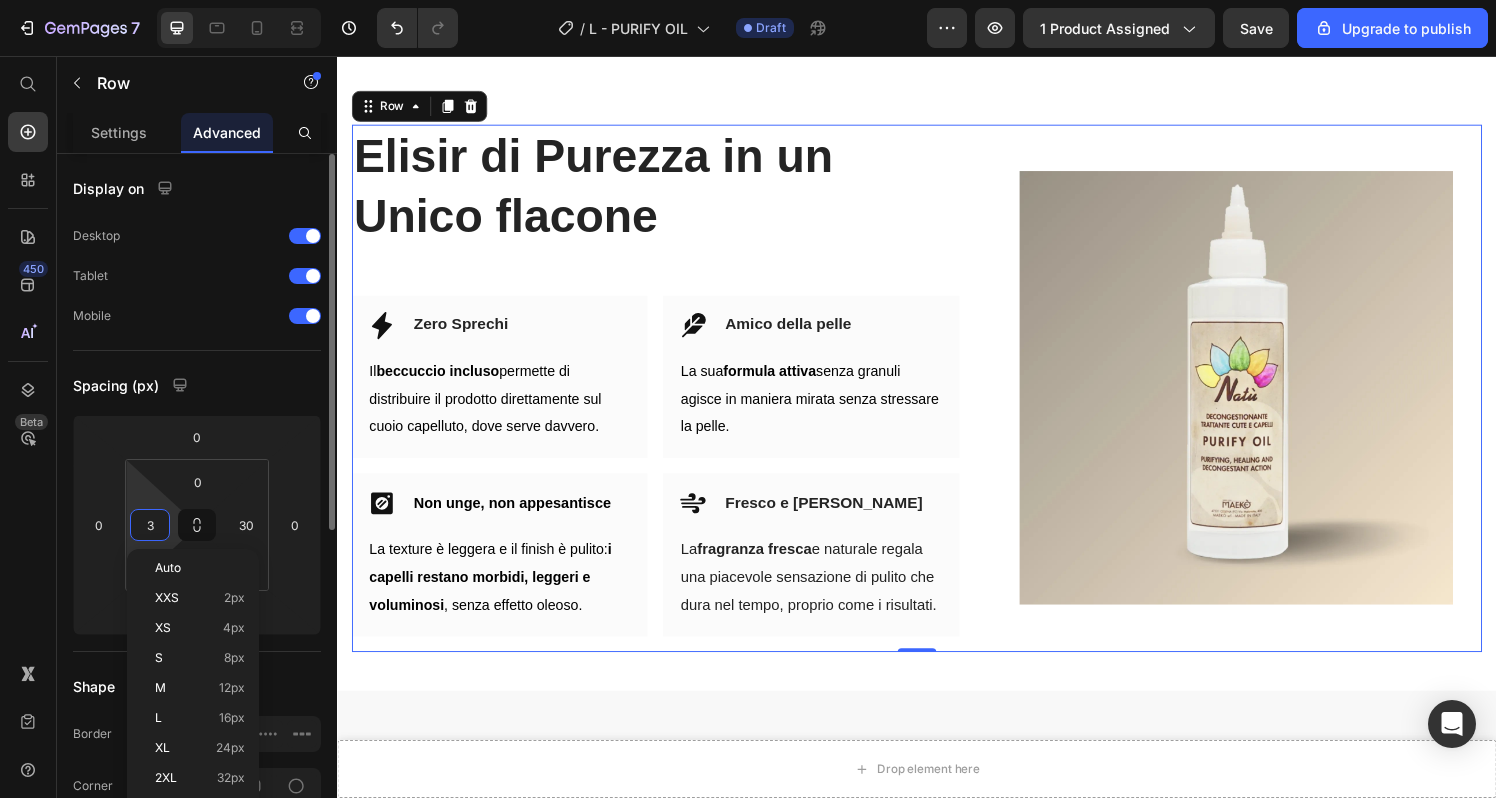 type on "30" 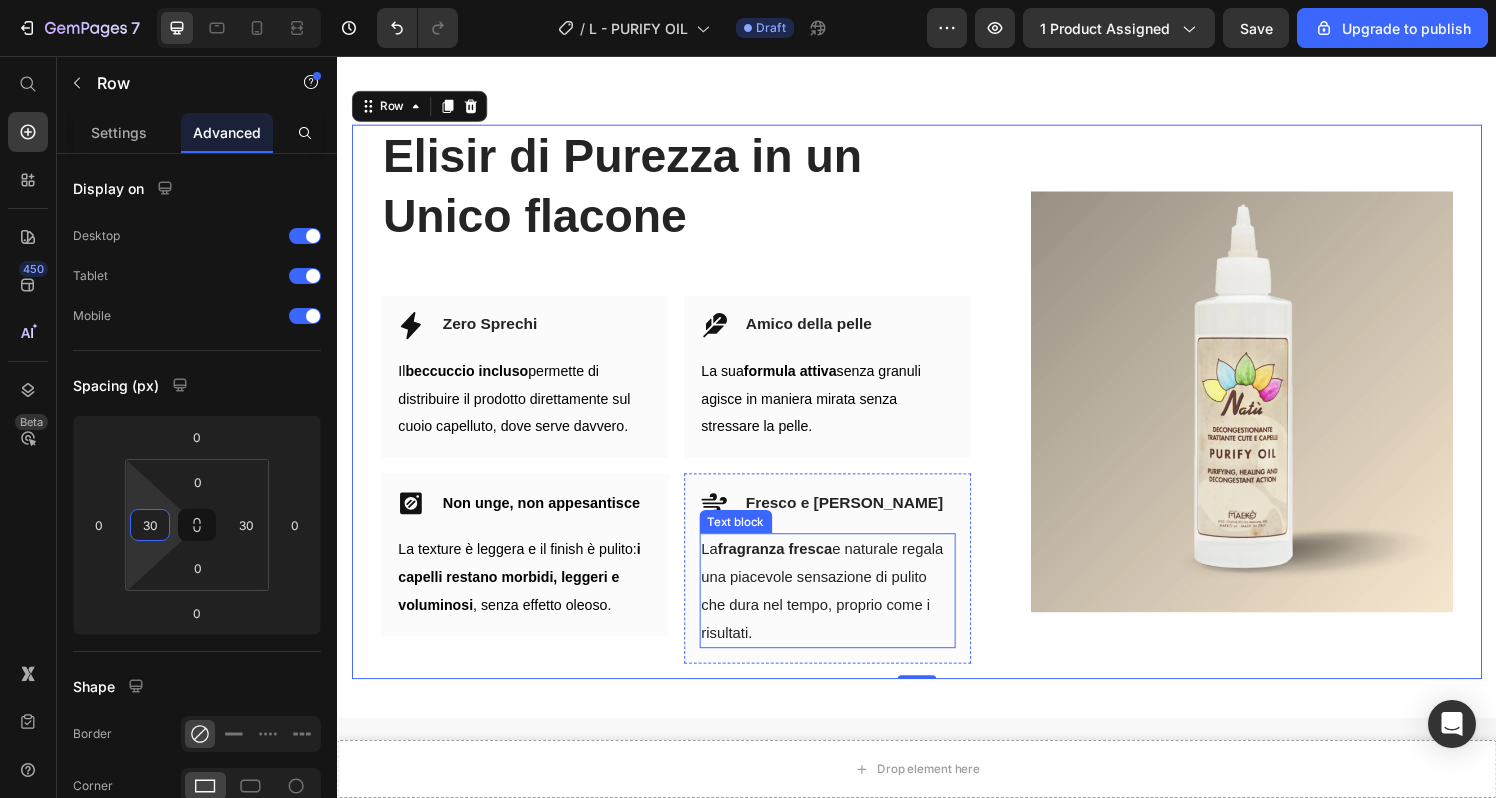 click on "La  fragranza fresca  e naturale regala una piacevole sensazione di pulito che dura nel tempo, proprio come i risultati." at bounding box center [845, 609] 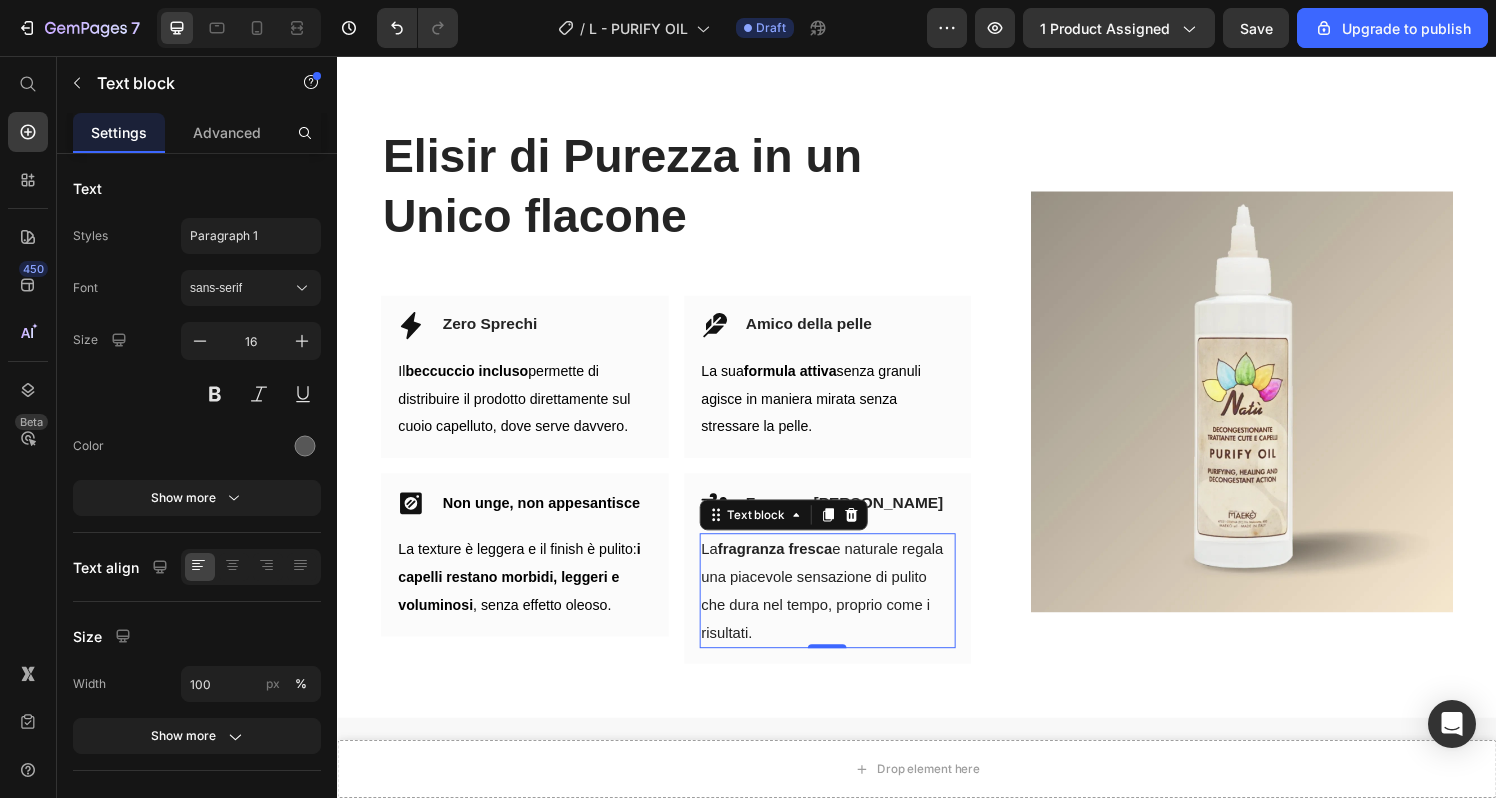 click on "La  fragranza fresca  e naturale regala una piacevole sensazione di pulito che dura nel tempo, proprio come i risultati." at bounding box center [845, 609] 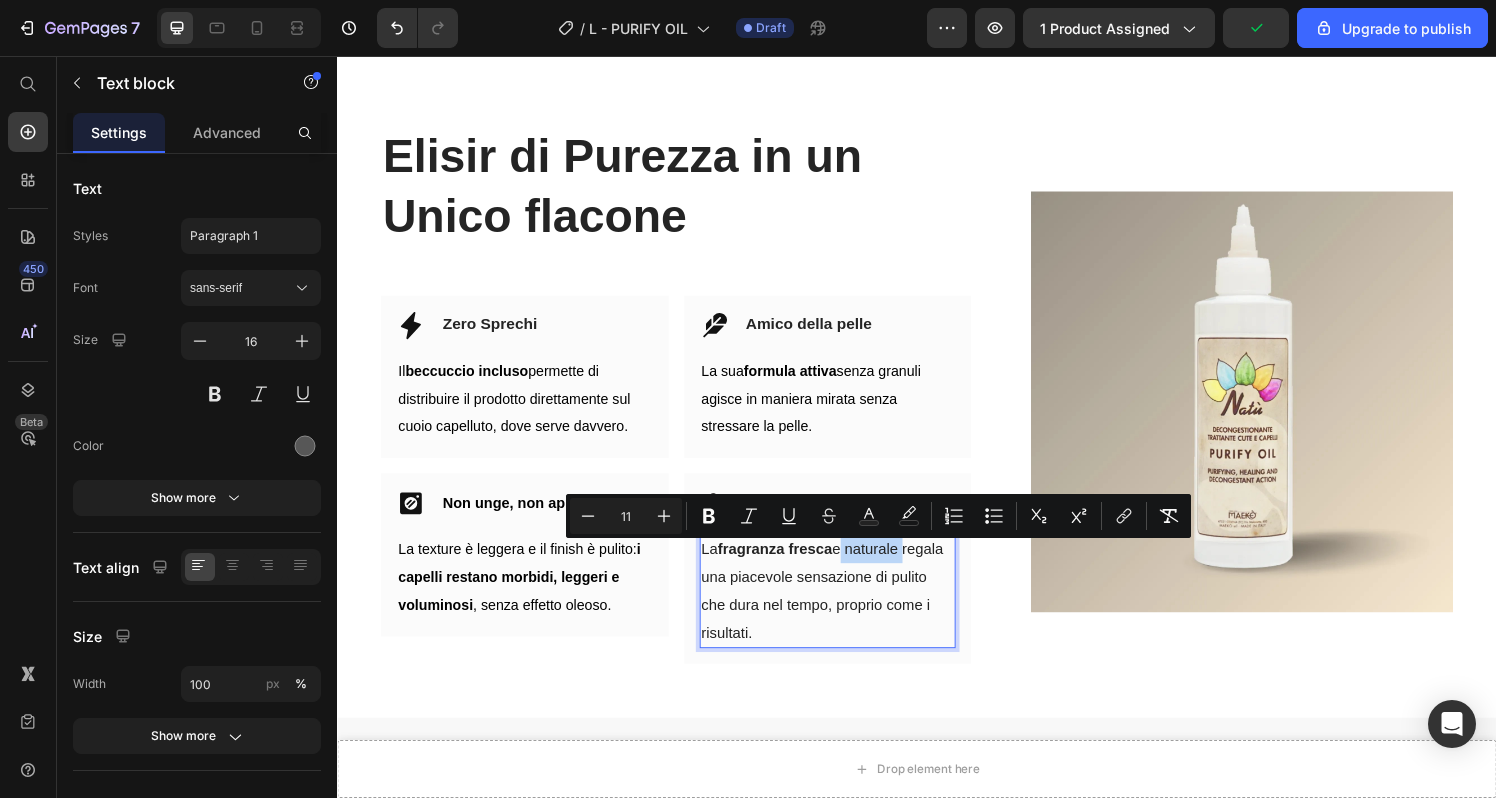 drag, startPoint x: 855, startPoint y: 576, endPoint x: 934, endPoint y: 575, distance: 79.00633 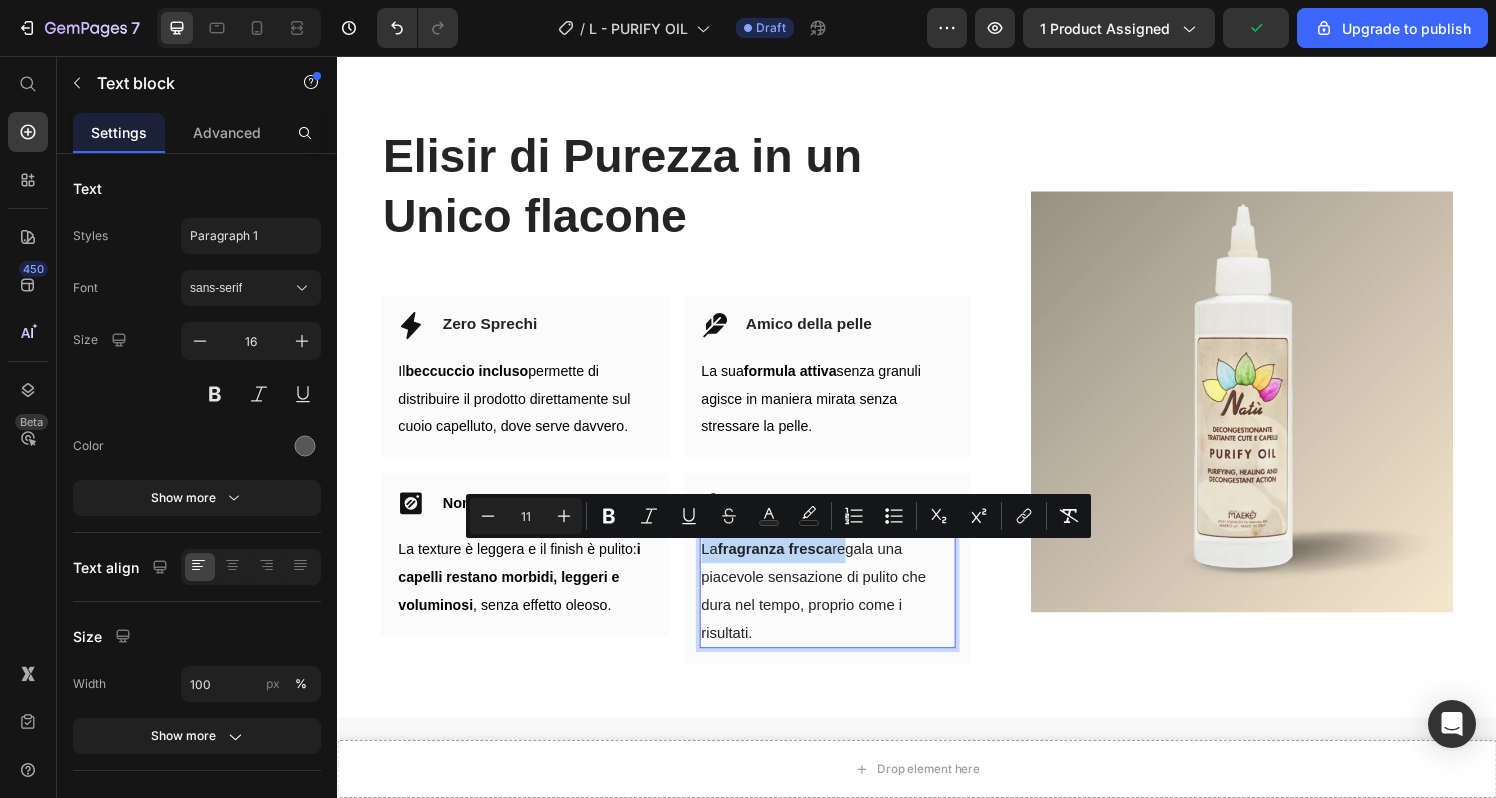 drag, startPoint x: 858, startPoint y: 571, endPoint x: 707, endPoint y: 582, distance: 151.40013 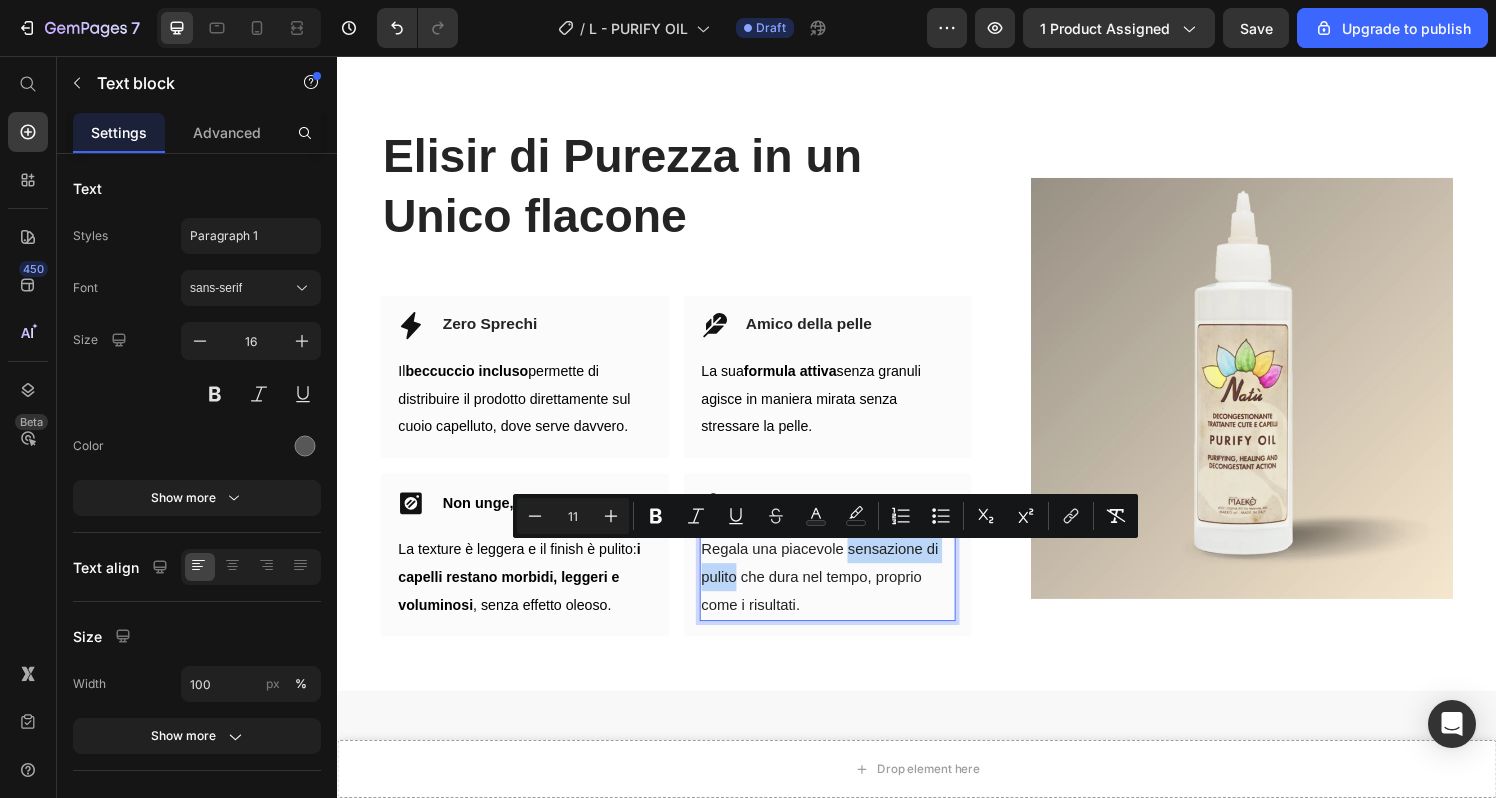 drag, startPoint x: 862, startPoint y: 572, endPoint x: 745, endPoint y: 609, distance: 122.711044 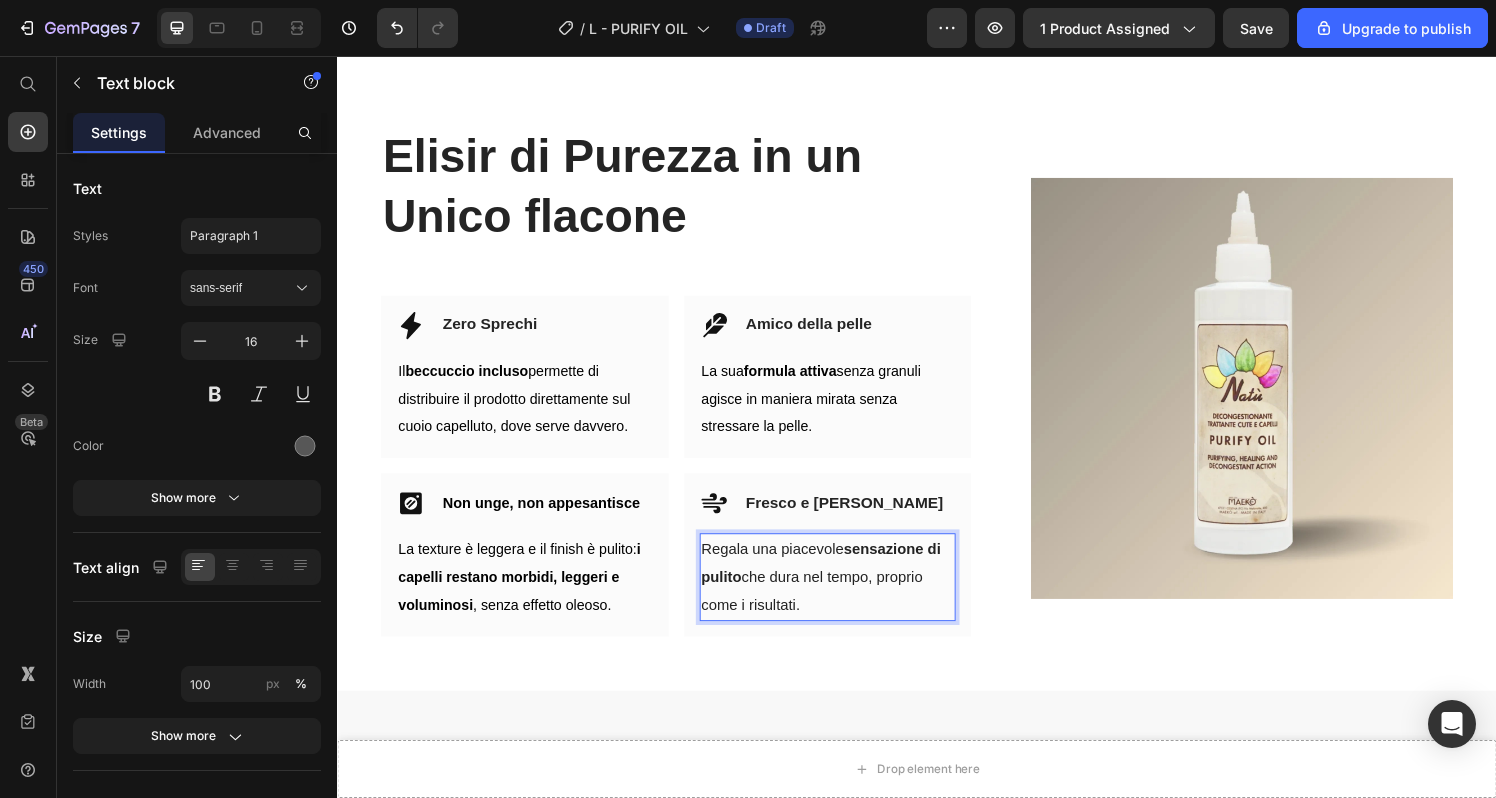 click on "Regala una piacevole  sensazione di pulito  che dura nel tempo, proprio come i risultati." at bounding box center [838, 594] 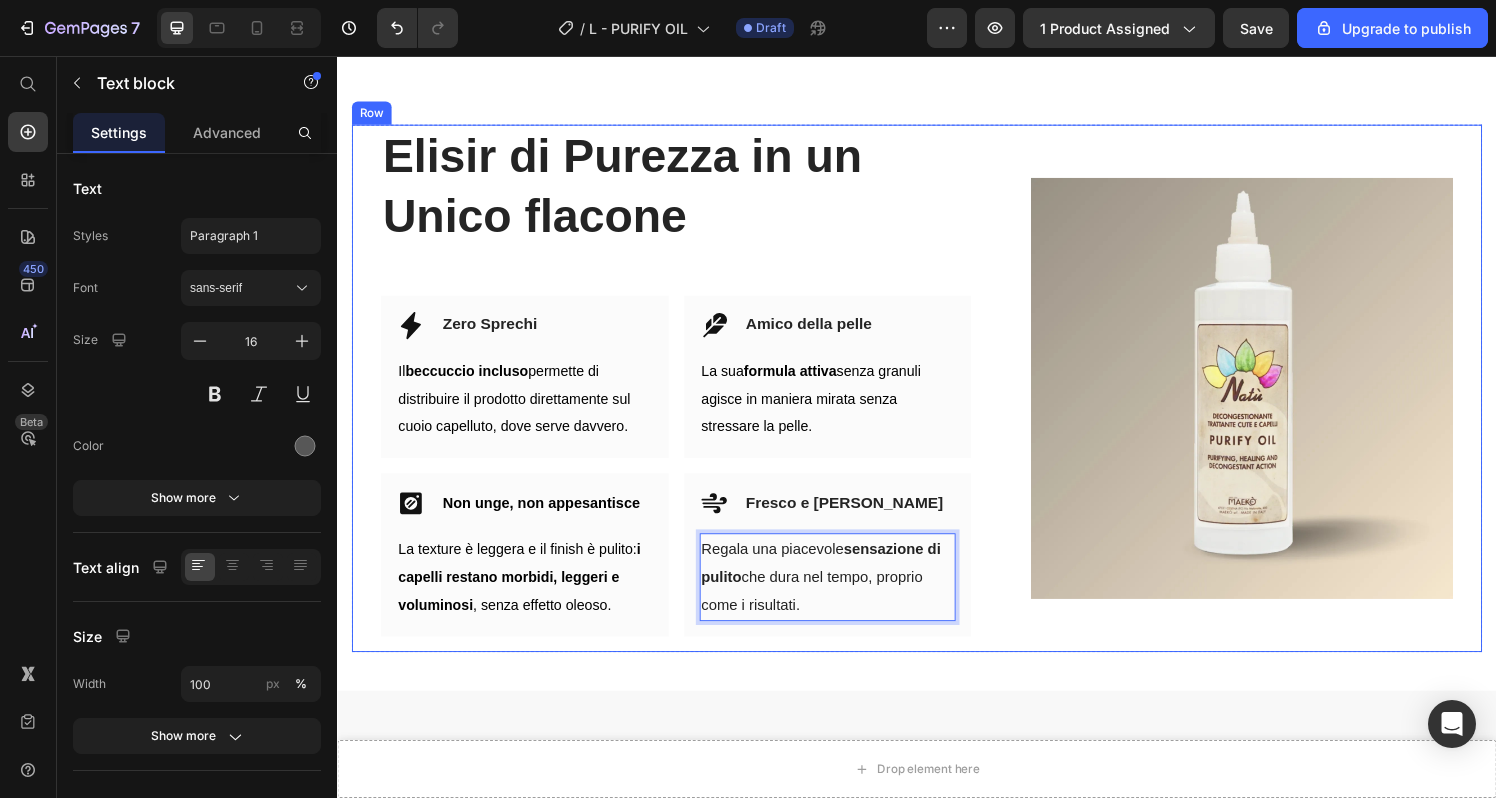 click on "Elisir di Purezza in un Unico flacone Heading Row
Icon Zero Sprechi Heading Row Il  beccuccio incluso  permette di distribuire il prodotto direttamente sul cuoio capelluto, dove serve davvero. Text block Row
Icon Amico della pelle Heading Row La sua  formula attiva  senza granuli agisce in maniera mirata senza stressare la pelle. Text block Row Row
Icon Non unge, non appesantisce Heading Row La texture è leggera e il finish è pulito:  i capelli restano morbidi, leggeri e voluminosi , senza effetto oleoso. Text block Row
Icon Fresco e Piacevole Heading Row Regala una piacevole  sensazione di pulito  che dura nel tempo, proprio come i risultati. Text block   0 Row Row (P) Images & Gallery Row" at bounding box center [937, 400] 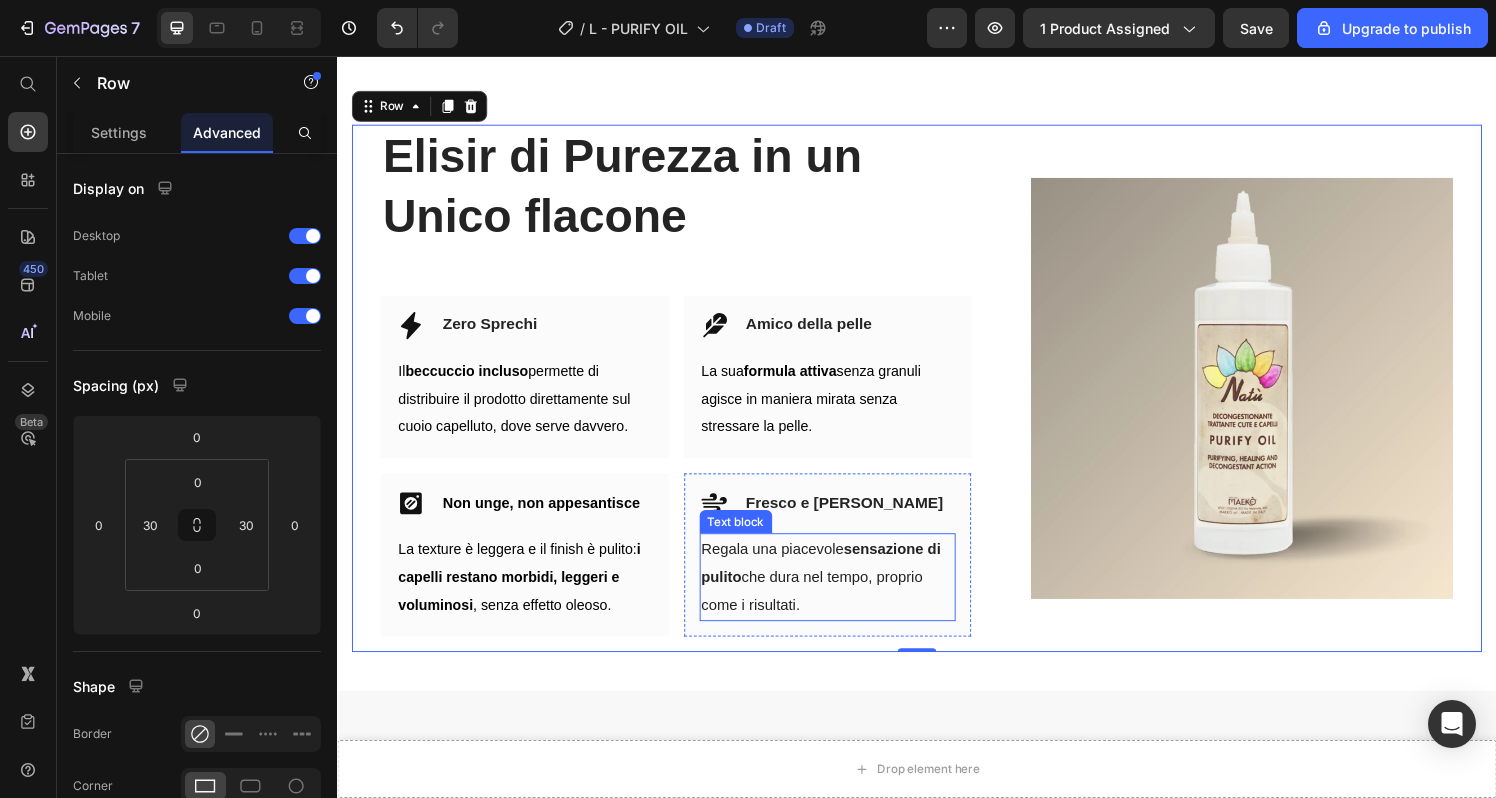 click on "sensazione di pulito" at bounding box center (838, 580) 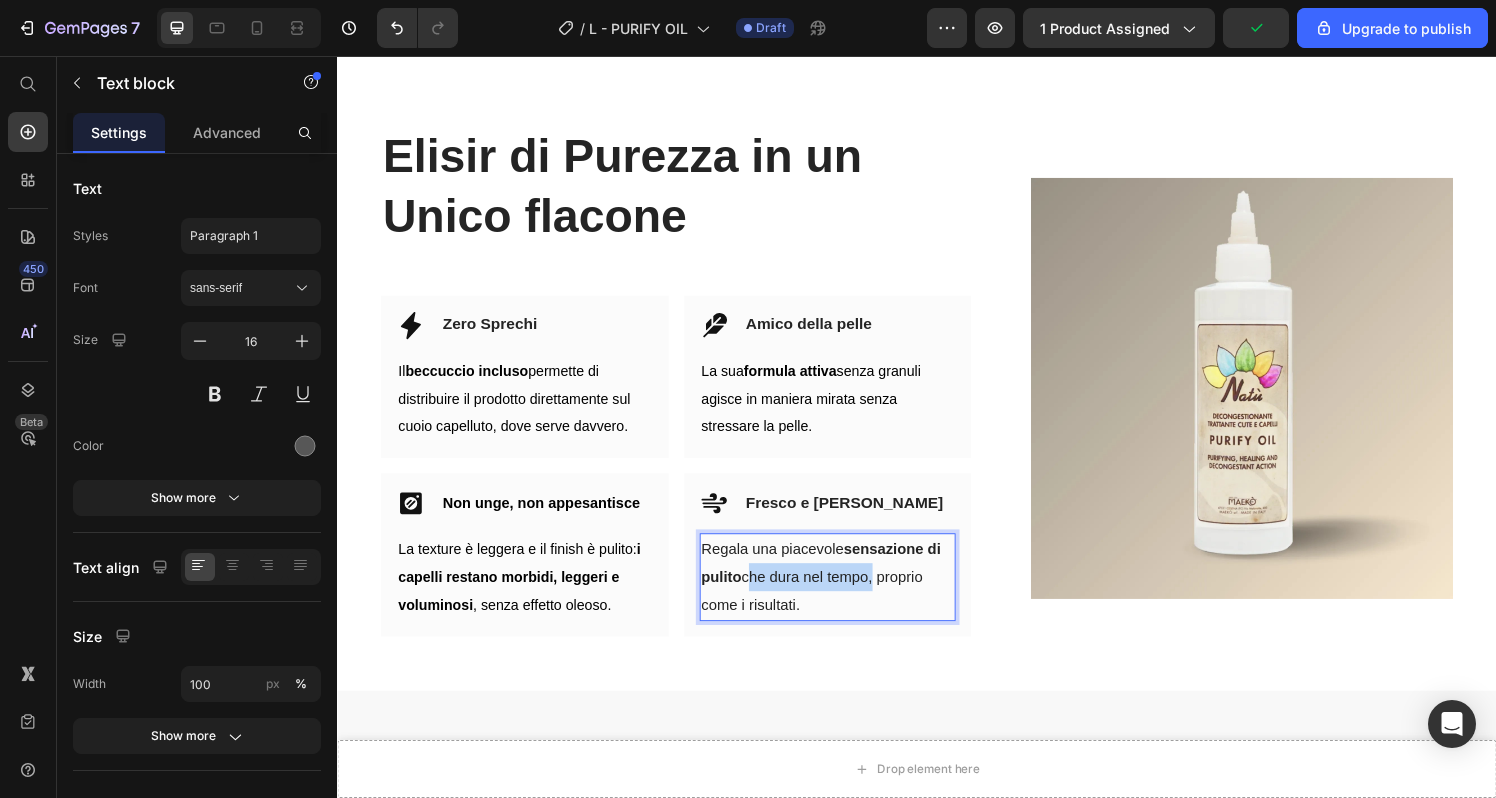 drag, startPoint x: 755, startPoint y: 605, endPoint x: 883, endPoint y: 608, distance: 128.03516 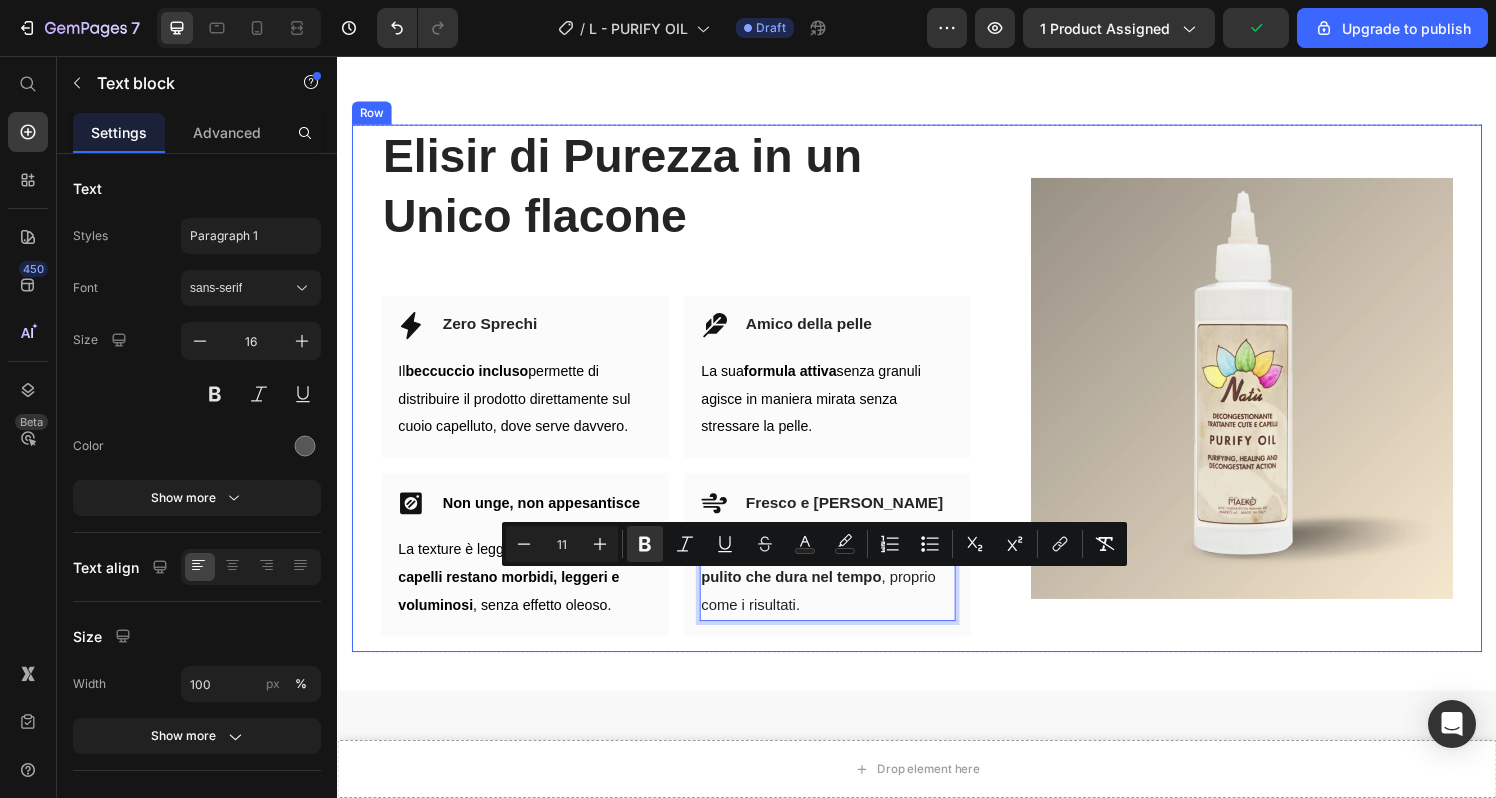 click on "Elisir di Purezza in un Unico flacone Heading Row
Icon Zero Sprechi Heading Row Il  beccuccio incluso  permette di distribuire il prodotto direttamente sul cuoio capelluto, dove serve davvero. Text block Row
Icon Amico della pelle Heading Row La sua  formula attiva  senza granuli agisce in maniera mirata senza stressare la pelle. Text block Row Row
Icon Non unge, non appesantisce Heading Row La texture è leggera e il finish è pulito:  i capelli restano morbidi, leggeri e voluminosi , senza effetto oleoso. Text block Row
Icon Fresco e Piacevole Heading Row Regala una piacevole  sensazione di pulito   che dura nel tempo , proprio come i risultati. Text block   0 Row Row (P) Images & Gallery Row" at bounding box center [937, 400] 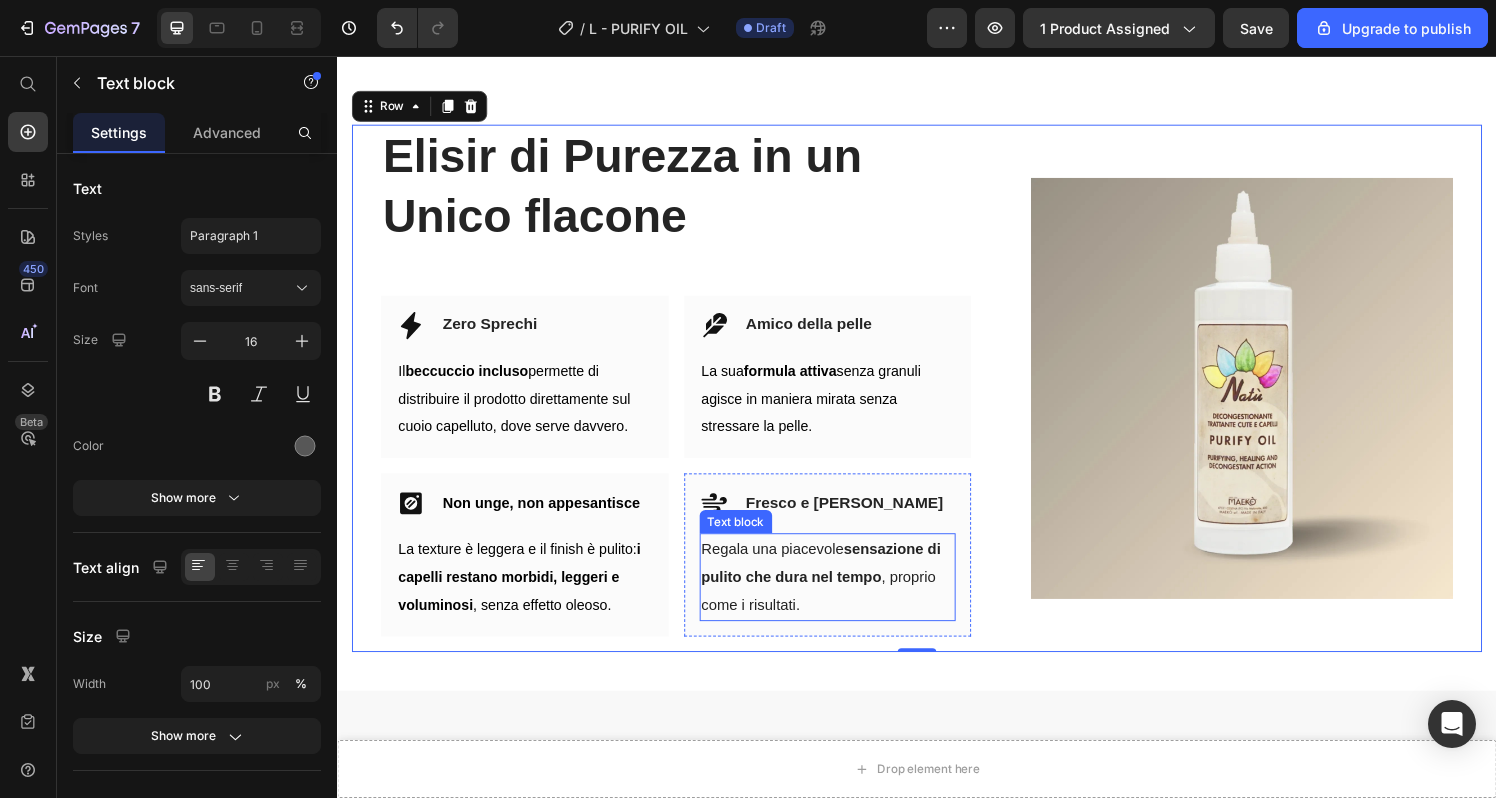 click on "Regala una piacevole  sensazione di pulito   che dura nel tempo , proprio come i risultati." at bounding box center (845, 595) 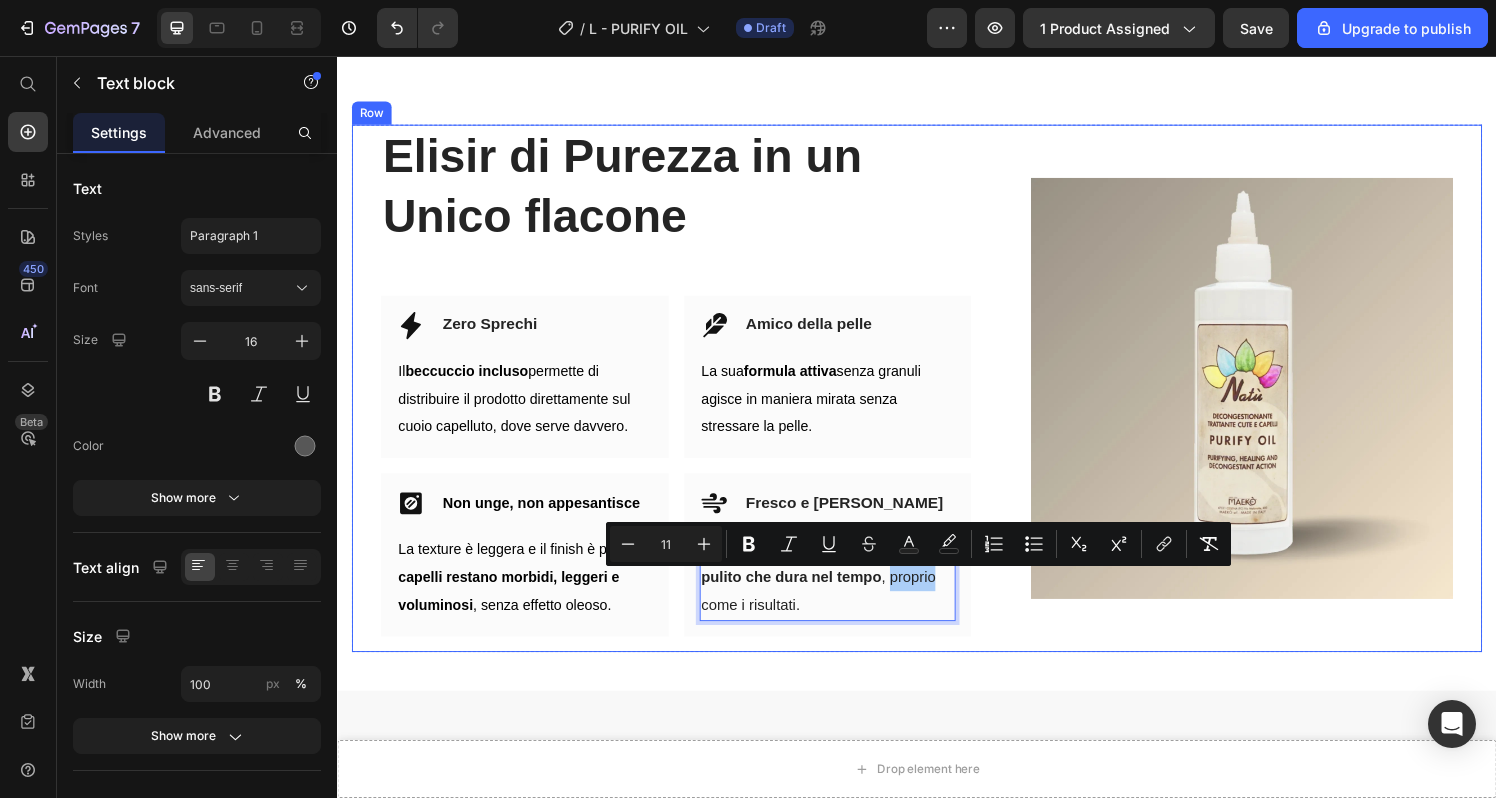click on "Elisir di Purezza in un Unico flacone Heading Row
Icon Zero Sprechi Heading Row Il  beccuccio incluso  permette di distribuire il prodotto direttamente sul cuoio capelluto, dove serve davvero. Text block Row
Icon Amico della pelle Heading Row La sua  formula attiva  senza granuli agisce in maniera mirata senza stressare la pelle. Text block Row Row
Icon Non unge, non appesantisce Heading Row La texture è leggera e il finish è pulito:  i capelli restano morbidi, leggeri e voluminosi , senza effetto oleoso. Text block Row
Icon Fresco e Piacevole Heading Row Regala una piacevole  sensazione di pulito   che dura nel tempo , proprio come i risultati. Text block   0 Row Row (P) Images & Gallery Row" at bounding box center (937, 400) 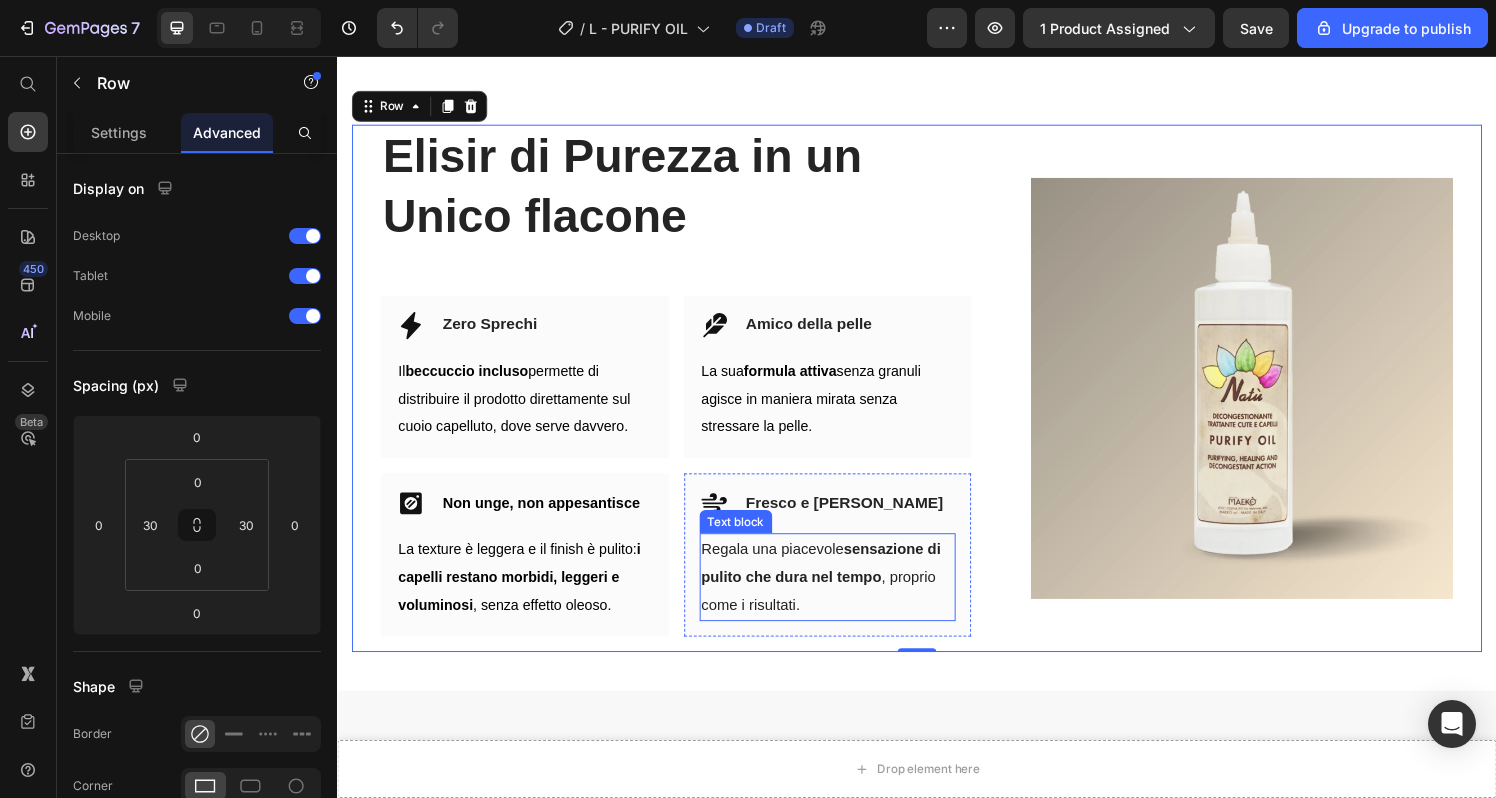 click on "Regala una piacevole  sensazione di pulito   che dura nel tempo , proprio come i risultati." at bounding box center (845, 595) 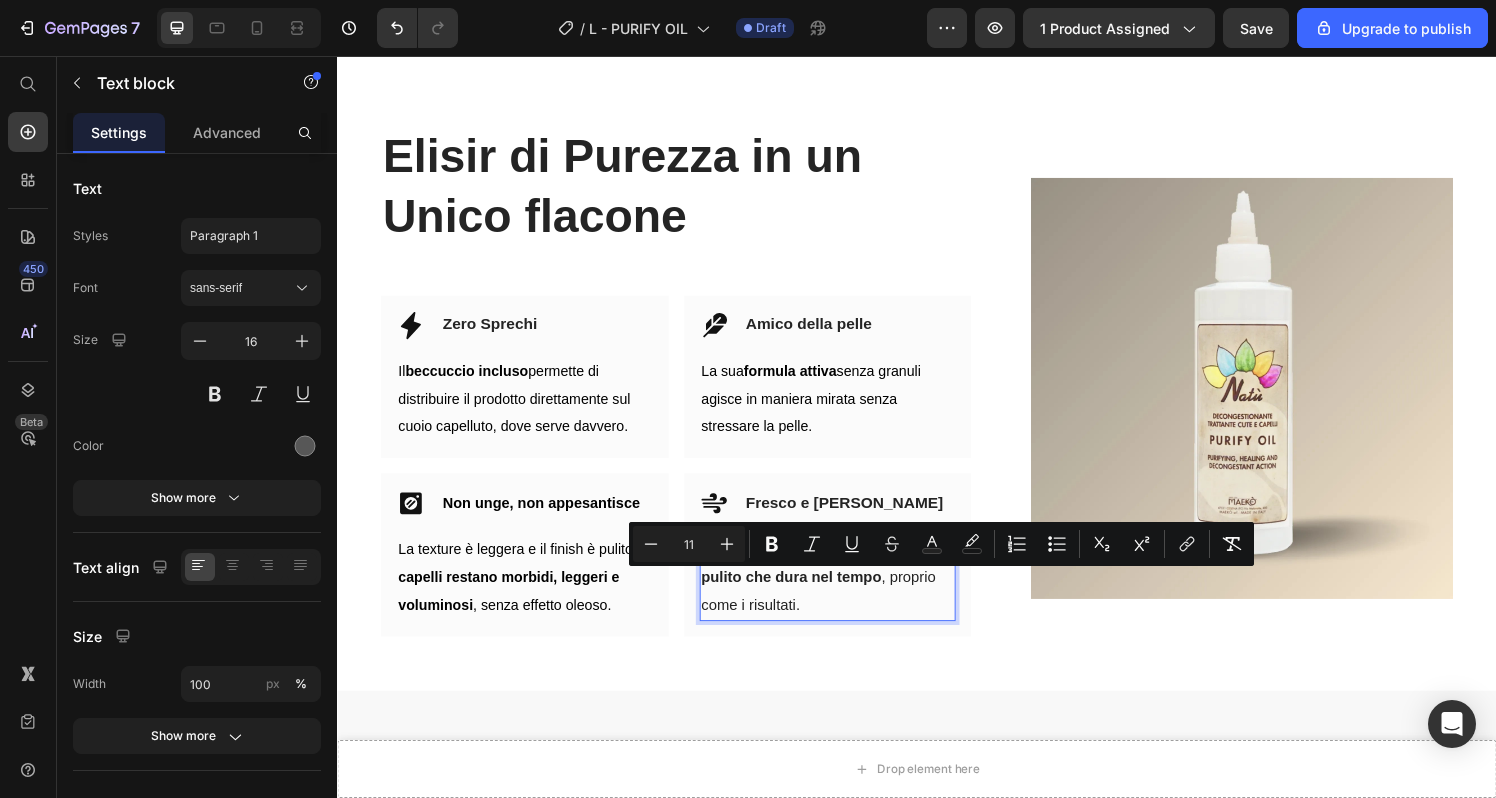 click on "Regala una piacevole  sensazione di pulito   che dura nel tempo , proprio come i risultati." at bounding box center [845, 595] 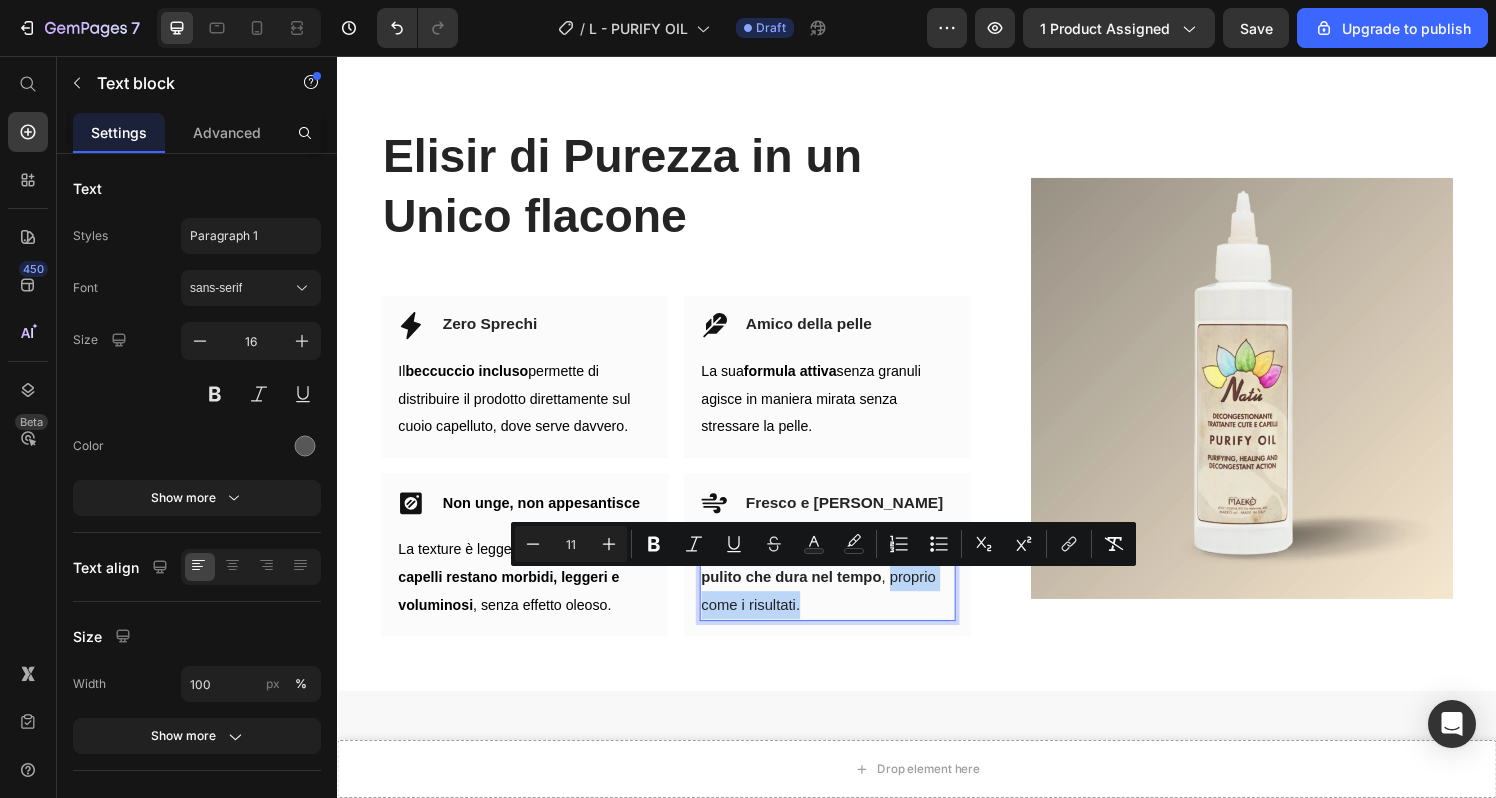 drag, startPoint x: 826, startPoint y: 639, endPoint x: 905, endPoint y: 609, distance: 84.50444 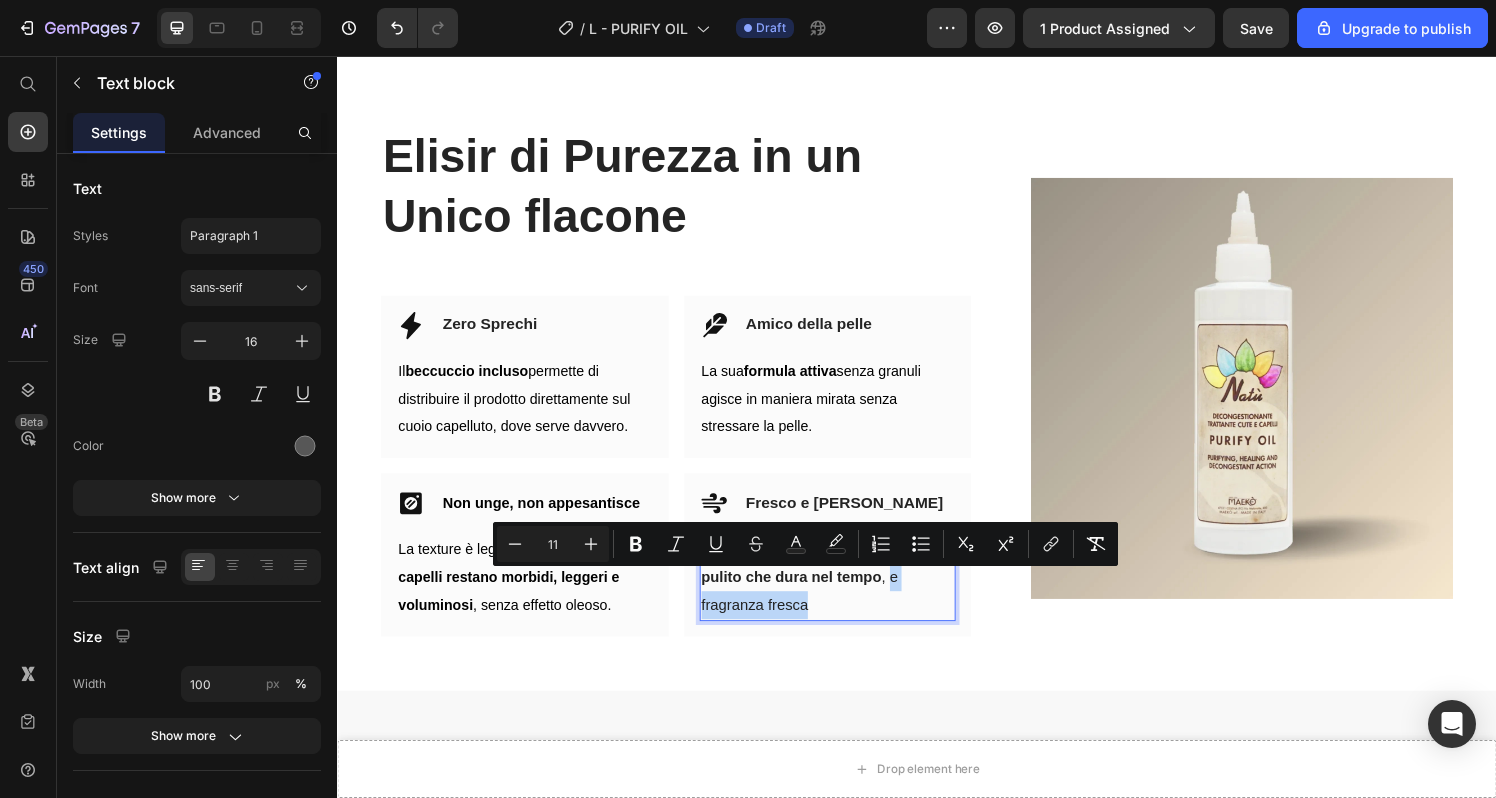 drag, startPoint x: 826, startPoint y: 635, endPoint x: 906, endPoint y: 606, distance: 85.09406 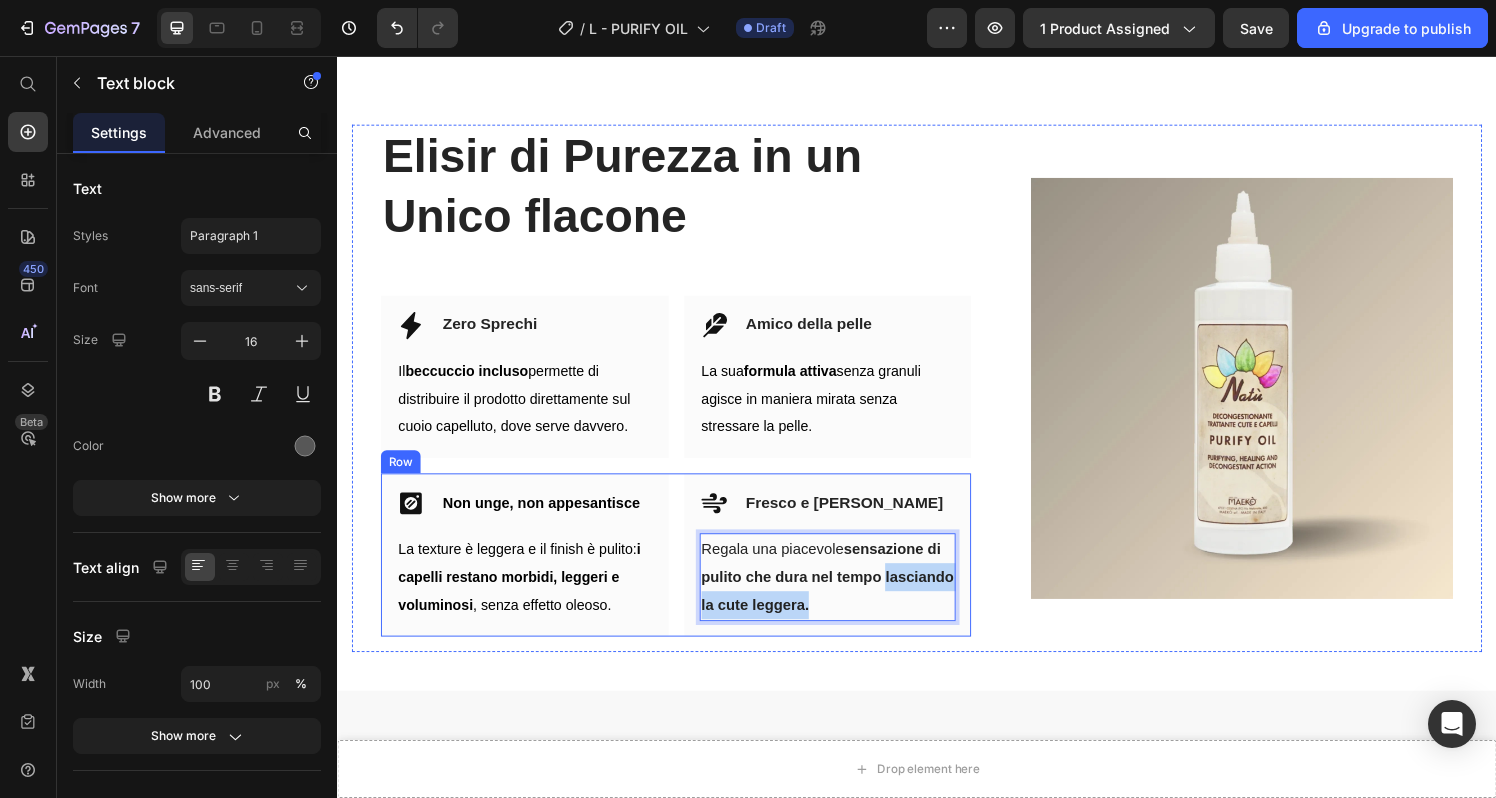 drag, startPoint x: 900, startPoint y: 638, endPoint x: 677, endPoint y: 627, distance: 223.27113 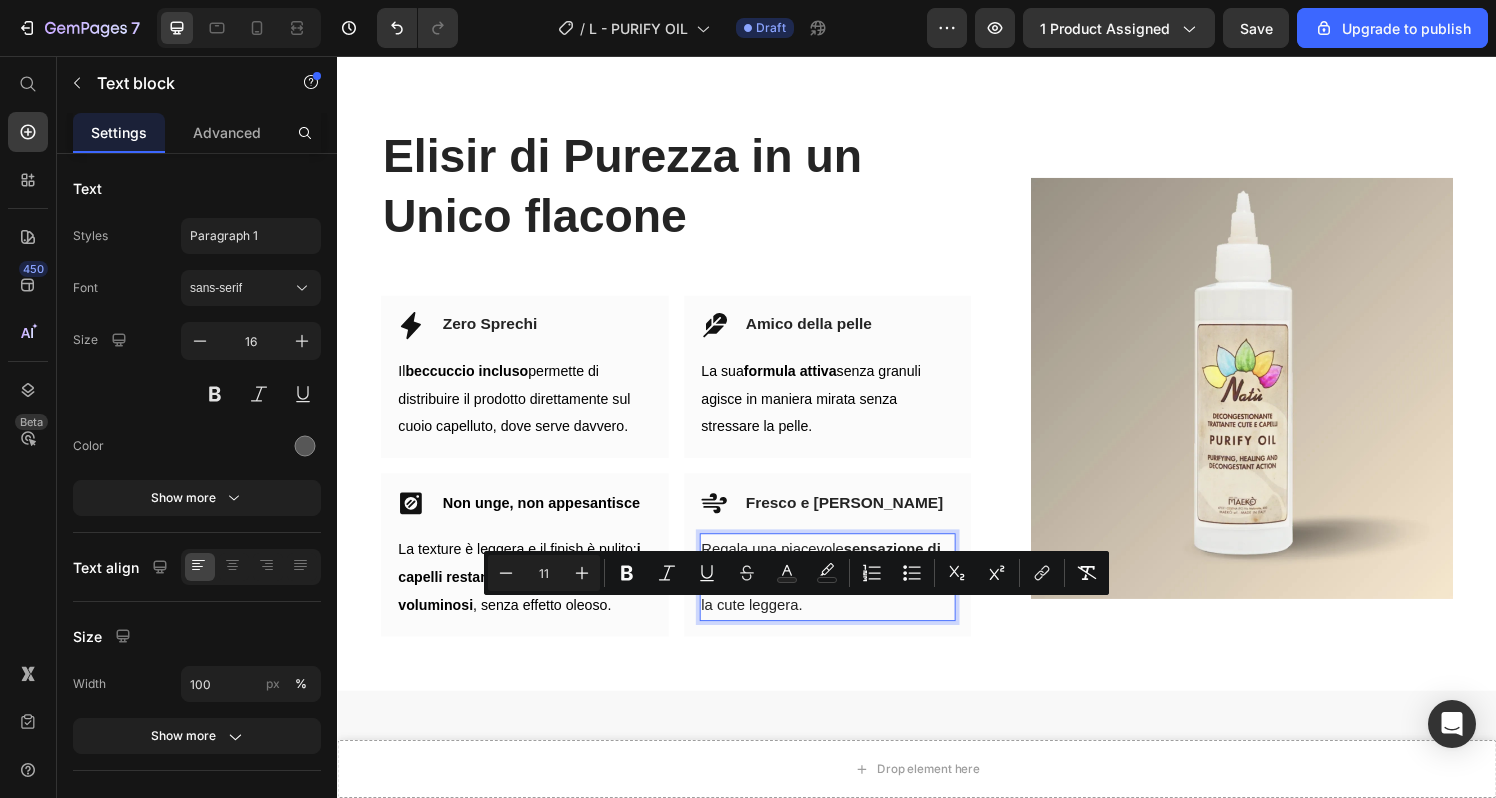 click on "Regala una piacevole  sensazione di pulito   che dura nel tempo  lasciando la cute leggera." at bounding box center (839, 594) 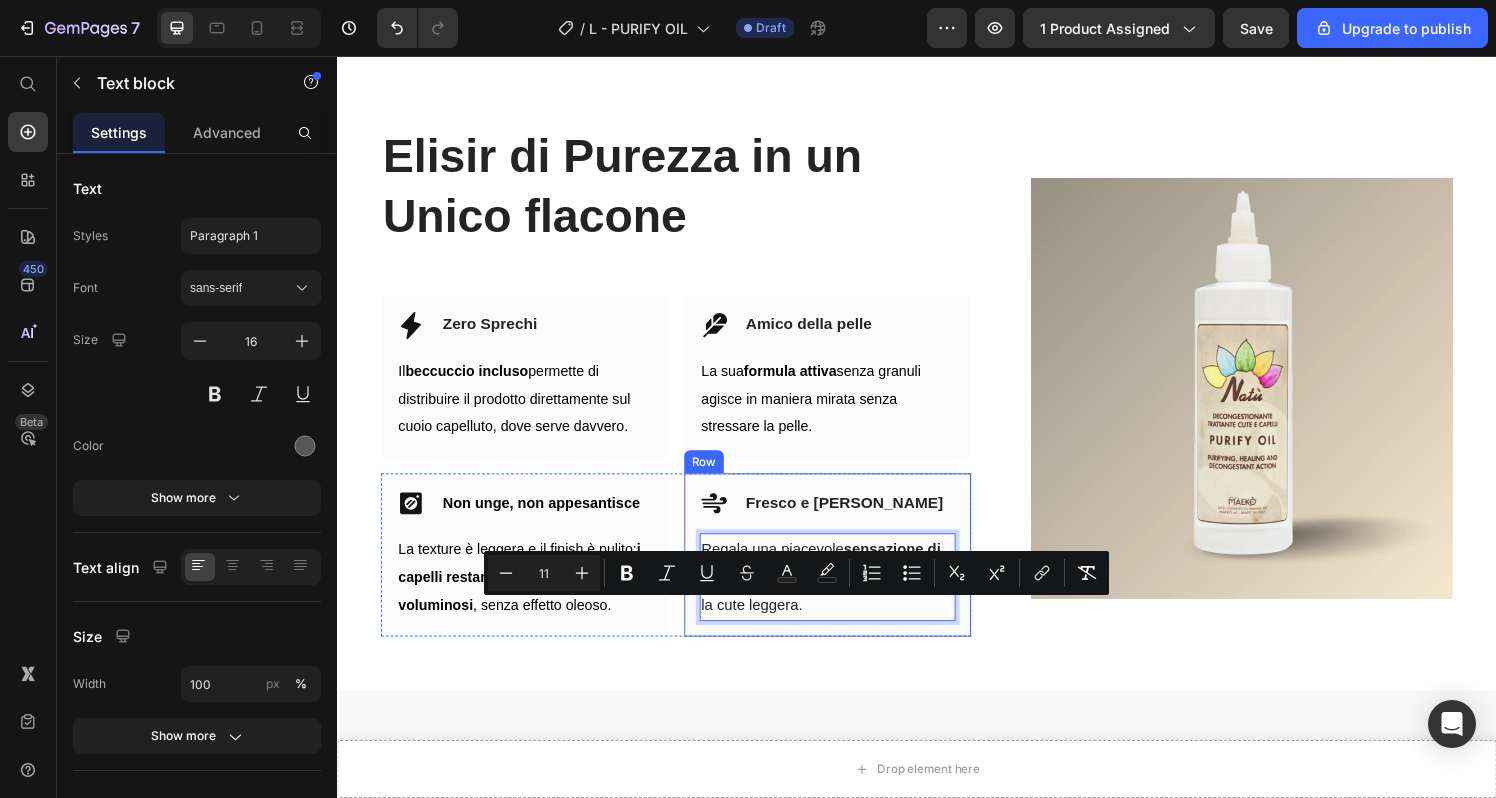 click on "Icon Fresco e Piacevole Heading Row Regala una piacevole  sensazione di pulito   che dura nel tempo  lasciando la cute leggera. Text block   0" at bounding box center (845, 572) 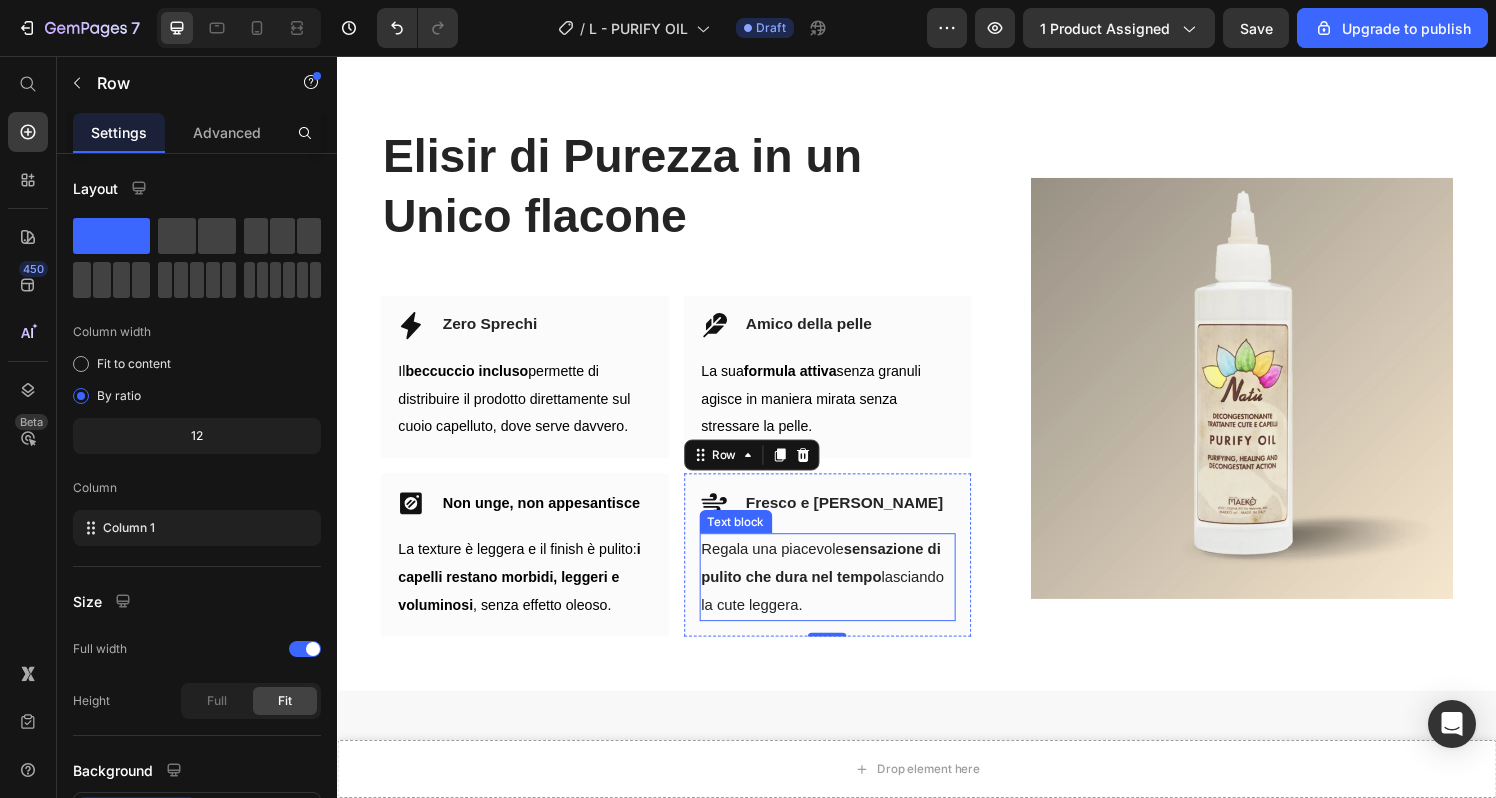 click on "Regala una piacevole  sensazione di pulito   che dura nel tempo  lasciando la cute leggera." at bounding box center (845, 595) 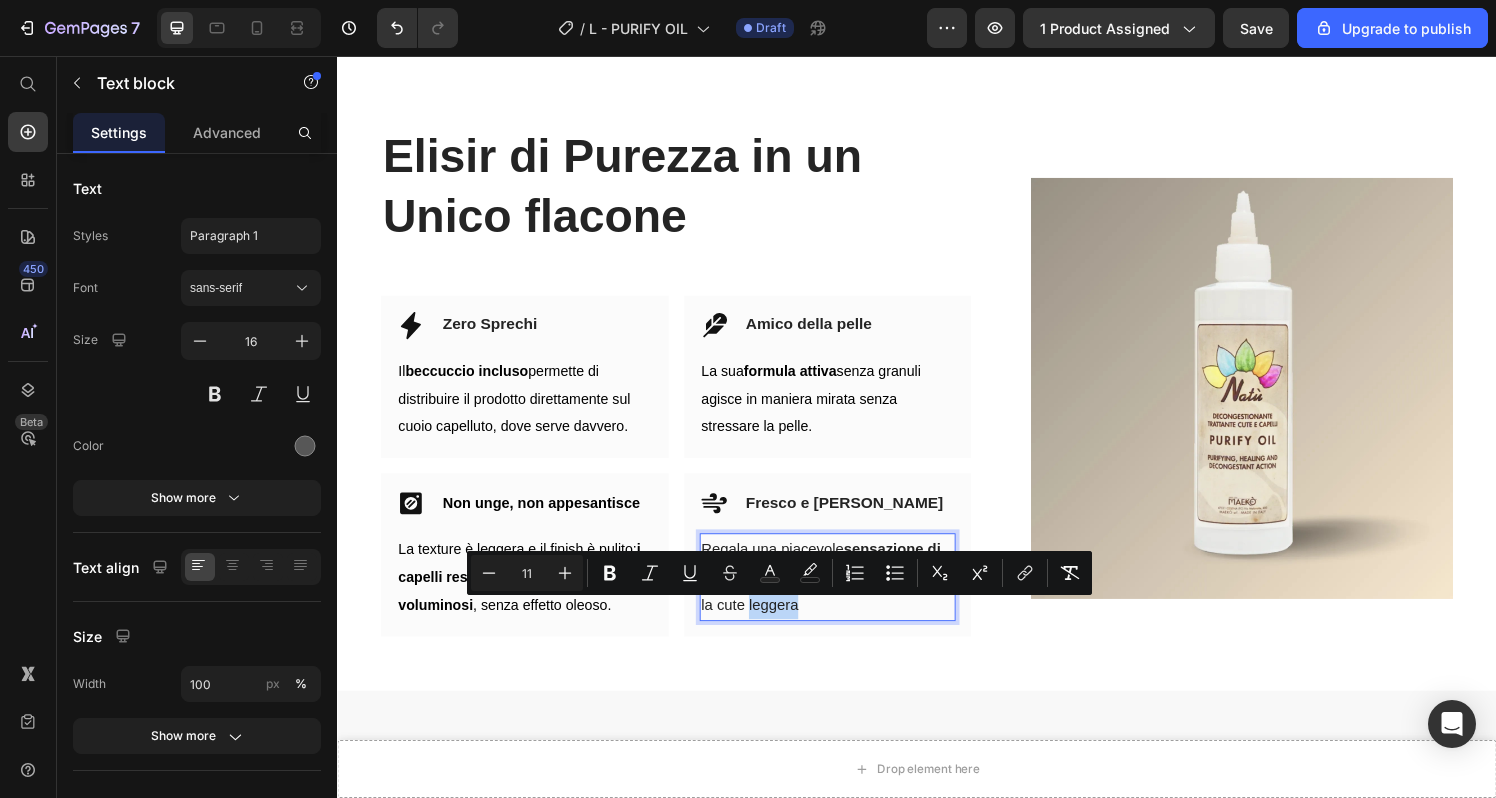 drag, startPoint x: 827, startPoint y: 636, endPoint x: 758, endPoint y: 643, distance: 69.354164 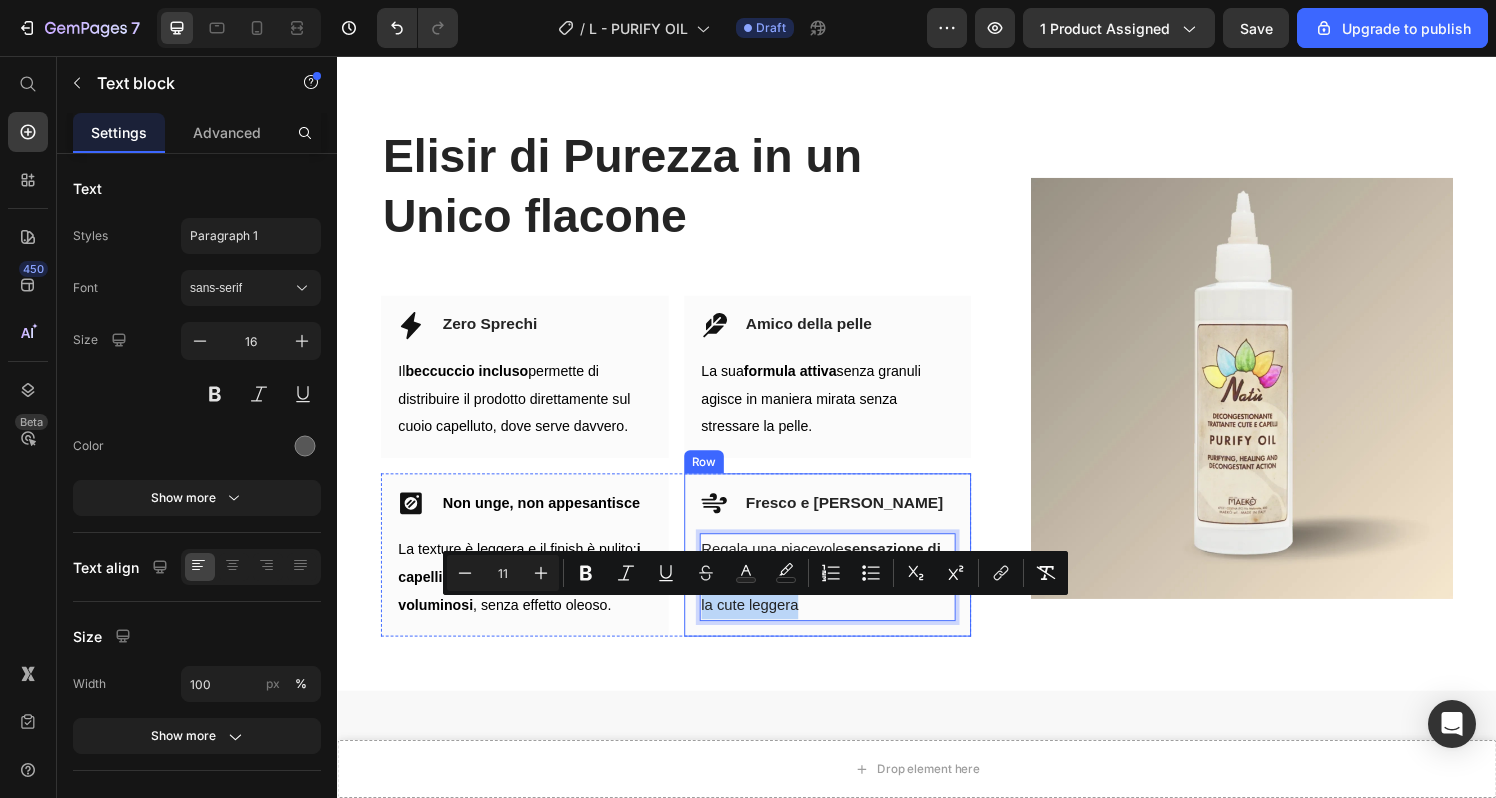 drag, startPoint x: 807, startPoint y: 638, endPoint x: 697, endPoint y: 639, distance: 110.00455 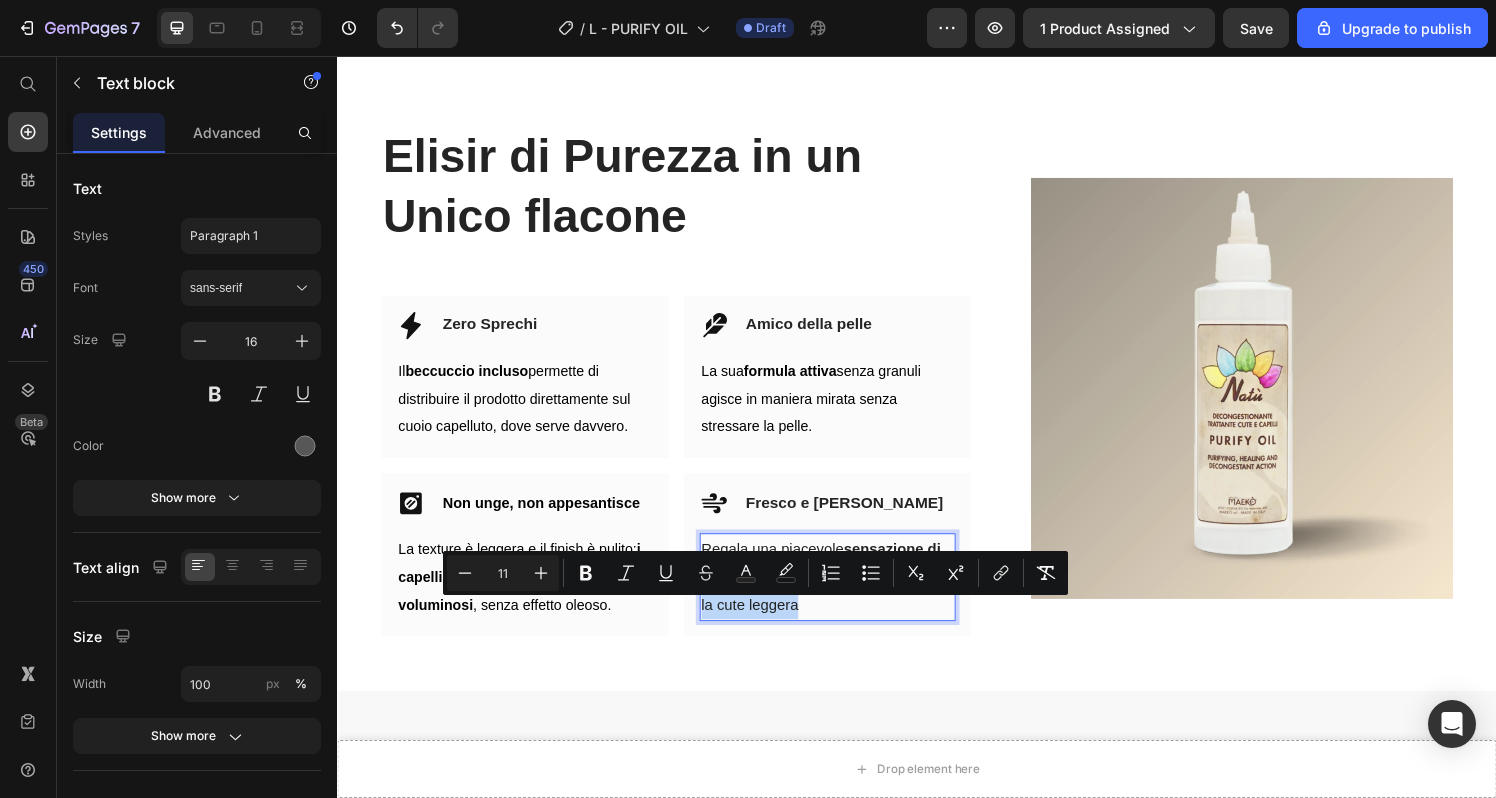 click on "Regala una piacevole  sensazione di pulito   che dura nel tempo  lasciando la cute leggera" at bounding box center (845, 595) 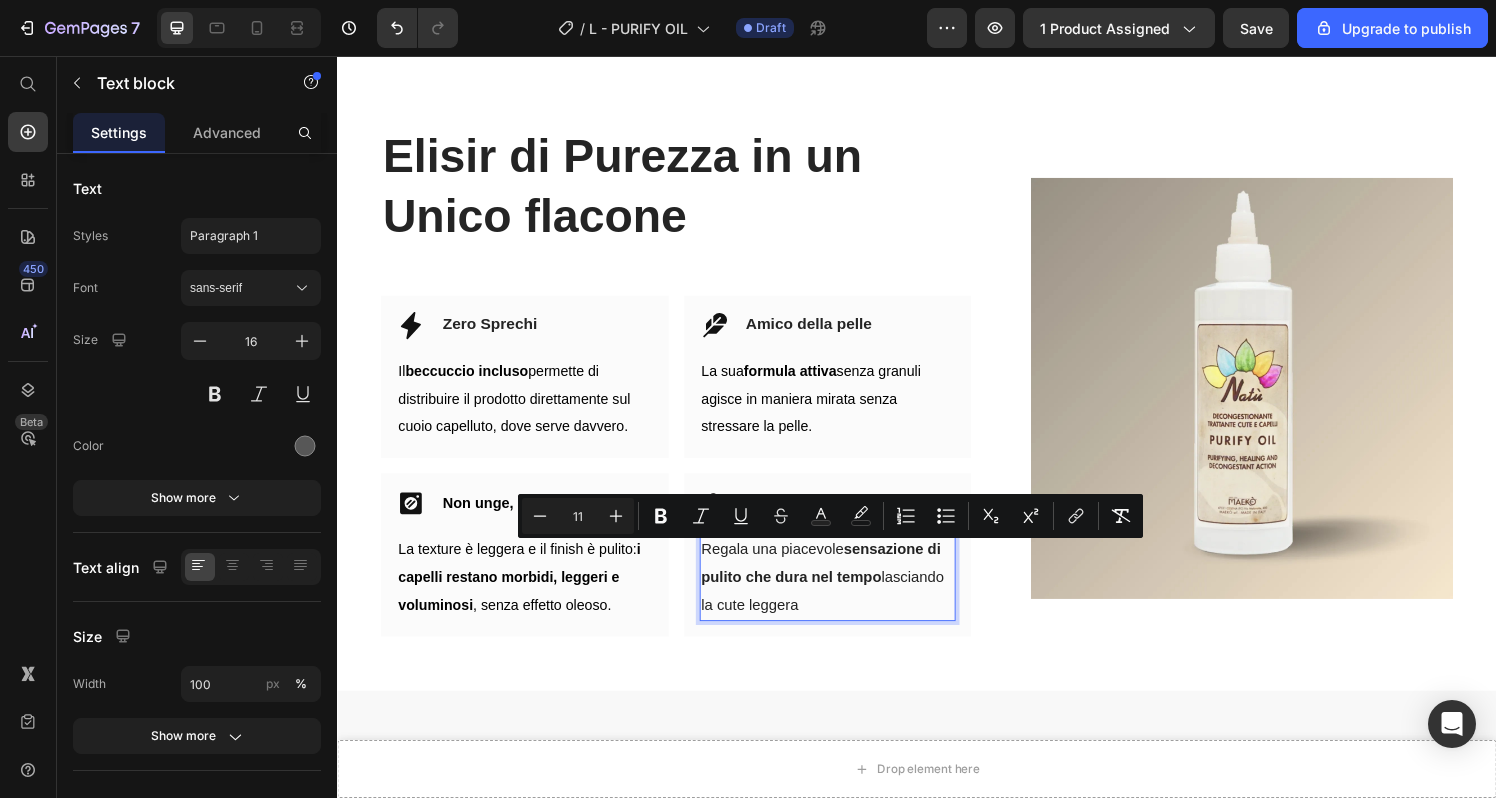 drag, startPoint x: 825, startPoint y: 634, endPoint x: 711, endPoint y: 576, distance: 127.90621 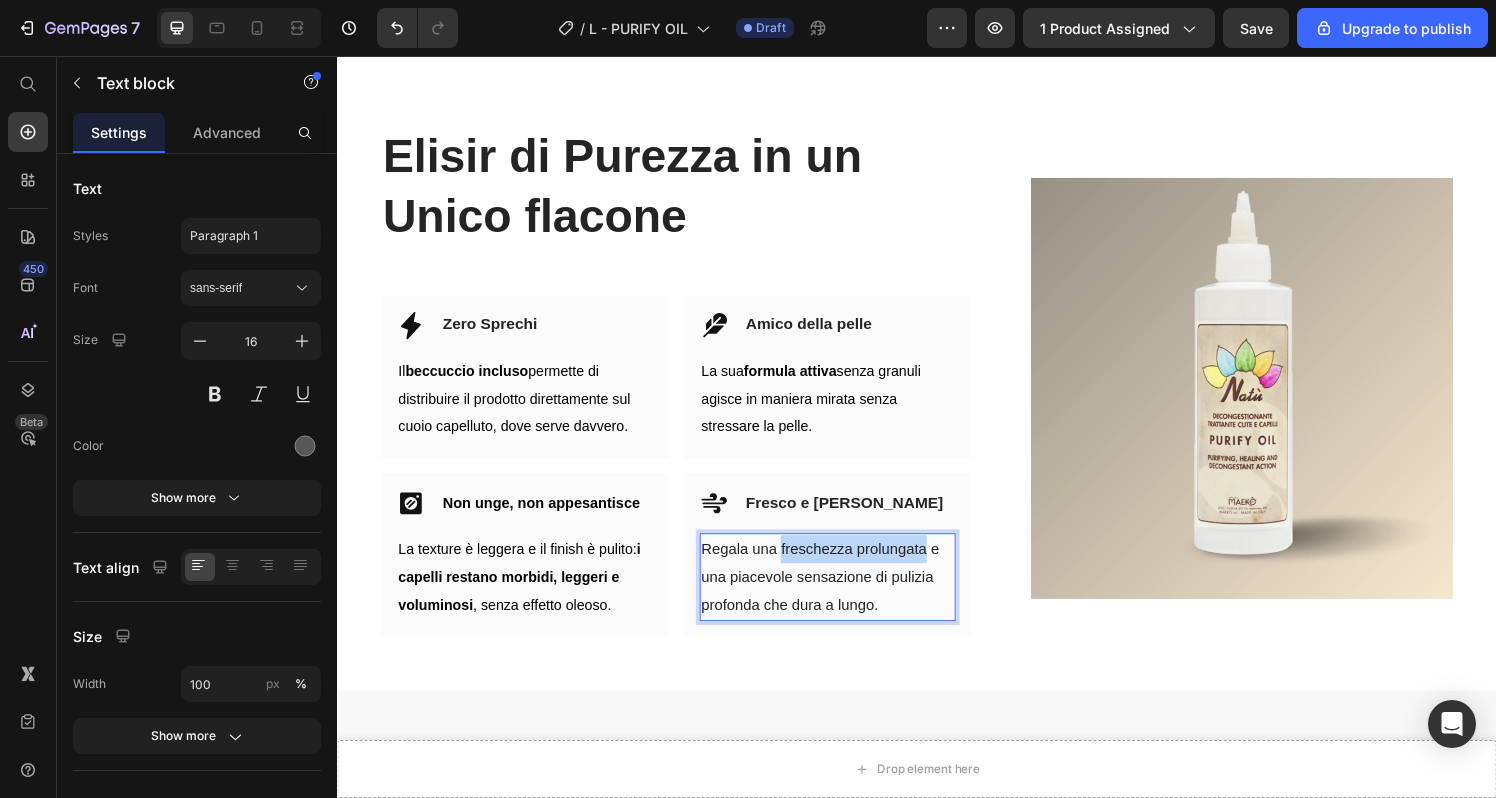 drag, startPoint x: 793, startPoint y: 577, endPoint x: 940, endPoint y: 578, distance: 147.0034 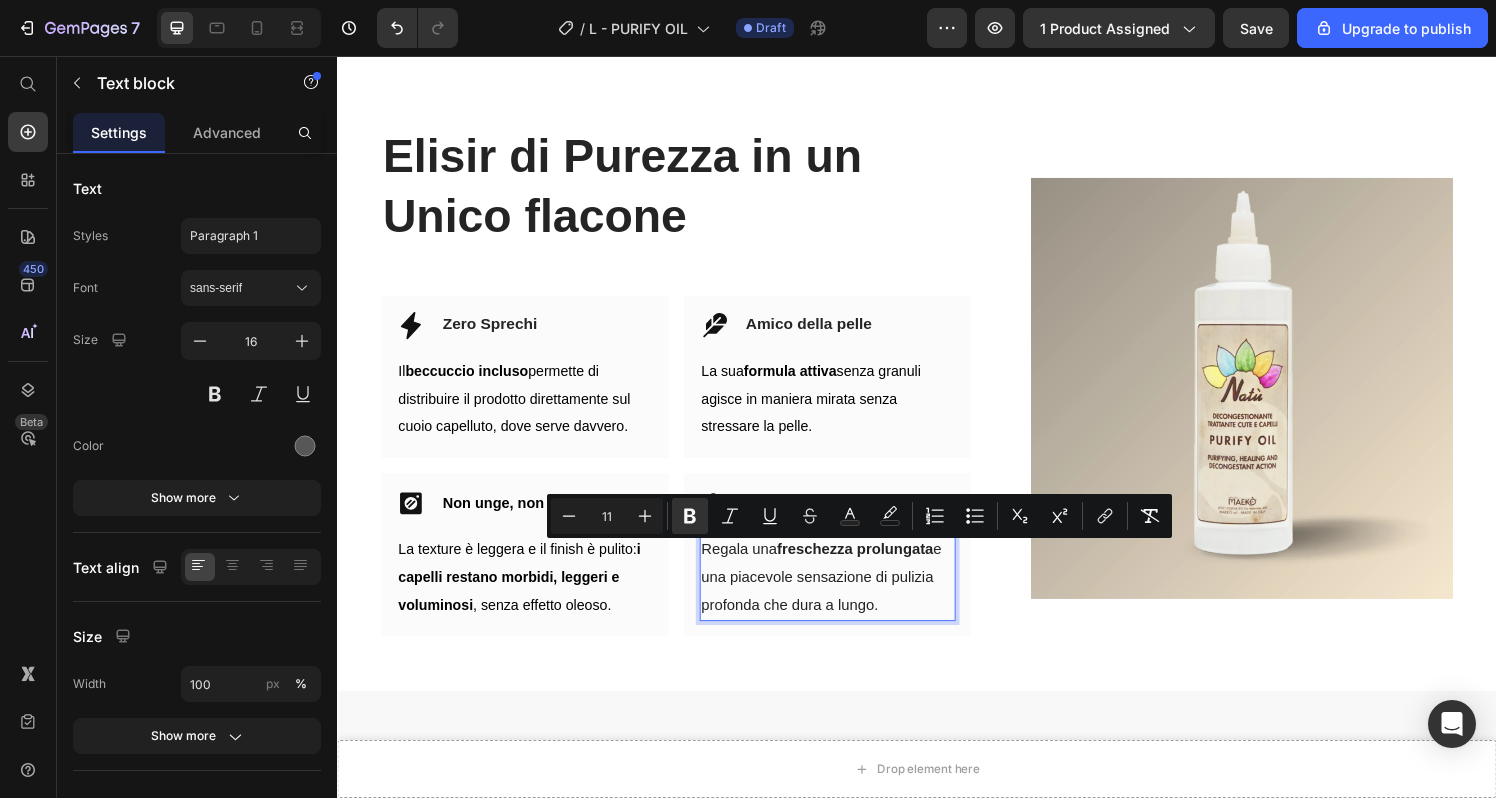 click on "freschezza prolungata" at bounding box center [873, 565] 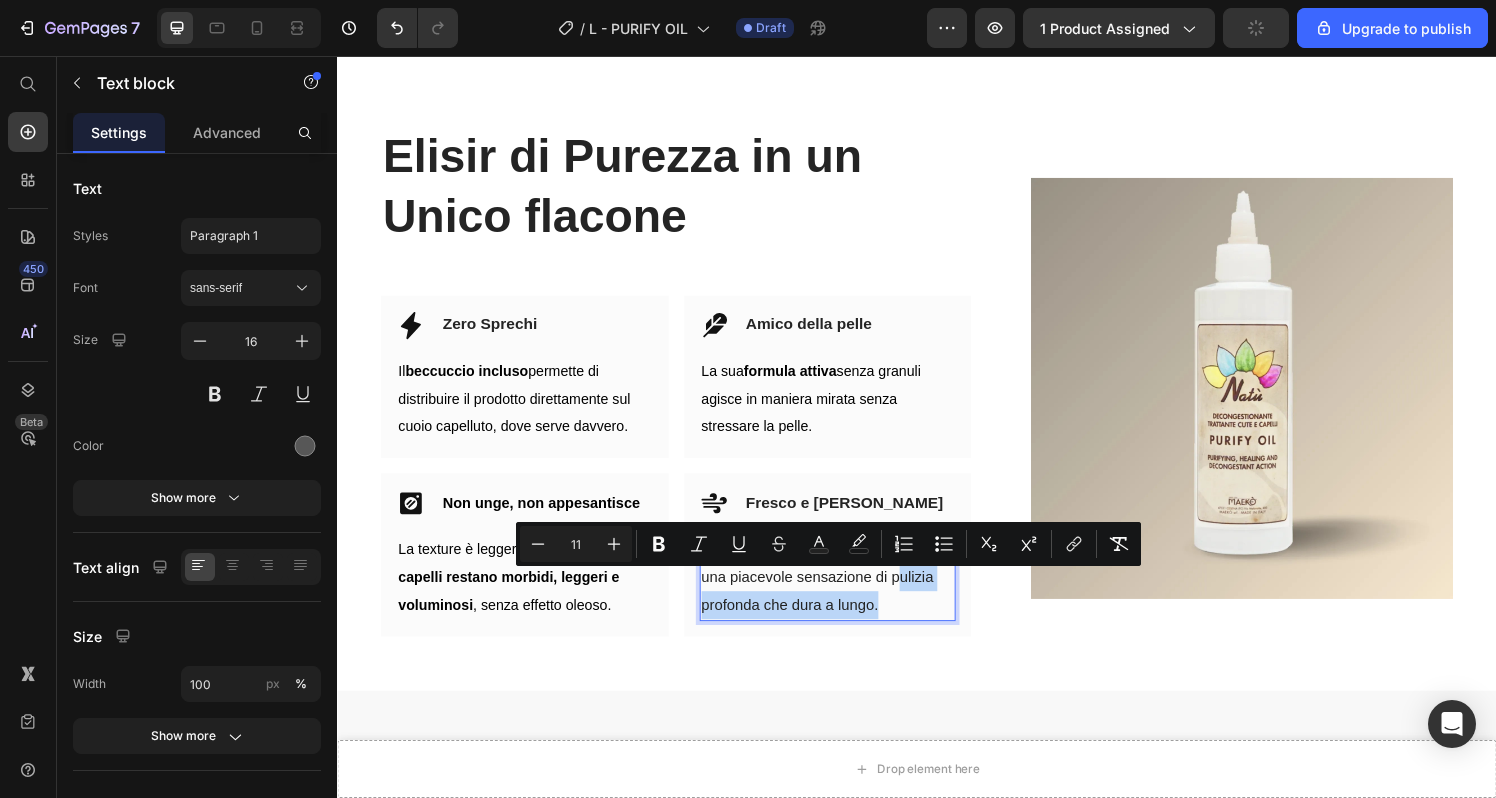 drag, startPoint x: 918, startPoint y: 607, endPoint x: 889, endPoint y: 637, distance: 41.725292 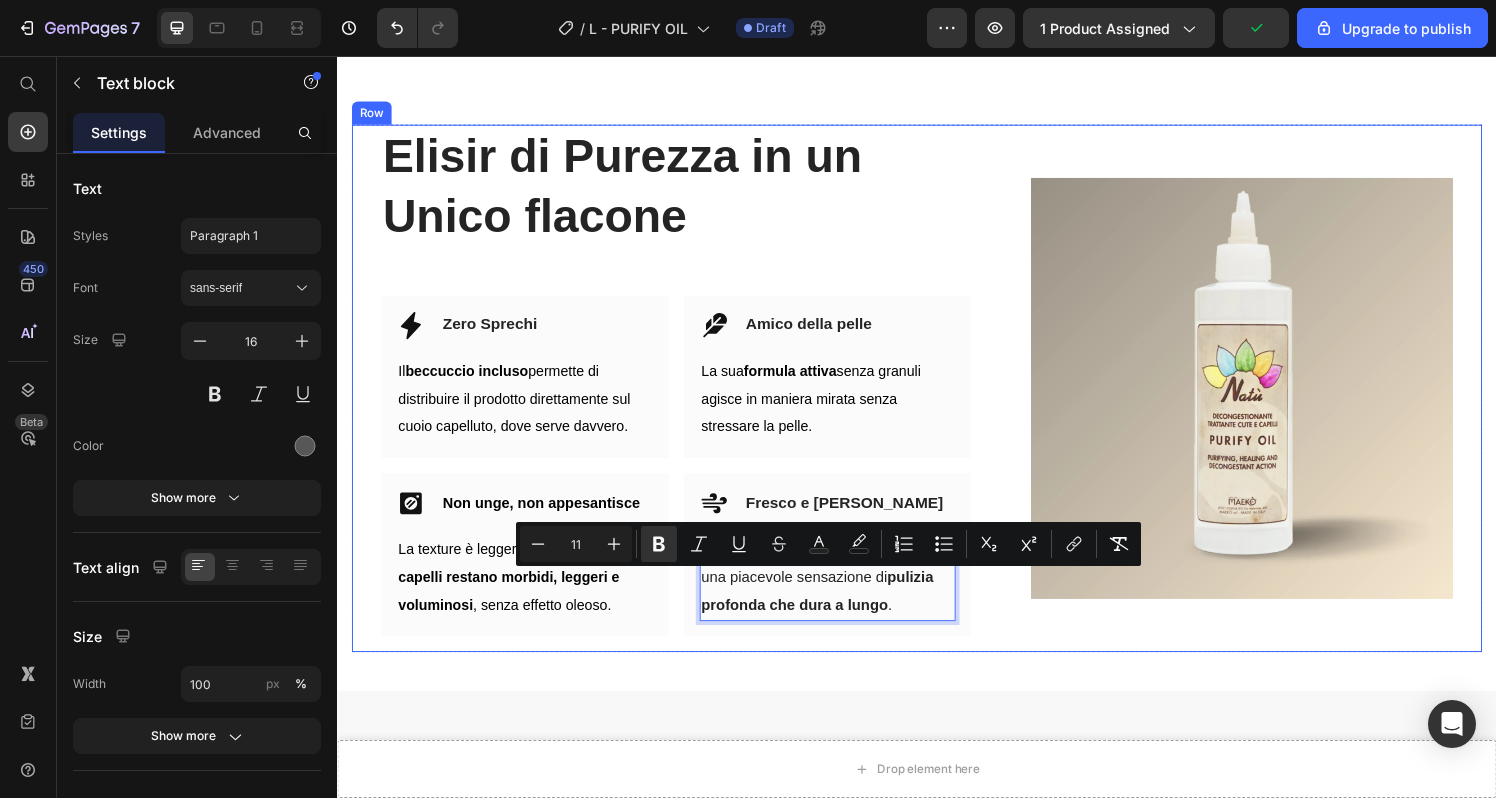 click on "Elisir di Purezza in un Unico flacone Heading Row
Icon Zero Sprechi Heading Row Il  beccuccio incluso  permette di distribuire il prodotto direttamente sul cuoio capelluto, dove serve davvero. Text block Row
Icon Amico della pelle Heading Row La sua  formula attiva  senza granuli agisce in maniera mirata senza stressare la pelle. Text block Row Row
Icon Non unge, non appesantisce Heading Row La texture è leggera e il finish è pulito:  i capelli restano morbidi, leggeri e voluminosi , senza effetto oleoso. Text block Row
Icon Fresco e Piacevole Heading Row Regala una  freschezza prolungata  e una piacevole sensazione di  pulizia profonda che dura a lungo . Text block   0 Row Row (P) Images & Gallery Row" at bounding box center (937, 400) 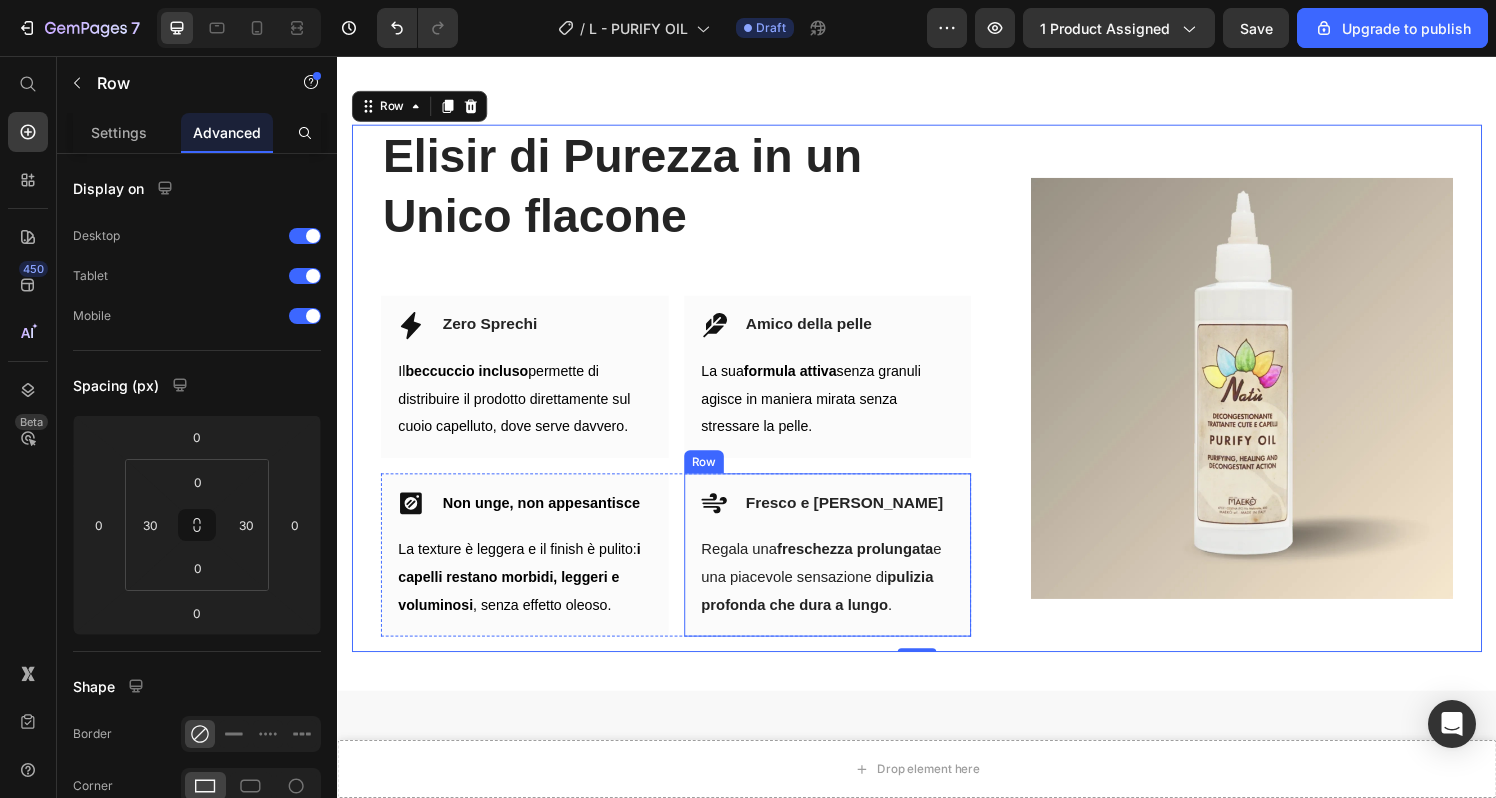 click on "freschezza prolungata" at bounding box center (873, 565) 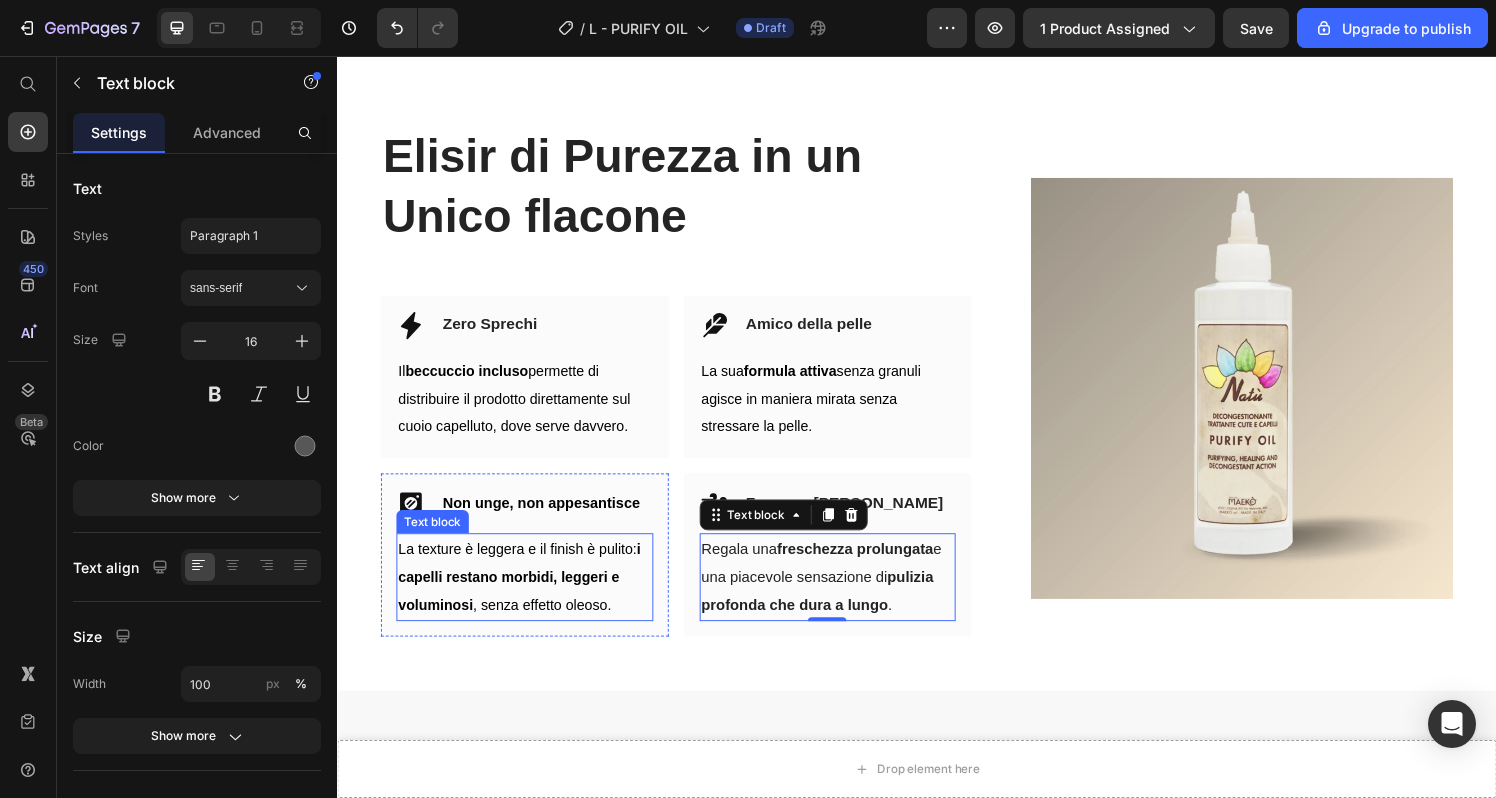 click on "La texture è leggera e il finish è pulito:  i capelli restano morbidi, leggeri e voluminosi , senza effetto oleoso." at bounding box center (531, 595) 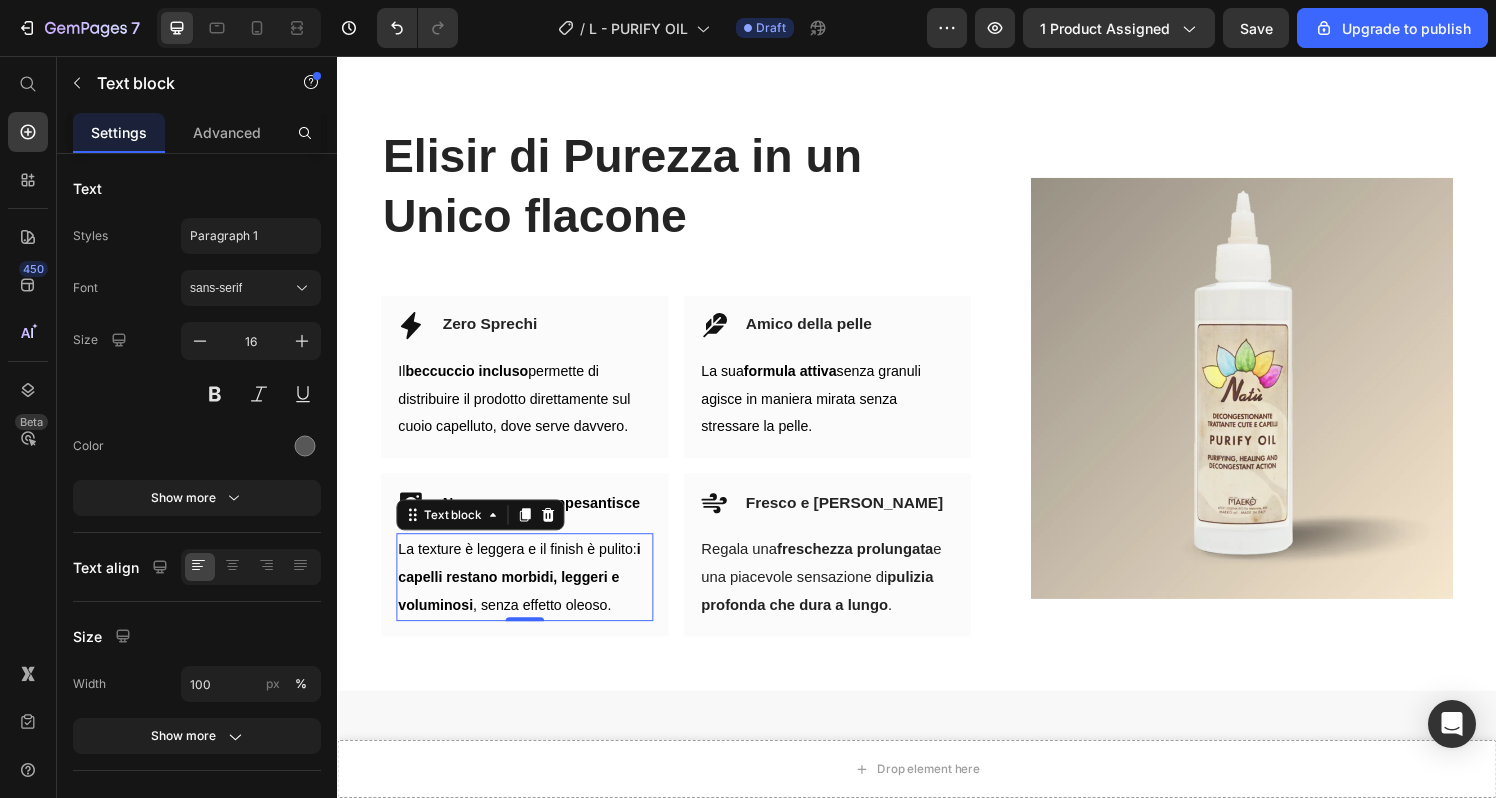 click on "La texture è leggera e il finish è pulito:  i capelli restano morbidi, leggeri e voluminosi , senza effetto oleoso." at bounding box center [531, 595] 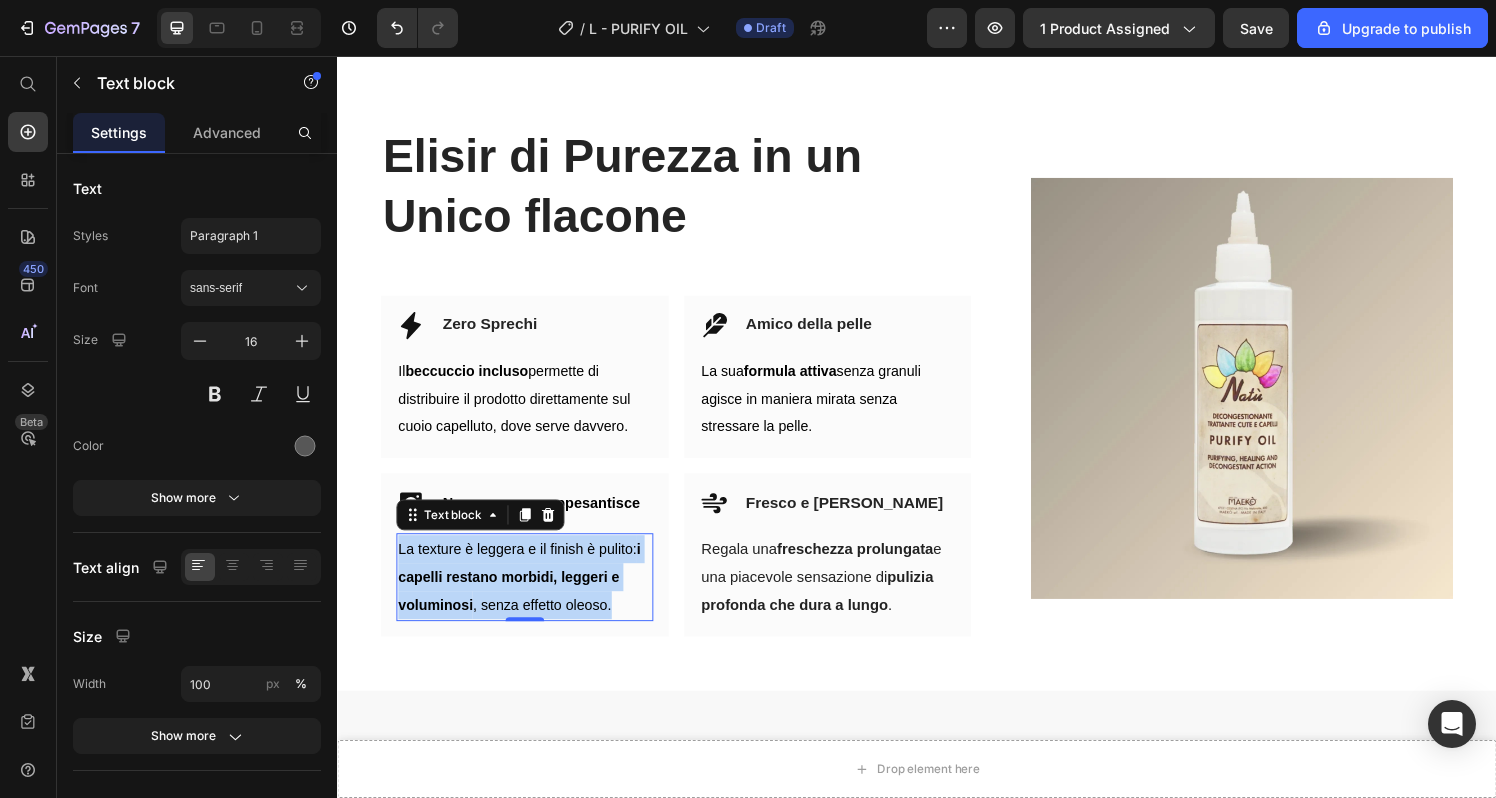 click on "La texture è leggera e il finish è pulito:  i capelli restano morbidi, leggeri e voluminosi , senza effetto oleoso." at bounding box center [531, 595] 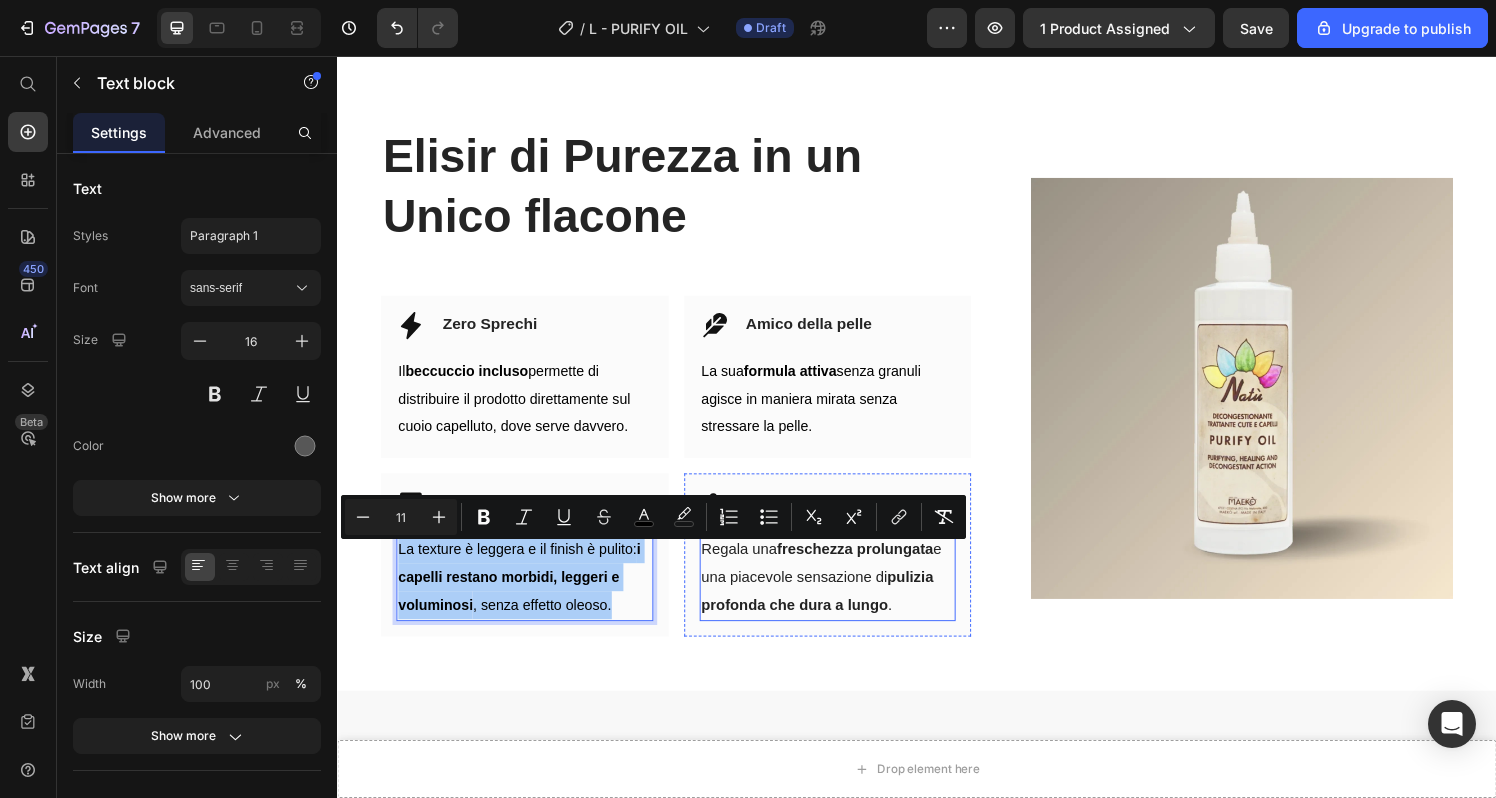 click on "Regala una  freschezza prolungata  e una piacevole sensazione di  pulizia profonda che dura a lungo ." at bounding box center [838, 594] 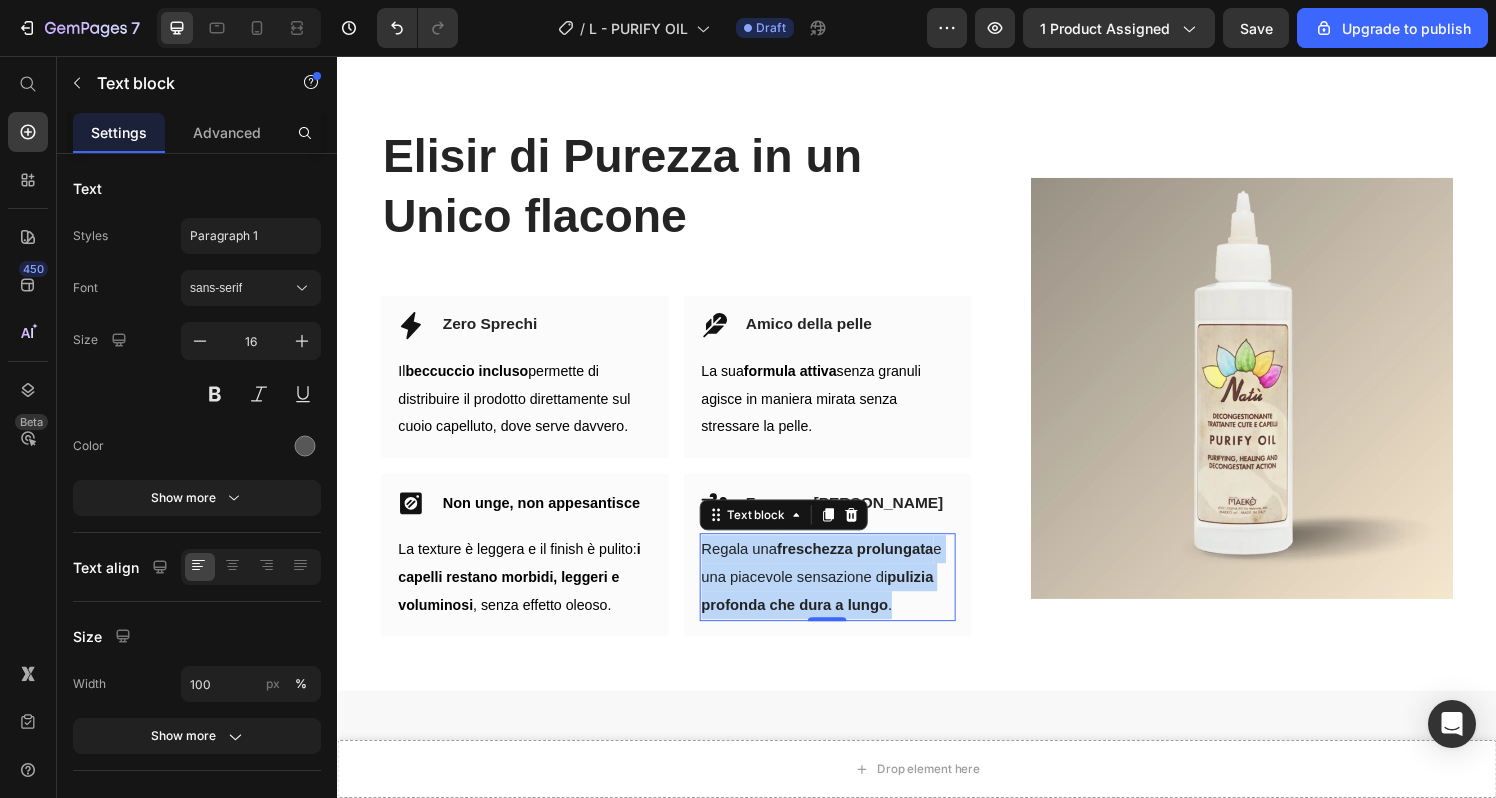 click on "Regala una  freschezza prolungata  e una piacevole sensazione di  pulizia profonda che dura a lungo ." at bounding box center [838, 594] 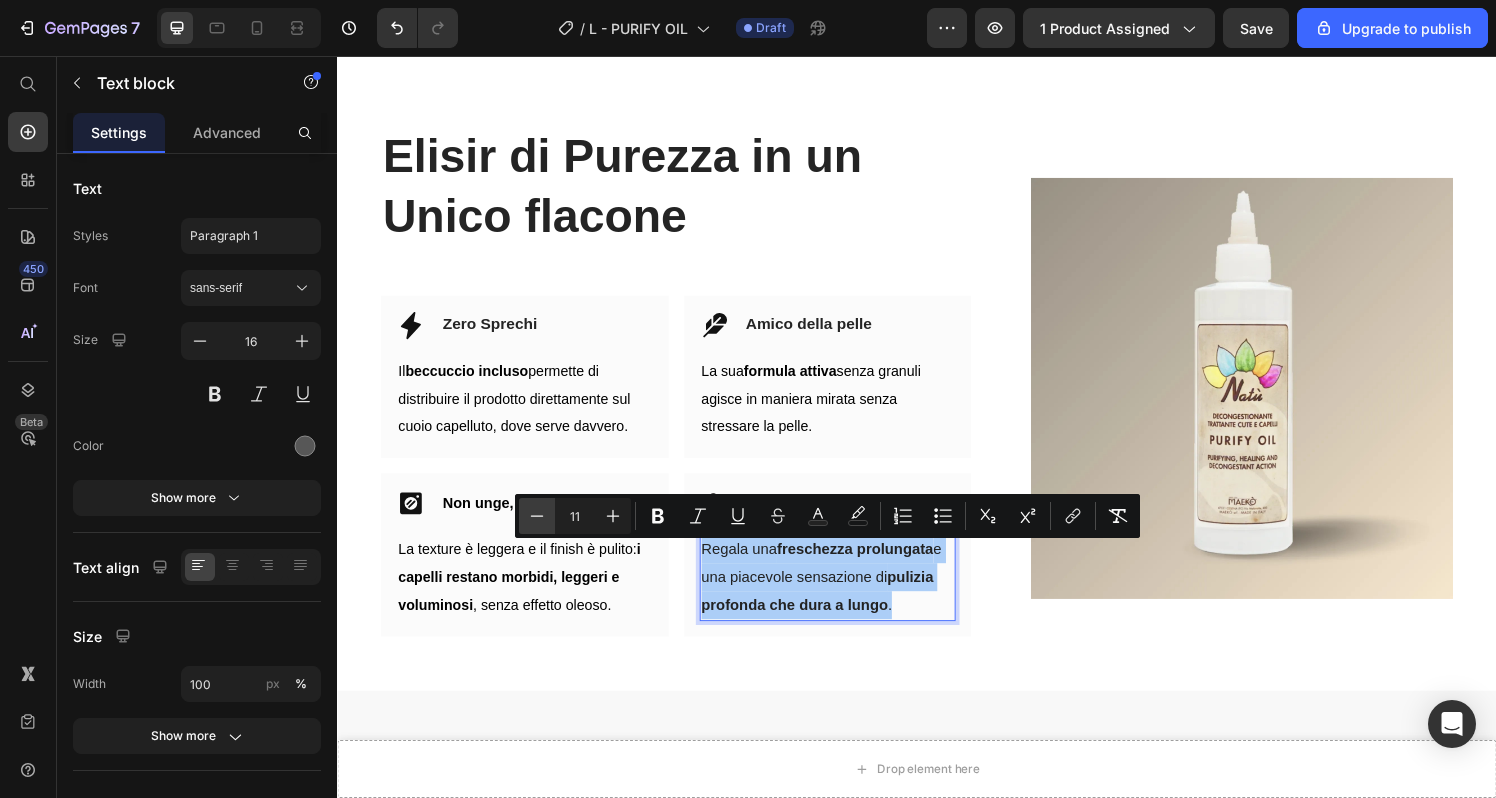 click 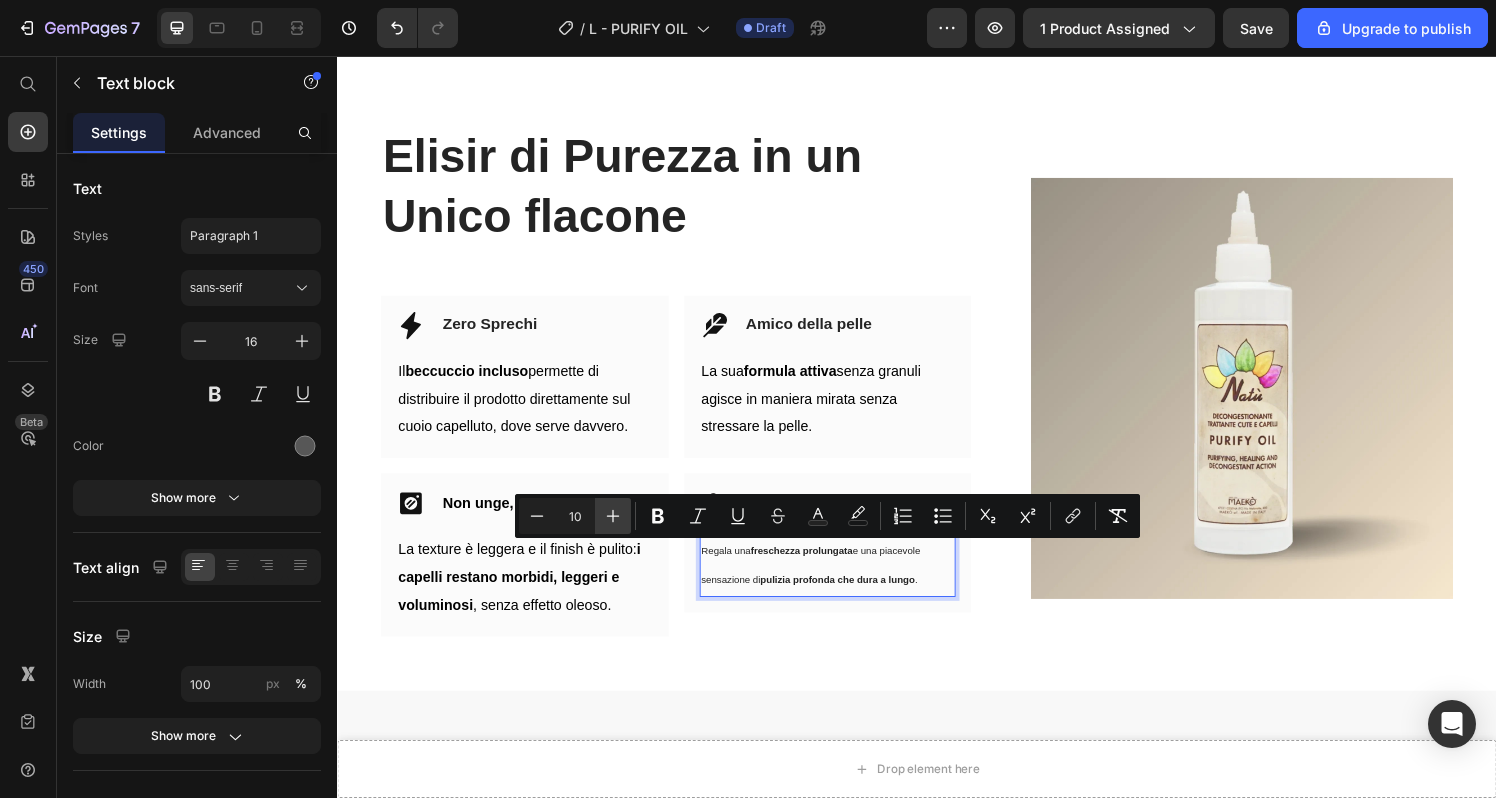 click 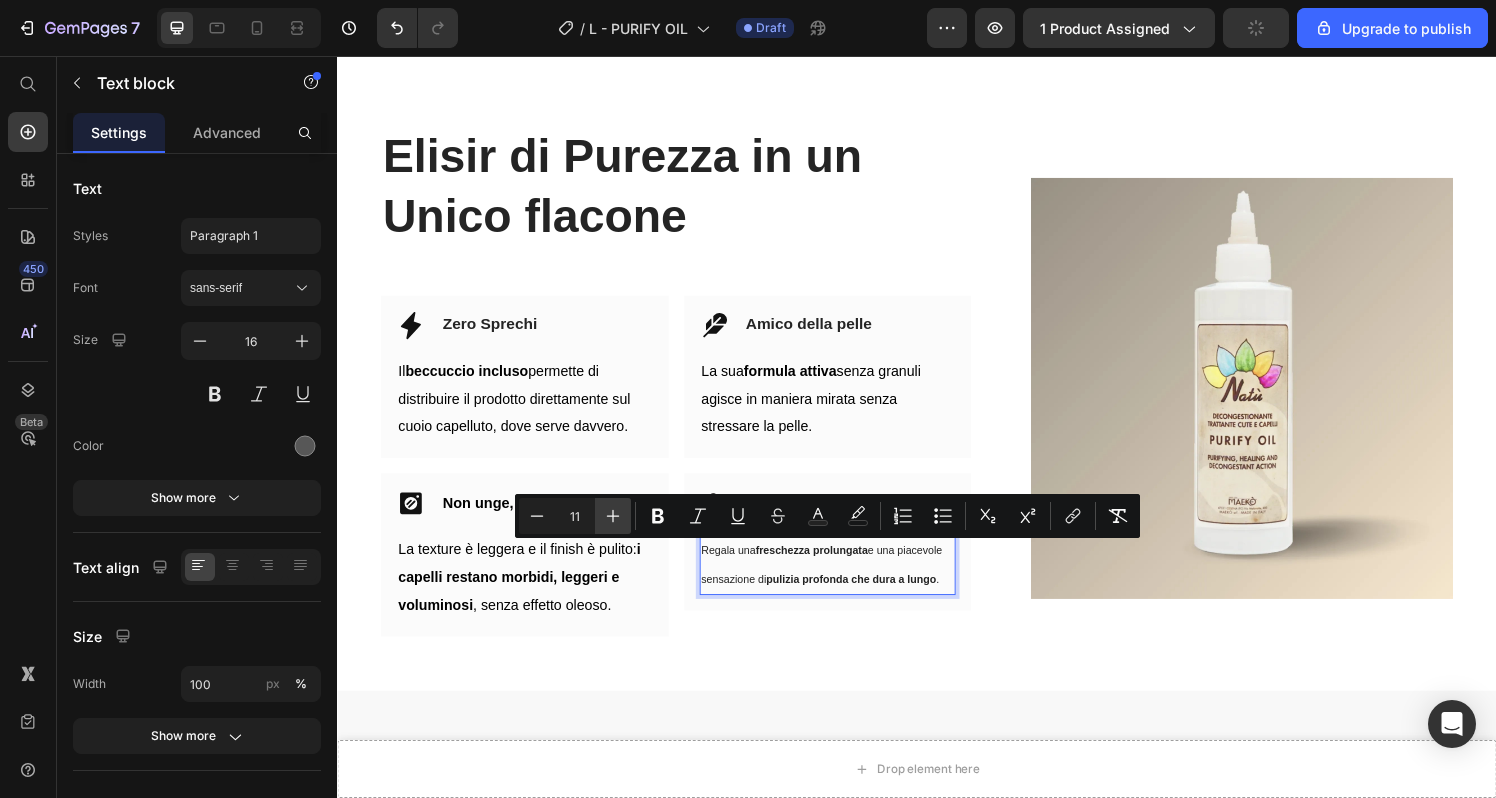 click 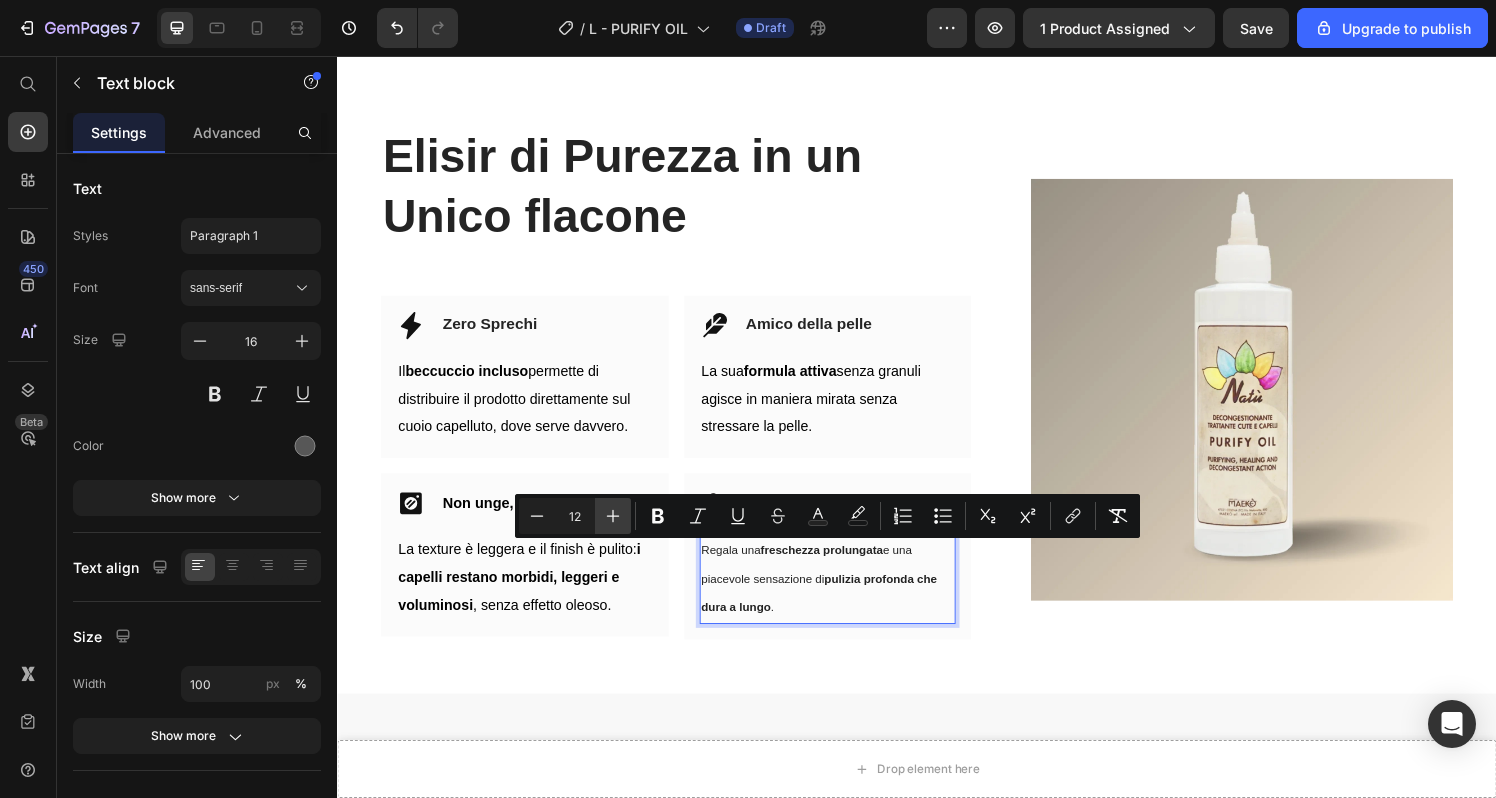 click 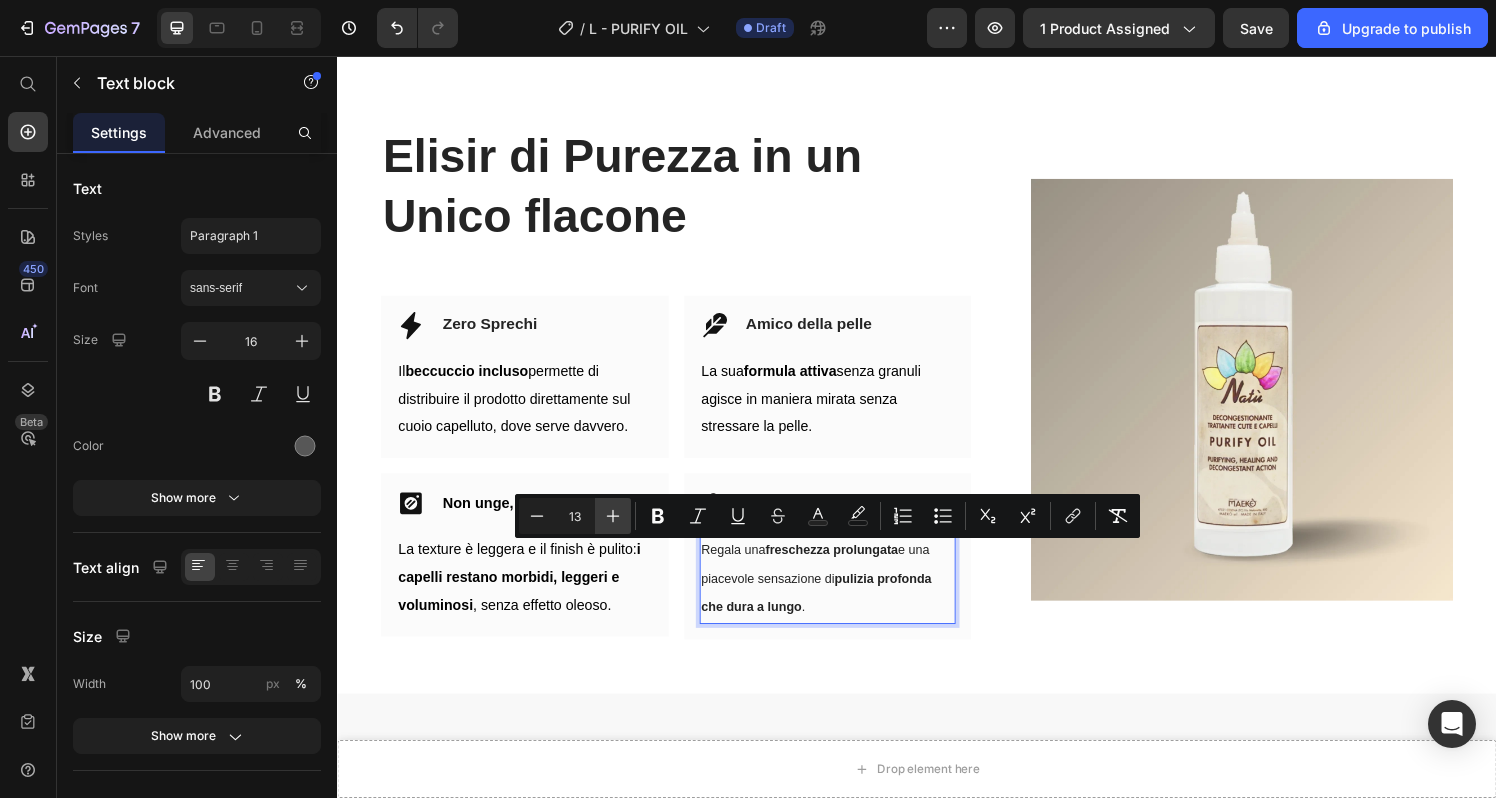 click 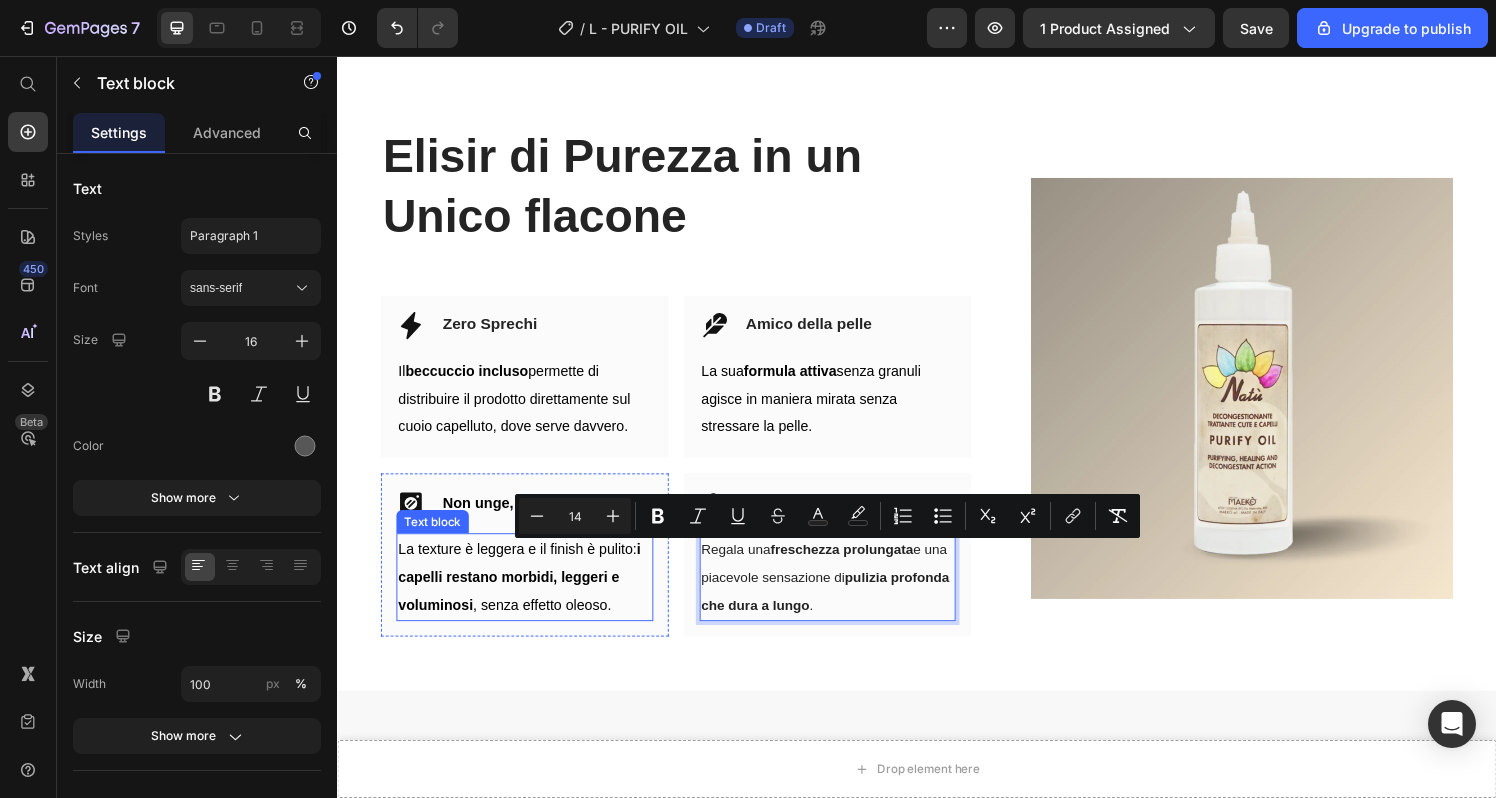 click on "i capelli restano morbidi, leggeri e voluminosi" at bounding box center [525, 595] 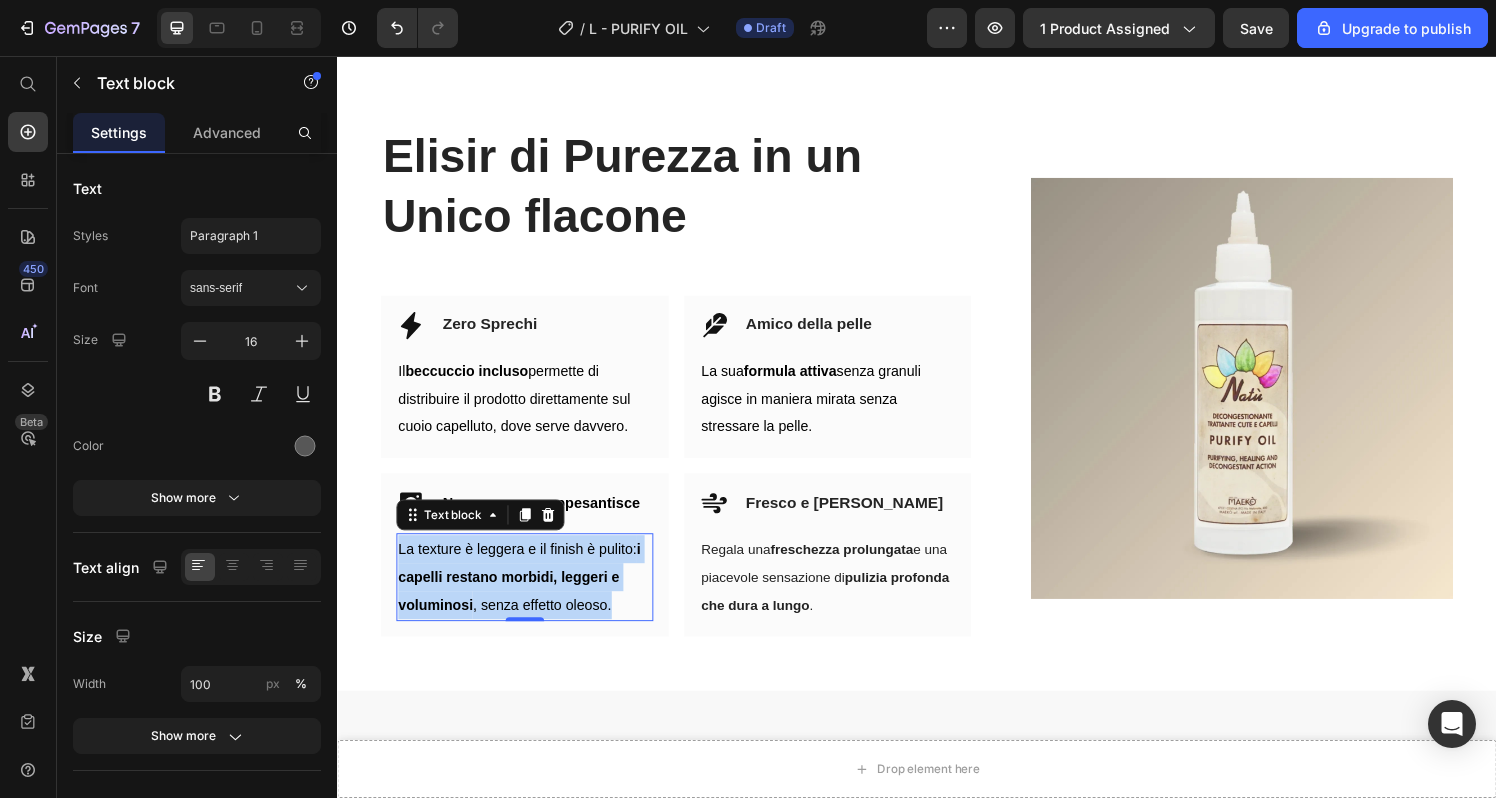 click on "i capelli restano morbidi, leggeri e voluminosi" at bounding box center (525, 595) 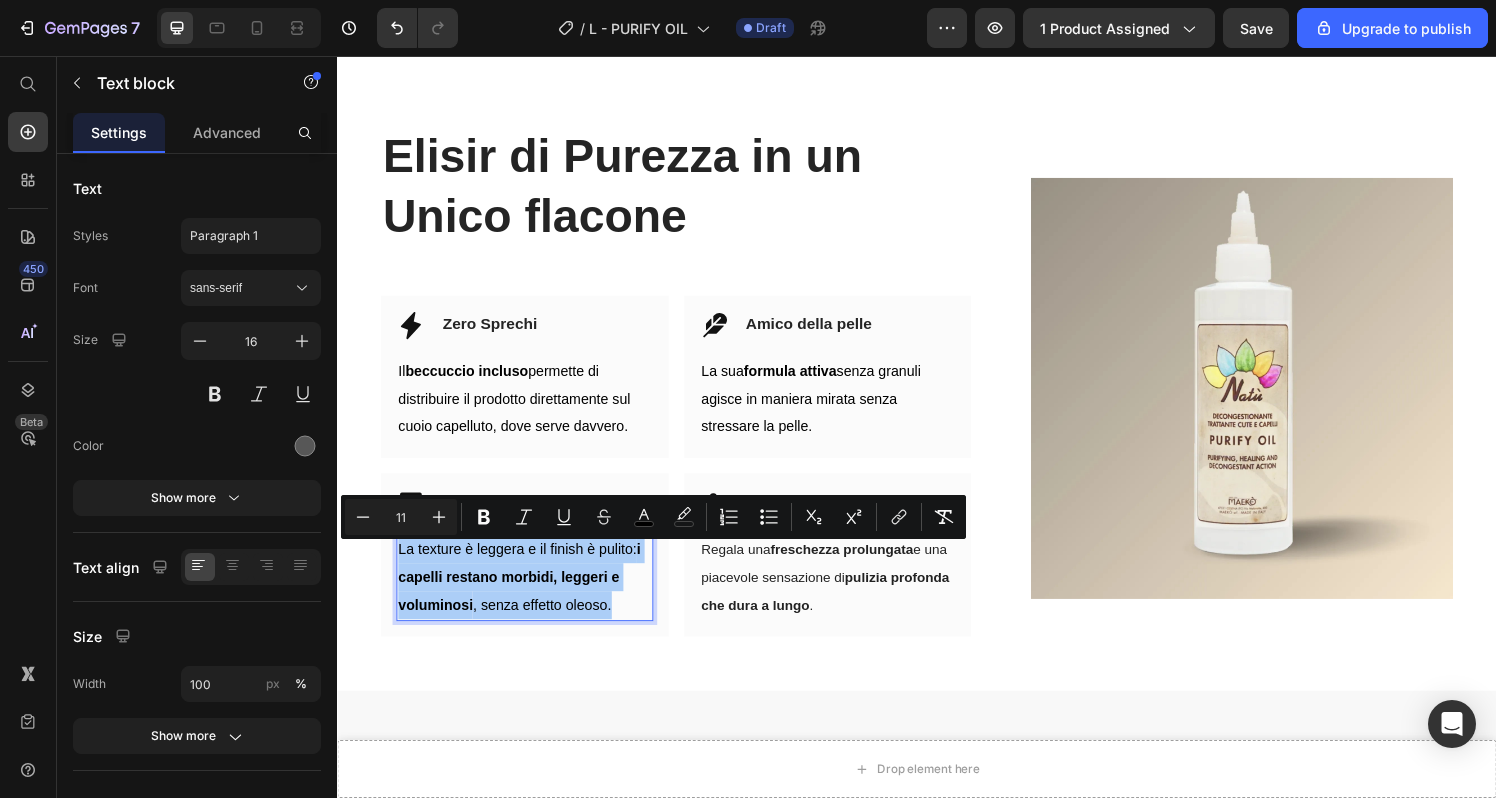 click on "11" at bounding box center [401, 517] 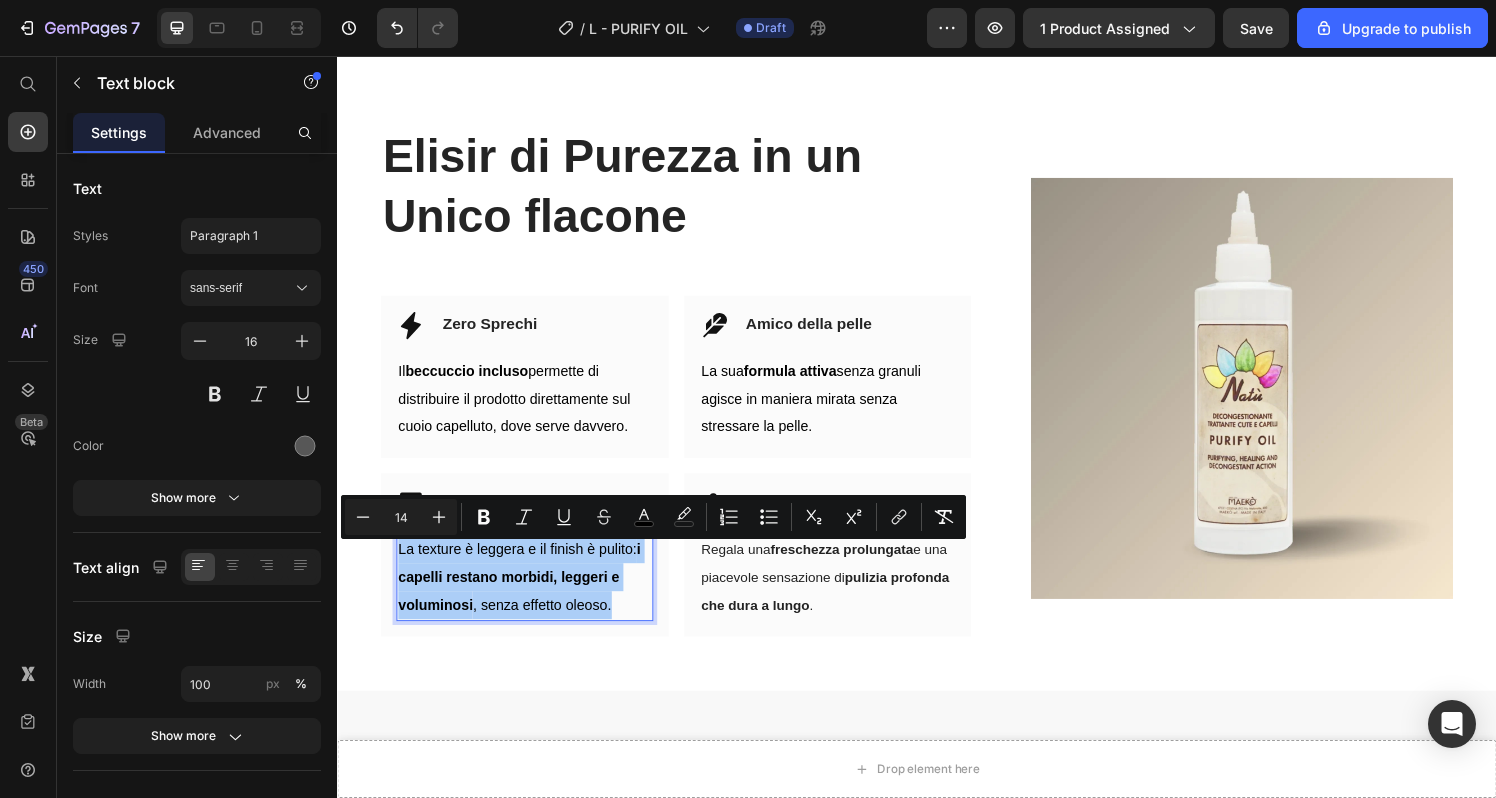 type on "14" 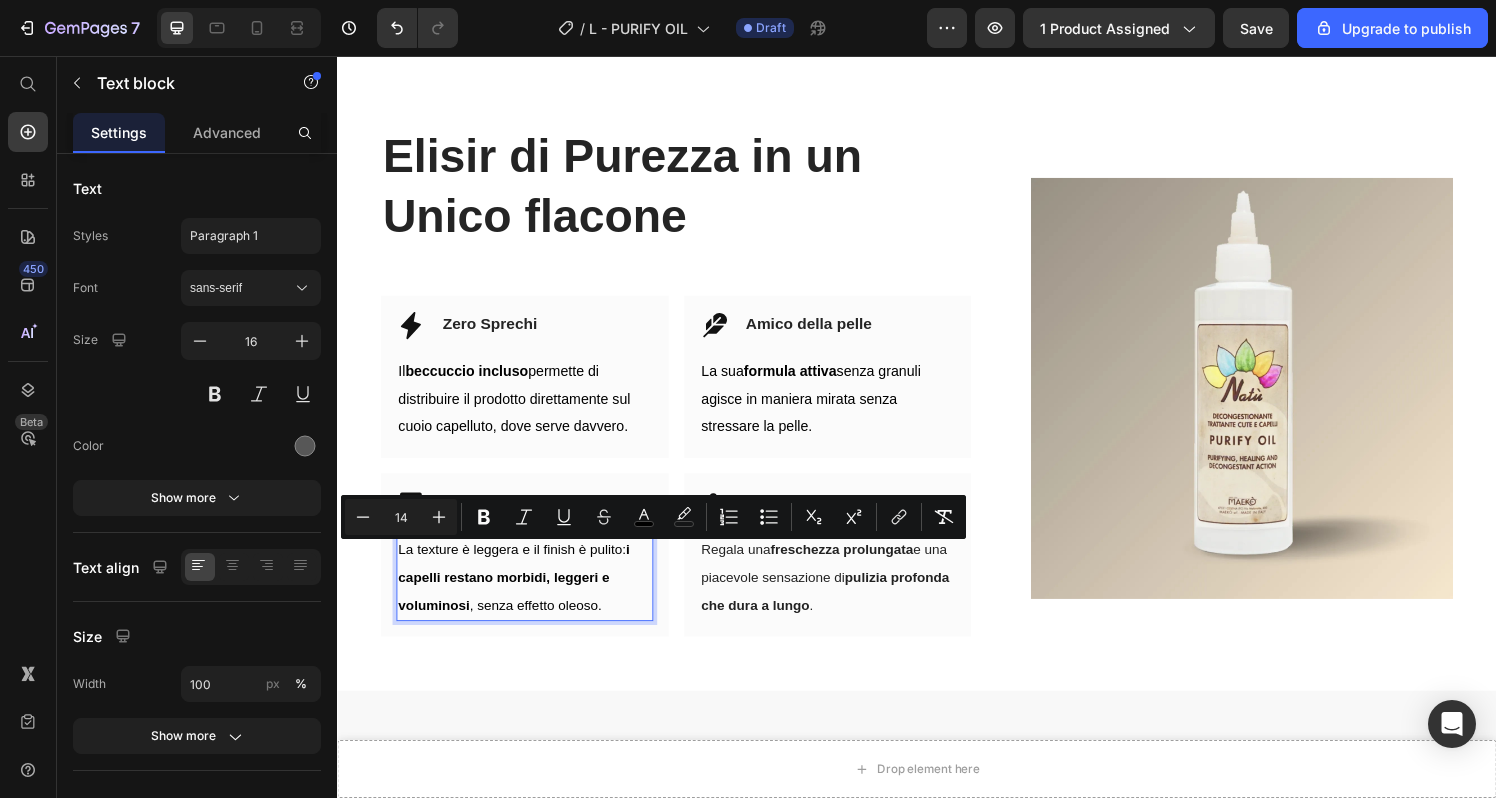 click on "i capelli restano morbidi, leggeri e voluminosi" at bounding box center [520, 595] 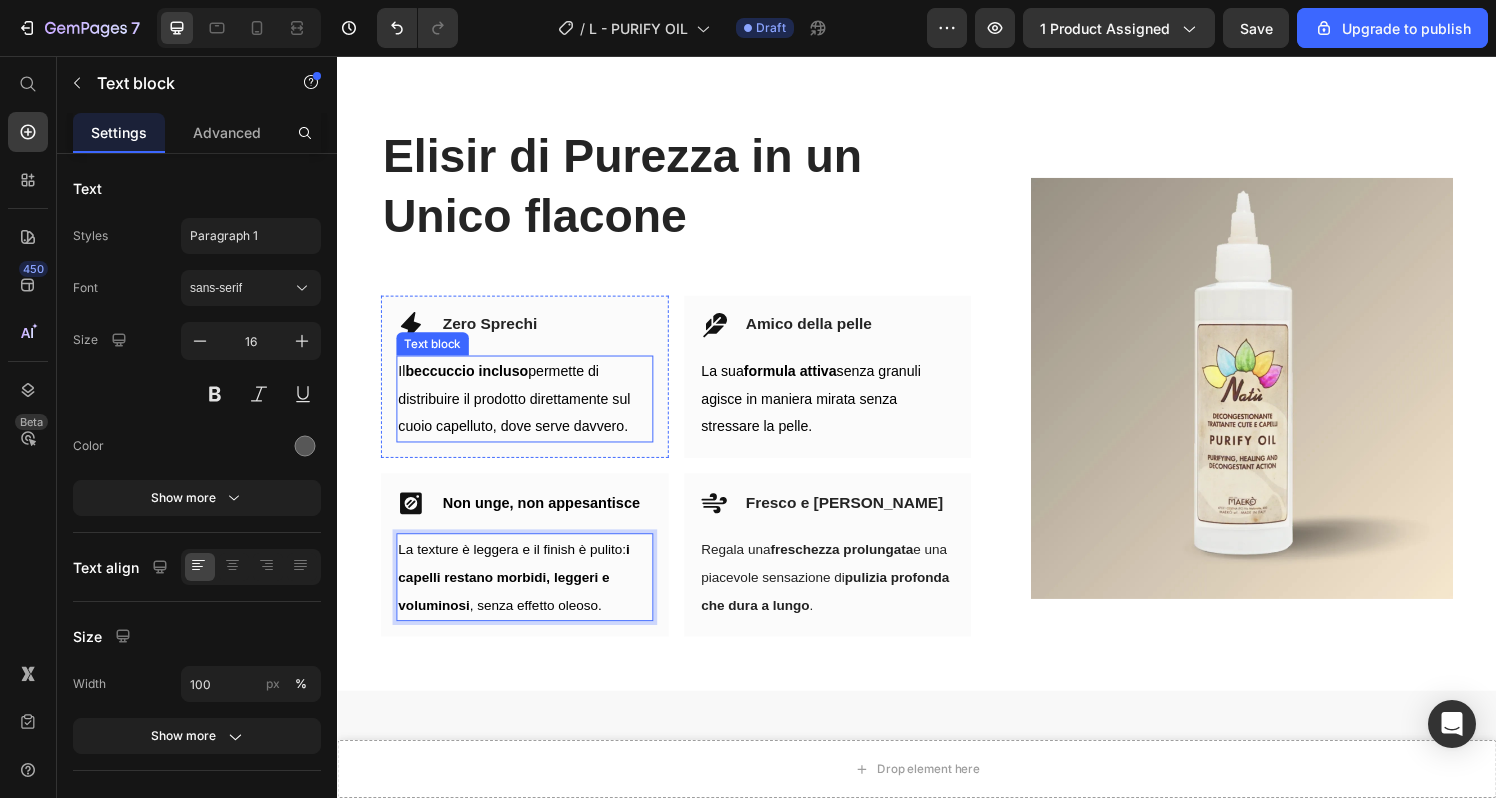 click on "Il  beccuccio incluso  permette di distribuire il prodotto direttamente sul cuoio capelluto, dove serve davvero." at bounding box center (531, 411) 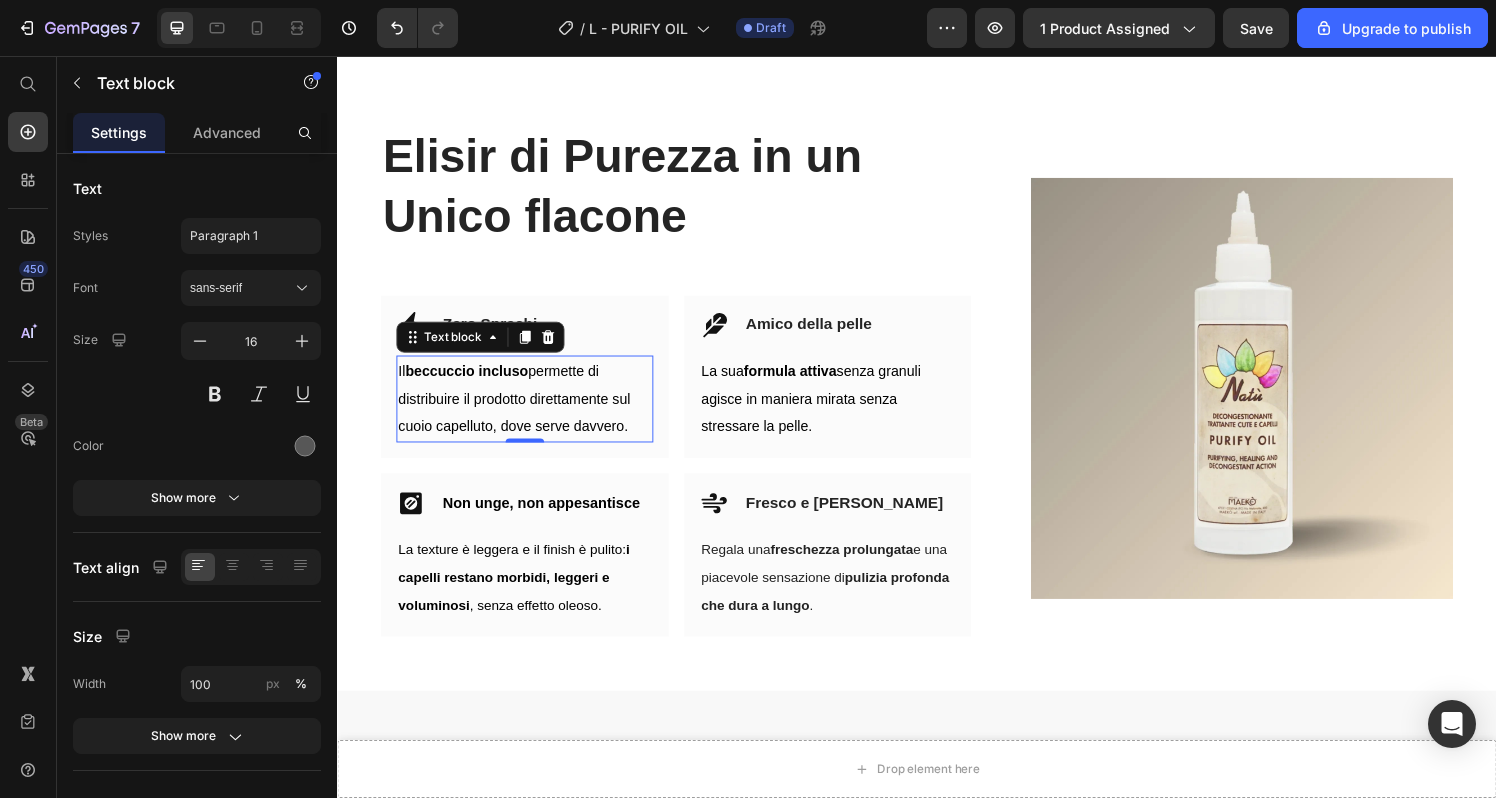 click on "Il  beccuccio incluso  permette di distribuire il prodotto direttamente sul cuoio capelluto, dove serve davvero." at bounding box center [531, 411] 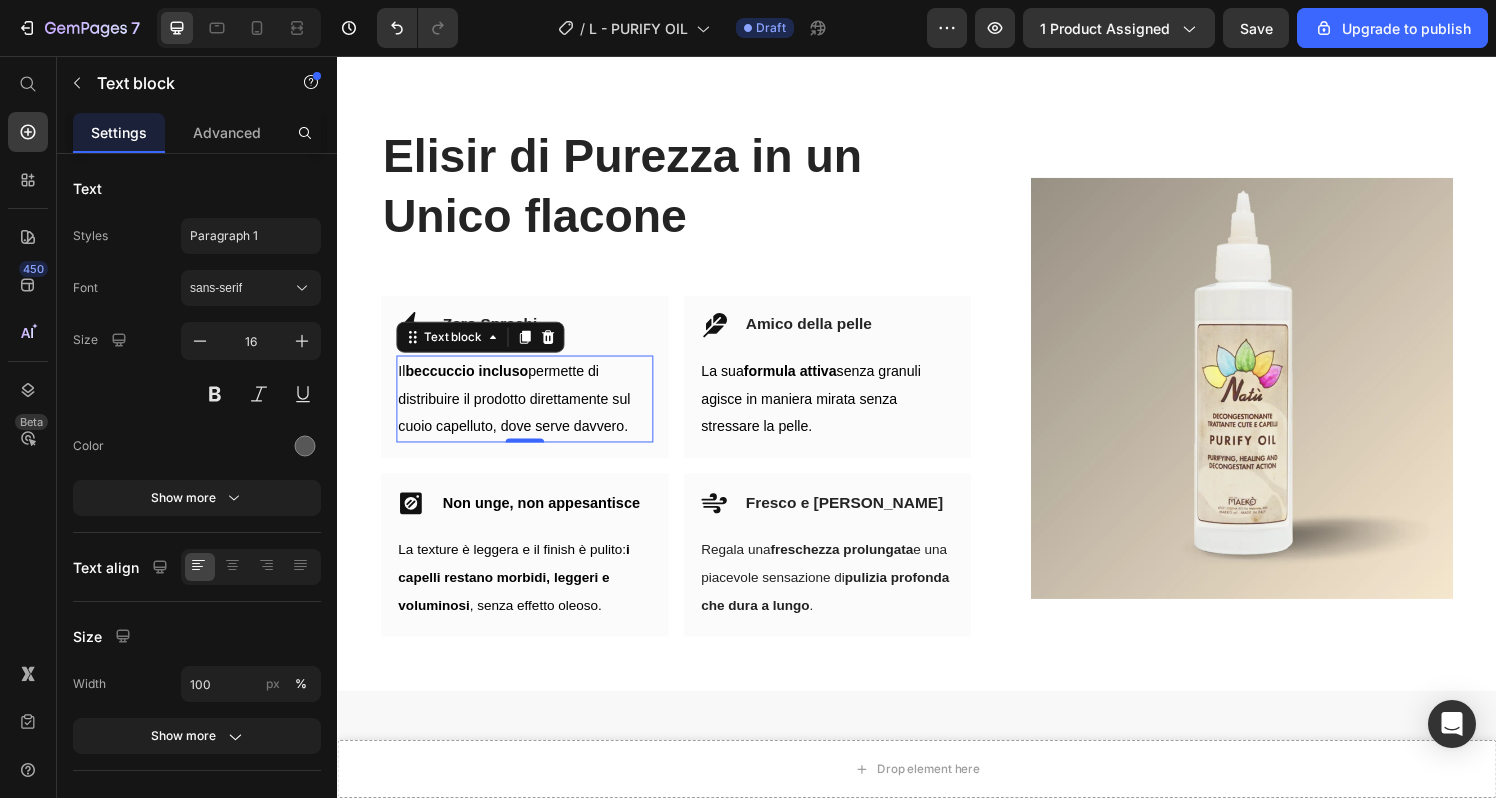 click on "Il  beccuccio incluso  permette di distribuire il prodotto direttamente sul cuoio capelluto, dove serve davvero." at bounding box center [531, 411] 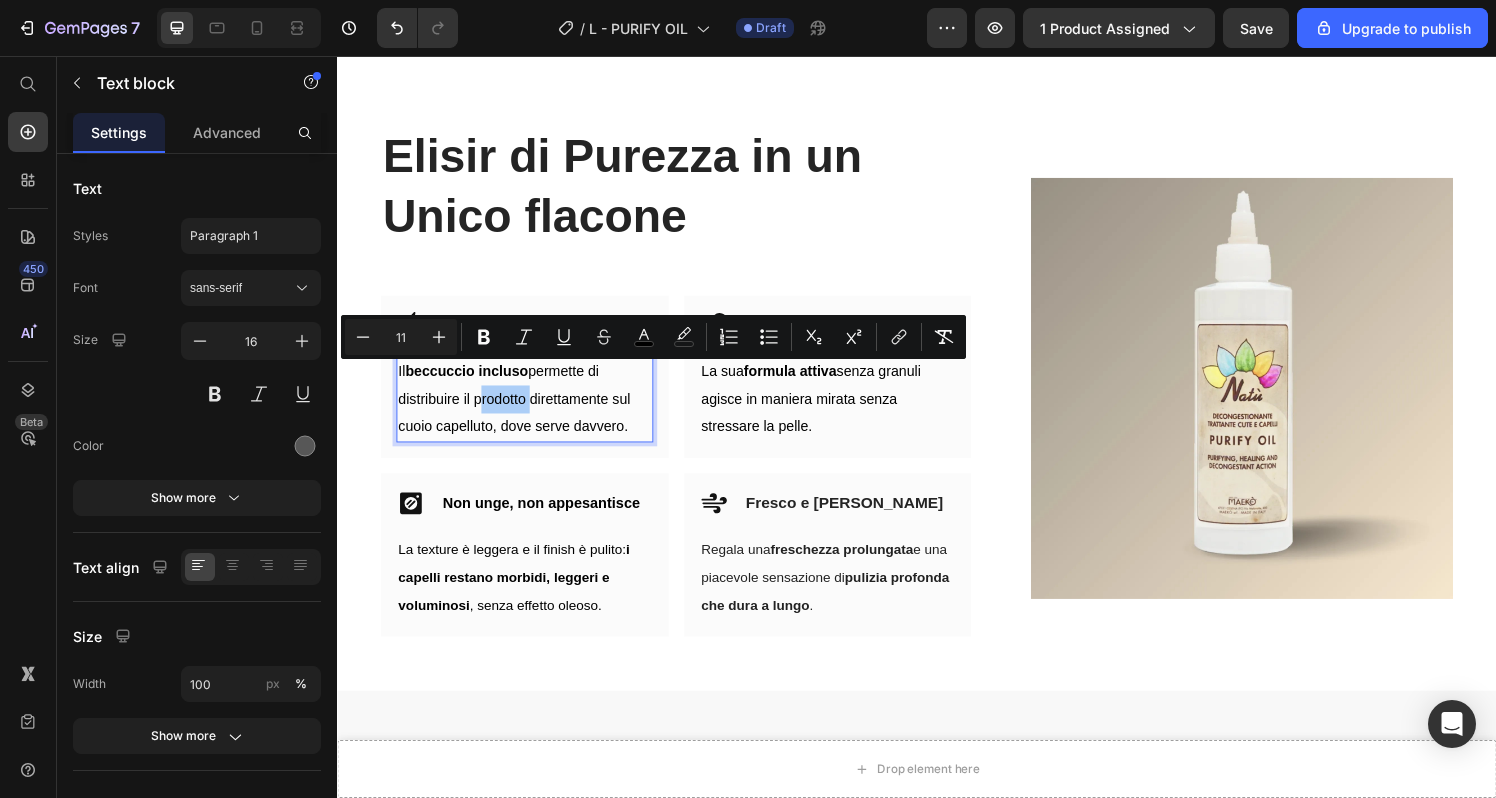 click on "11" at bounding box center [401, 337] 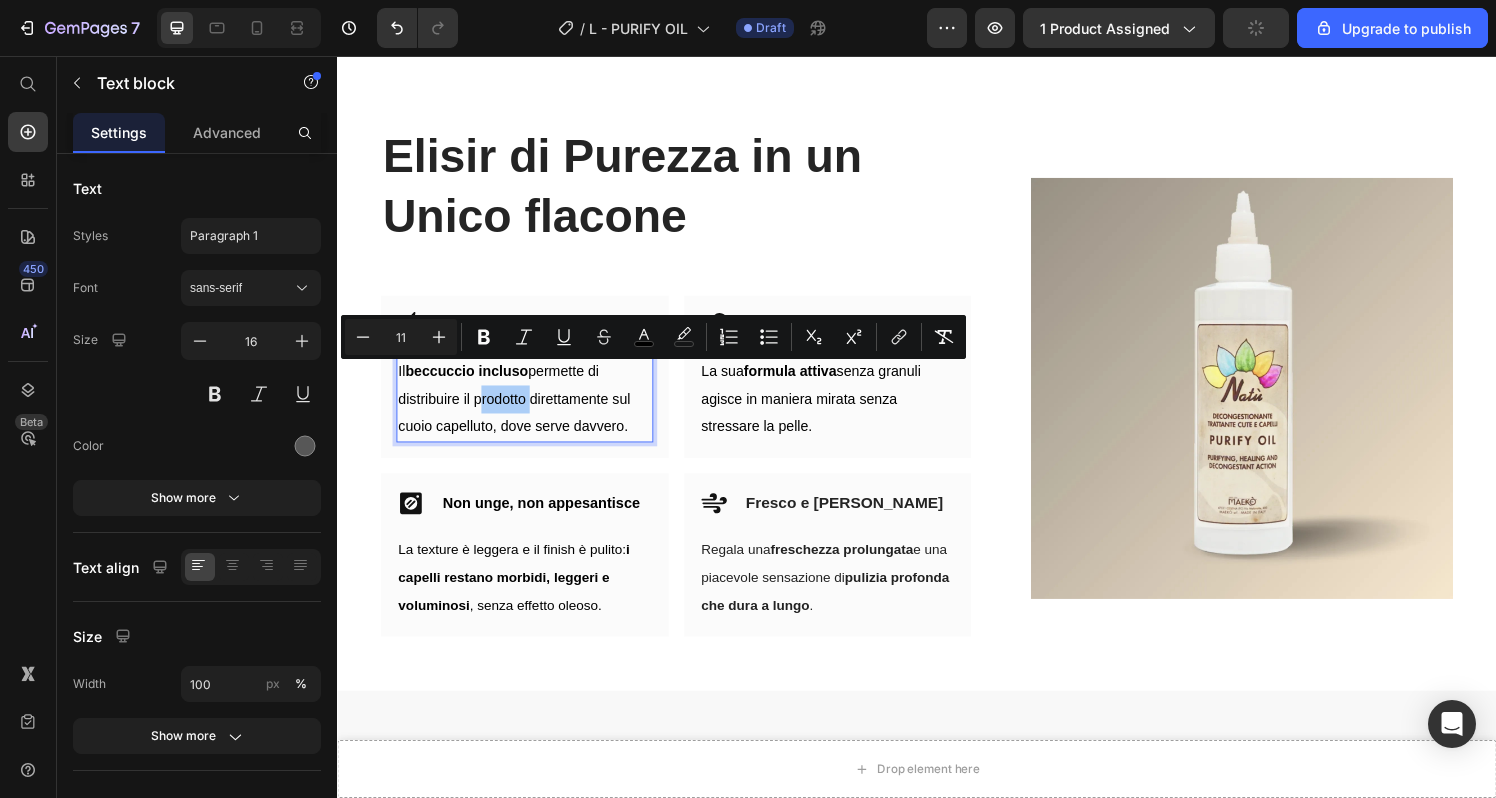 drag, startPoint x: 408, startPoint y: 340, endPoint x: 385, endPoint y: 340, distance: 23 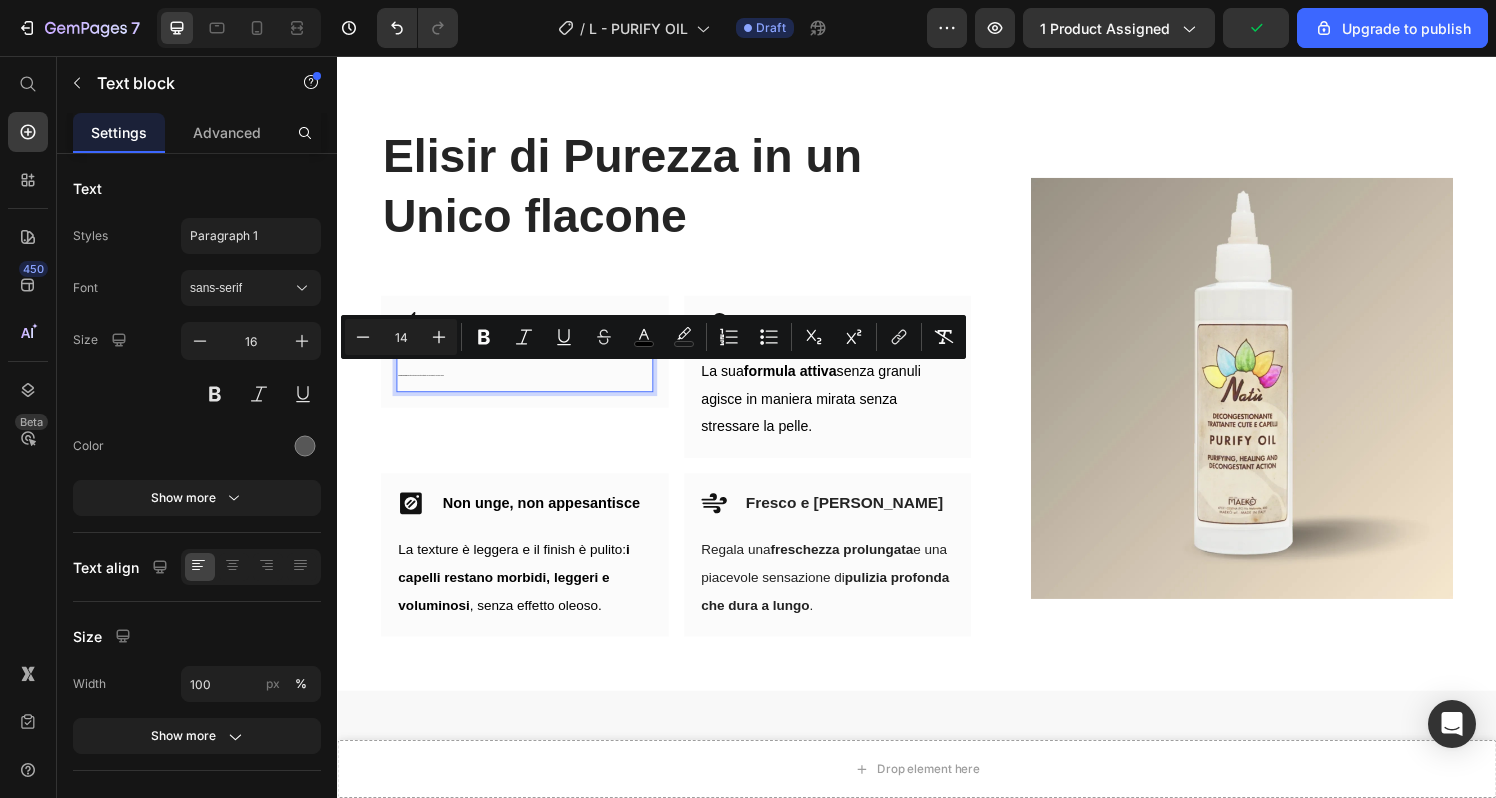 type on "14" 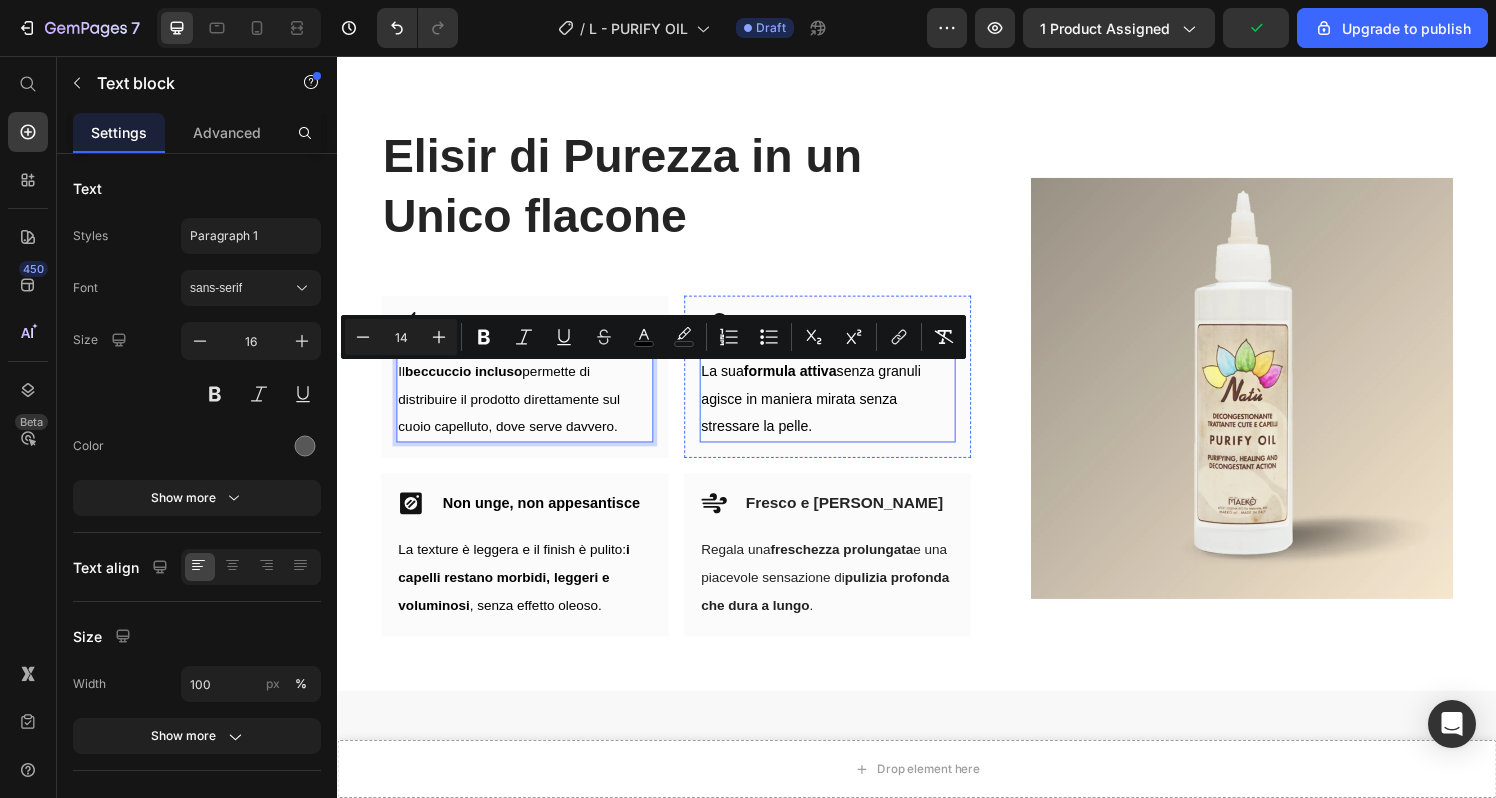 click on "La sua  formula attiva  senza granuli agisce in maniera mirata senza stressare la pelle." at bounding box center (845, 411) 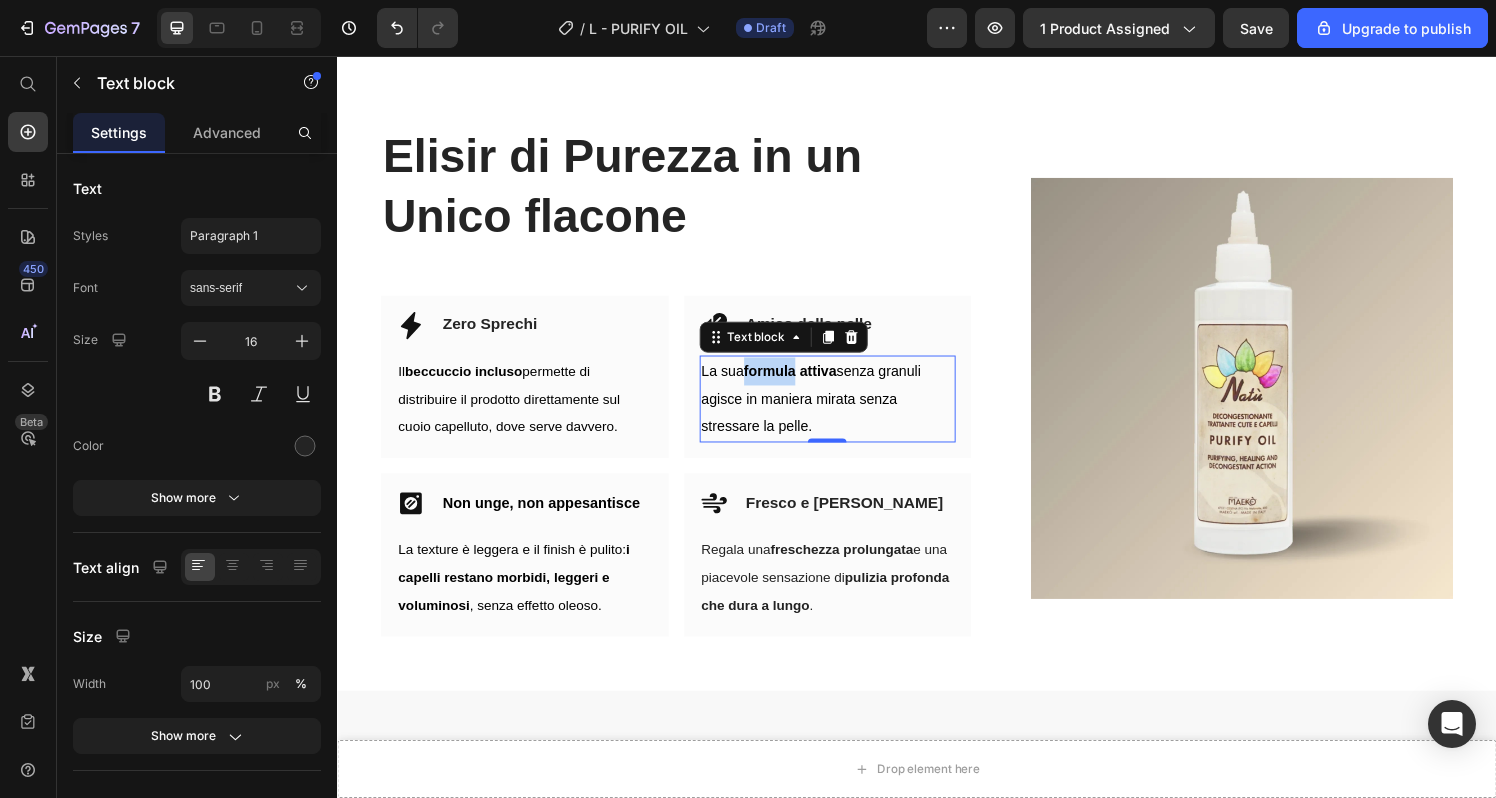 click on "La sua  formula attiva  senza granuli agisce in maniera mirata senza stressare la pelle." at bounding box center [845, 411] 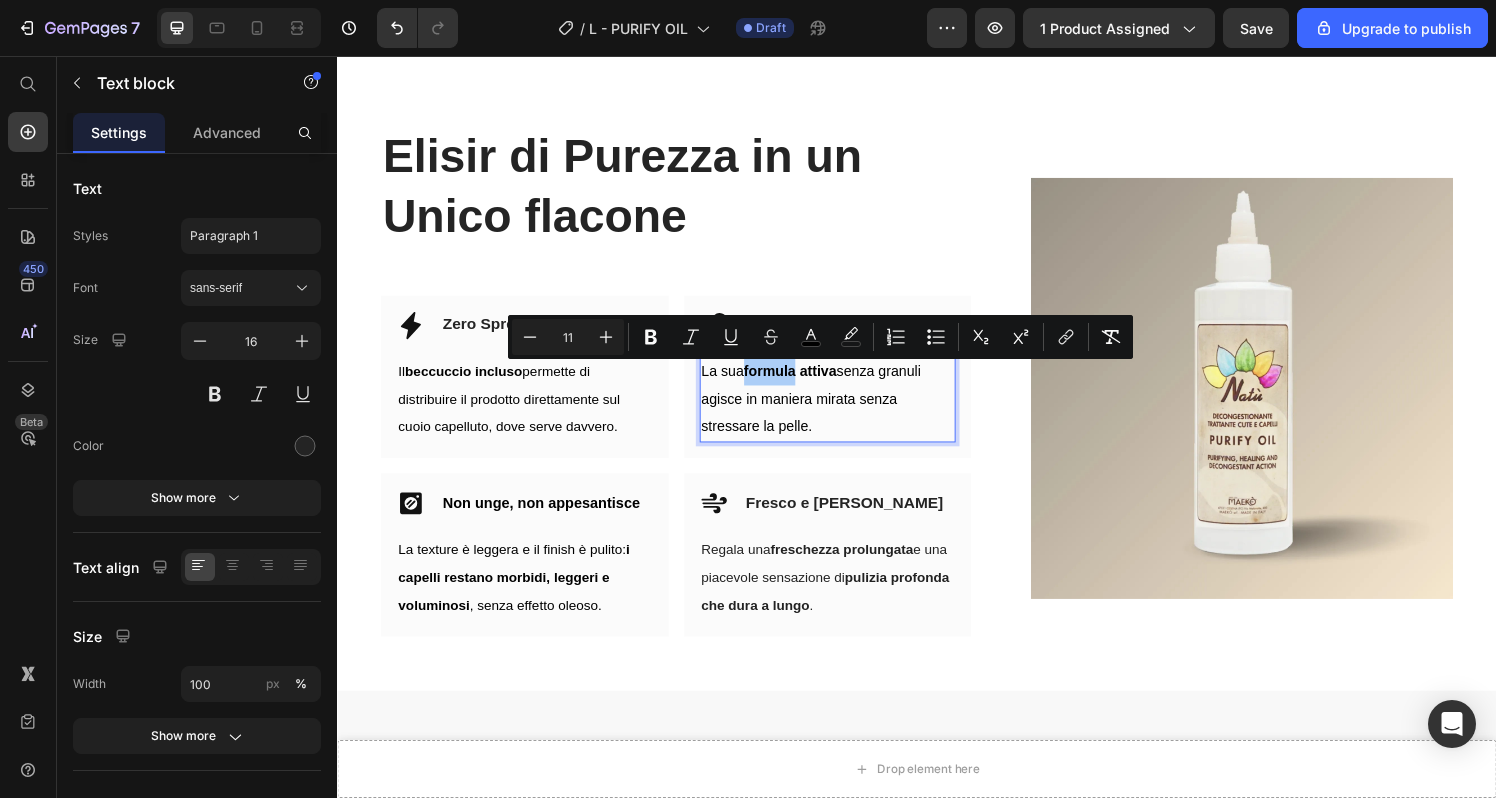 click on "11" at bounding box center (568, 337) 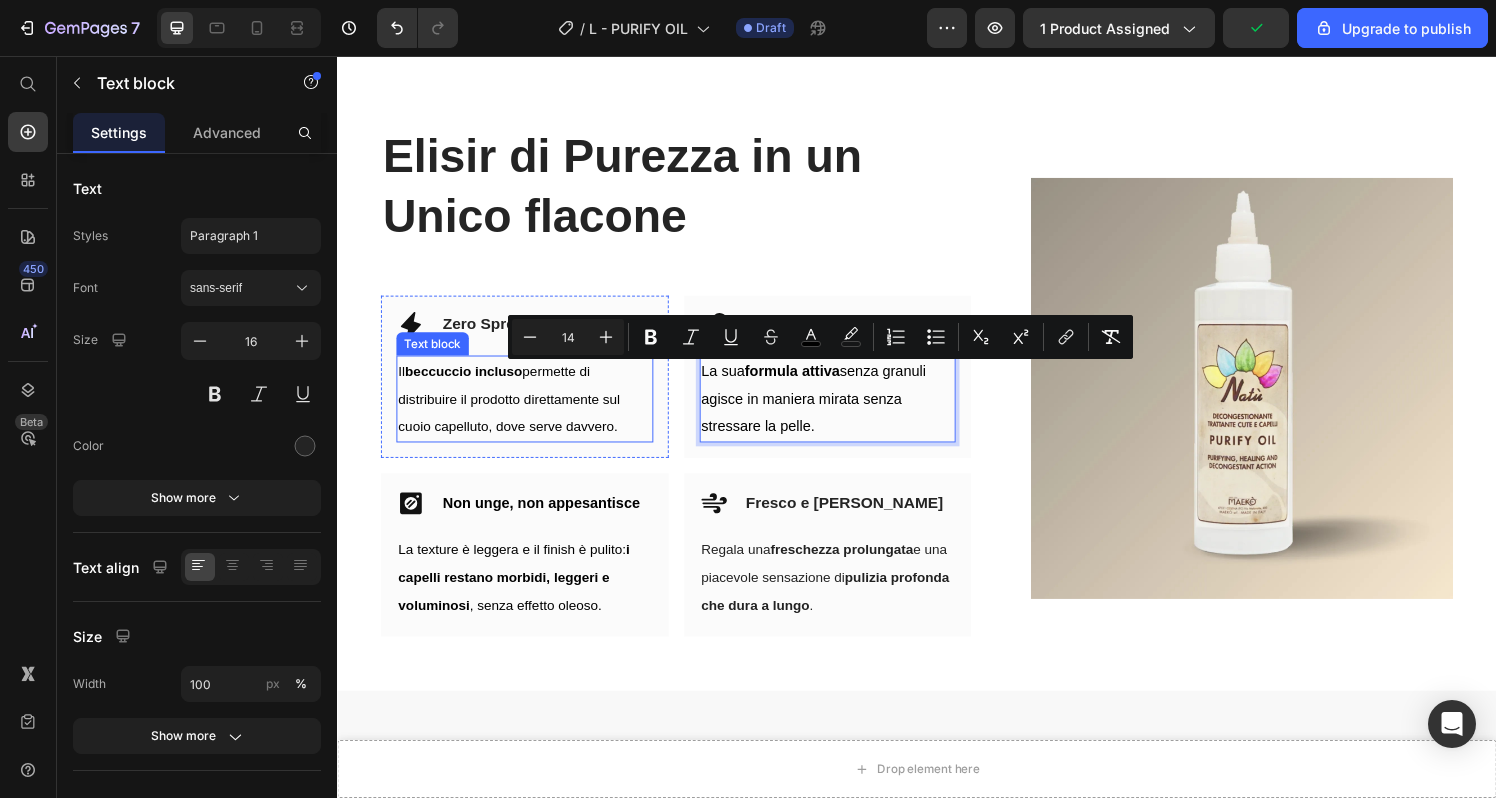 type on "14" 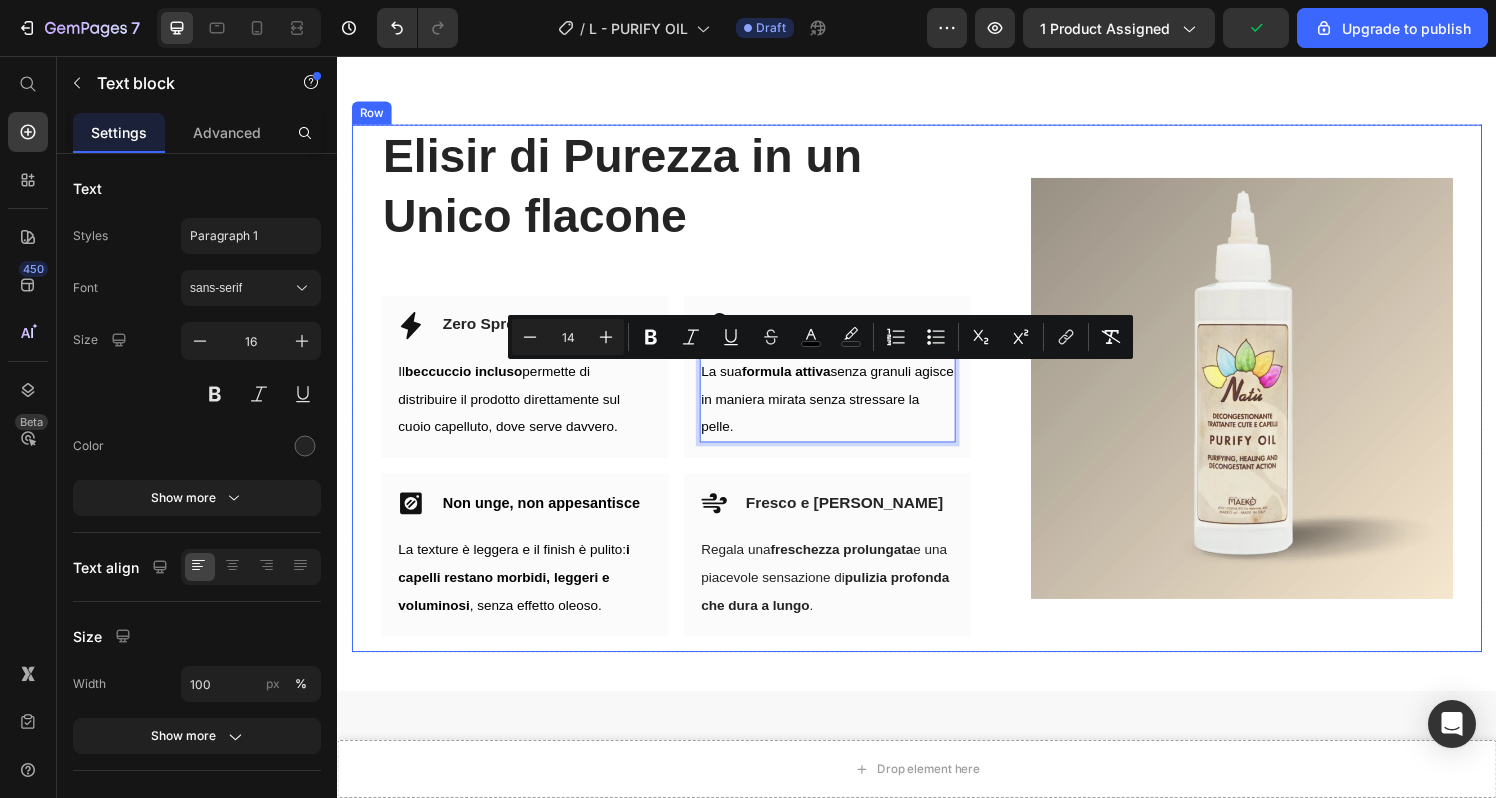 click on "Icon Fresco e Piacevole Heading Row Regala una  freschezza prolungata  e una piacevole sensazione di  pulizia profonda che dura a lungo . Text block Row" at bounding box center (845, 572) 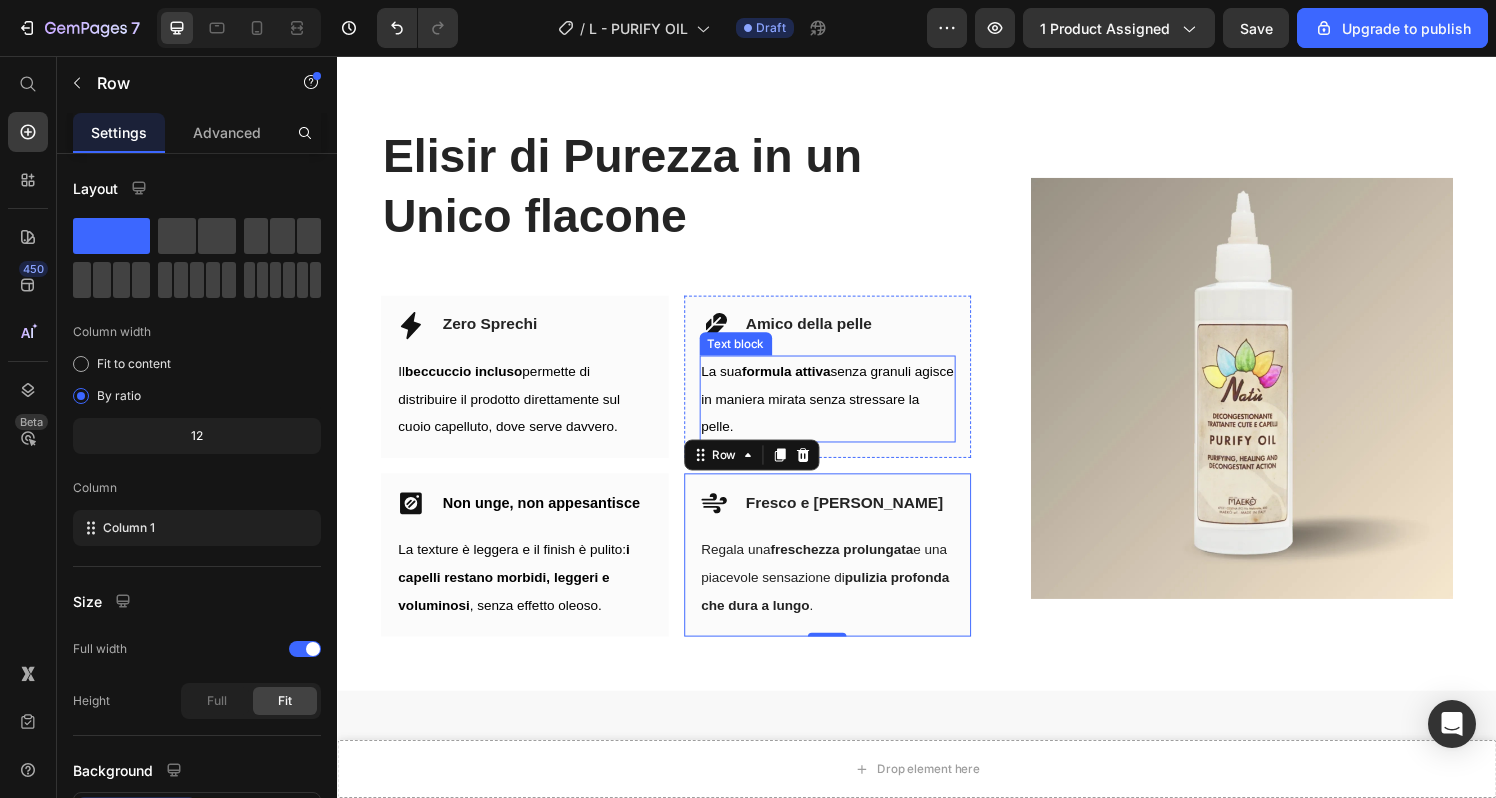 click on "La sua  formula attiva  senza granuli agisce in maniera mirata senza stressare la pelle." at bounding box center (845, 411) 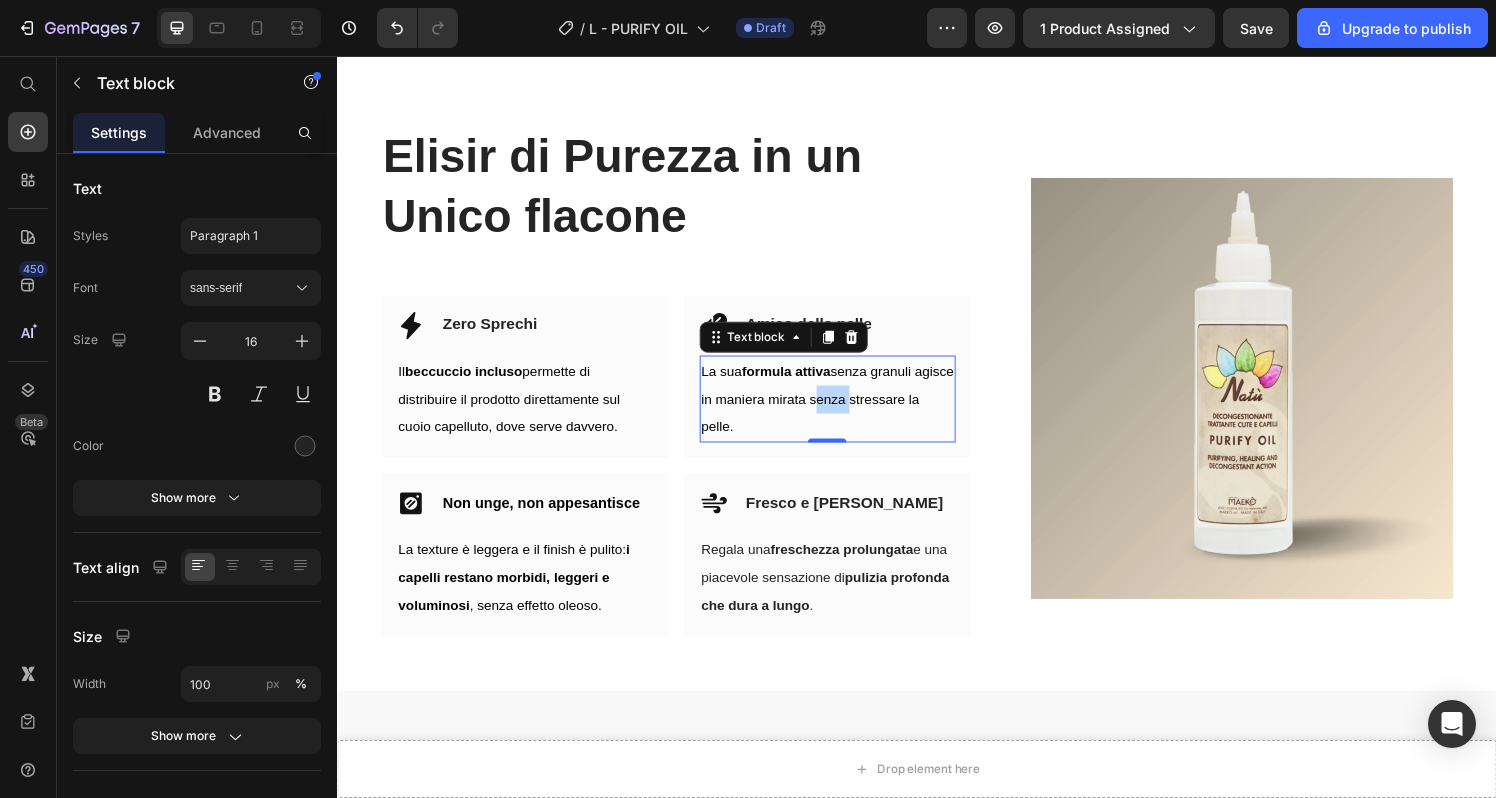 click on "La sua  formula attiva  senza granuli agisce in maniera mirata senza stressare la pelle." at bounding box center (845, 411) 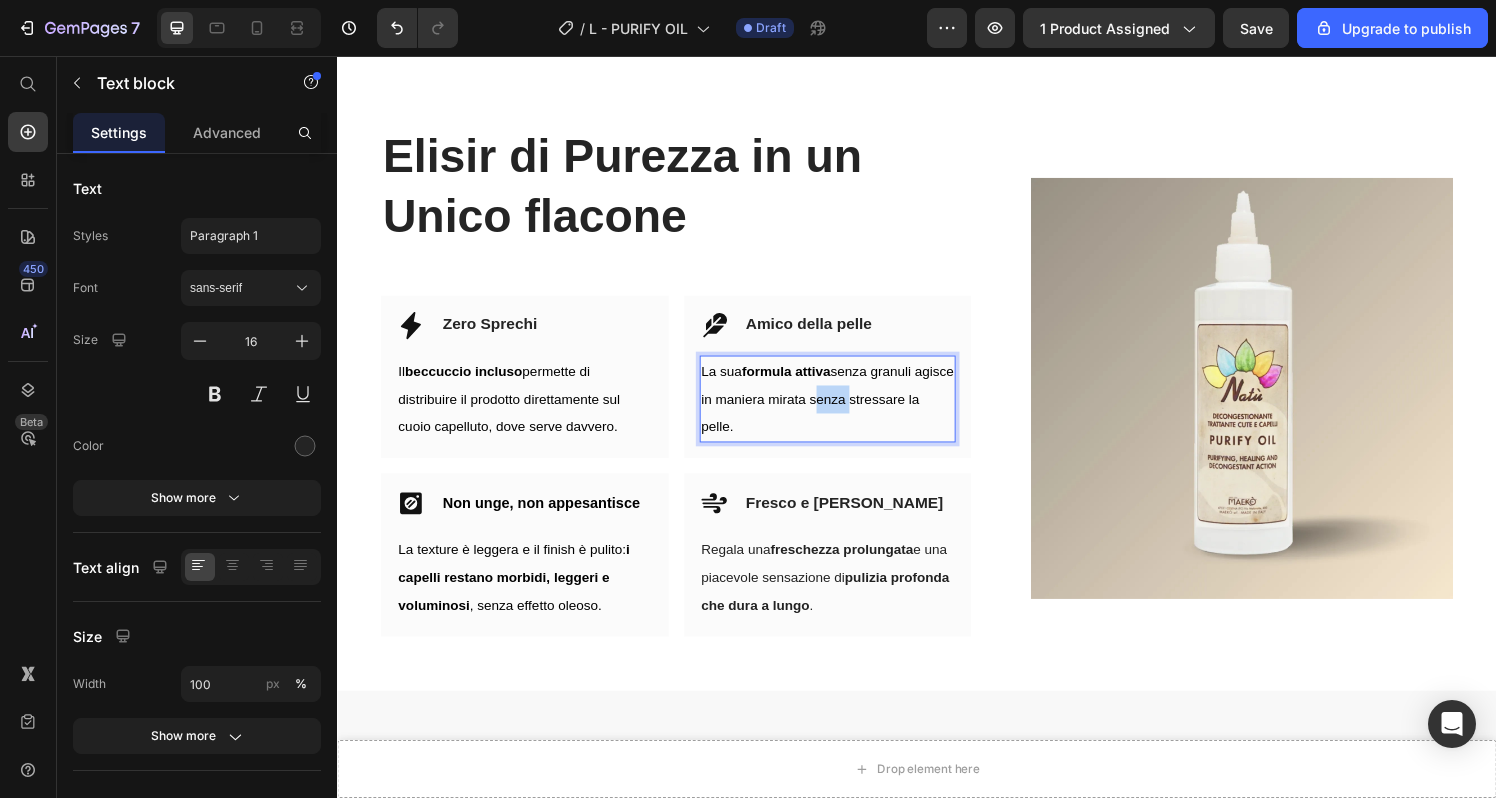 click on "La sua  formula attiva  senza granuli agisce in maniera mirata senza stressare la pelle." at bounding box center (845, 411) 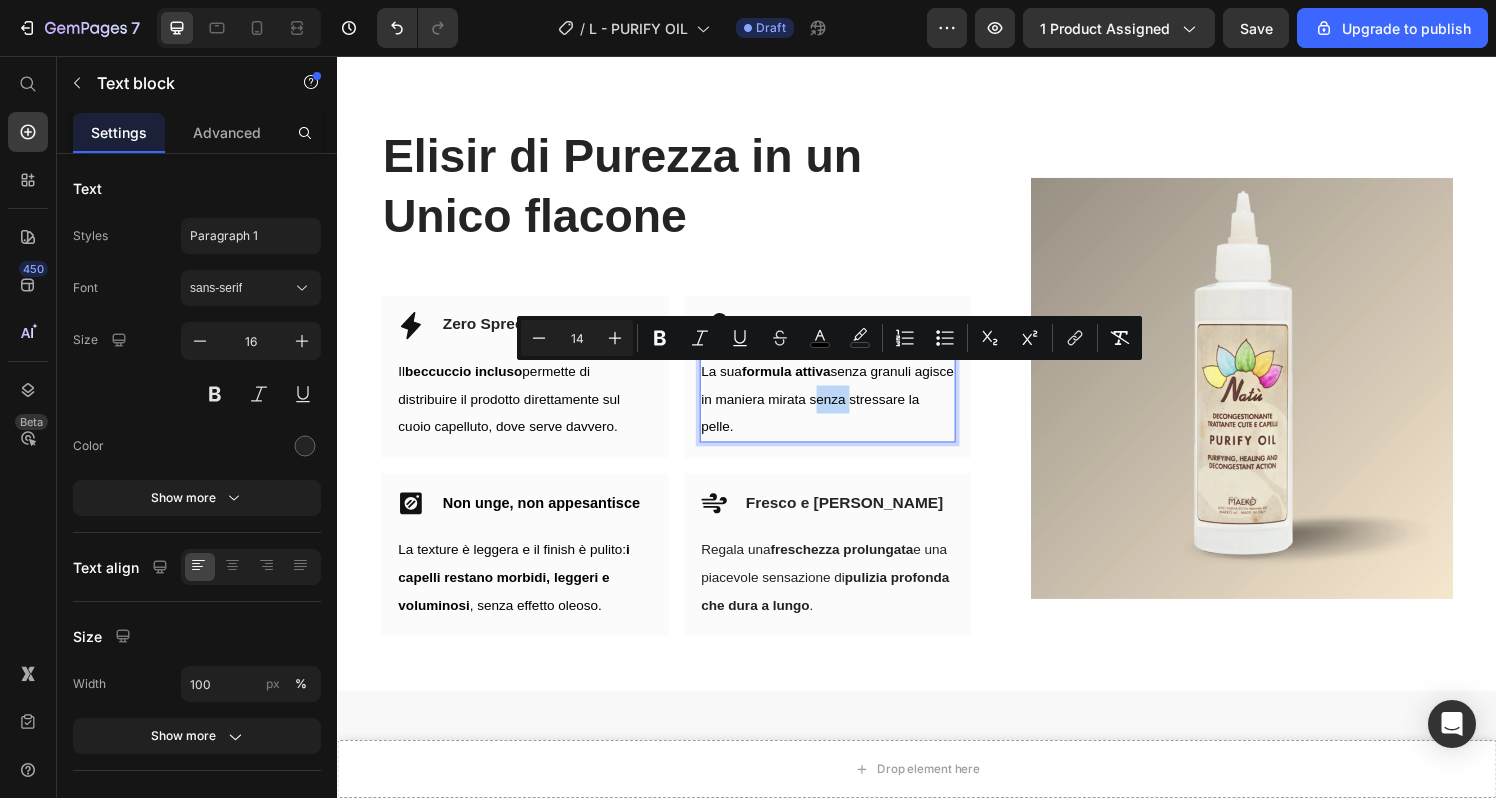 copy on "La sua  formula attiva  senza granuli agisce in maniera mirata senza stressare la pelle." 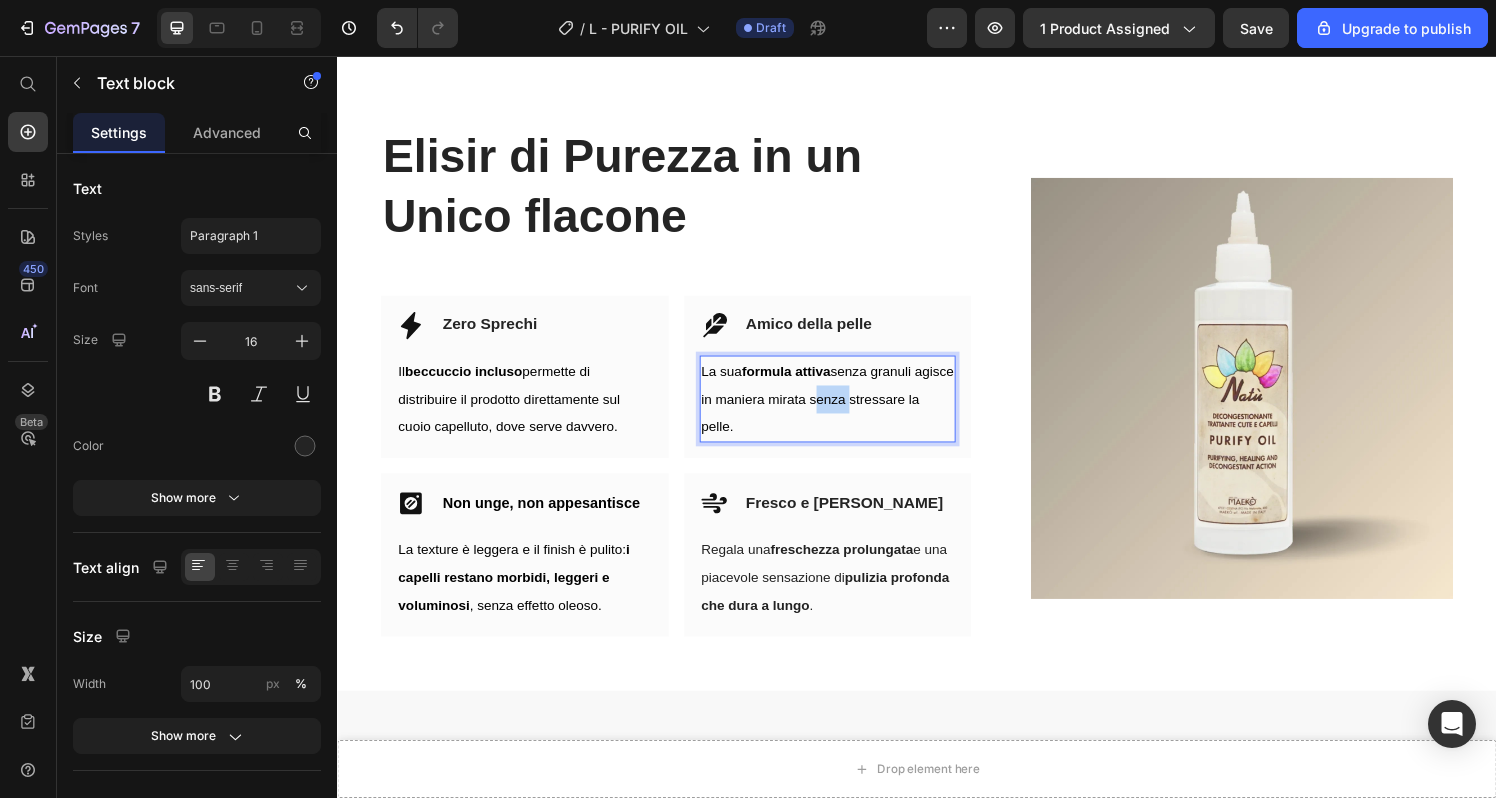 drag, startPoint x: 822, startPoint y: 445, endPoint x: 867, endPoint y: 426, distance: 48.8467 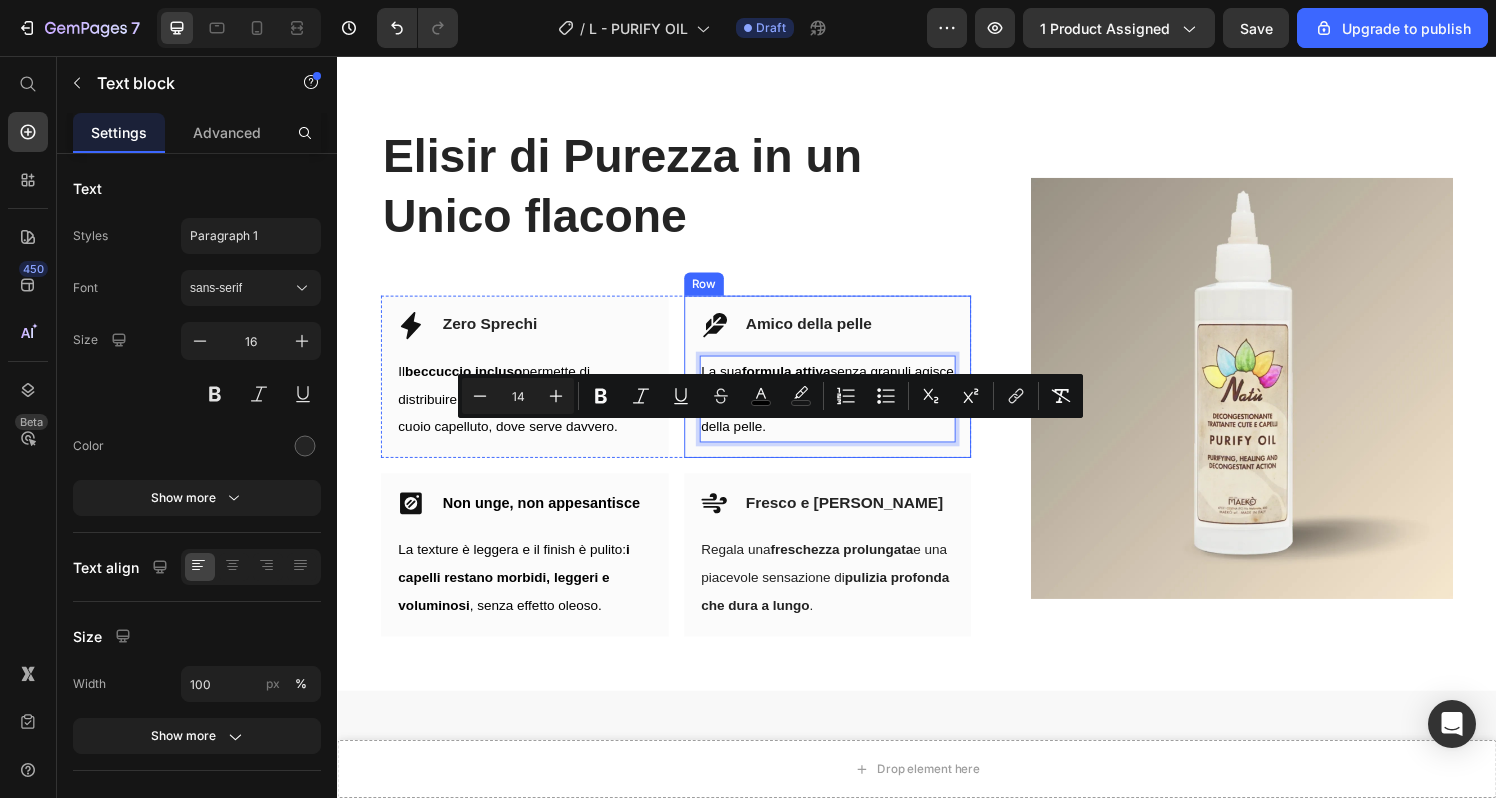 drag, startPoint x: 867, startPoint y: 453, endPoint x: 705, endPoint y: 456, distance: 162.02777 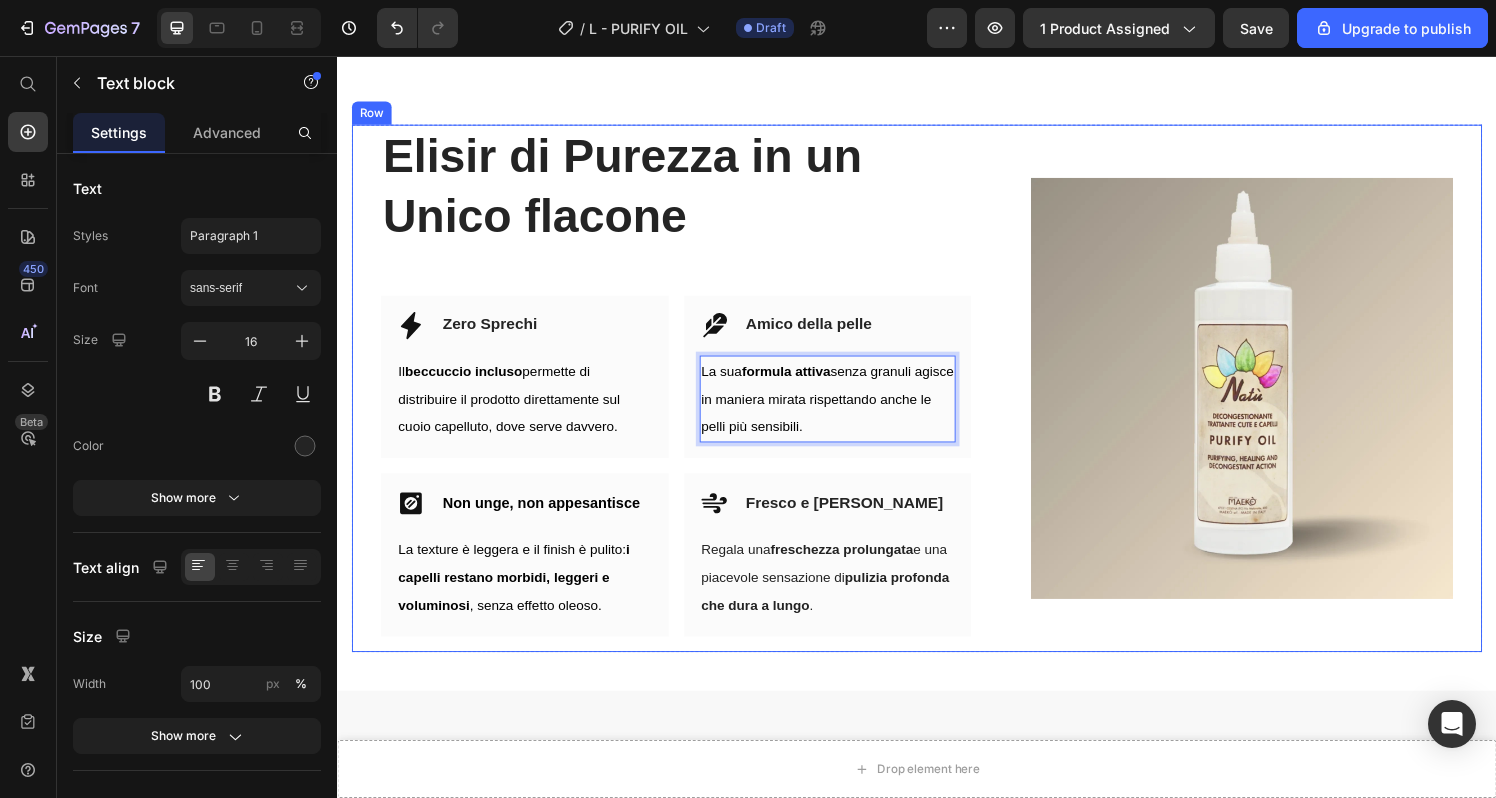 click on "Elisir di Purezza in un Unico flacone Heading Row
Icon Zero Sprechi Heading Row Il  beccuccio incluso  permette di distribuire il prodotto direttamente sul cuoio capelluto, dove serve davvero. Text block Row
Icon Amico della pelle Heading Row La sua  formula attiva  senza granuli agisce in maniera mirata rispettando anche le pelli più sensibili. Text block   0 Row Row
Icon Non unge, non appesantisce Heading Row La texture è leggera e il finish è pulito:  i capelli restano morbidi, leggeri e voluminosi , senza effetto oleoso. Text block Row
Icon Fresco e Piacevole Heading Row Regala una  freschezza prolungata  e una piacevole sensazione di  pulizia profonda che dura a lungo . Text block Row Row (P) Images & Gallery Row" at bounding box center [937, 400] 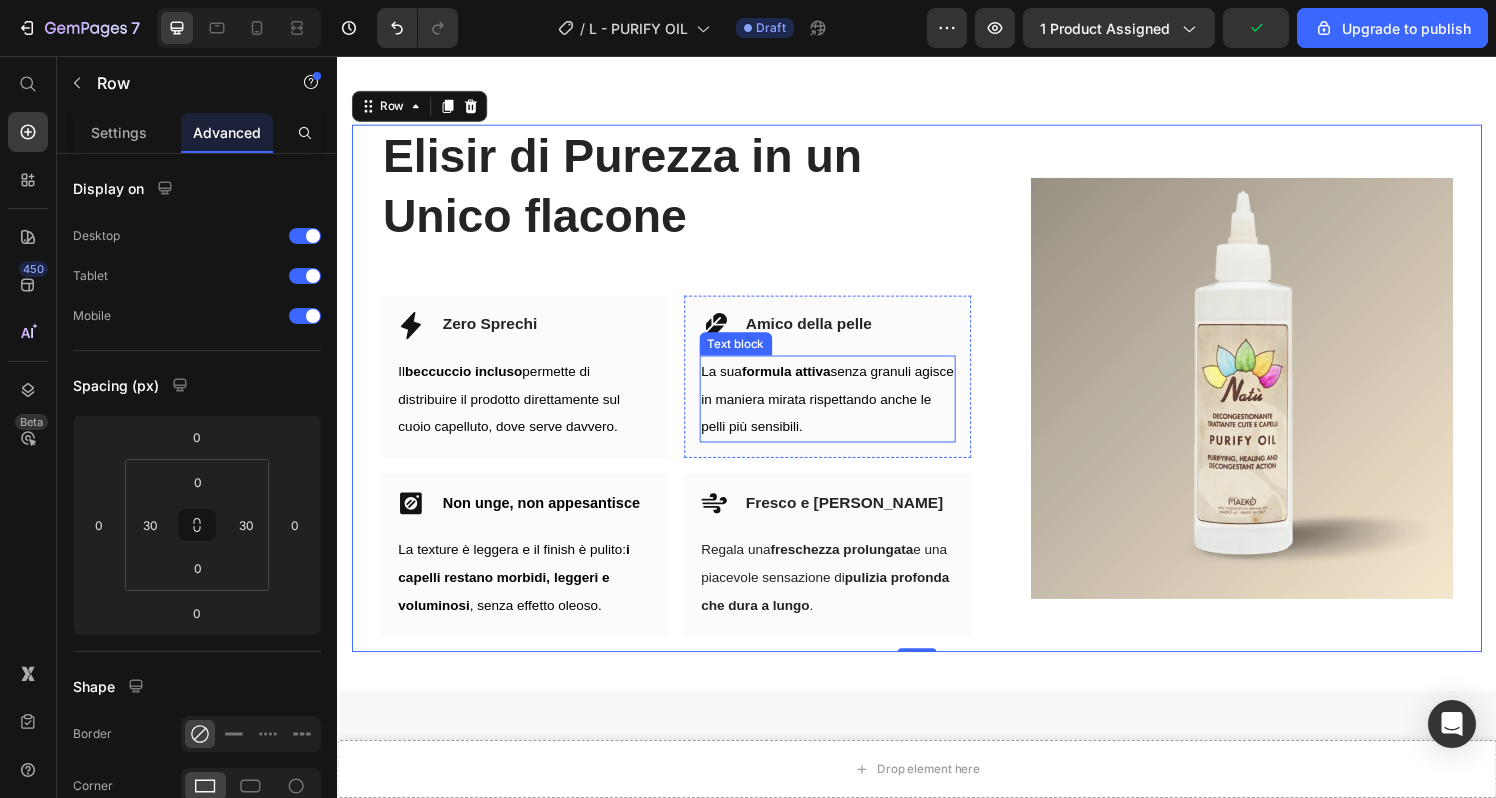 click on "La sua  formula attiva  senza granuli agisce in maniera mirata rispettando anche le pelli più sensibili." at bounding box center (845, 411) 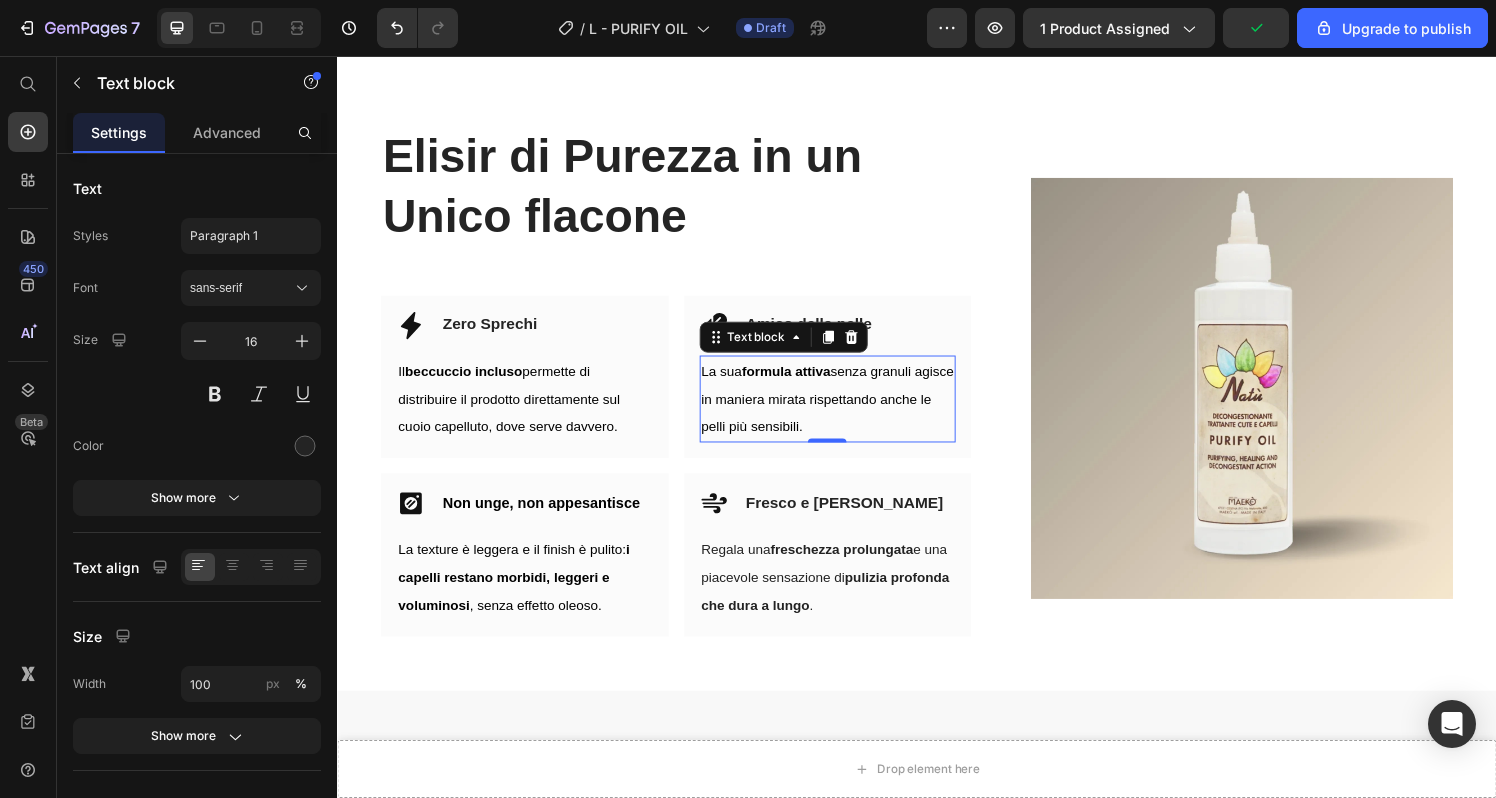 click on "La sua  formula attiva  senza granuli agisce in maniera mirata rispettando anche le pelli più sensibili." at bounding box center (845, 411) 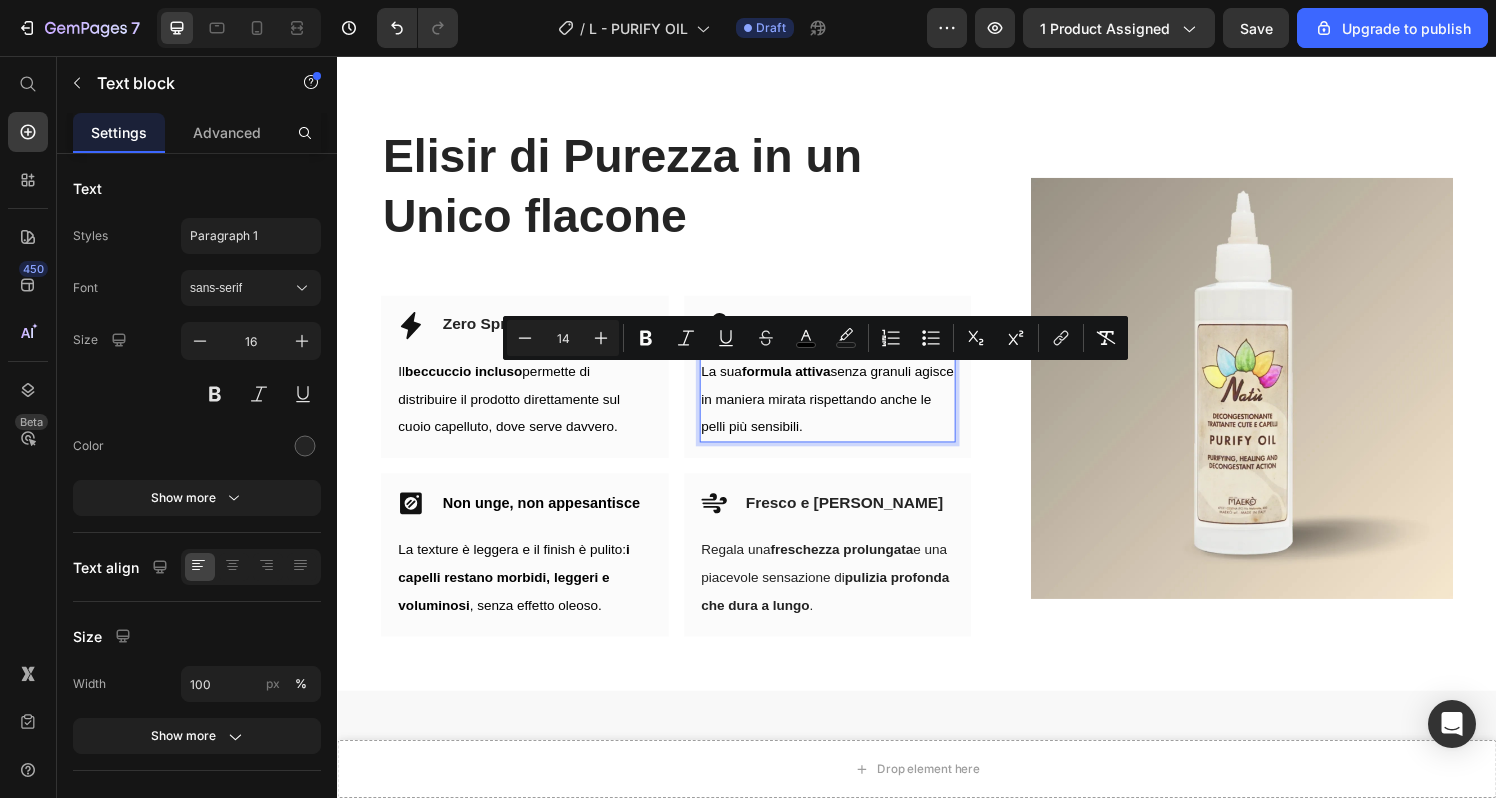 click on "La sua  formula attiva  senza granuli agisce in maniera mirata rispettando anche le pelli più sensibili." at bounding box center [845, 411] 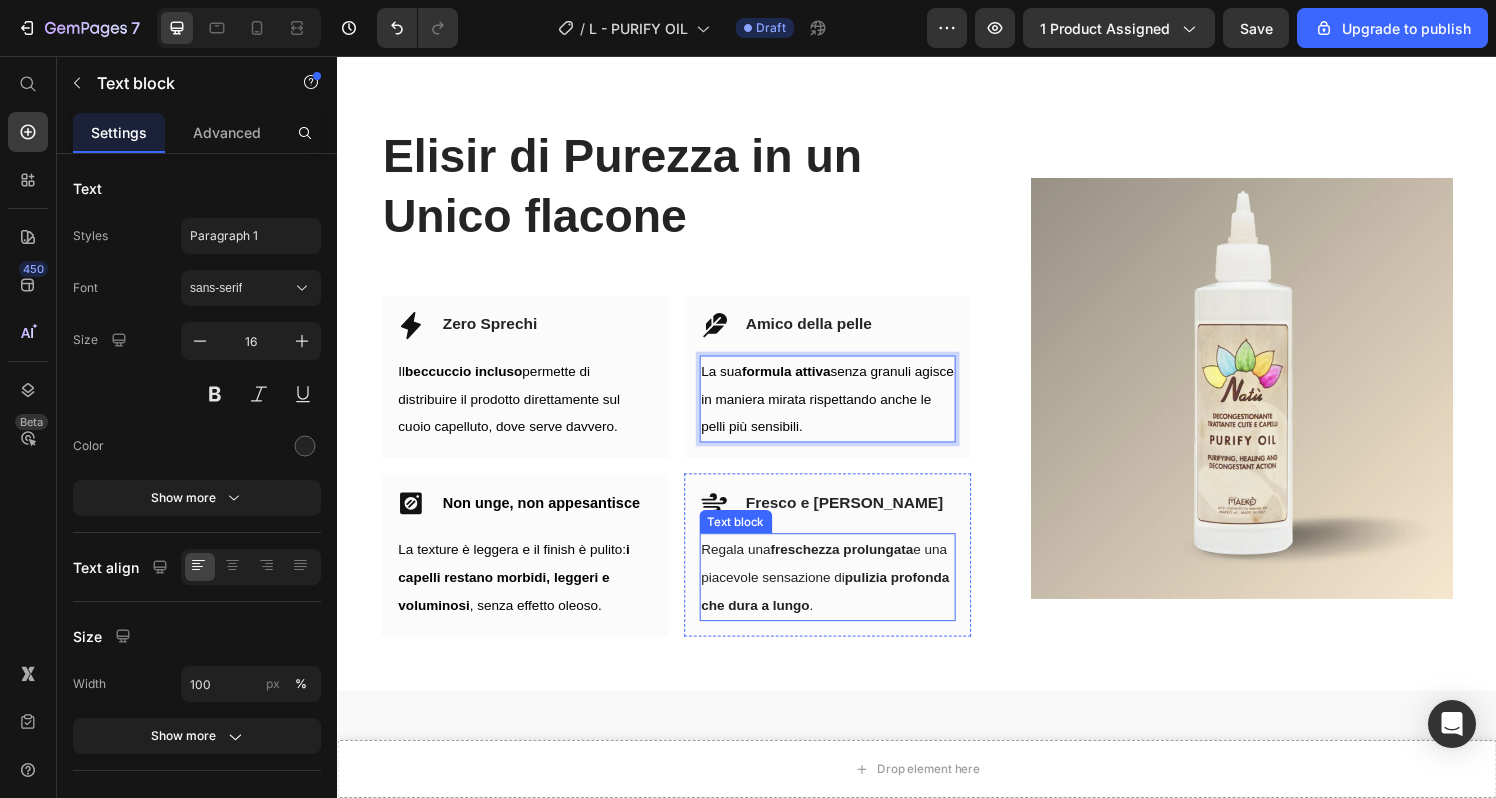 click on "Regala una  freschezza prolungata  e una piacevole sensazione di  pulizia profonda che dura a lungo ." at bounding box center [845, 595] 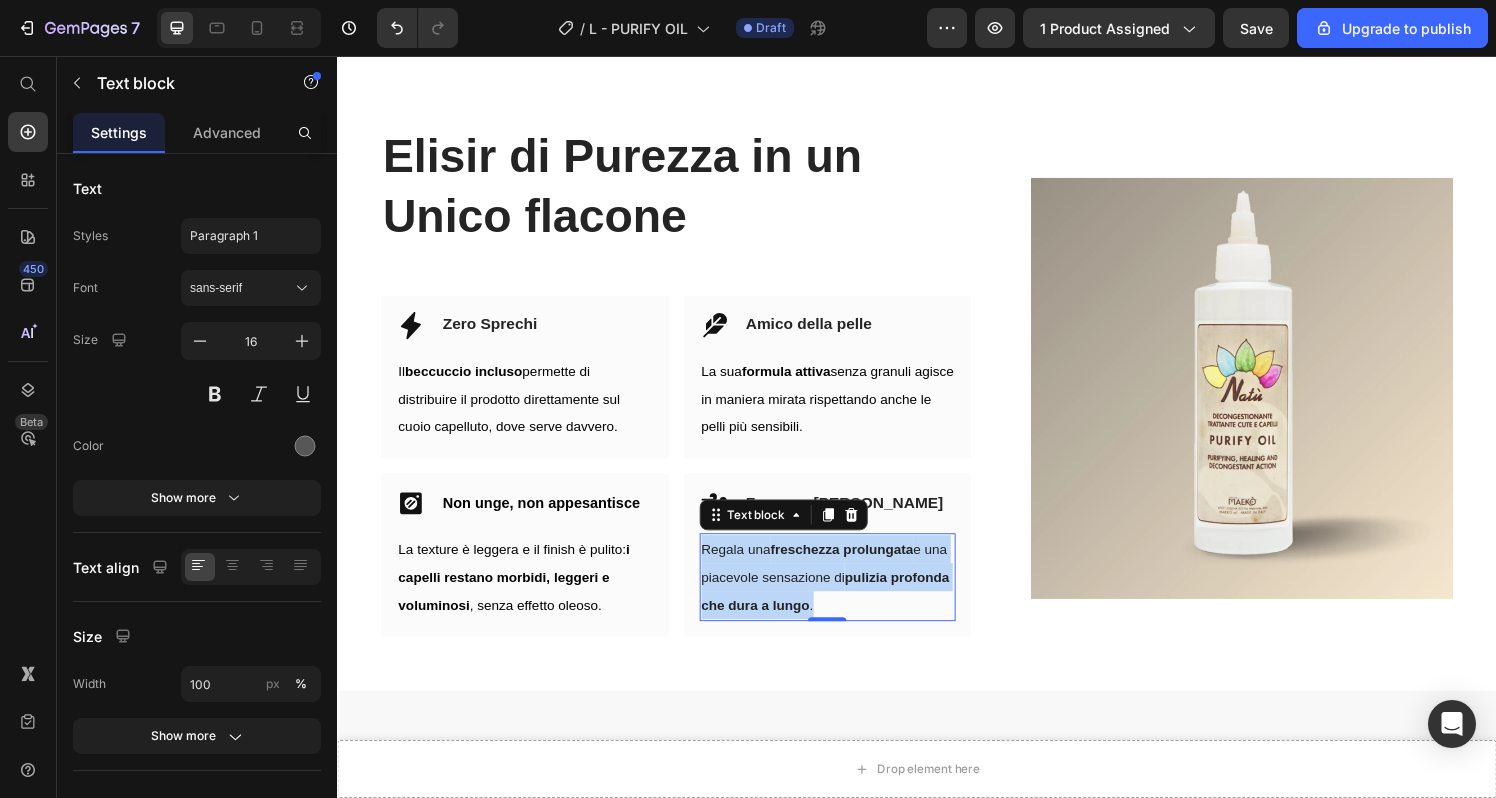 click on "Regala una  freschezza prolungata  e una piacevole sensazione di  pulizia profonda che dura a lungo ." at bounding box center (845, 595) 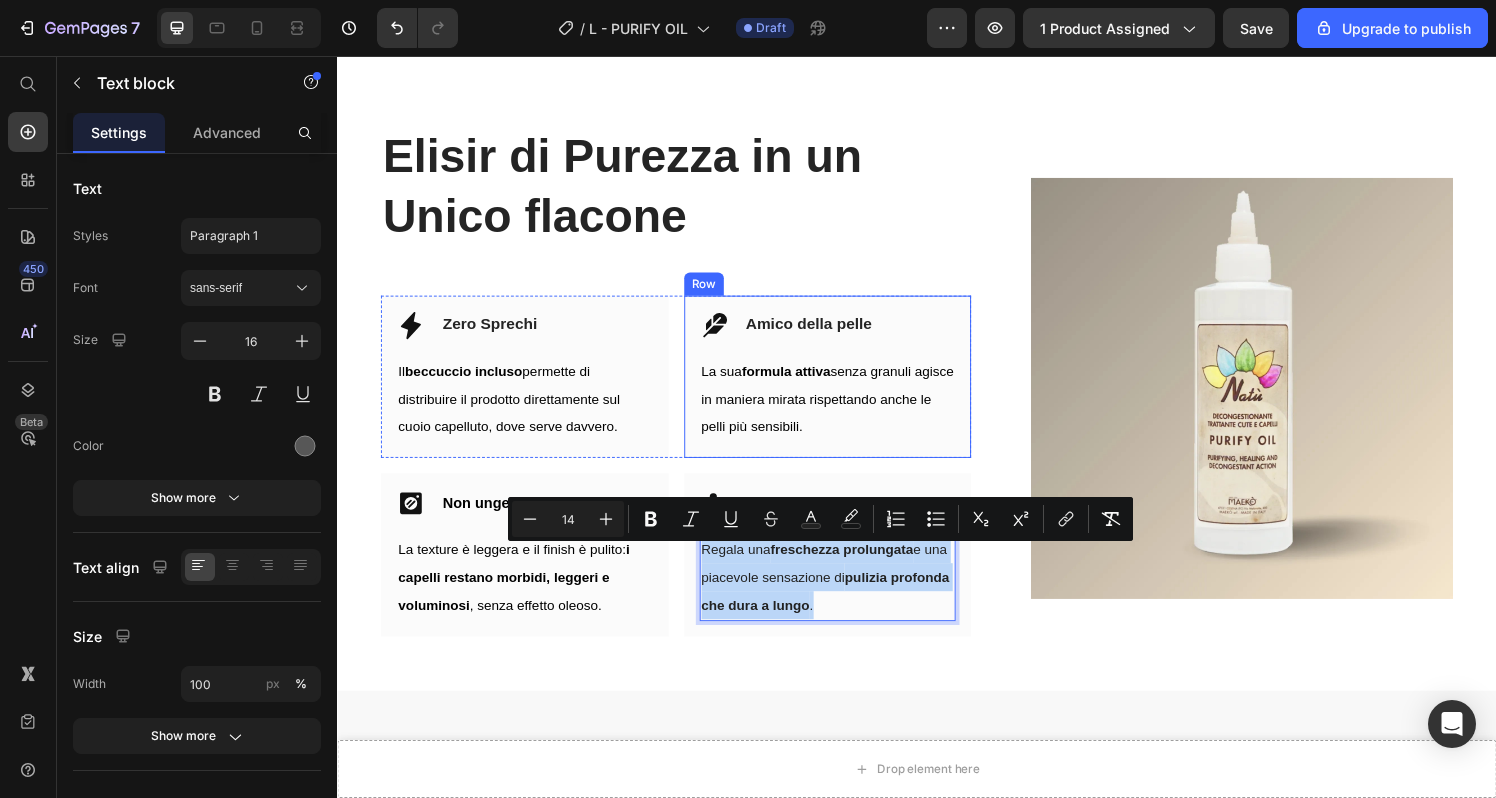 click on "Icon Amico della pelle Heading Row La sua  formula attiva  senza granuli agisce in maniera mirata rispettando anche le pelli più sensibili. Text block Row" at bounding box center (845, 388) 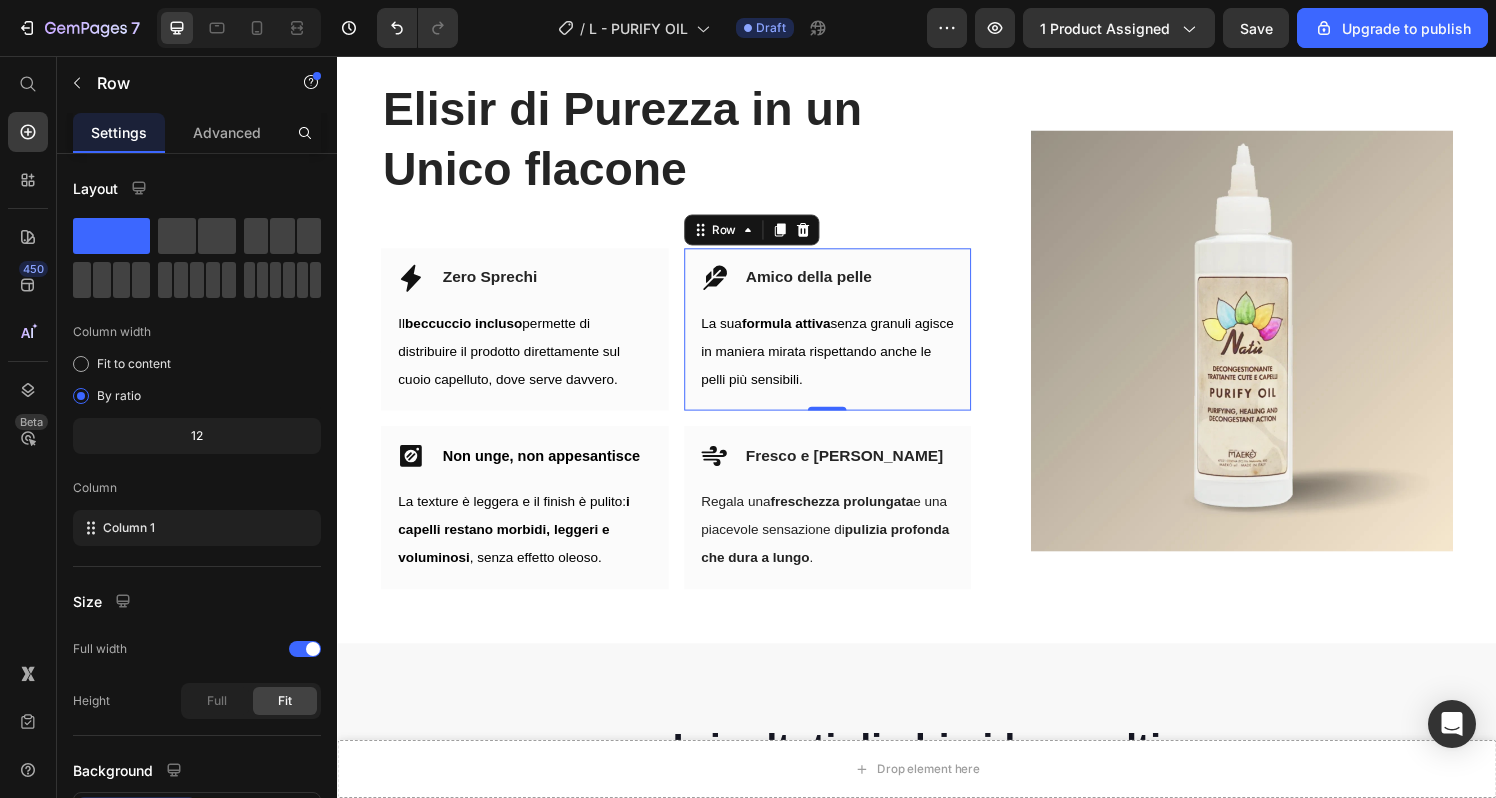 scroll, scrollTop: 3486, scrollLeft: 0, axis: vertical 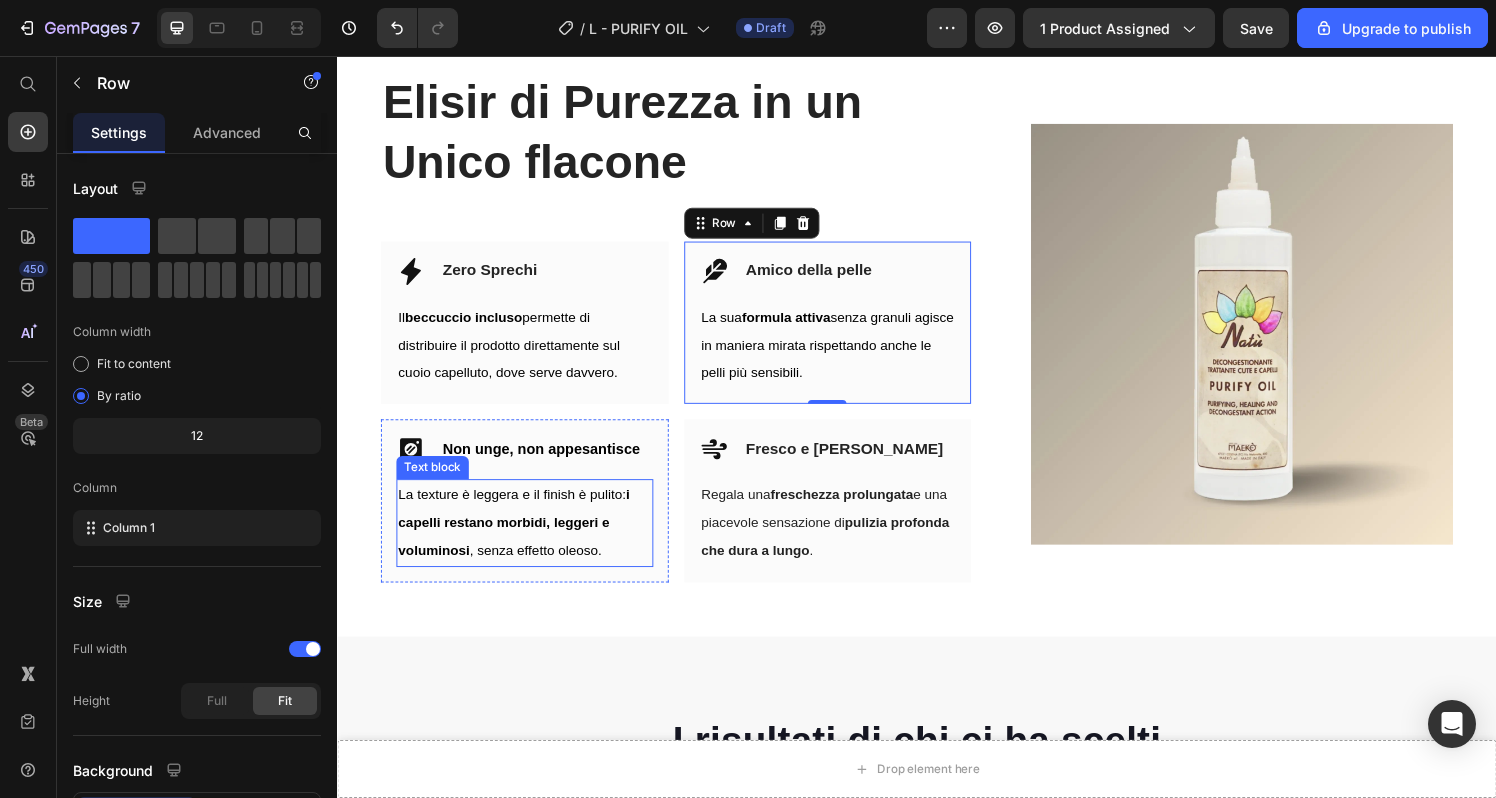 click on "i capelli restano morbidi, leggeri e voluminosi" at bounding box center [520, 539] 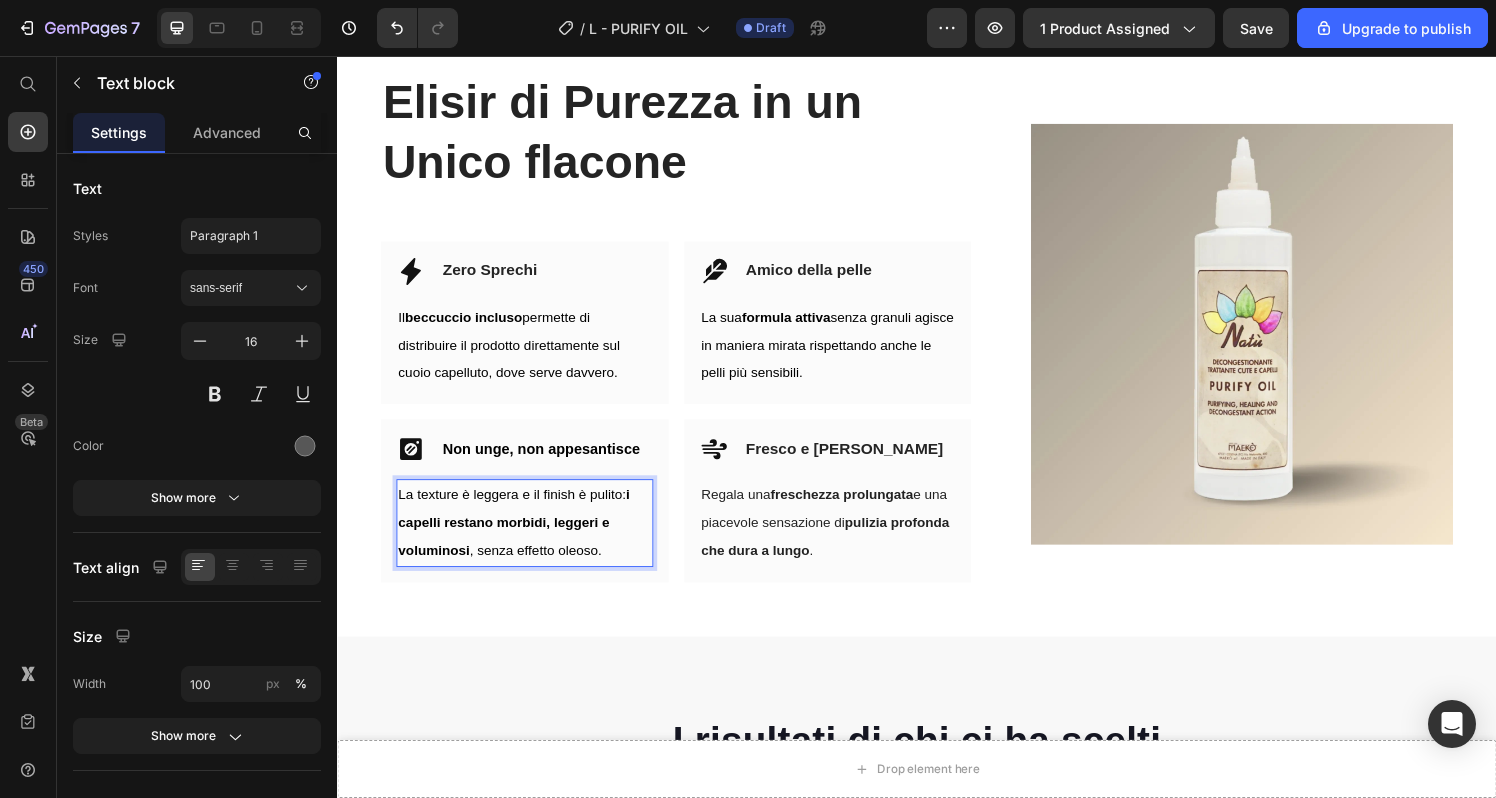 click on "La texture è leggera e il finish è pulito:  i capelli restano morbidi, leggeri e voluminosi , senza effetto oleoso." at bounding box center (520, 539) 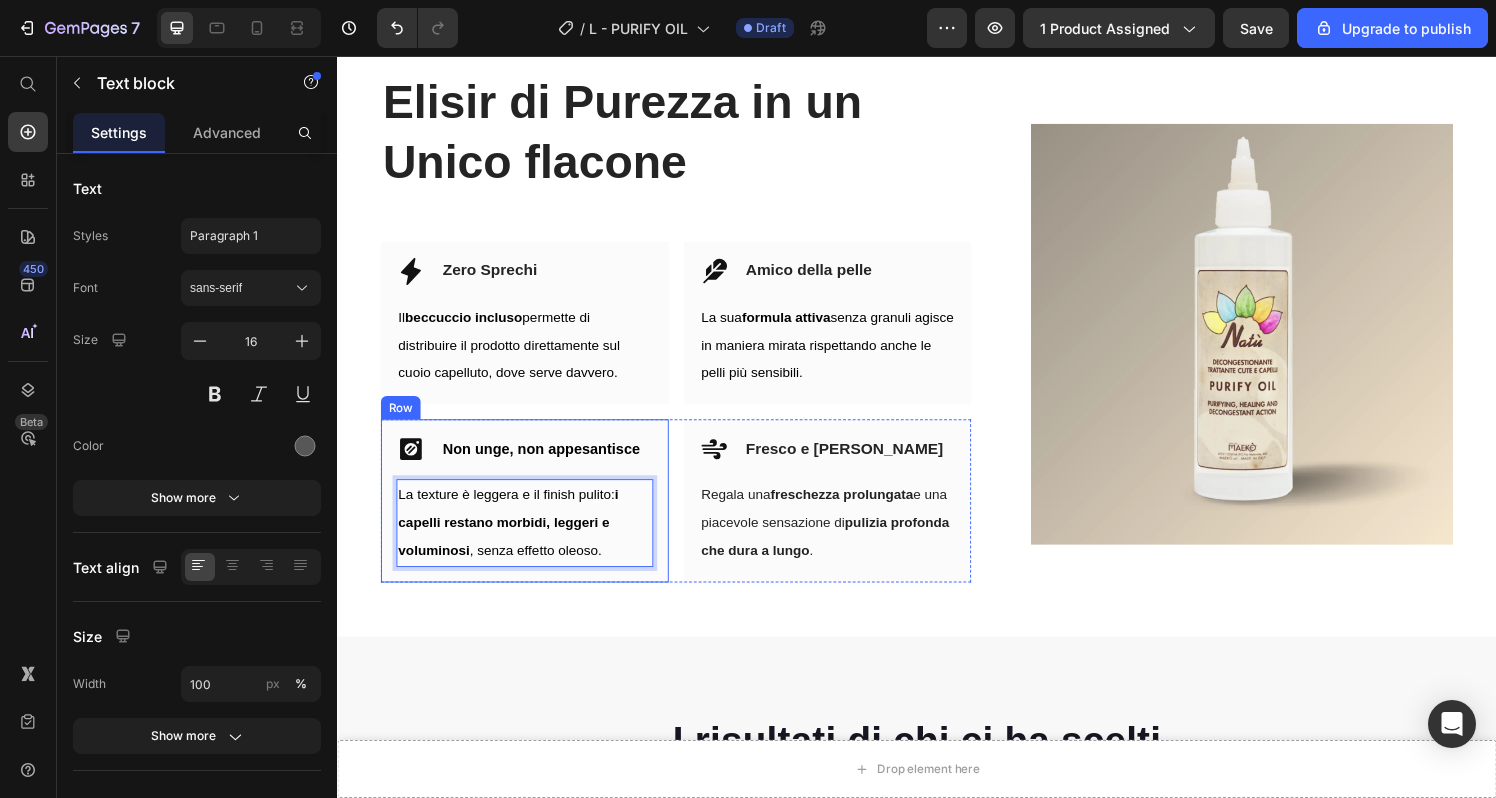 click on "Elisir di Purezza in un Unico flacone Heading Row
Icon Zero Sprechi Heading Row Il  beccuccio incluso  permette di distribuire il prodotto direttamente sul cuoio capelluto, dove serve davvero. Text block Row
Icon Amico della pelle Heading Row La sua  formula attiva  senza granuli agisce in maniera mirata rispettando anche le pelli più sensibili. Text block Row Row
Icon Non unge, non appesantisce Heading Row La texture è leggera e il finish pulito:  i capelli restano morbidi, leggeri e voluminosi , senza effetto oleoso. Text block   0 Row
Icon Fresco e Piacevole Heading Row Regala una  freschezza prolungata  e una piacevole sensazione di  pulizia profonda che dura a lungo . Text block Row Row" at bounding box center (687, 344) 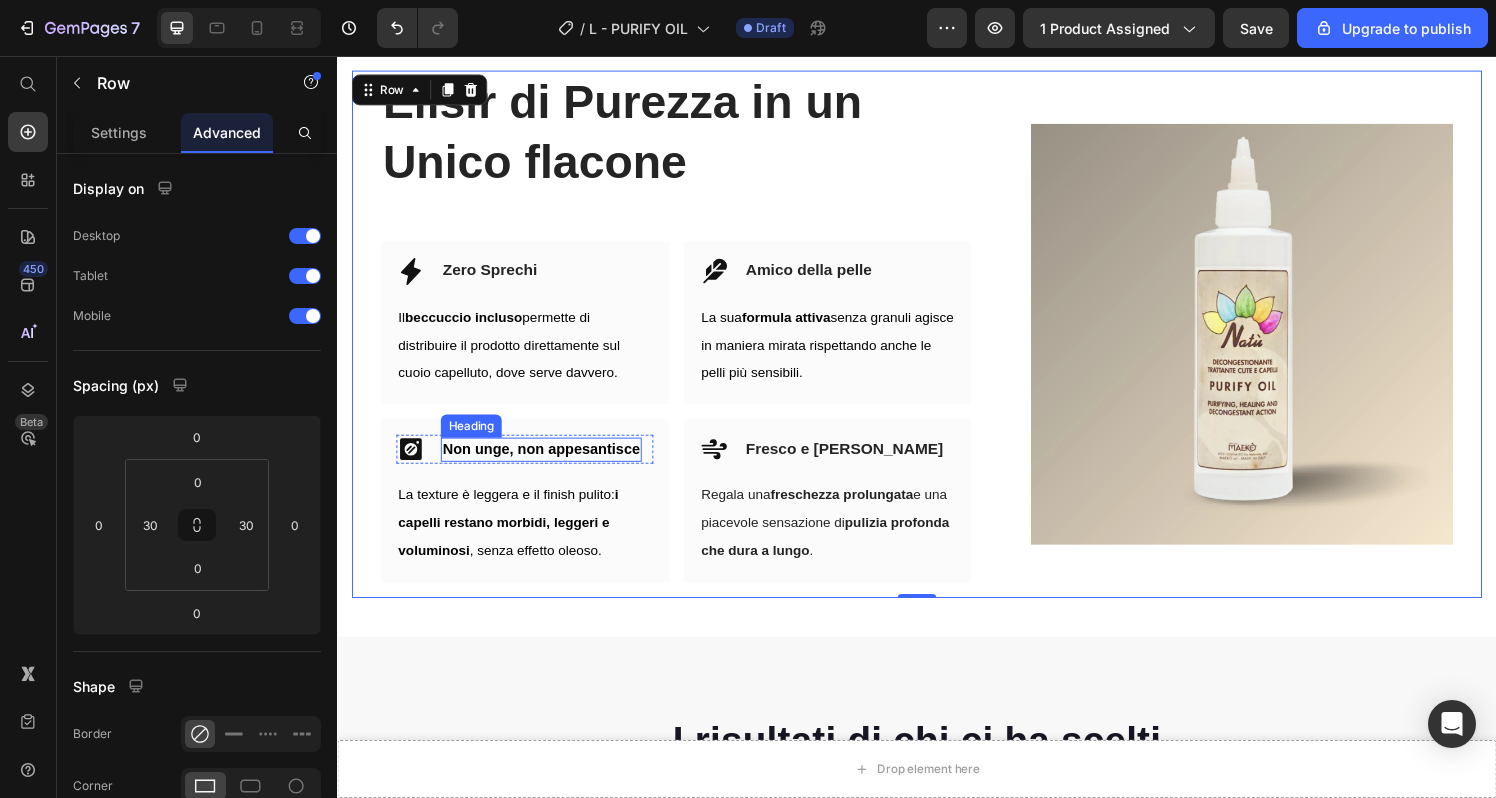 click on "Non unge, non appesantisce" at bounding box center [548, 462] 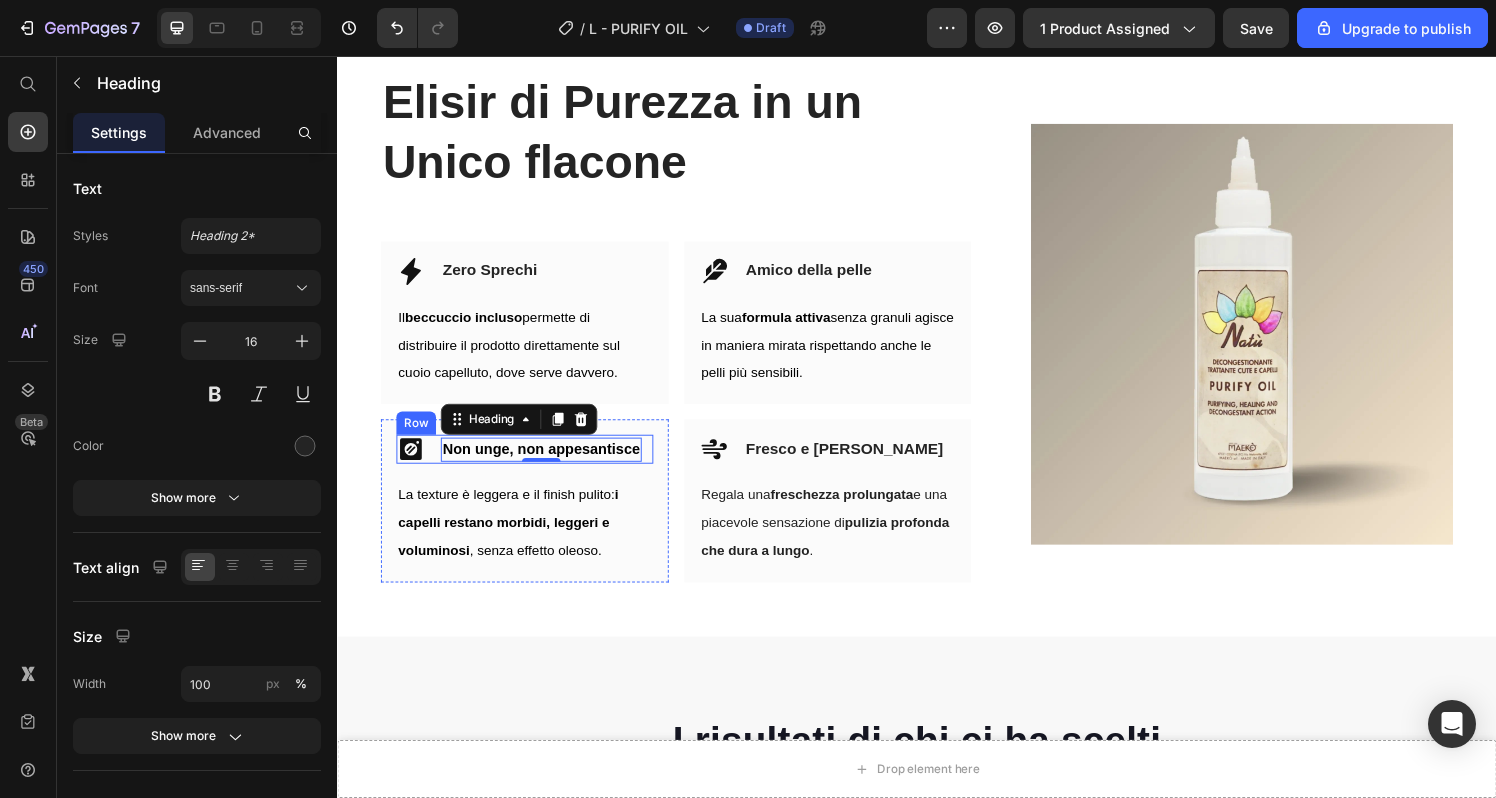 click on "Icon Non unge, non appesantisce Heading   0 Row" at bounding box center [531, 463] 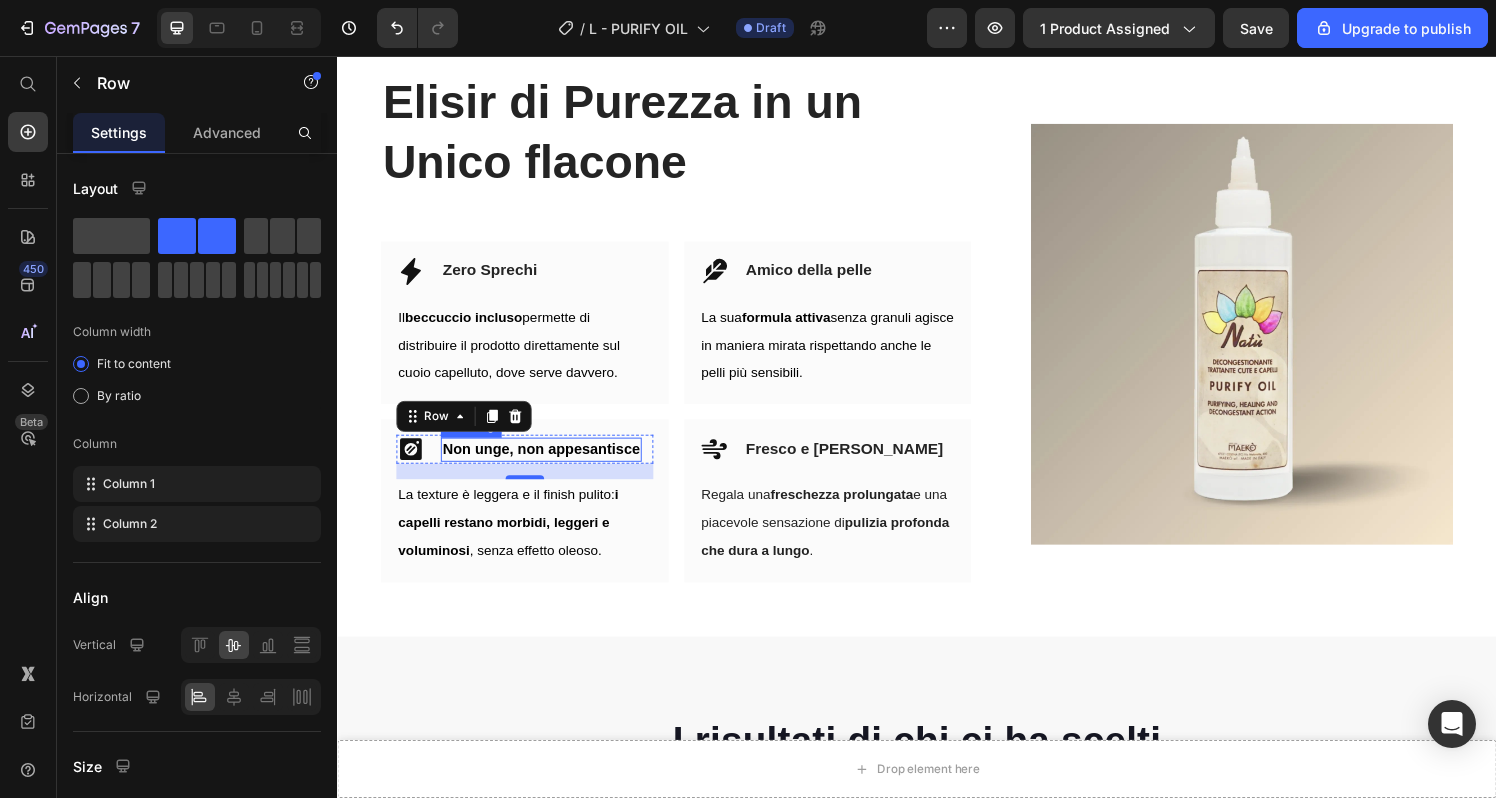 click on "Non unge, non appesantisce" at bounding box center [548, 462] 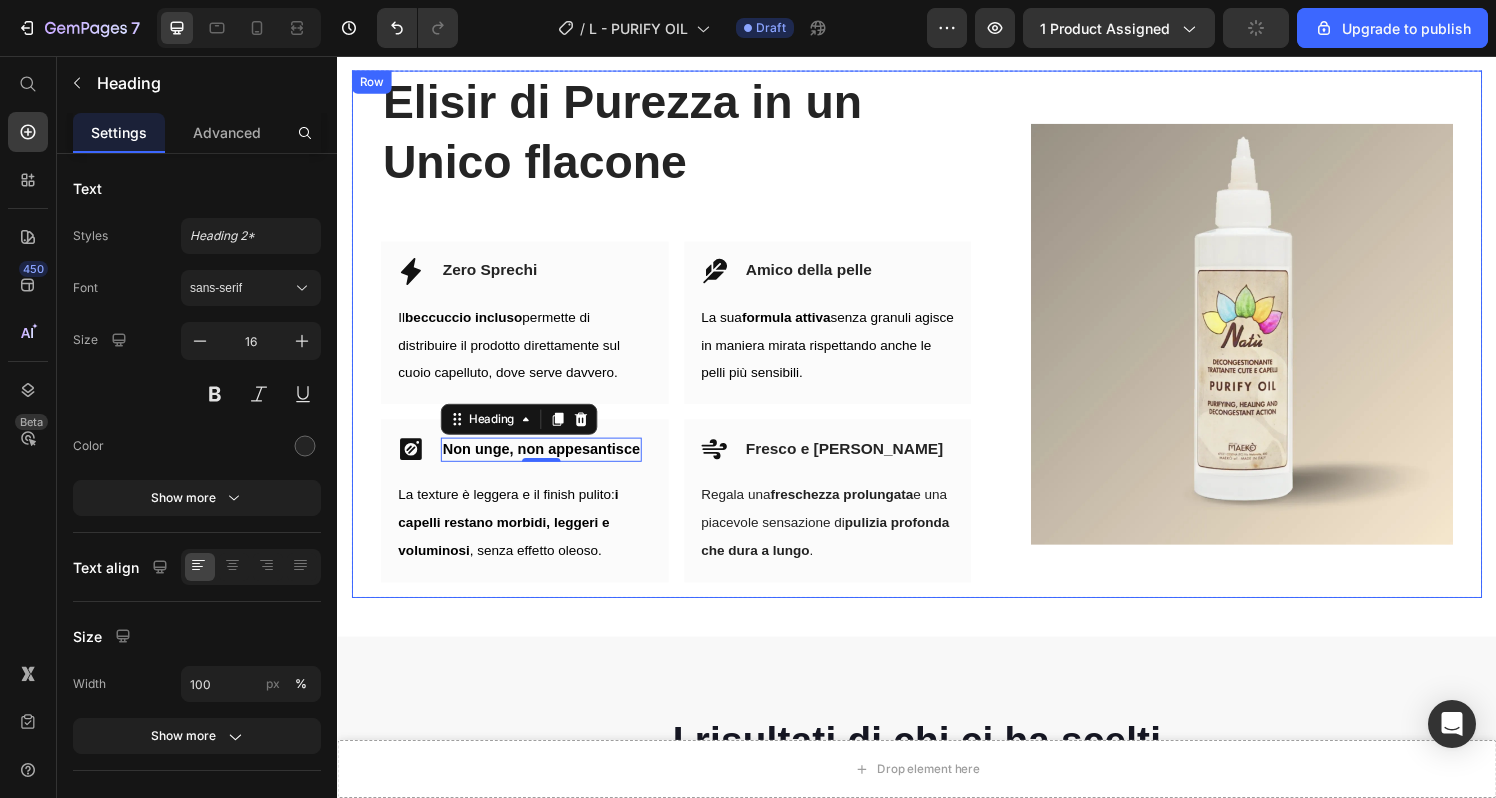 click on "Elisir di Purezza in un Unico flacone Heading Row
Icon Zero Sprechi Heading Row Il  beccuccio incluso  permette di distribuire il prodotto direttamente sul cuoio capelluto, dove serve davvero. Text block Row
Icon Amico della pelle Heading Row La sua  formula attiva  senza granuli agisce in maniera mirata rispettando anche le pelli più sensibili. Text block Row Row
Icon Non unge, non appesantisce Heading   0 Row La texture è leggera e il finish pulito:  i capelli restano morbidi, leggeri e voluminosi , senza effetto oleoso. Text block Row
Icon Fresco e Piacevole Heading Row Regala una  freschezza prolungata  e una piacevole sensazione di  pulizia profonda che dura a lungo . Text block Row Row" at bounding box center (687, 344) 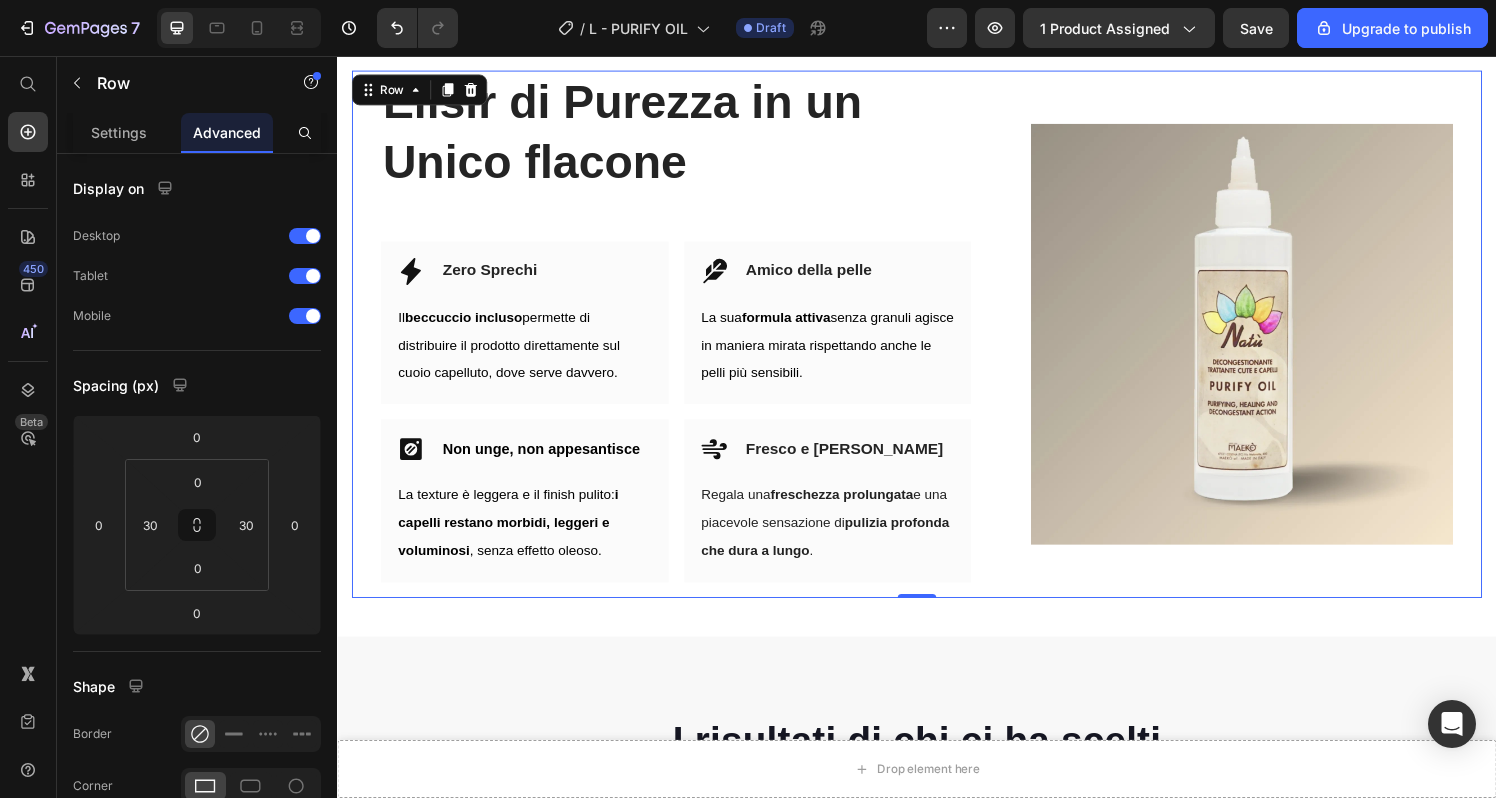 click on "Elisir di Purezza in un Unico flacone Heading Row
Icon Zero Sprechi Heading Row Il  beccuccio incluso  permette di distribuire il prodotto direttamente sul cuoio capelluto, dove serve davvero. Text block Row
Icon Amico della pelle Heading Row La sua  formula attiva  senza granuli agisce in maniera mirata rispettando anche le pelli più sensibili. Text block Row Row
Icon Non unge, non appesantisce Heading Row La texture è leggera e il finish pulito:  i capelli restano morbidi, leggeri e voluminosi , senza effetto oleoso. Text block Row
Icon Fresco e Piacevole Heading Row Regala una  freschezza prolungata  e una piacevole sensazione di  pulizia profonda che dura a lungo . Text block Row Row" at bounding box center [687, 344] 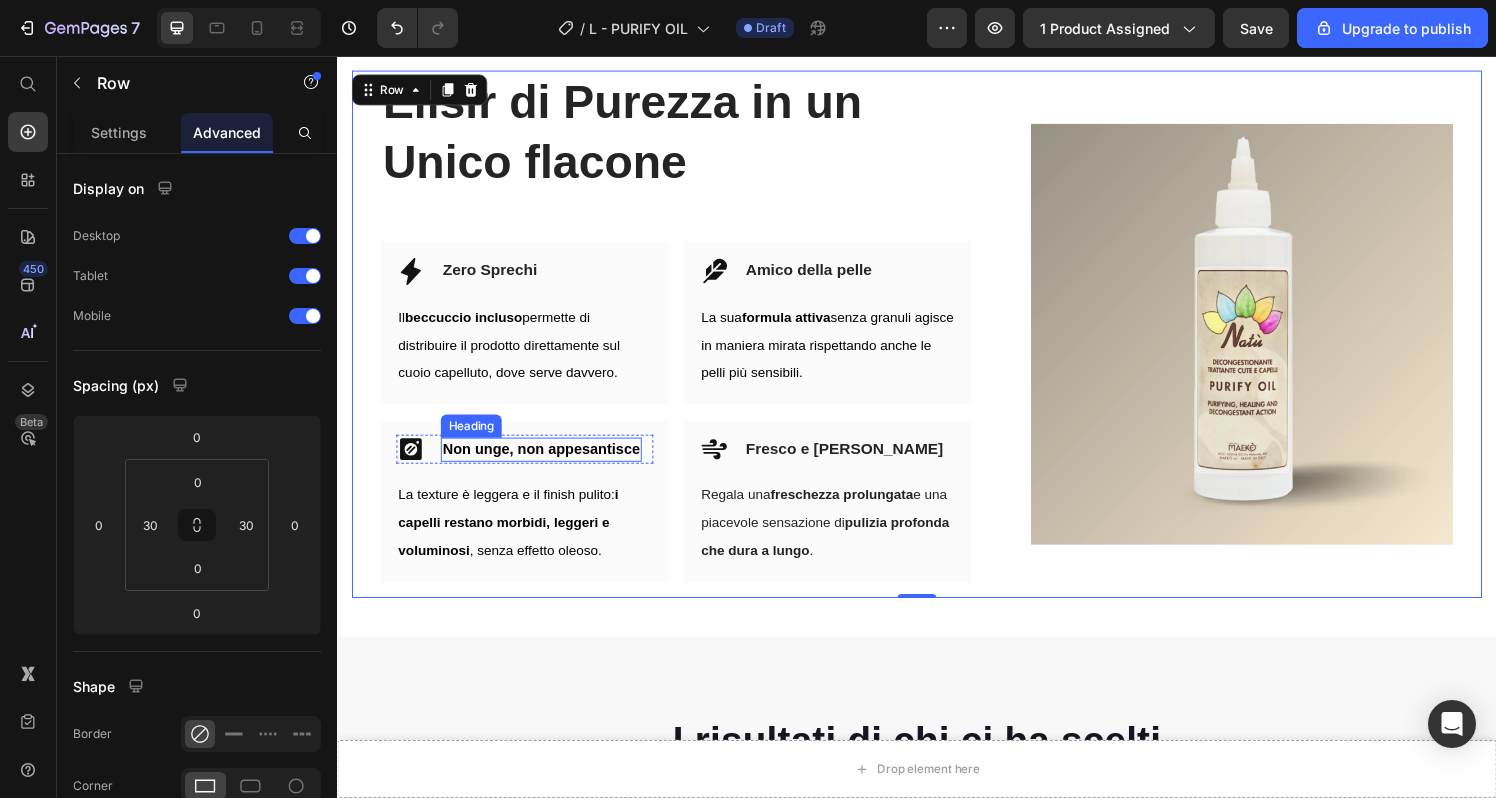 click on "Non unge, non appesantisce" at bounding box center [548, 462] 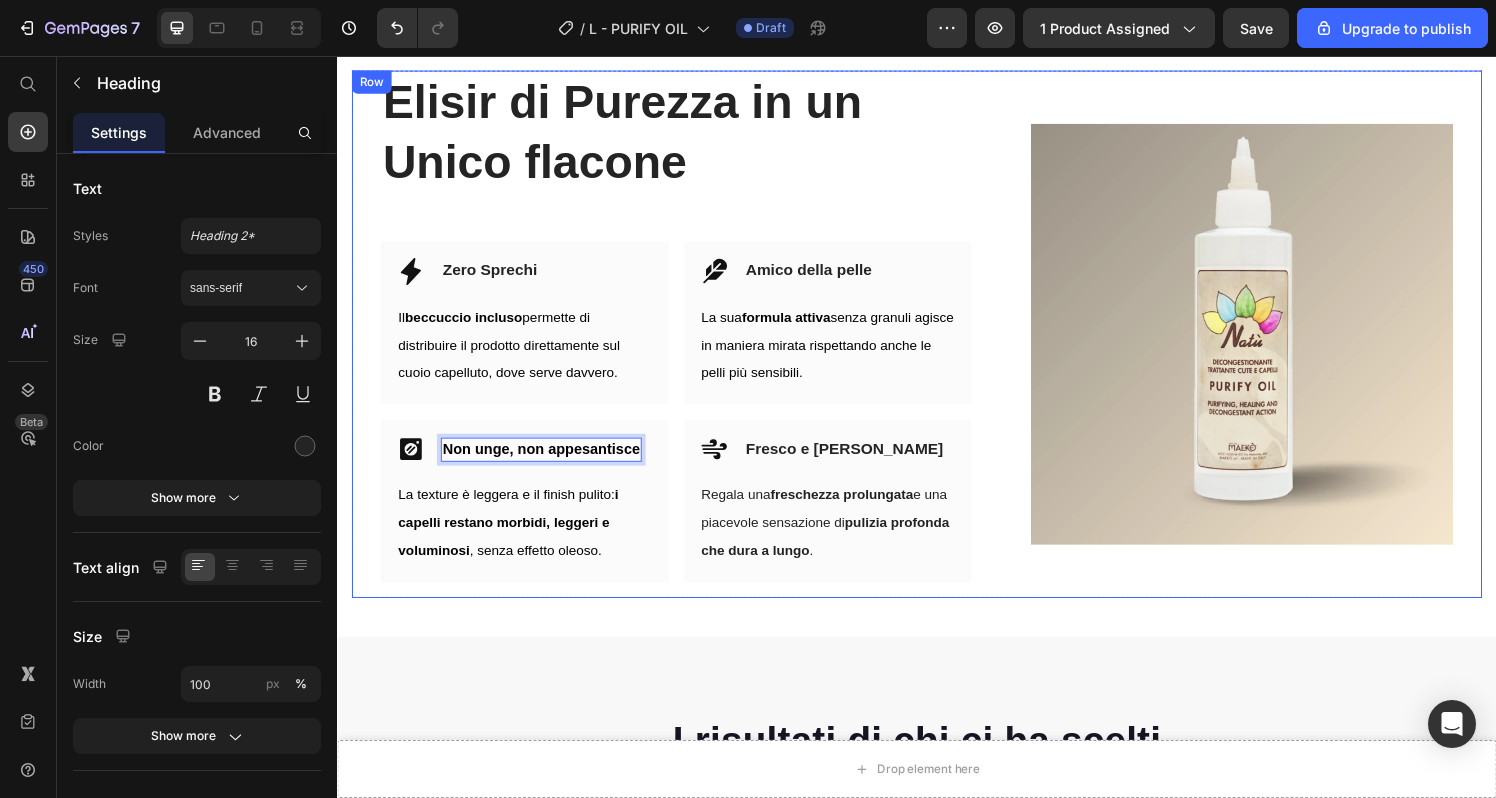 click on "Elisir di Purezza in un Unico flacone Heading Row
Icon Zero Sprechi Heading Row Il  beccuccio incluso  permette di distribuire il prodotto direttamente sul cuoio capelluto, dove serve davvero. Text block Row
Icon Amico della pelle Heading Row La sua  formula attiva  senza granuli agisce in maniera mirata rispettando anche le pelli più sensibili. Text block Row Row
Icon Non unge, non appesantisce Heading   0 Row La texture è leggera e il finish pulito:  i capelli restano morbidi, leggeri e voluminosi , senza effetto oleoso. Text block Row
Icon Fresco e Piacevole Heading Row Regala una  freschezza prolungata  e una piacevole sensazione di  pulizia profonda che dura a lungo . Text block Row Row" at bounding box center [687, 344] 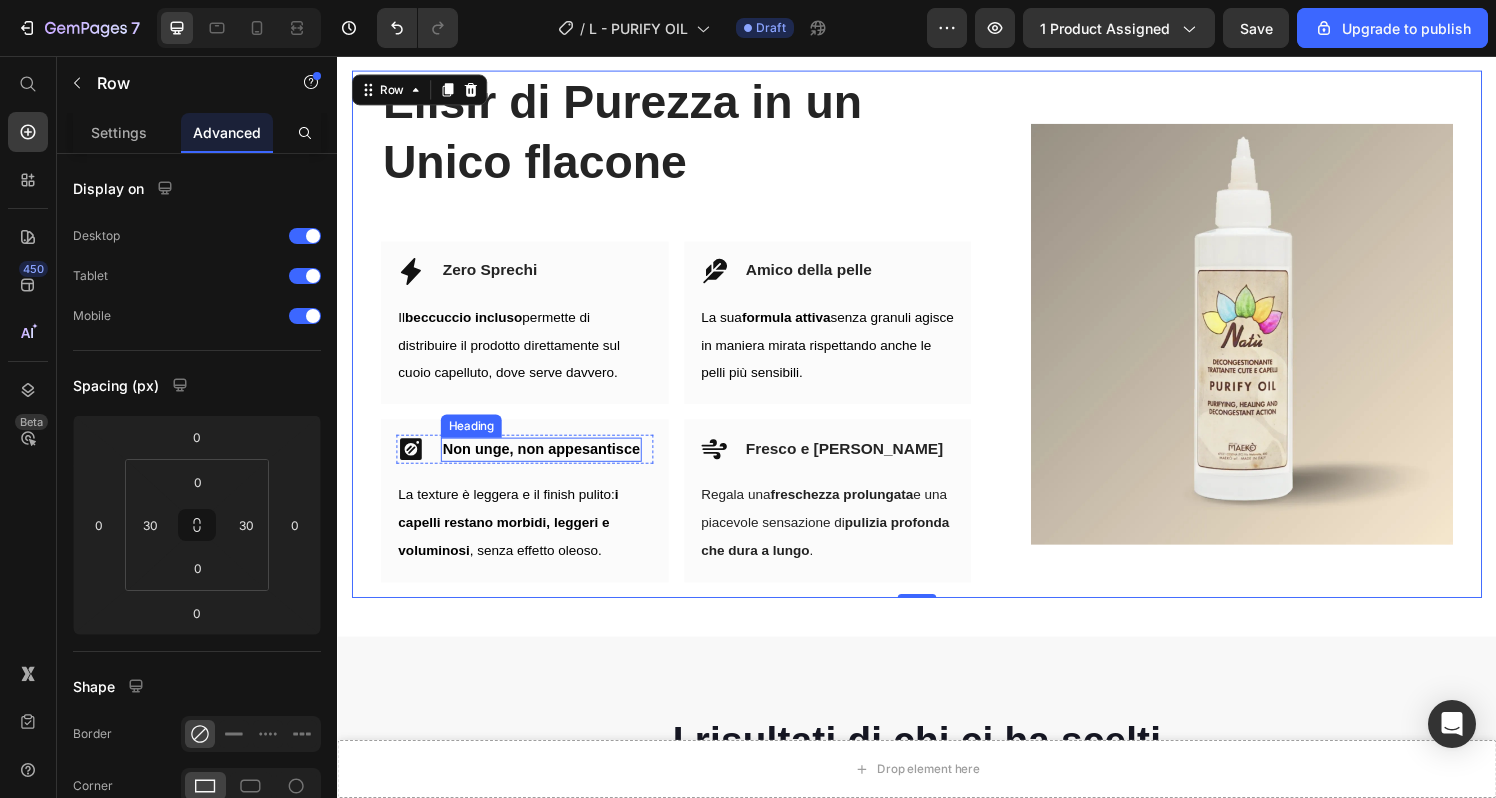 click on "Non unge, non appesantisce" at bounding box center (548, 462) 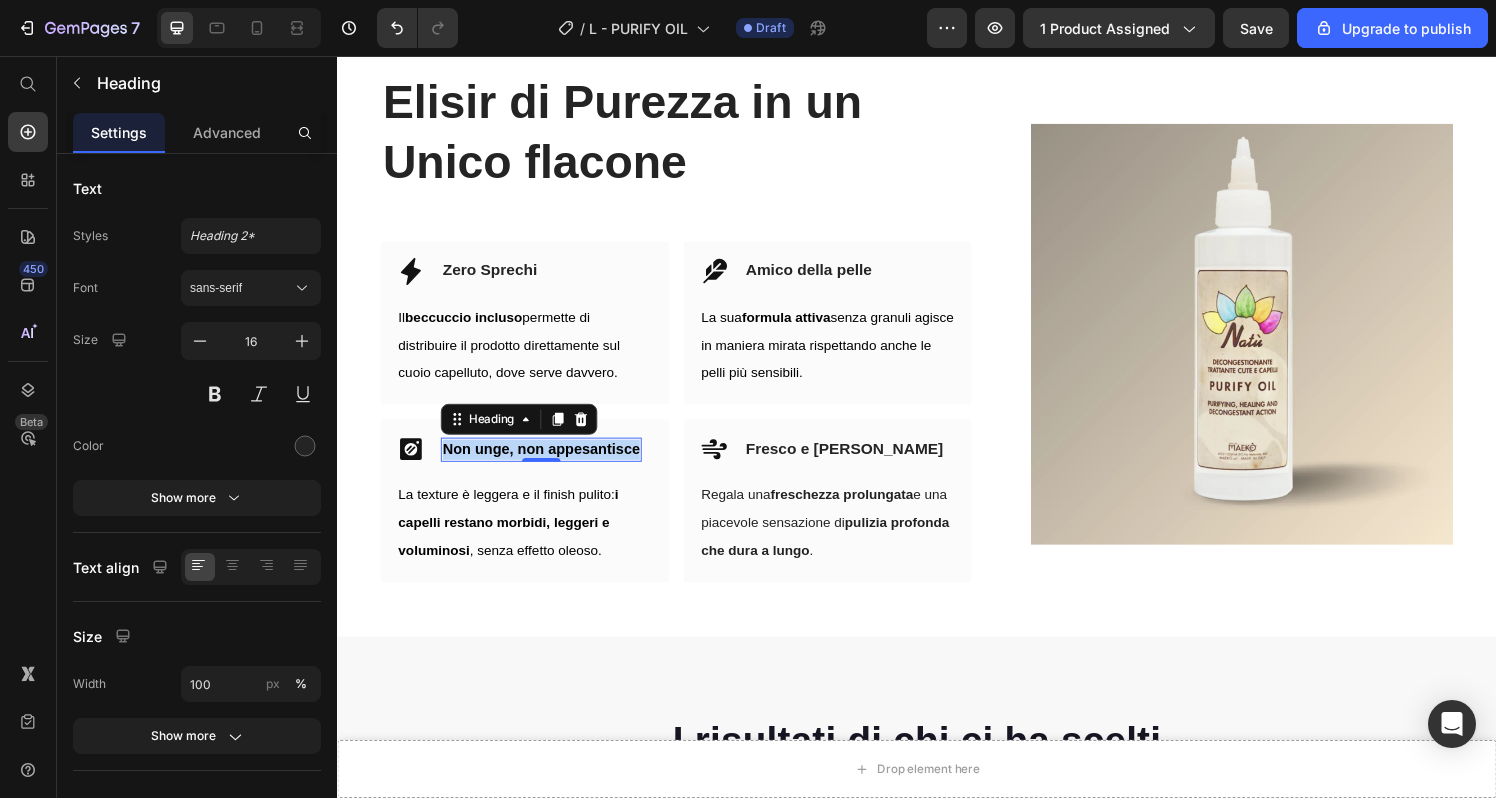 click on "Non unge, non appesantisce" at bounding box center [548, 462] 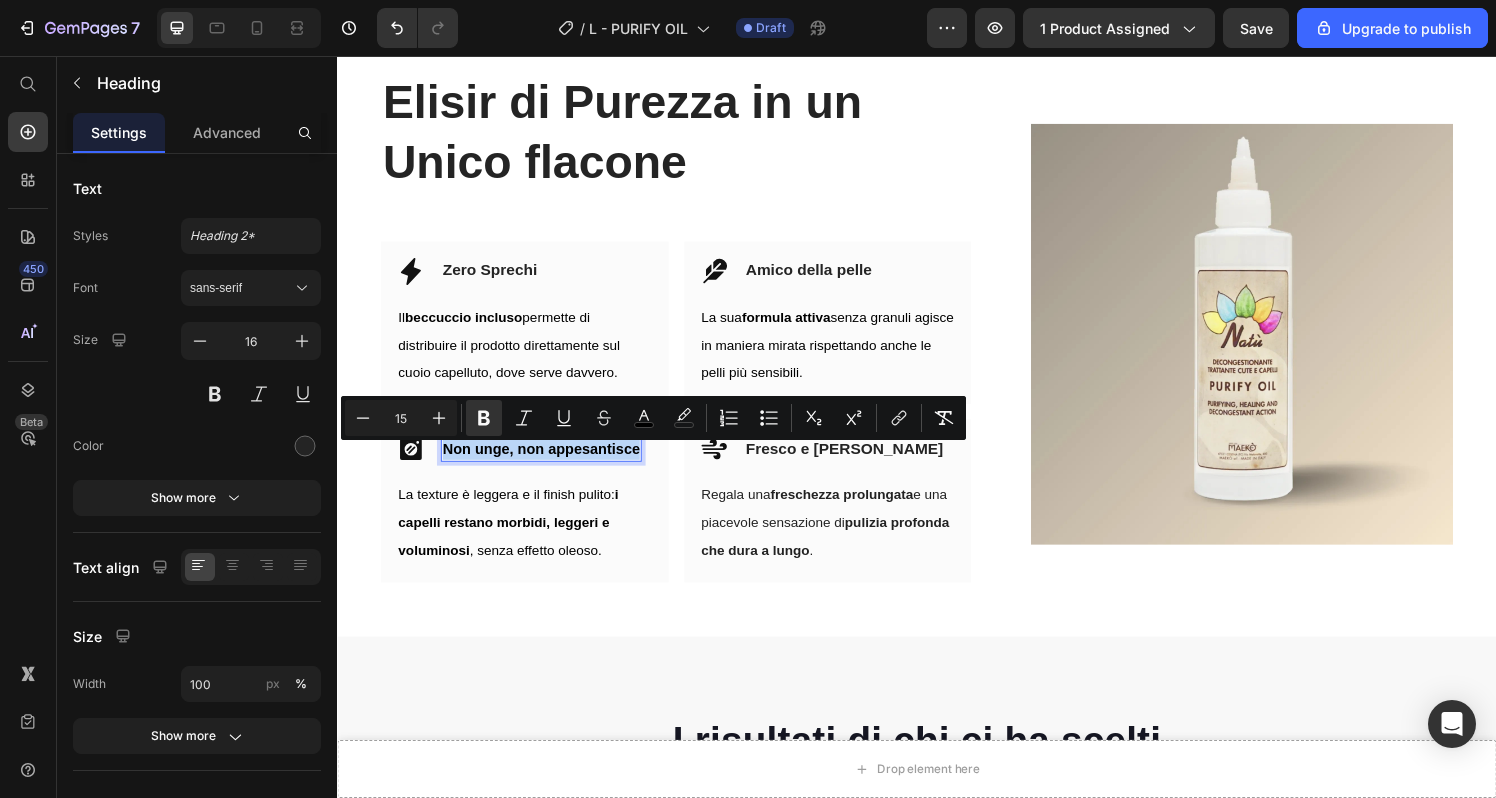 copy on "Non unge, non appesantisce" 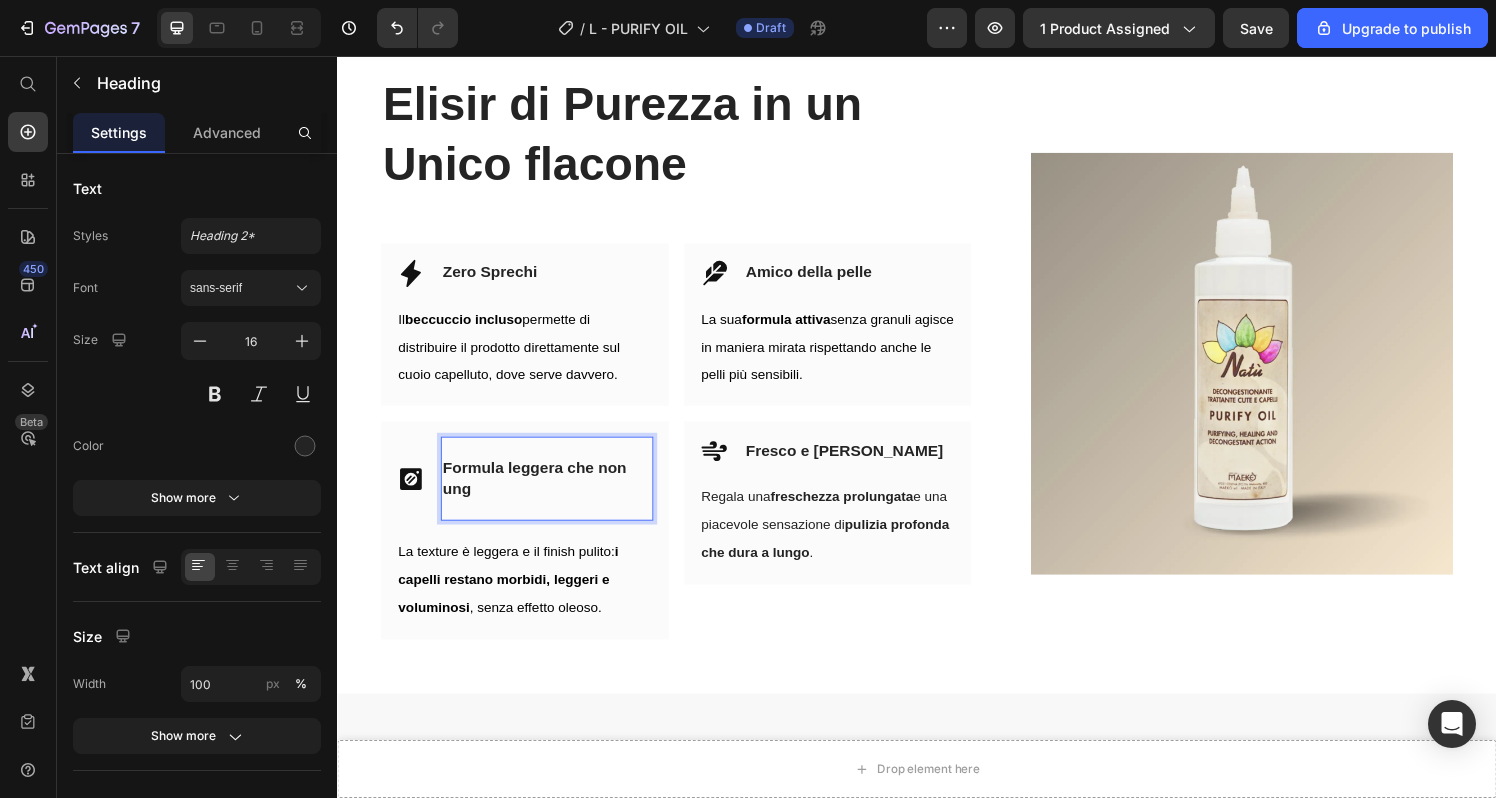 scroll, scrollTop: 3486, scrollLeft: 0, axis: vertical 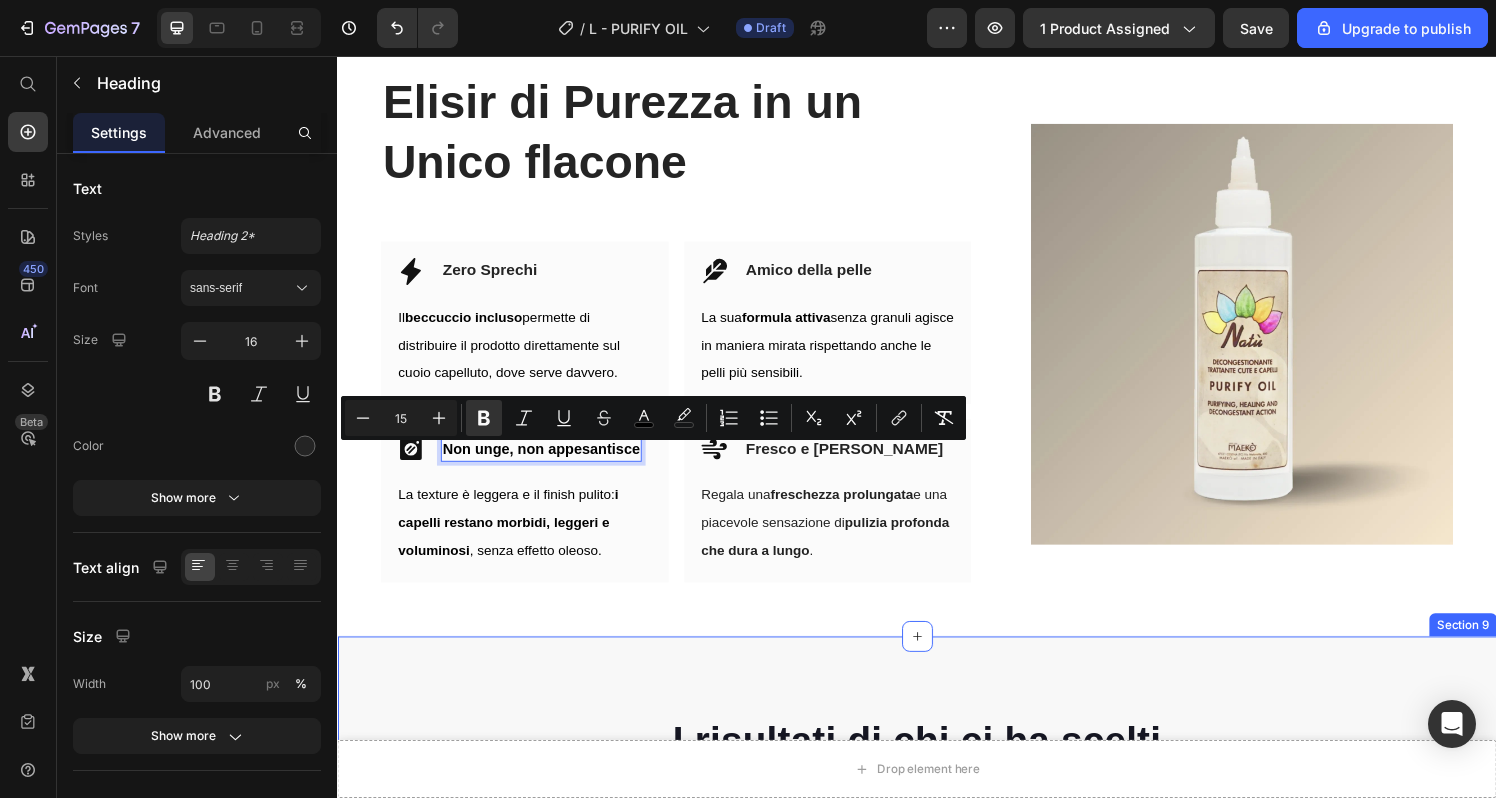 click on "I risultati di chi ci ha scelti Heading Video Video Video Video Video Carousel Row Section 9" at bounding box center [937, 986] 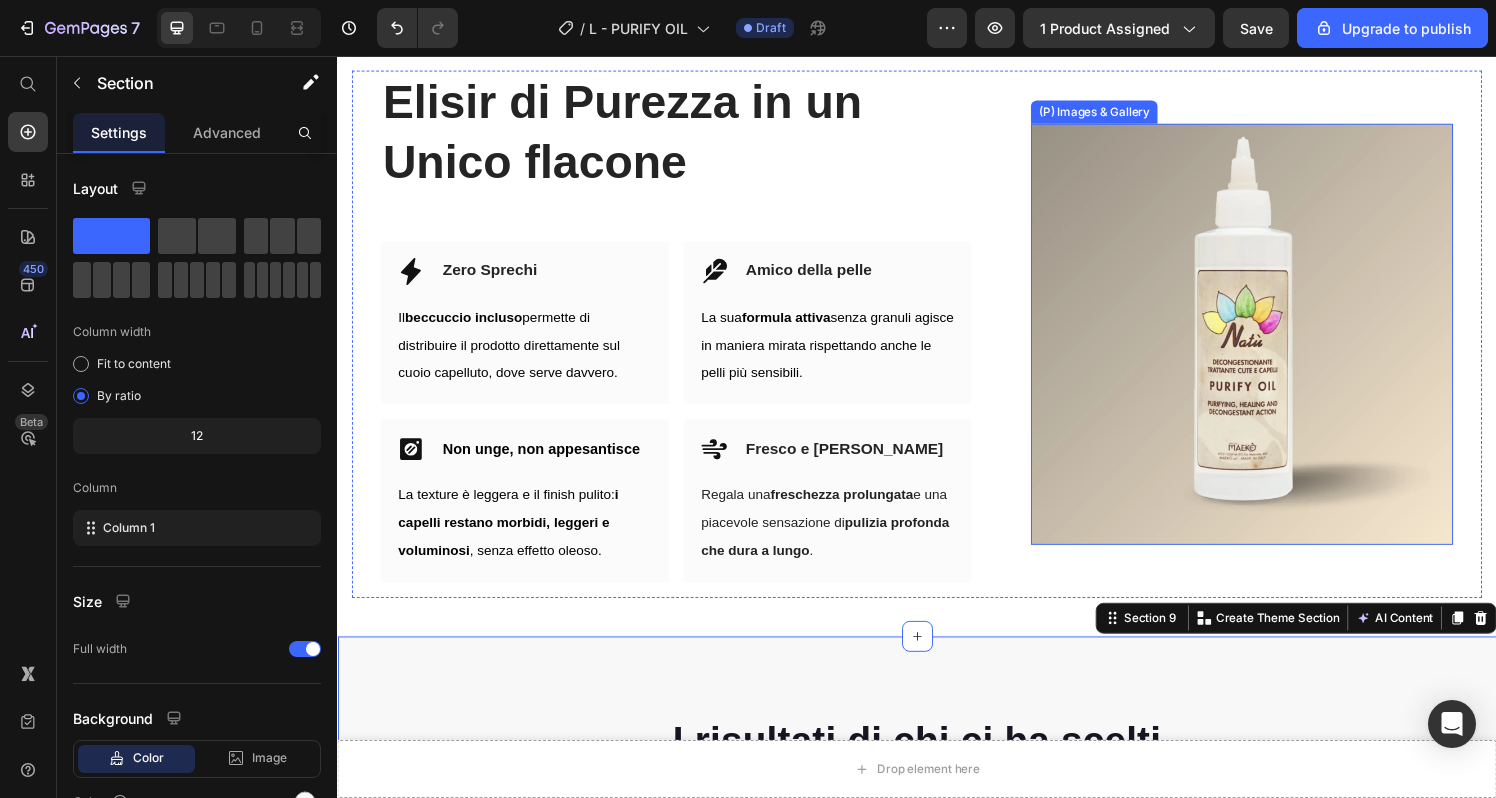 click at bounding box center (1273, 344) 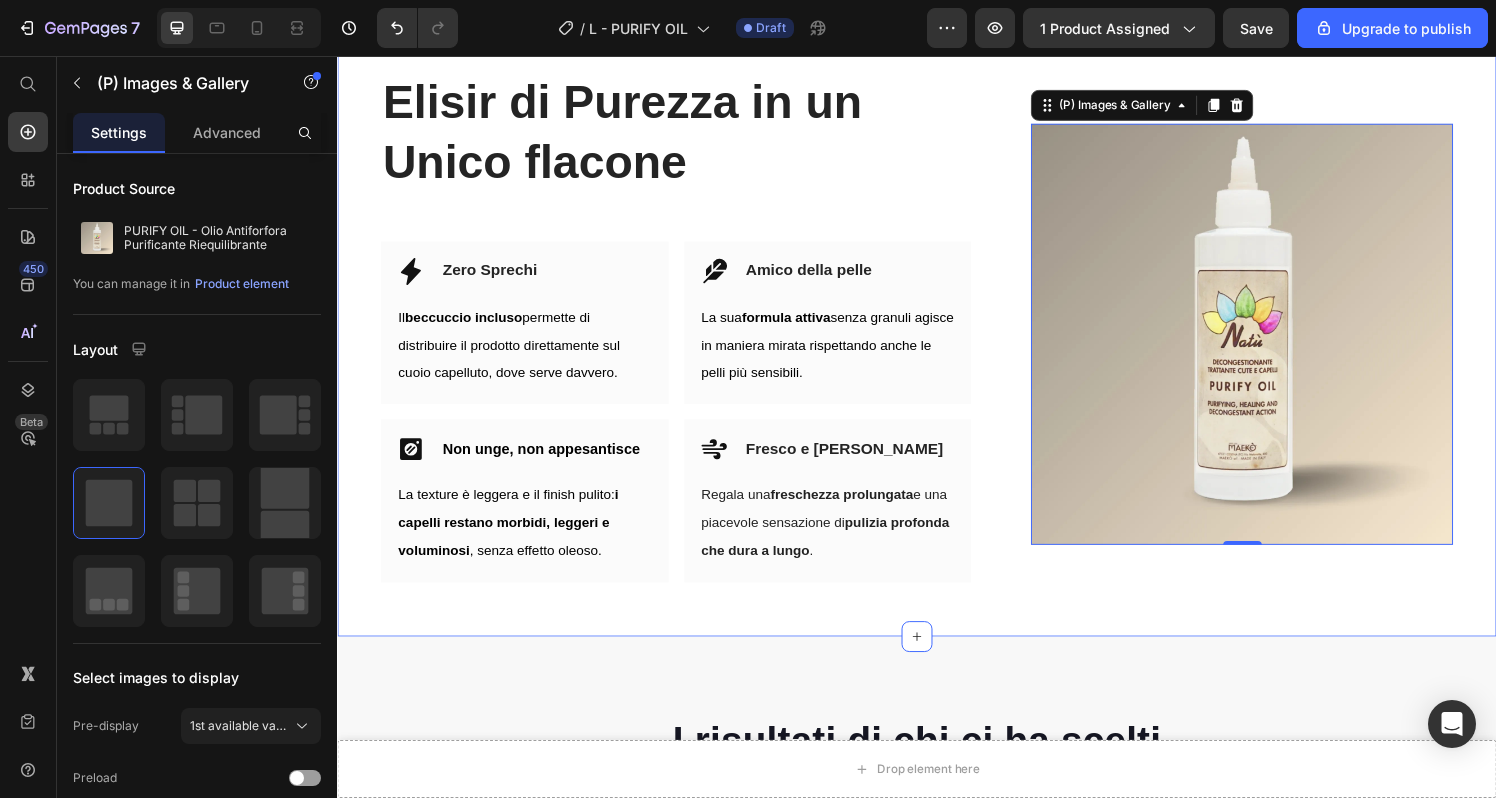 click on "Elisir di Purezza in un Unico flacone Heading Row
Icon Zero Sprechi Heading Row Il  beccuccio incluso  permette di distribuire il prodotto direttamente sul cuoio capelluto, dove serve davvero. Text block Row
Icon Amico della pelle Heading Row La sua  formula attiva  senza granuli agisce in maniera mirata rispettando anche le pelli più sensibili. Text block Row Row
Icon ⁠⁠⁠⁠⁠⁠⁠ Non unge, non appesantisce Heading Row La texture è leggera e il finish pulito:  i capelli restano morbidi, leggeri e voluminosi , senza effetto oleoso. Text block Row
Icon Fresco e Piacevole Heading Row Regala una  freschezza prolungata  e una piacevole sensazione di  pulizia profonda che dura a lungo . Text block Row Row (P) Images & Gallery   0 Row Product Section 5" at bounding box center (937, 324) 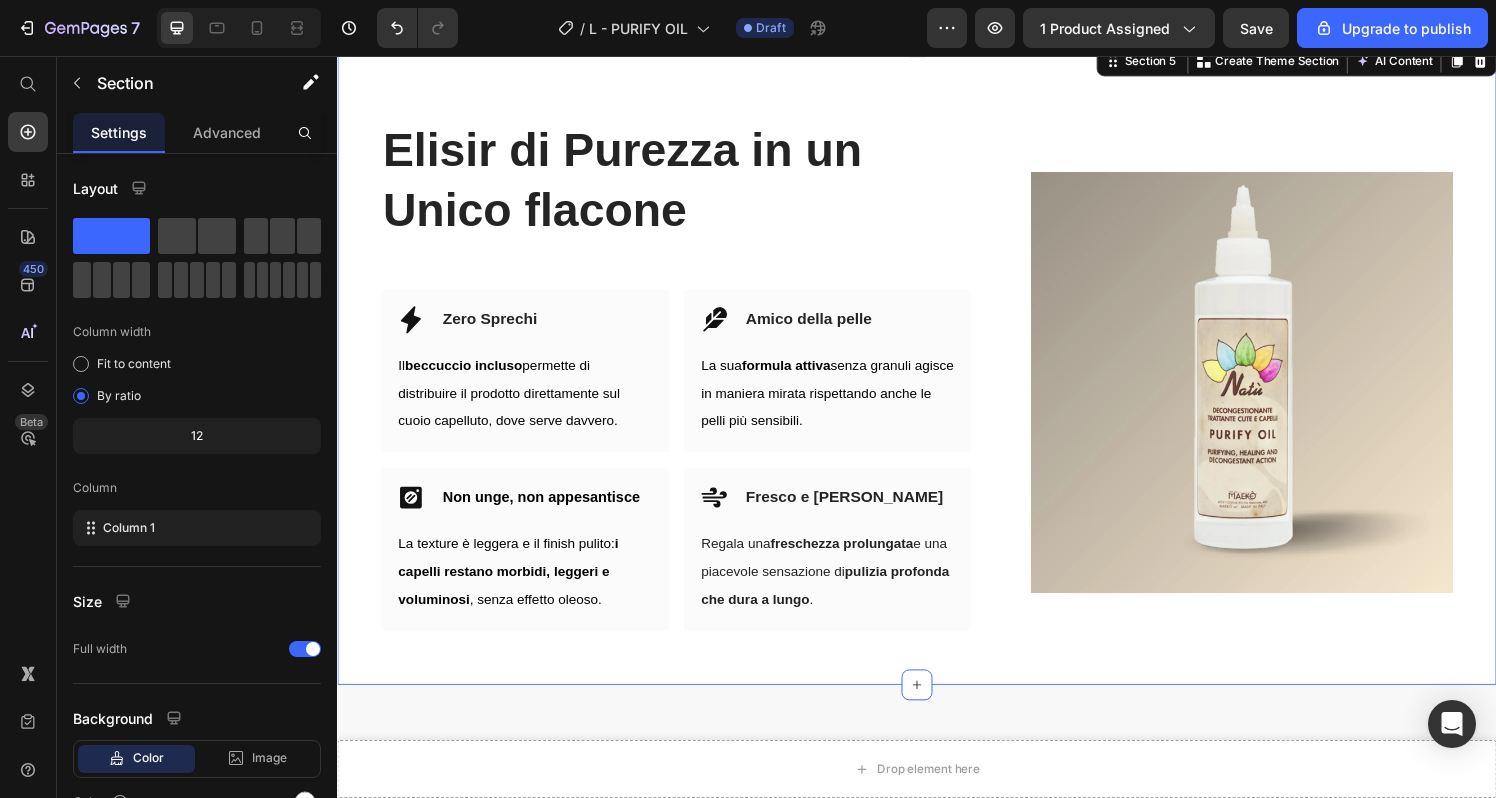 scroll, scrollTop: 3425, scrollLeft: 0, axis: vertical 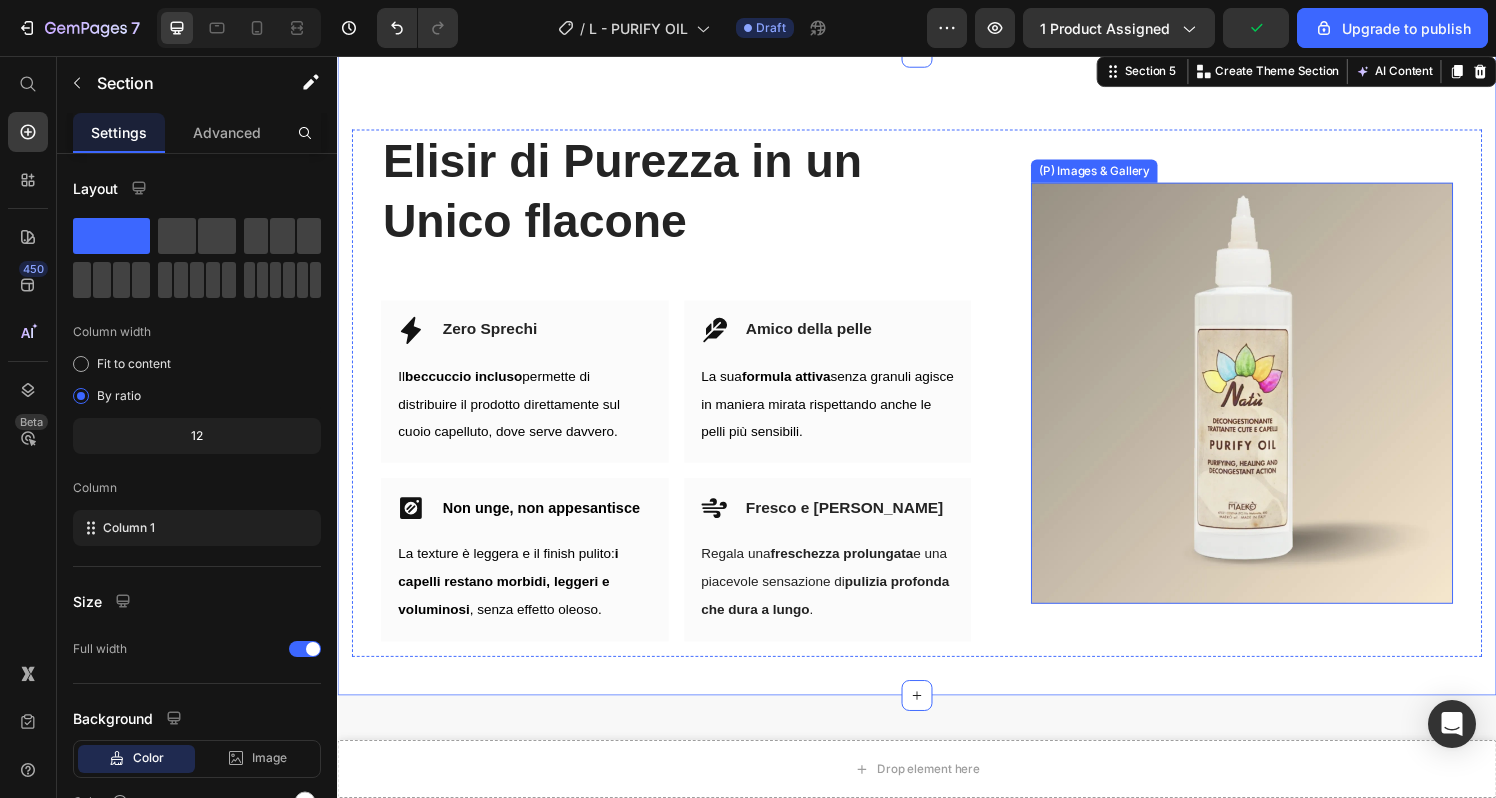 click at bounding box center (1273, 405) 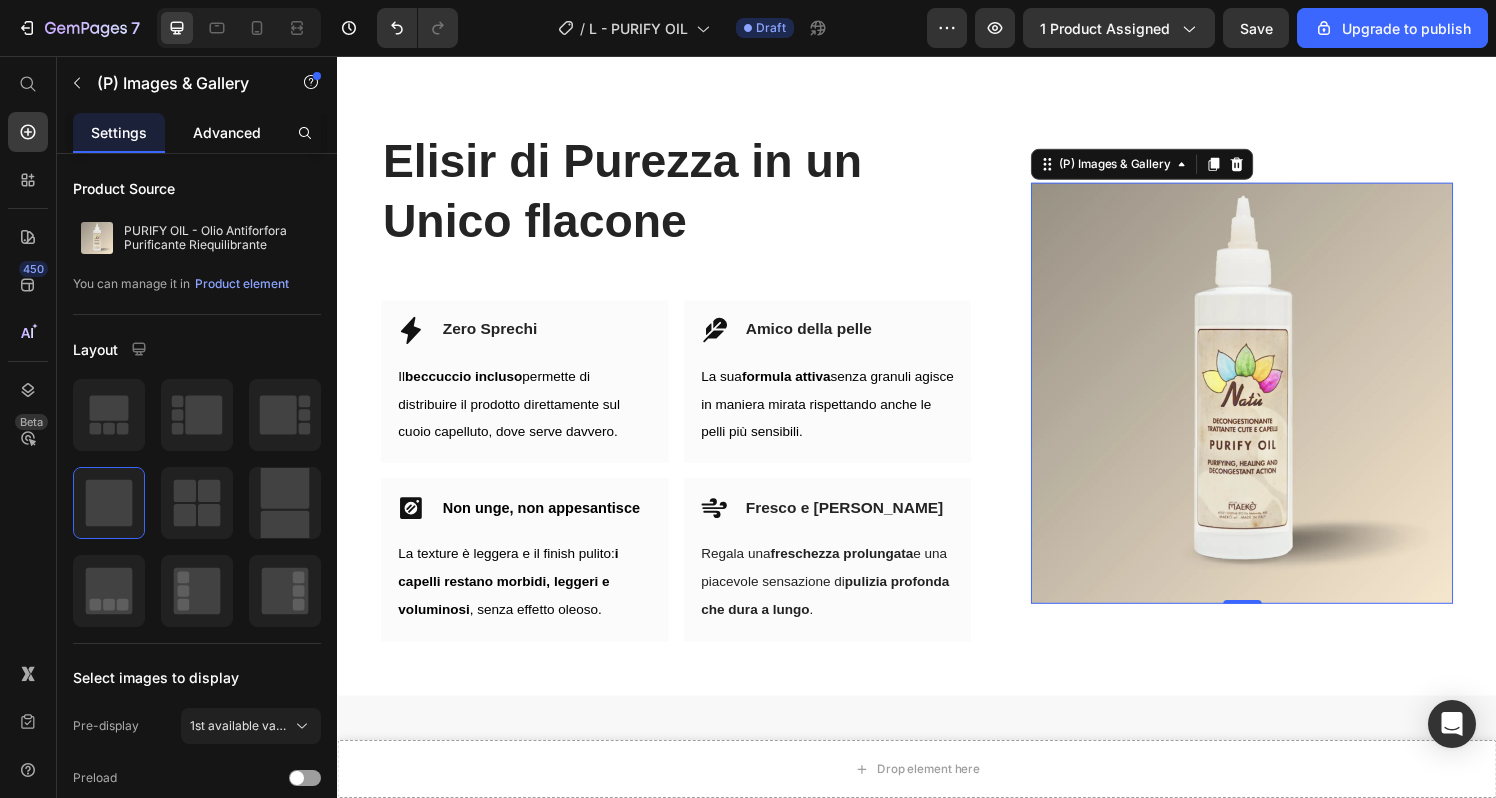 click on "Advanced" at bounding box center [227, 132] 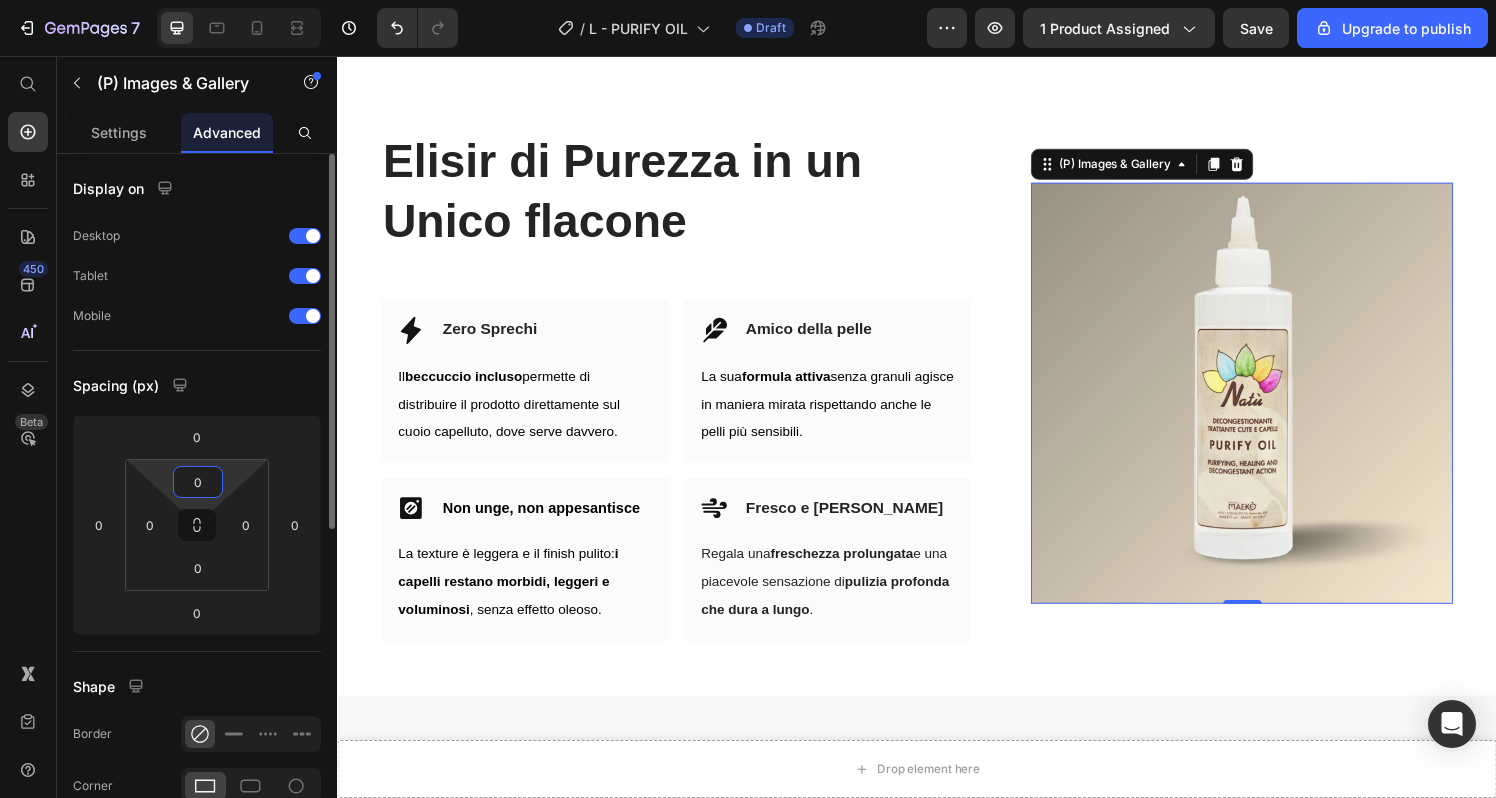 click on "0" at bounding box center (198, 482) 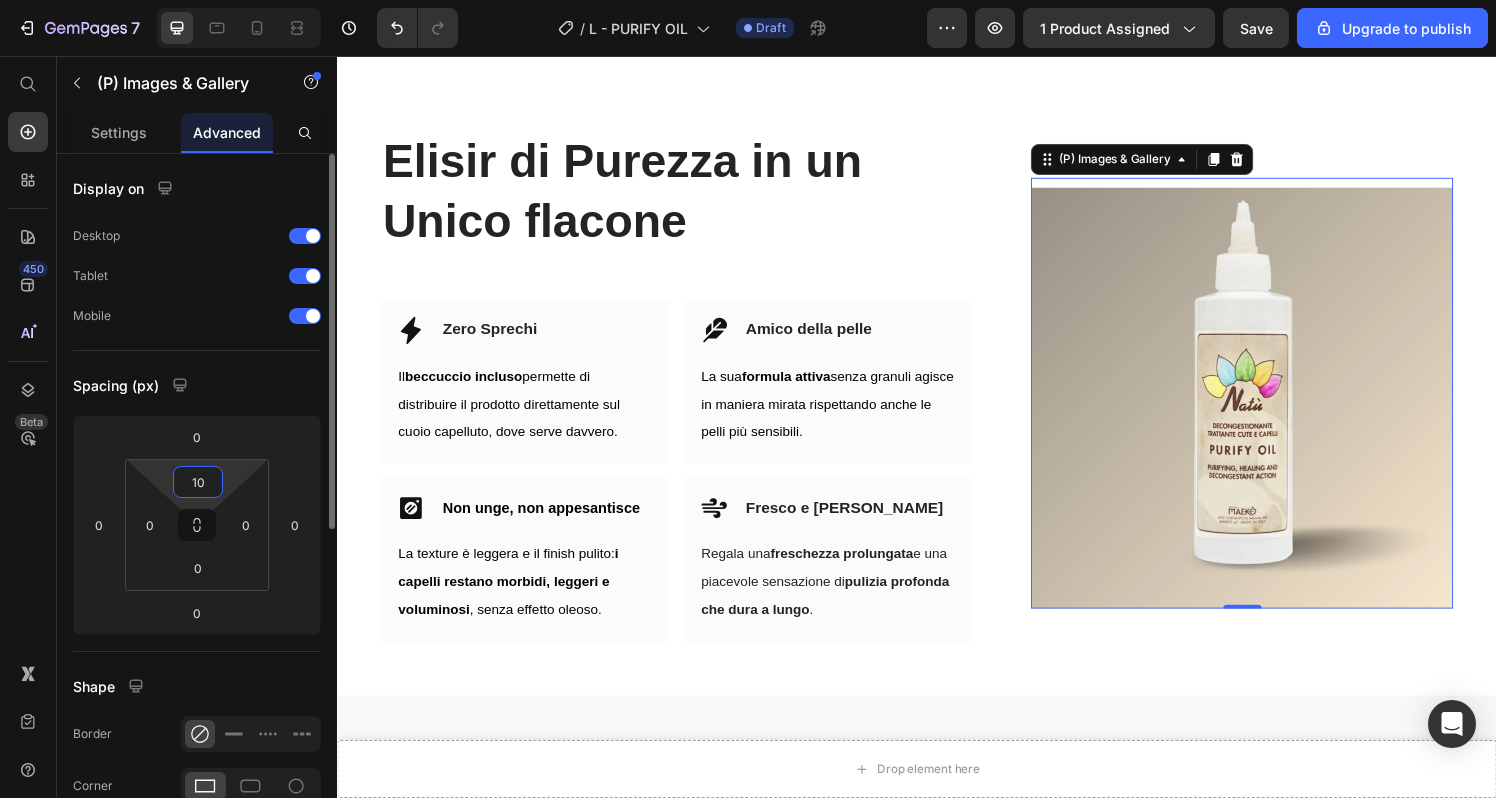 type on "1" 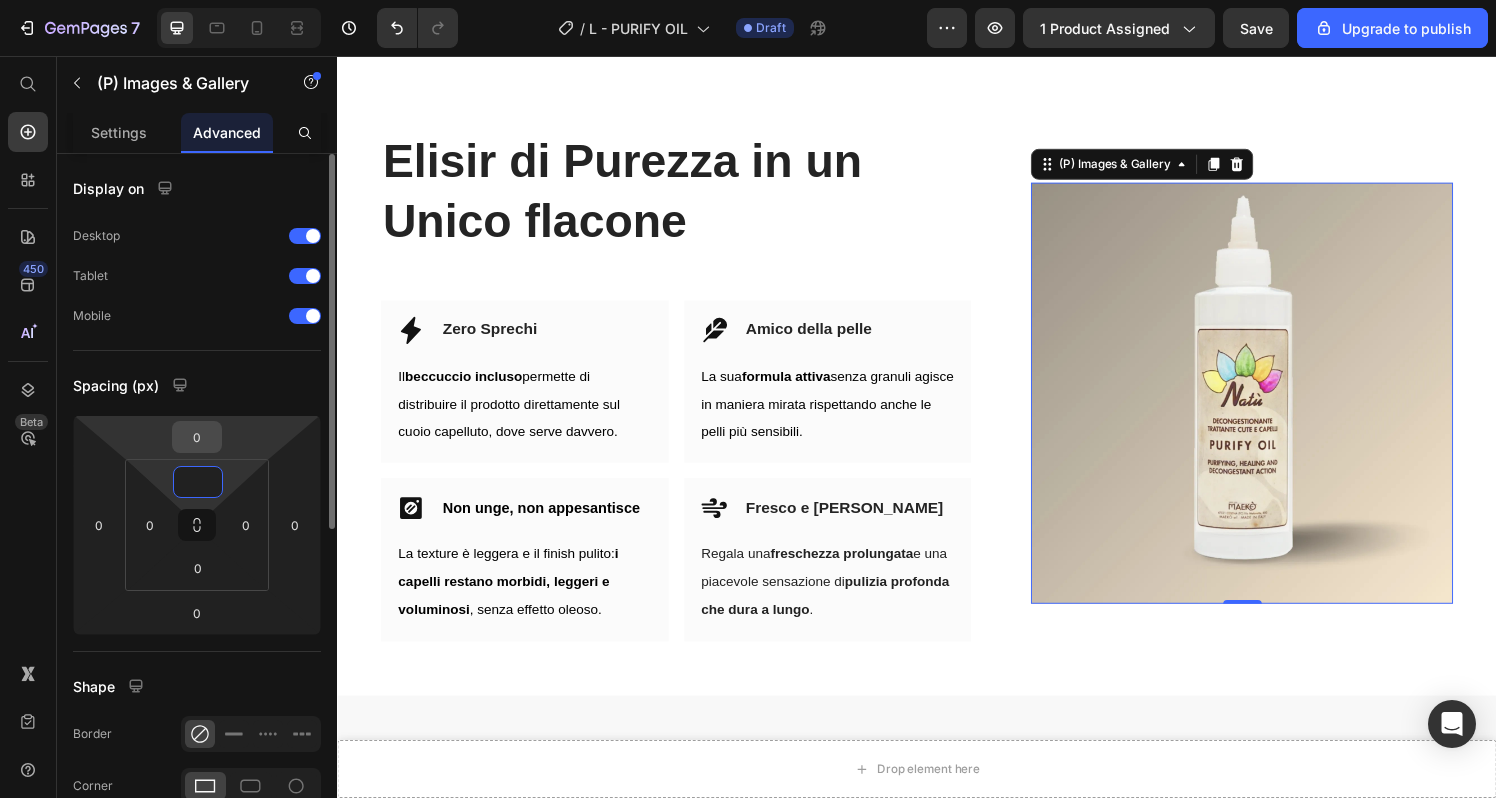 click on "0" at bounding box center [197, 437] 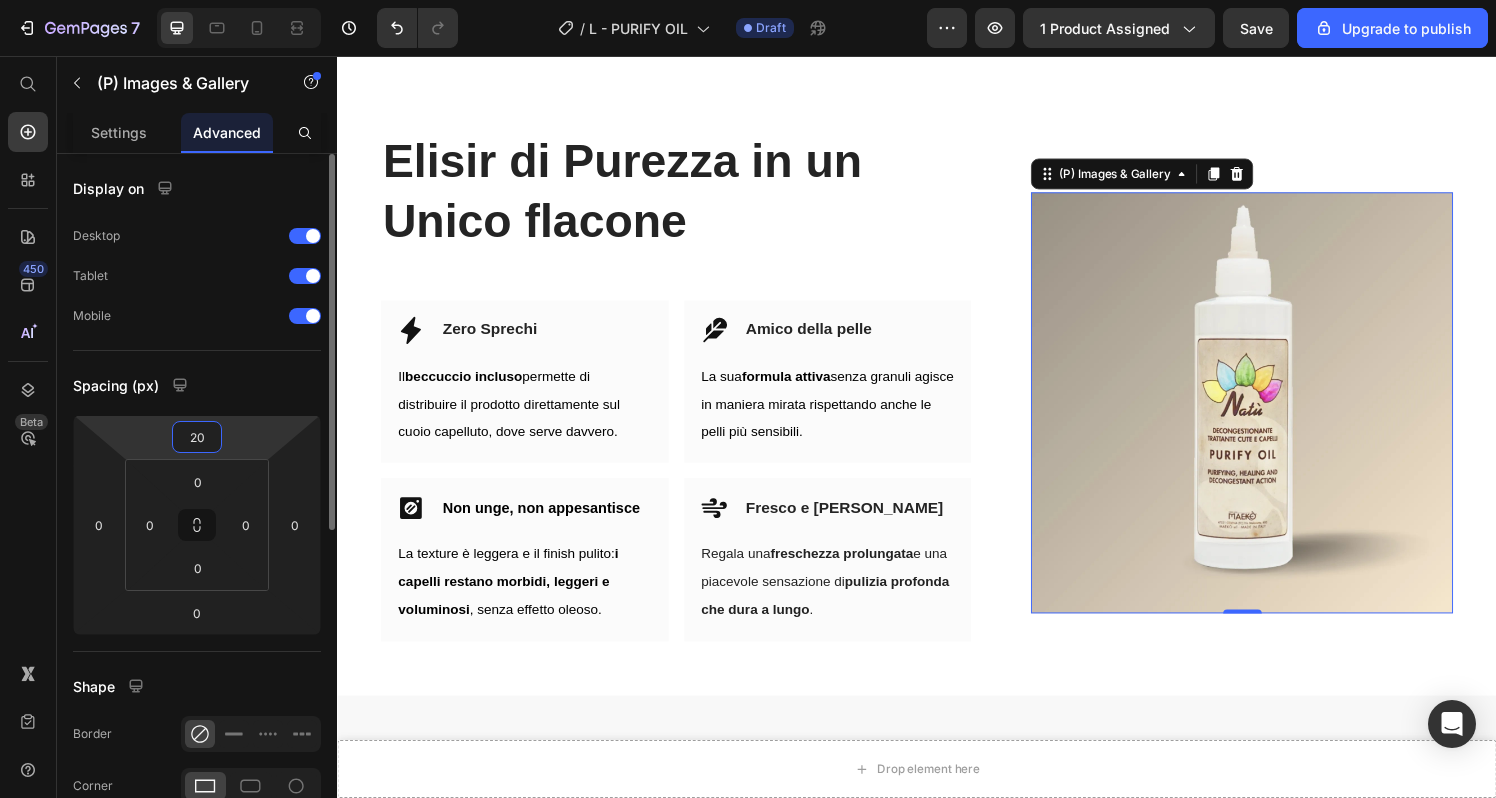 type on "2" 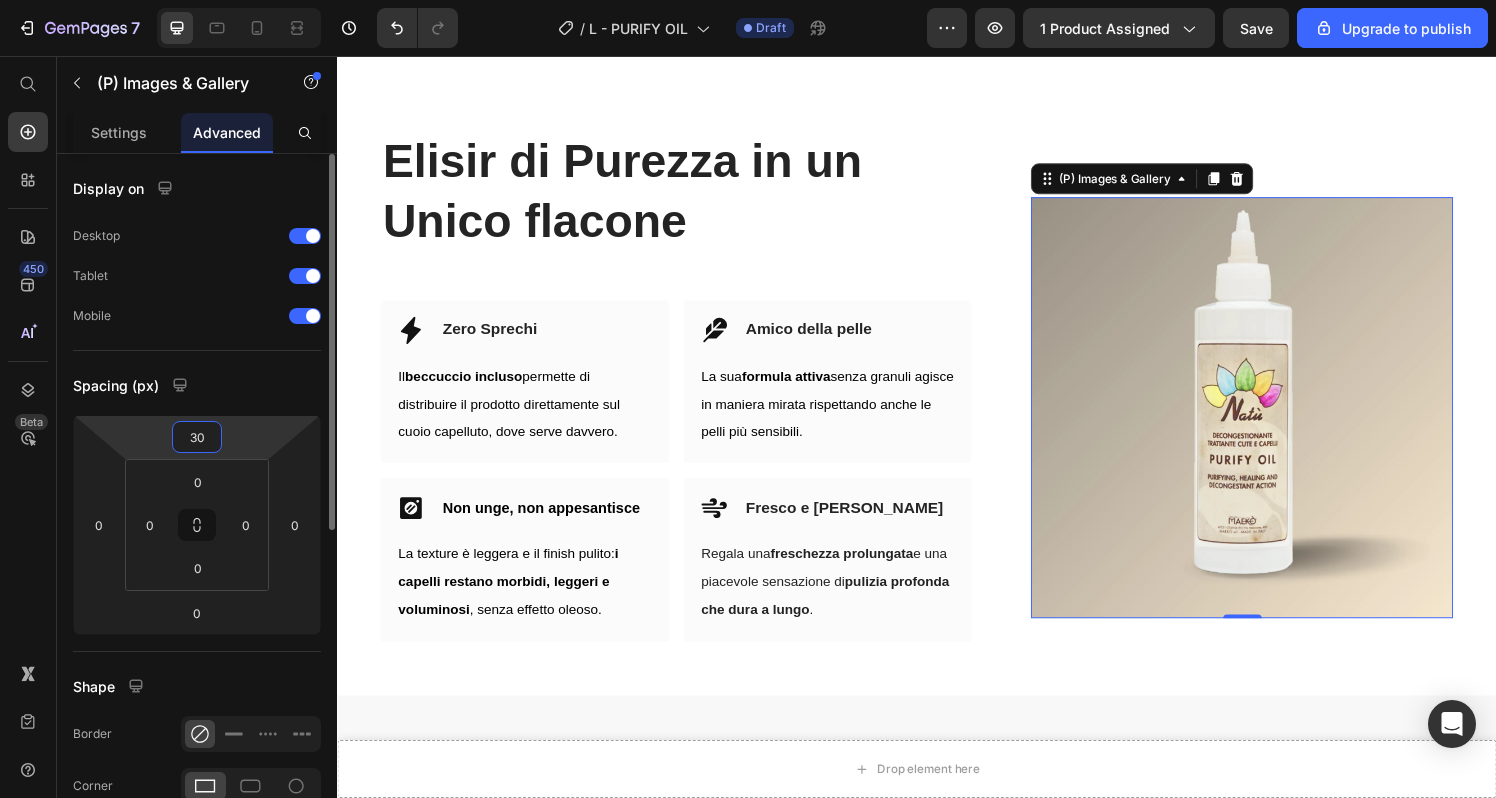 type on "3" 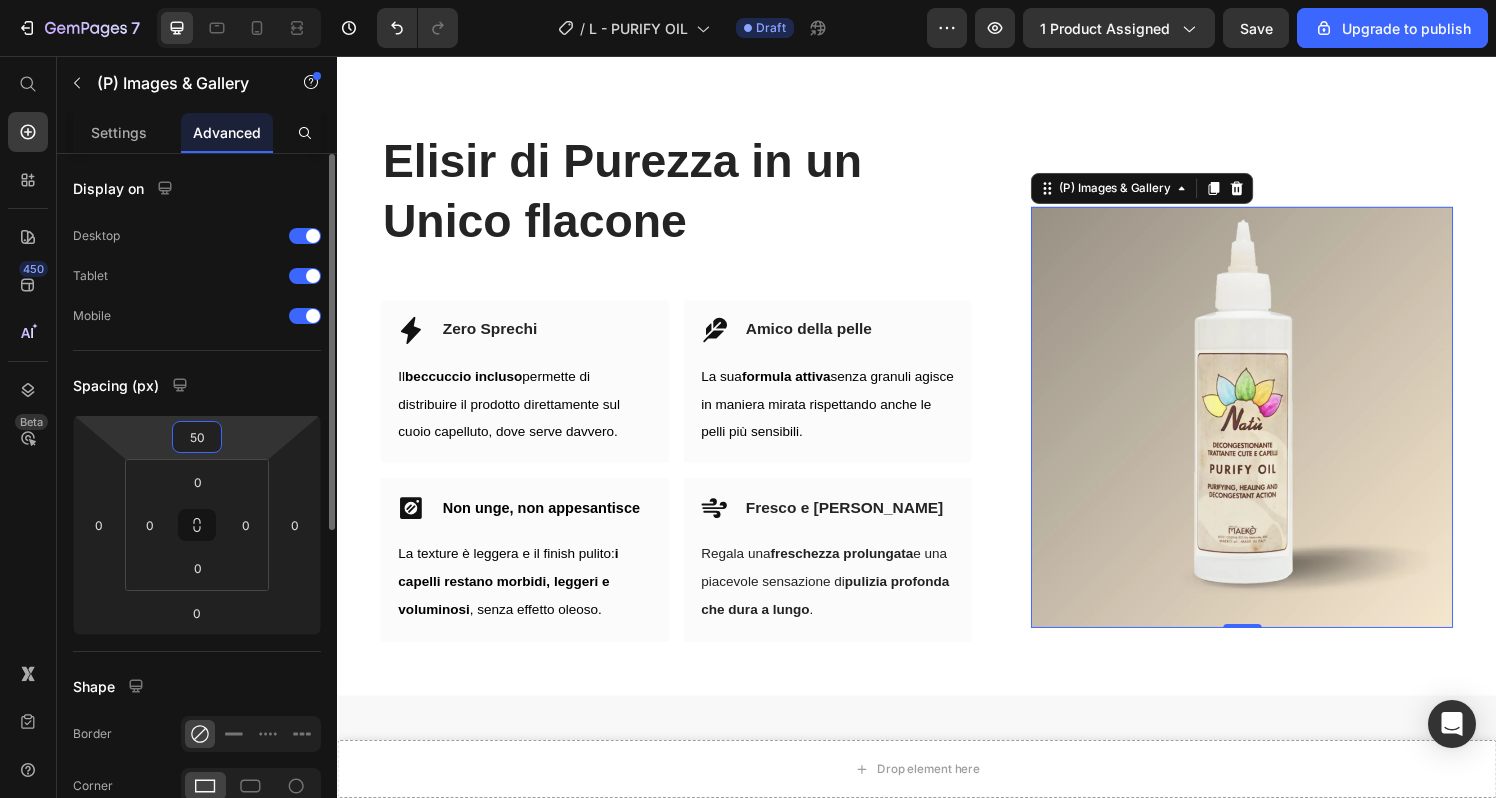 type on "5" 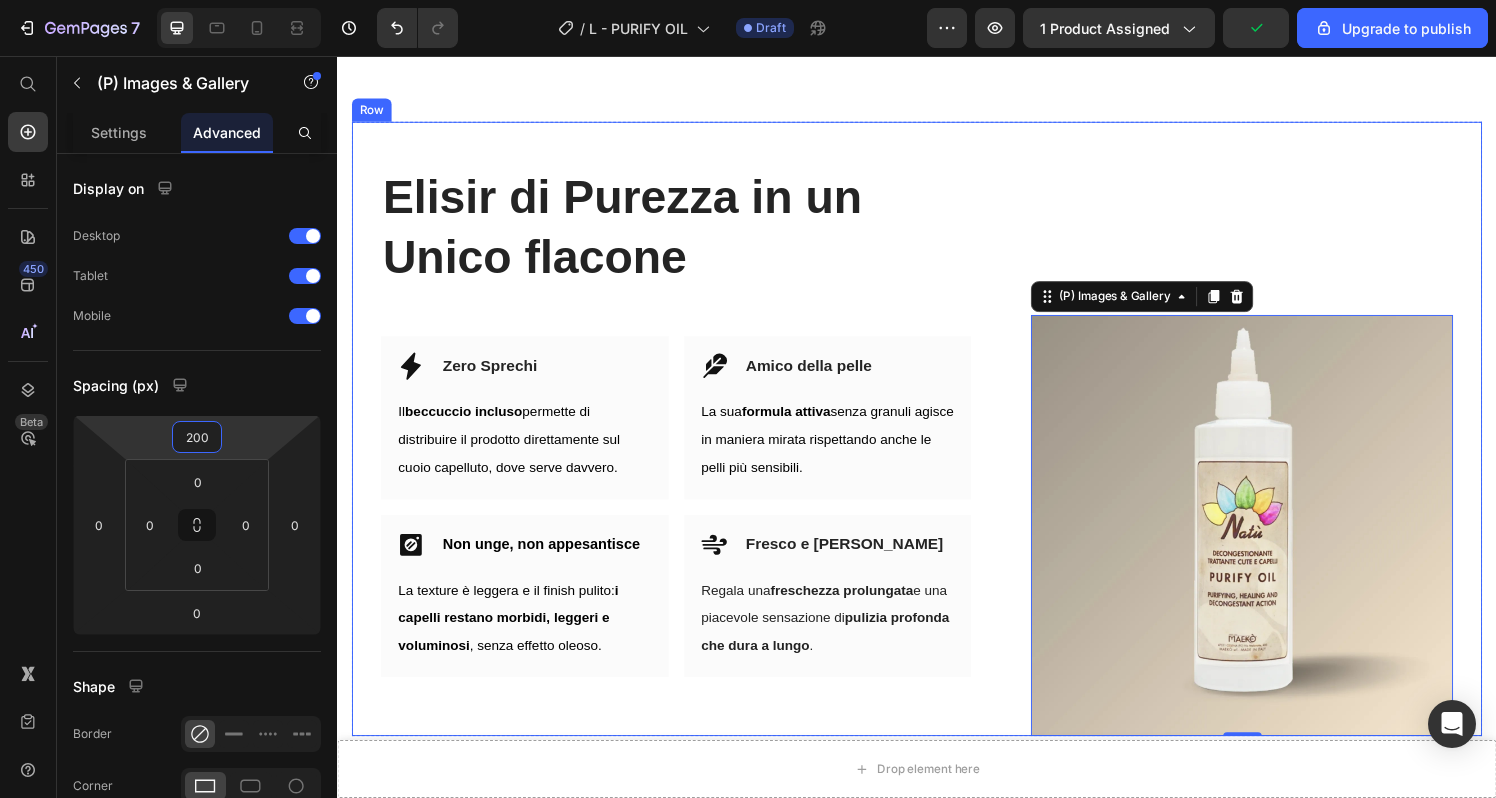 scroll, scrollTop: 3431, scrollLeft: 0, axis: vertical 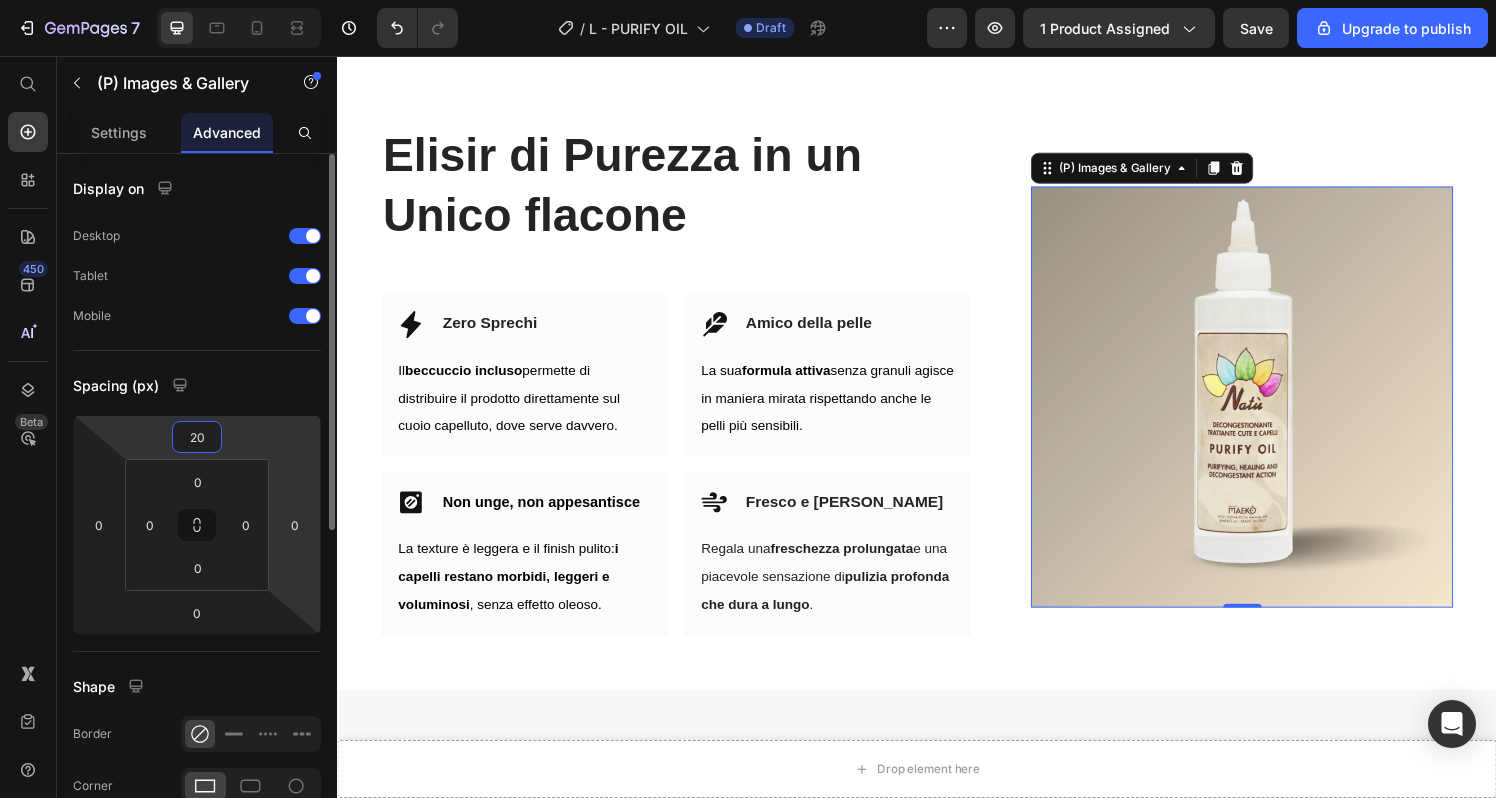 type on "2" 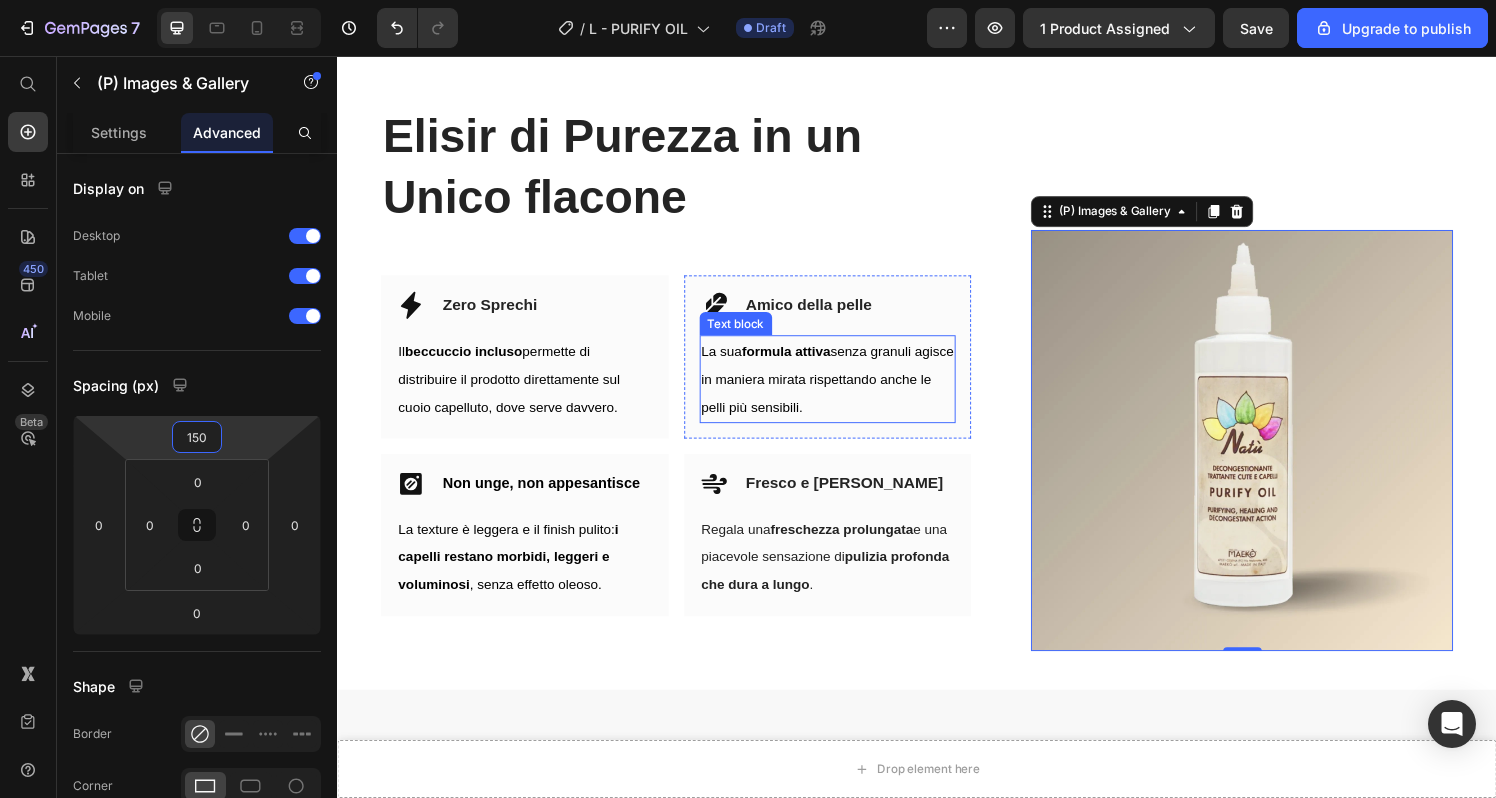 scroll, scrollTop: 3461, scrollLeft: 0, axis: vertical 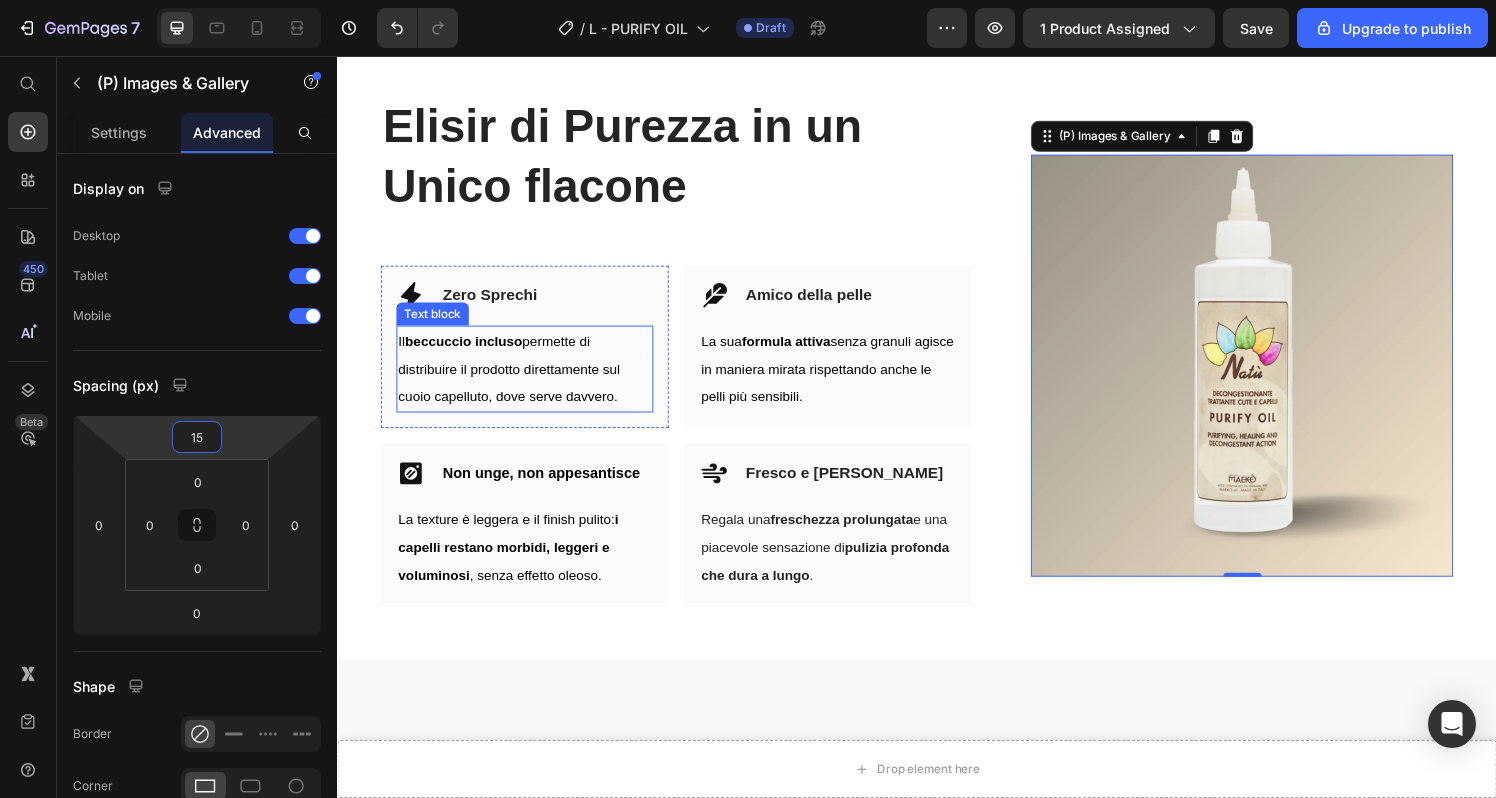type on "1" 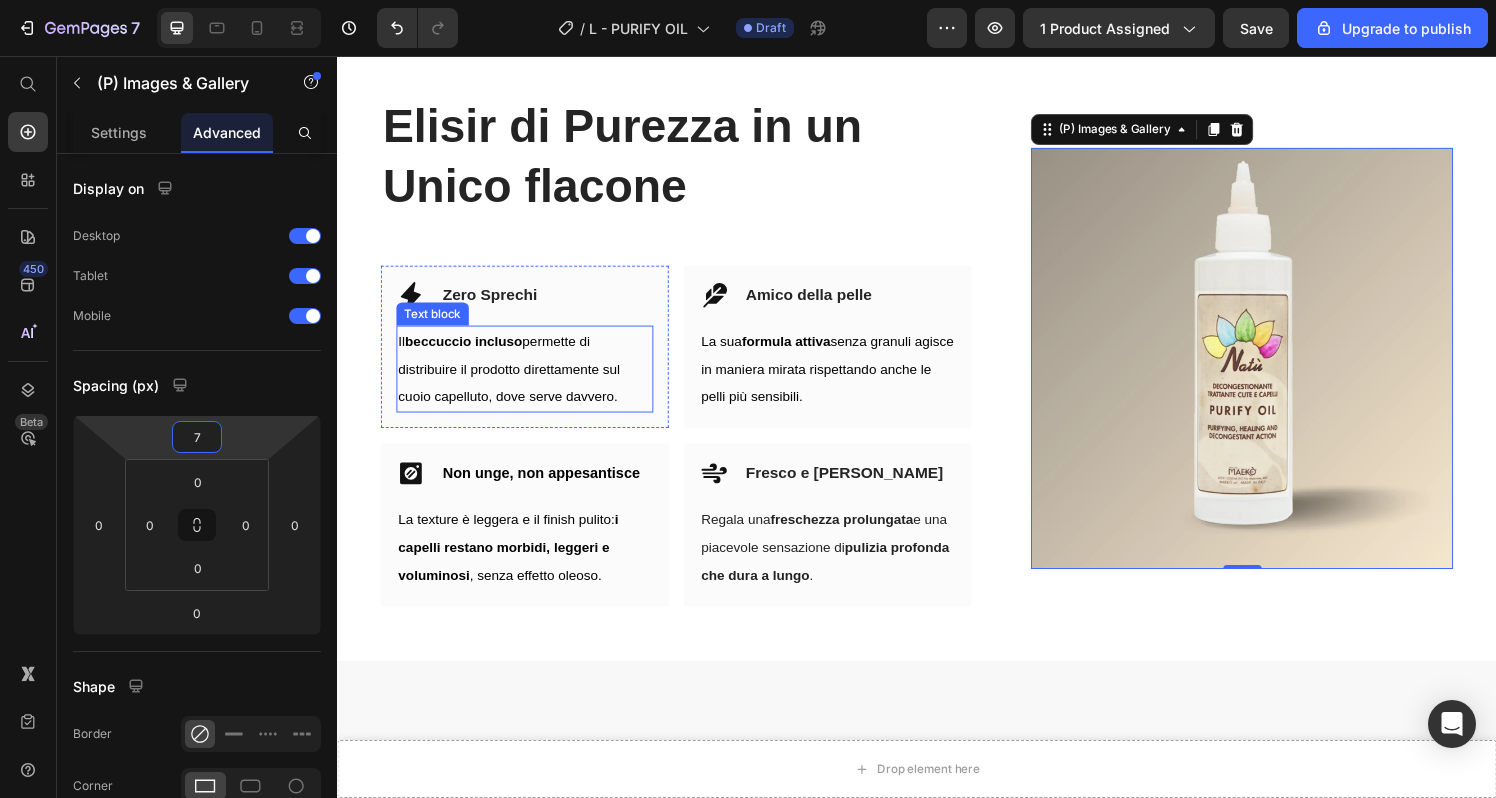 type on "70" 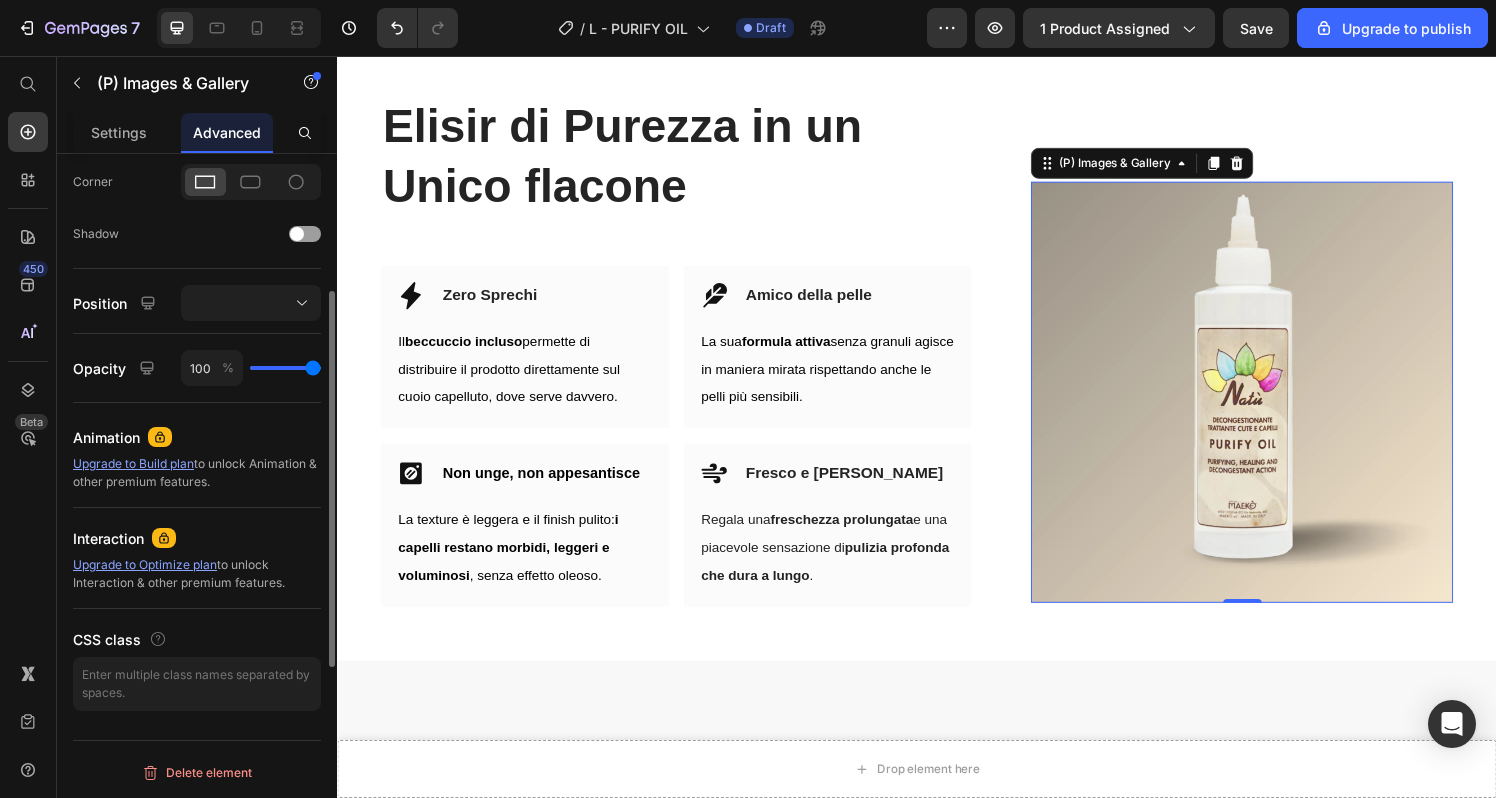 scroll, scrollTop: 0, scrollLeft: 0, axis: both 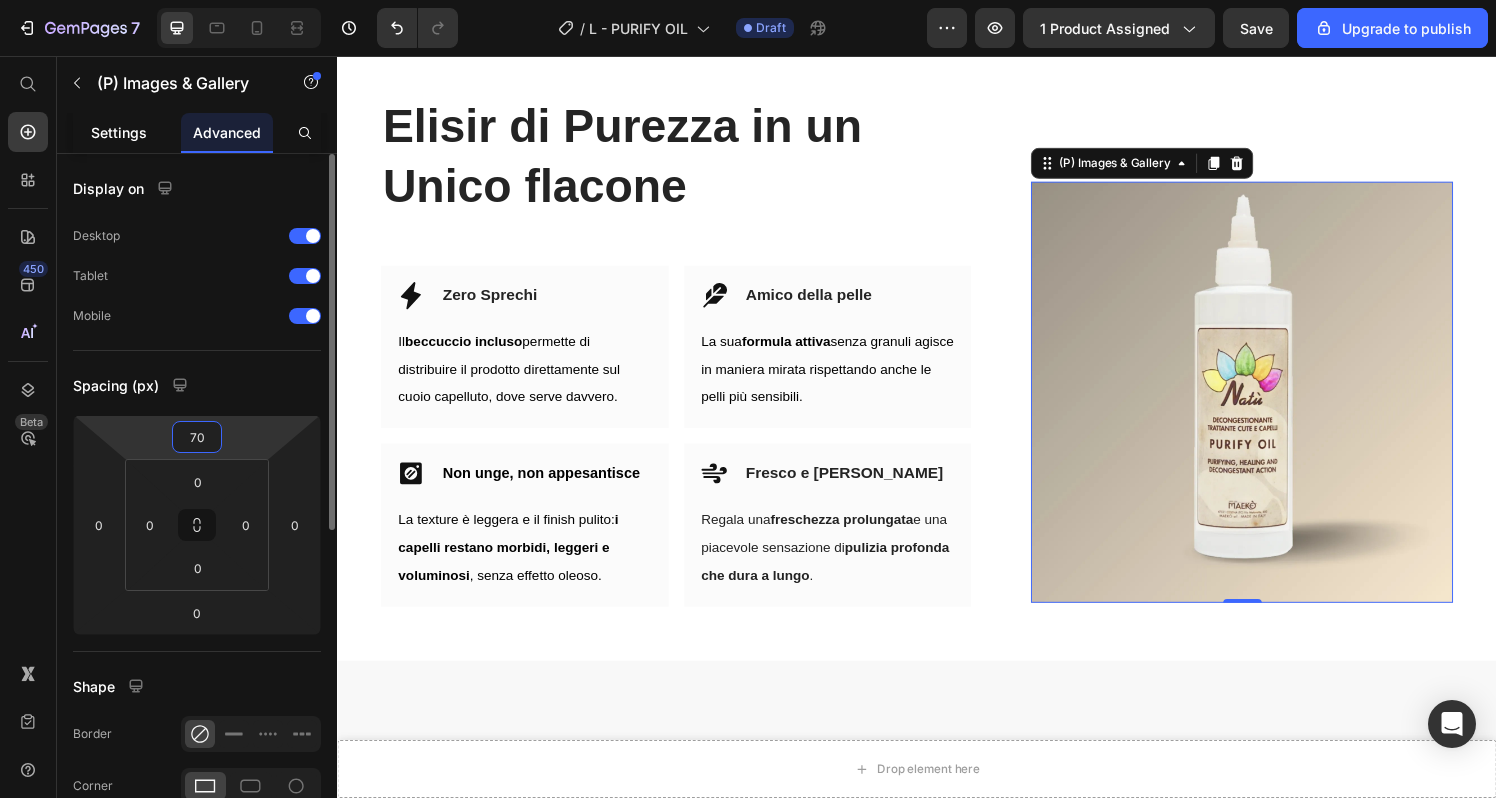 click on "Settings" 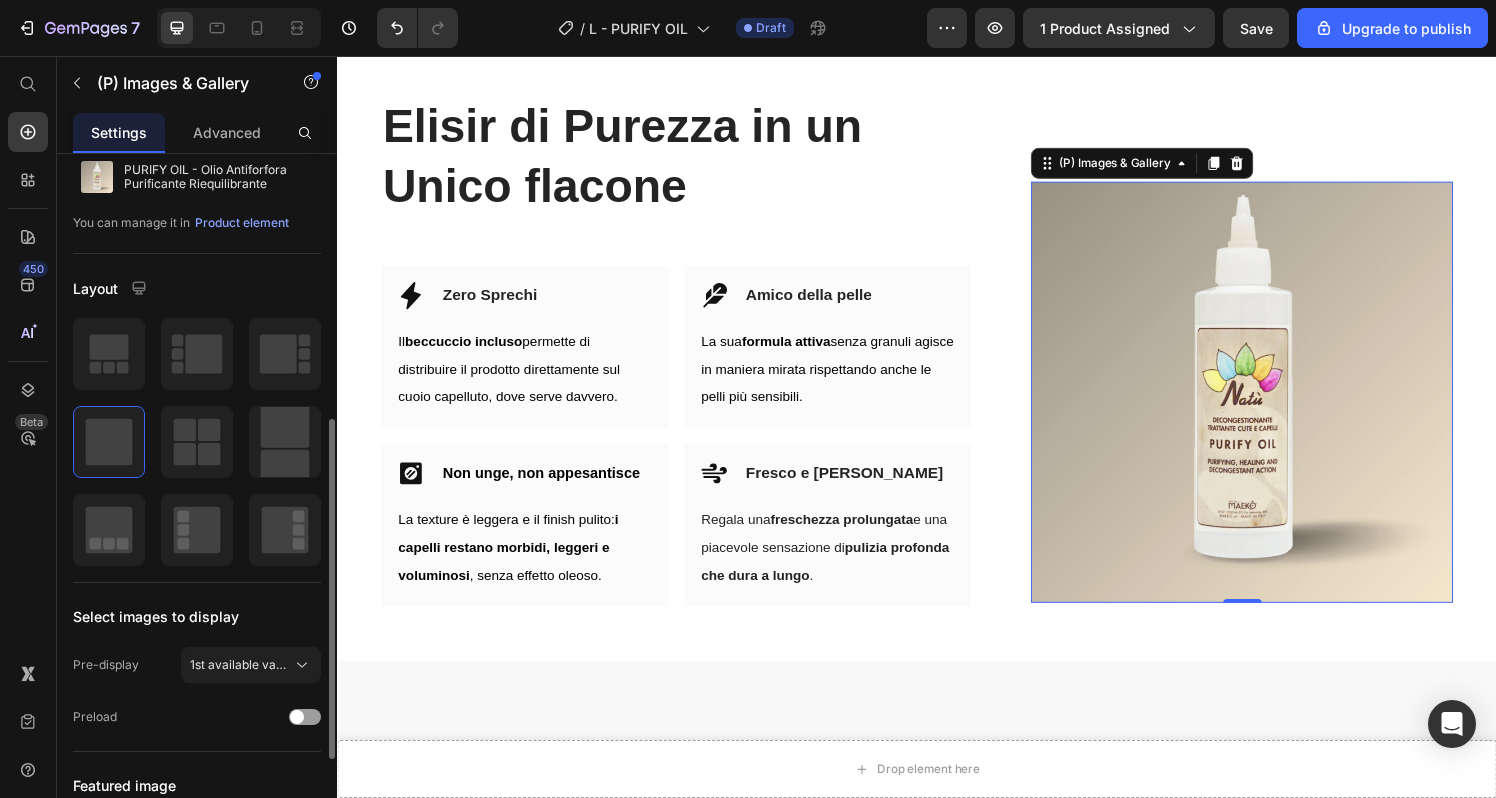 scroll, scrollTop: 0, scrollLeft: 0, axis: both 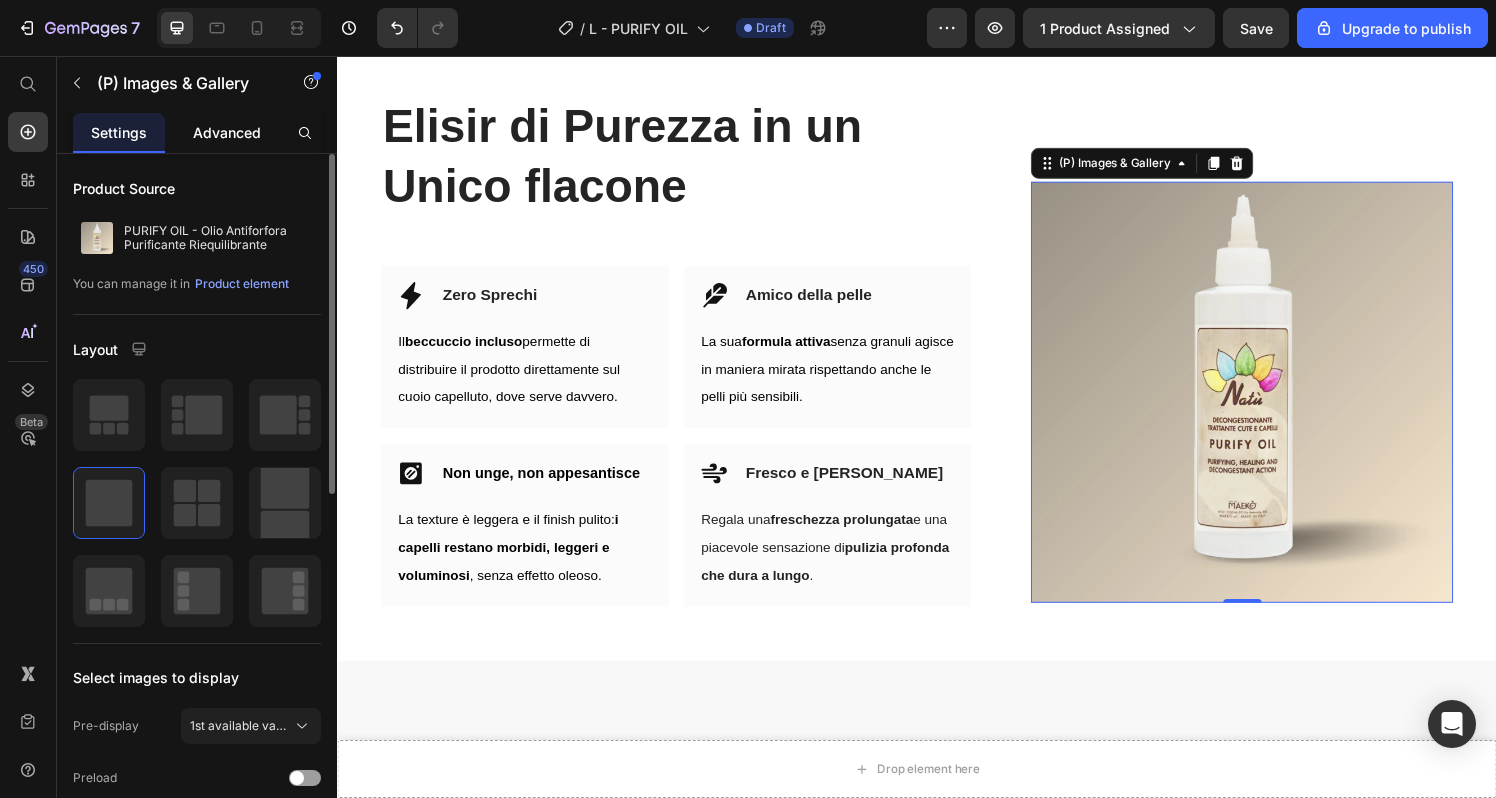 click on "Advanced" at bounding box center [227, 132] 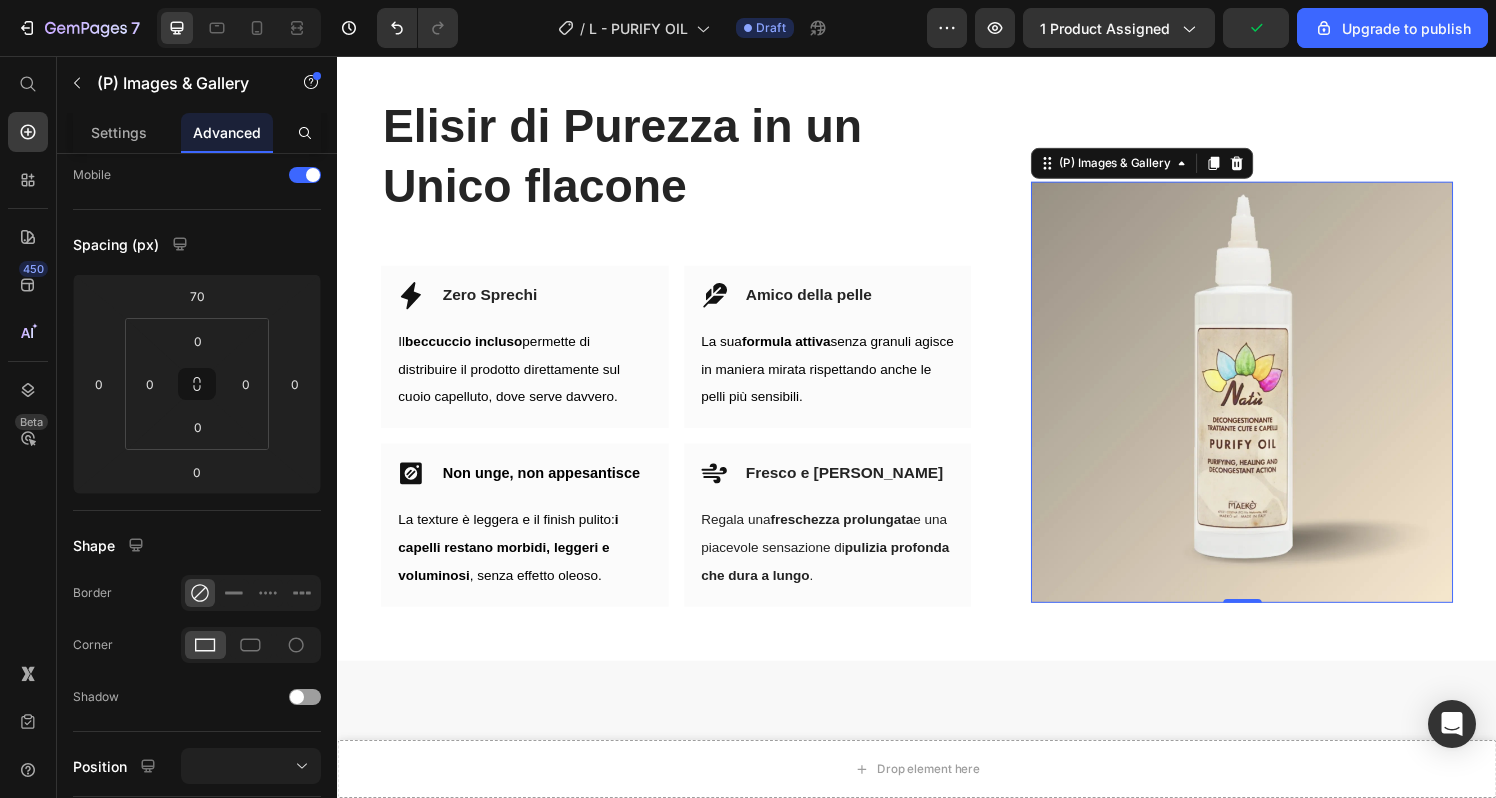 scroll, scrollTop: 0, scrollLeft: 0, axis: both 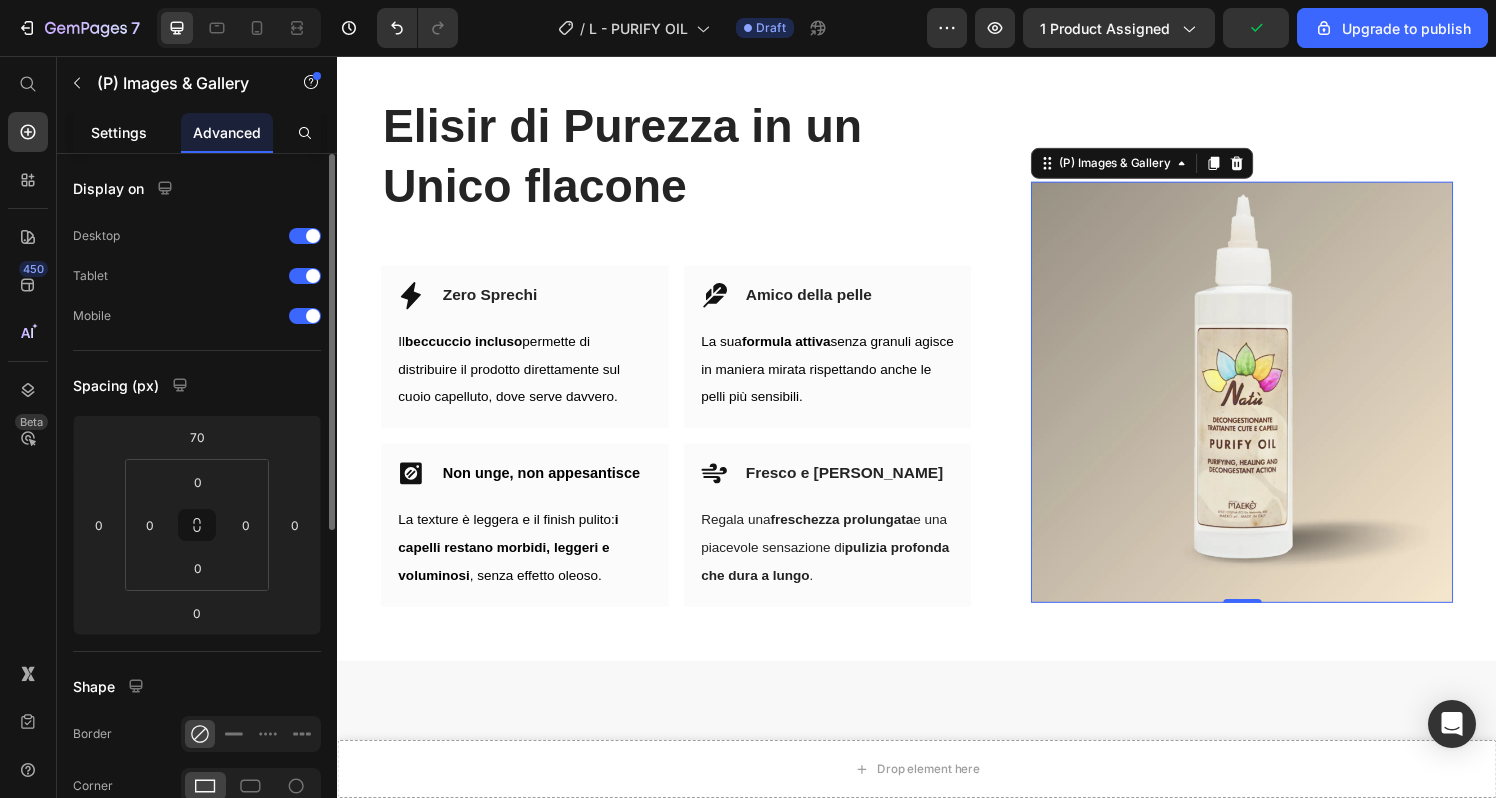 click on "Settings" at bounding box center (119, 132) 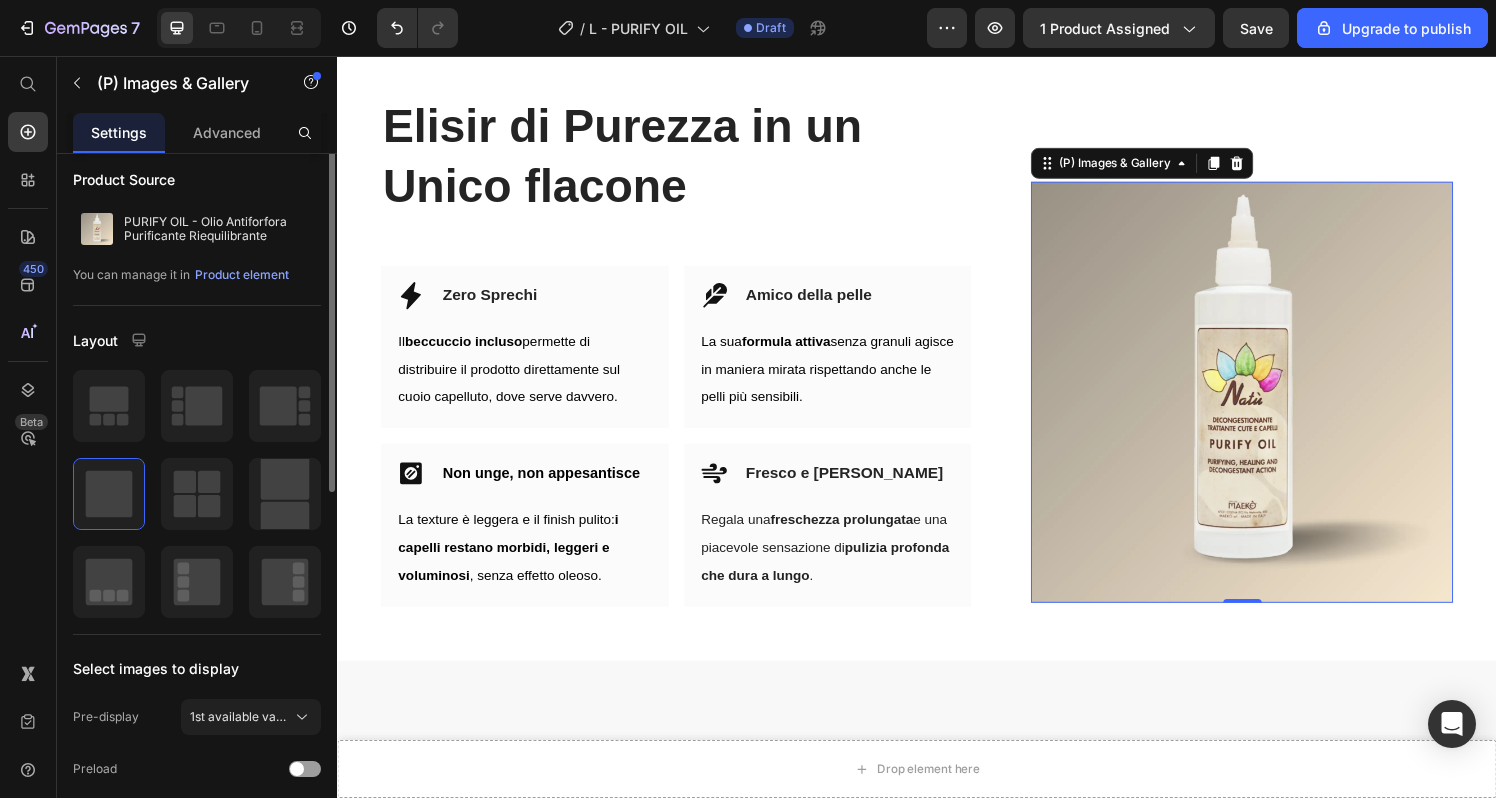 scroll, scrollTop: 0, scrollLeft: 0, axis: both 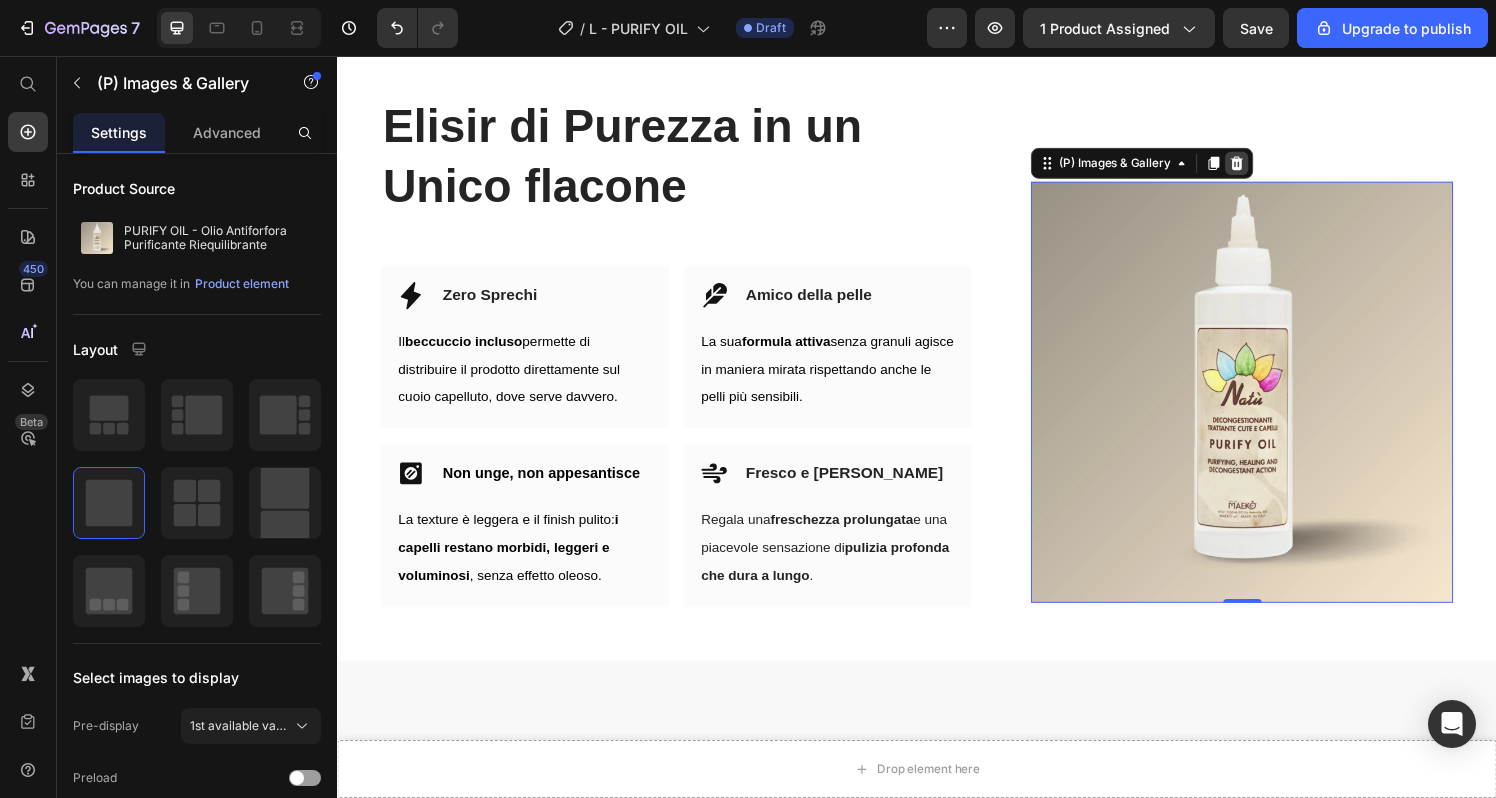 click 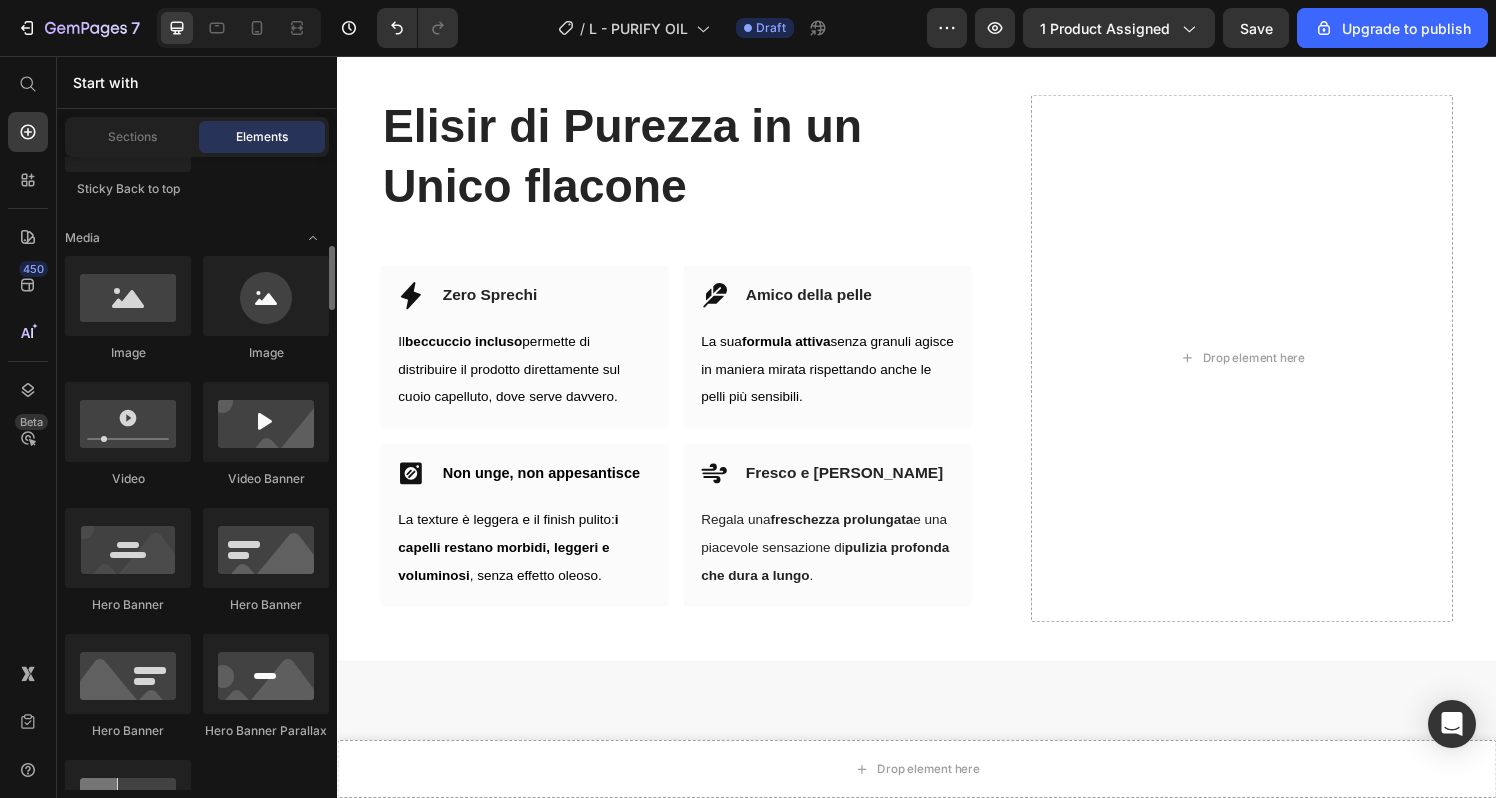 scroll, scrollTop: 712, scrollLeft: 0, axis: vertical 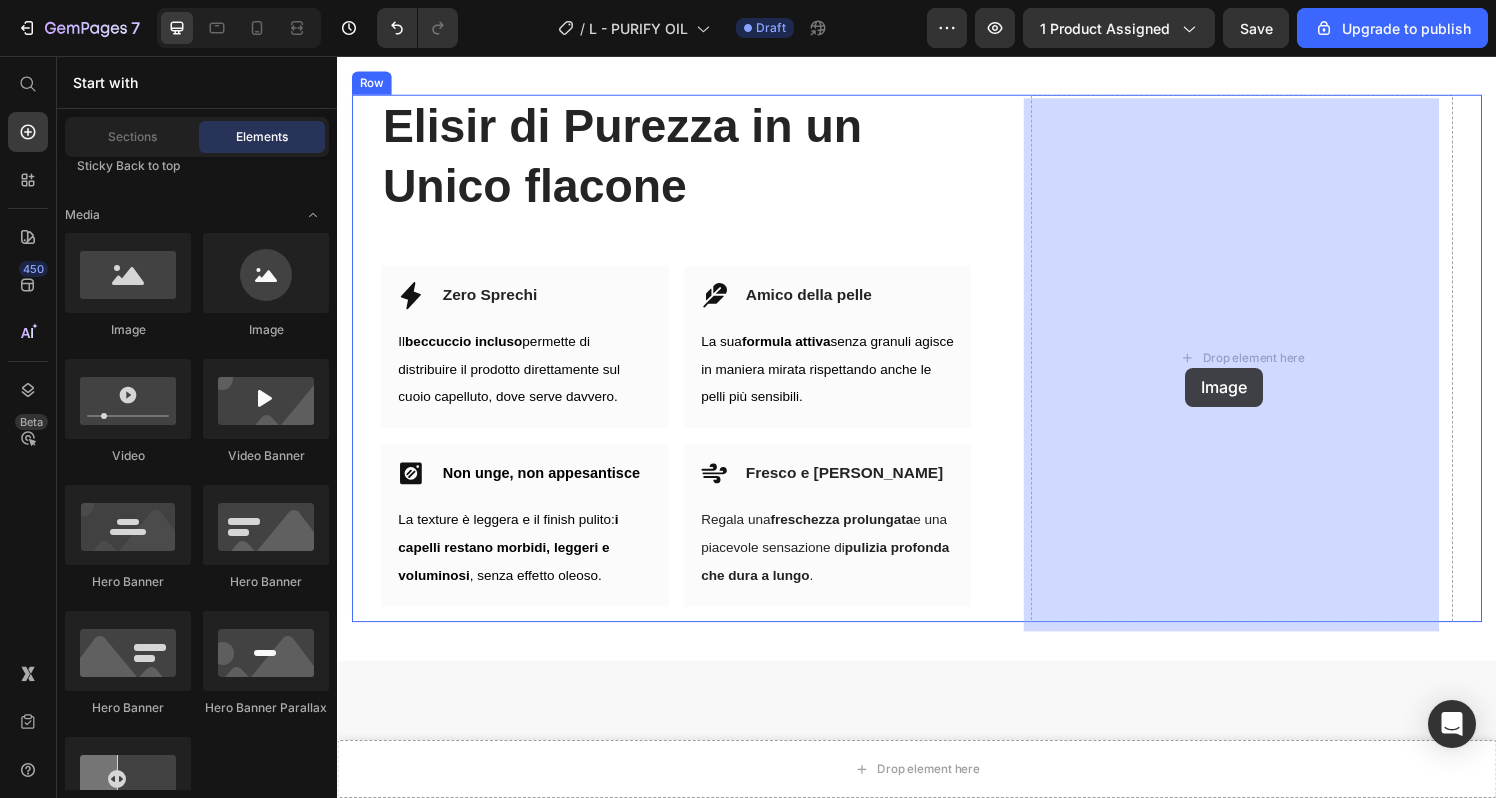 drag, startPoint x: 481, startPoint y: 364, endPoint x: 1215, endPoint y: 379, distance: 734.15326 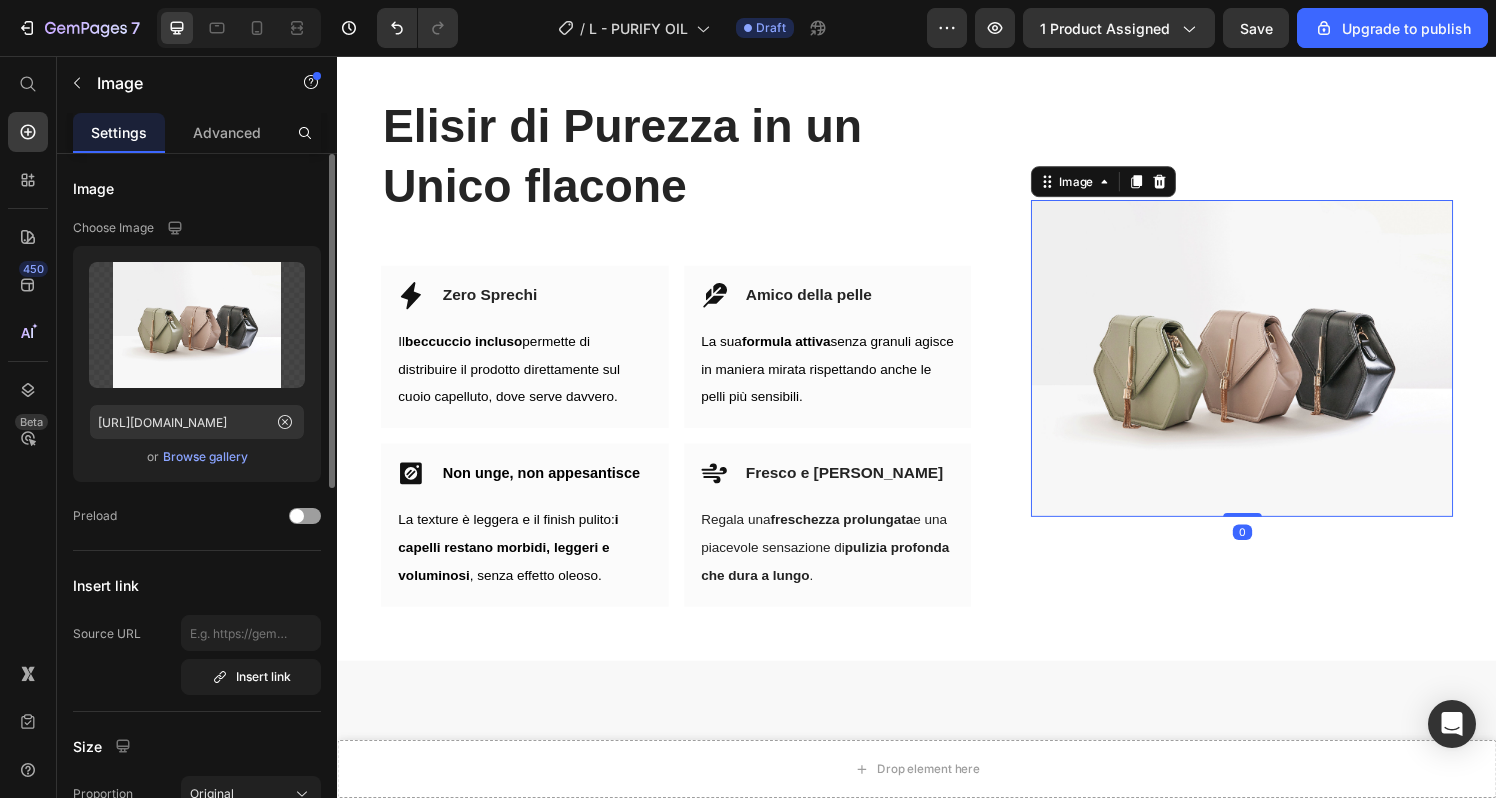 click on "Browse gallery" at bounding box center (205, 457) 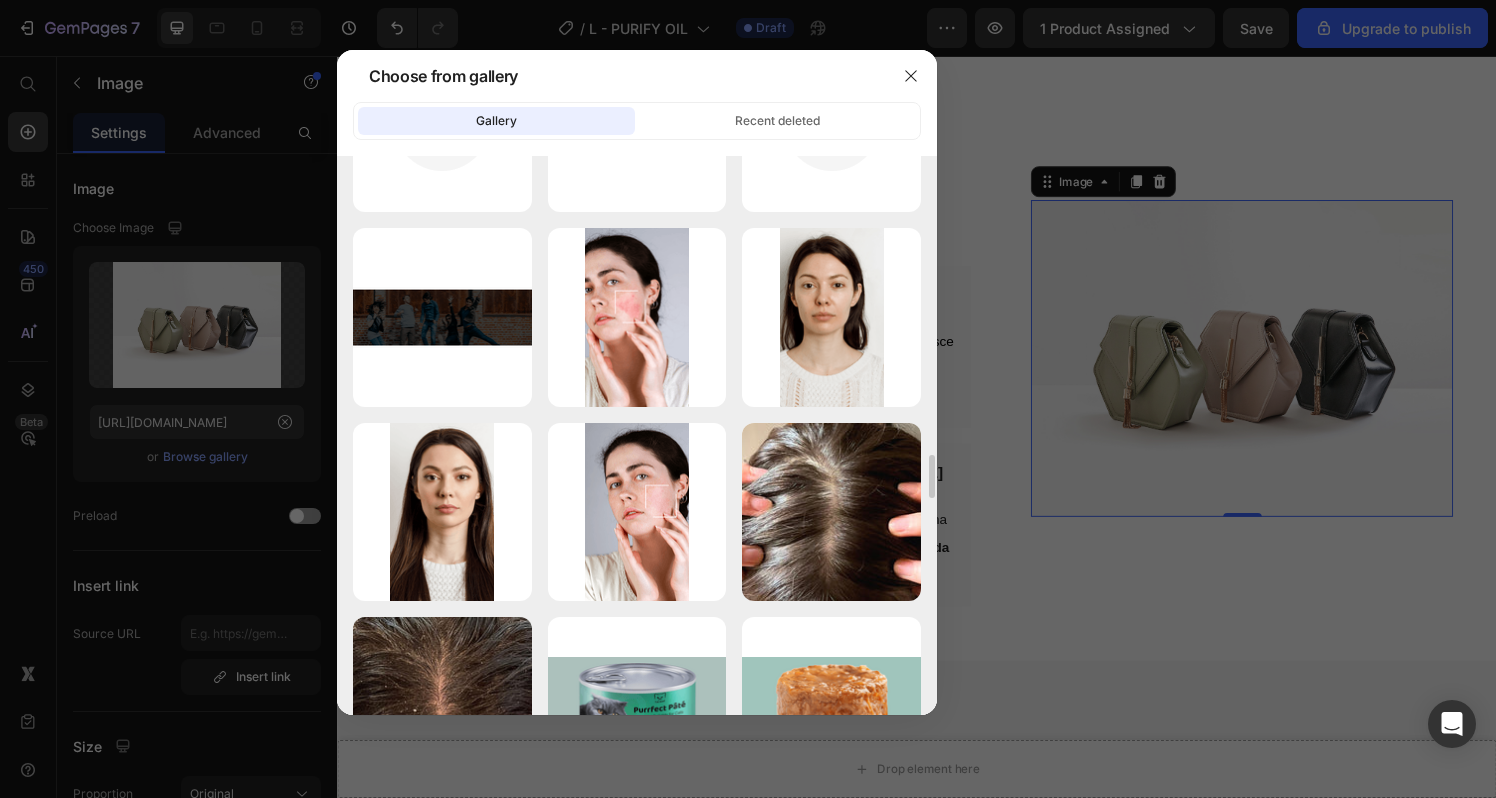 scroll, scrollTop: 4019, scrollLeft: 0, axis: vertical 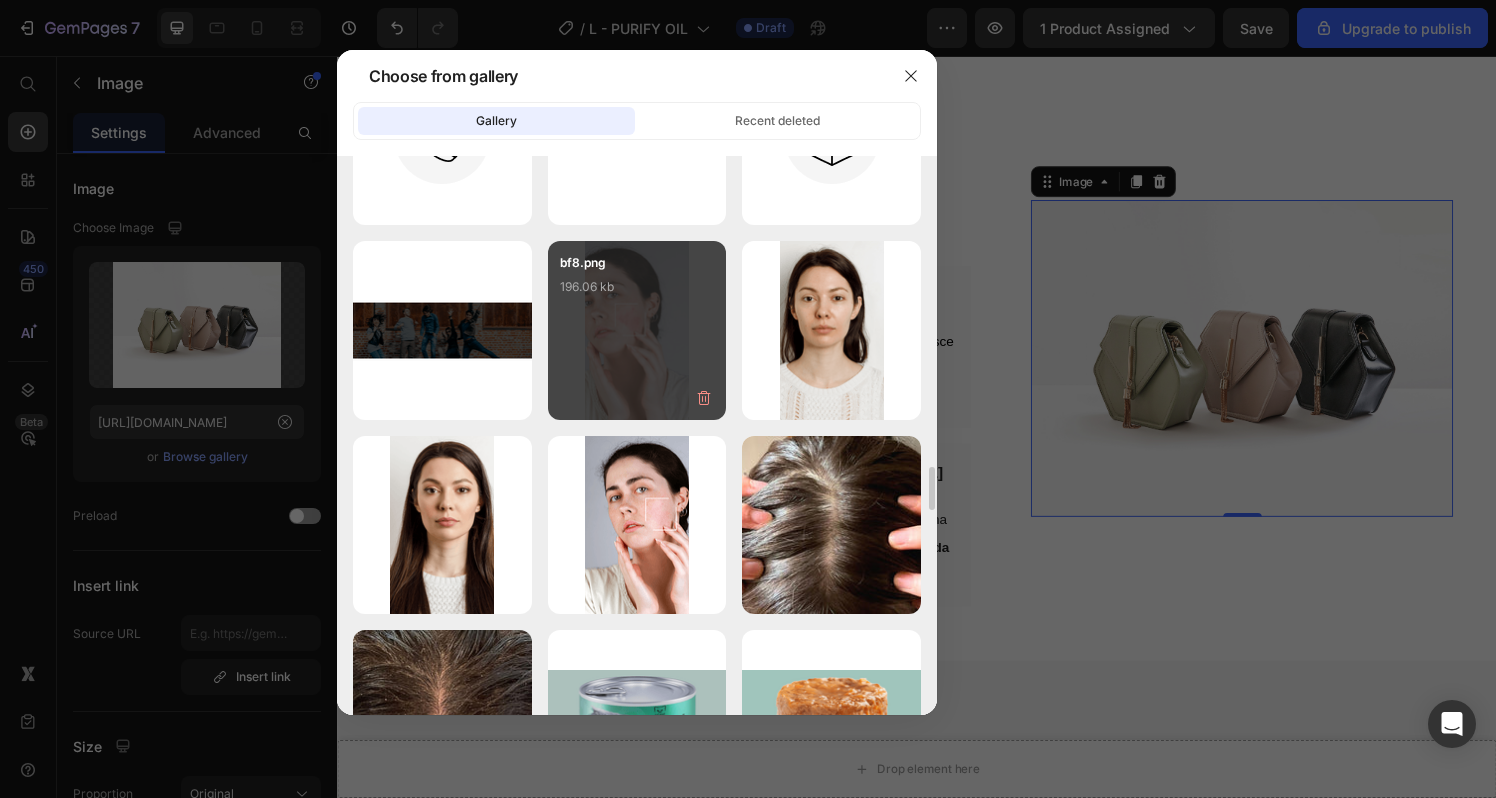 click on "bf8.png 196.06 kb" at bounding box center (637, 330) 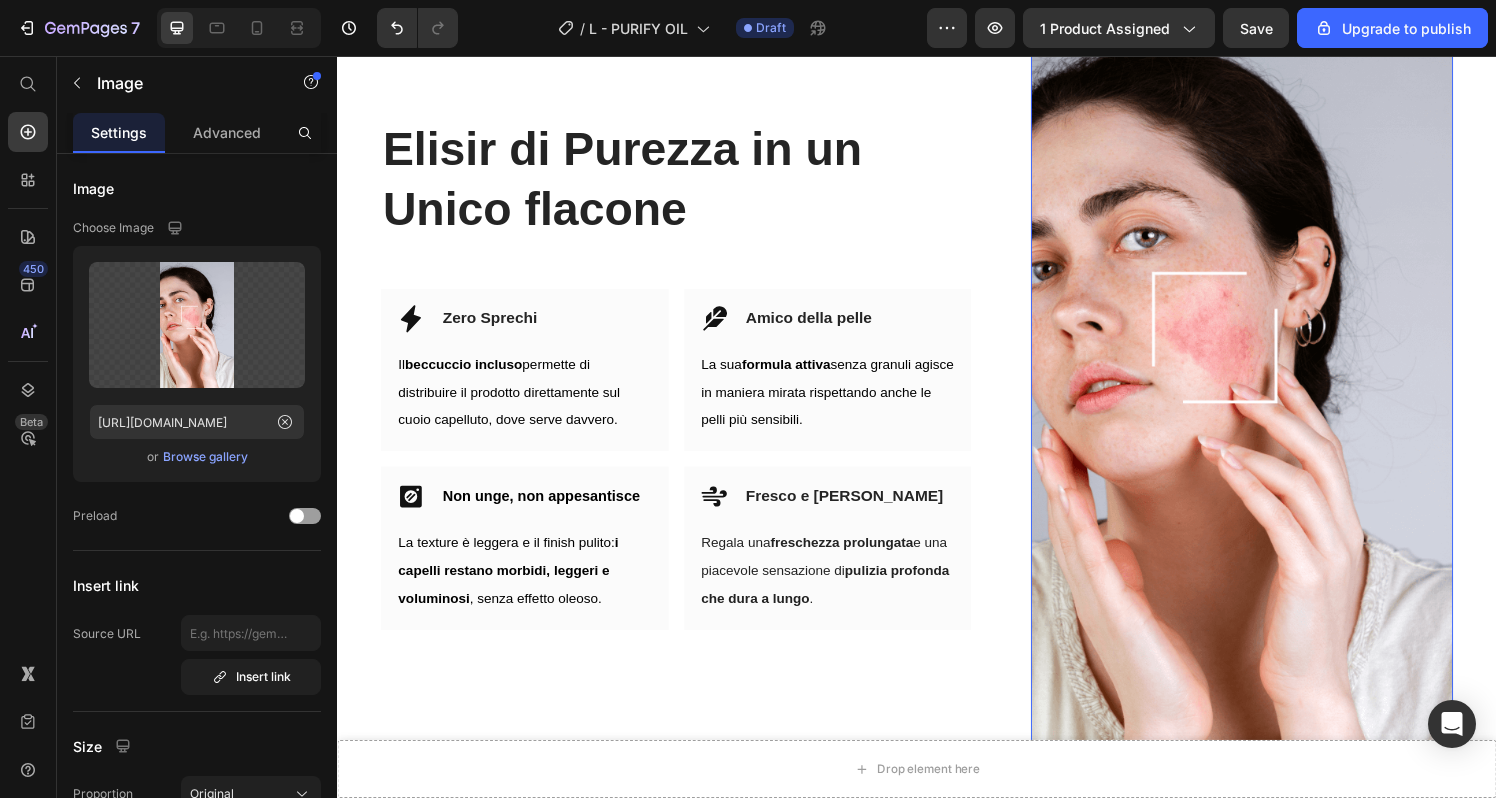 scroll, scrollTop: 3536, scrollLeft: 0, axis: vertical 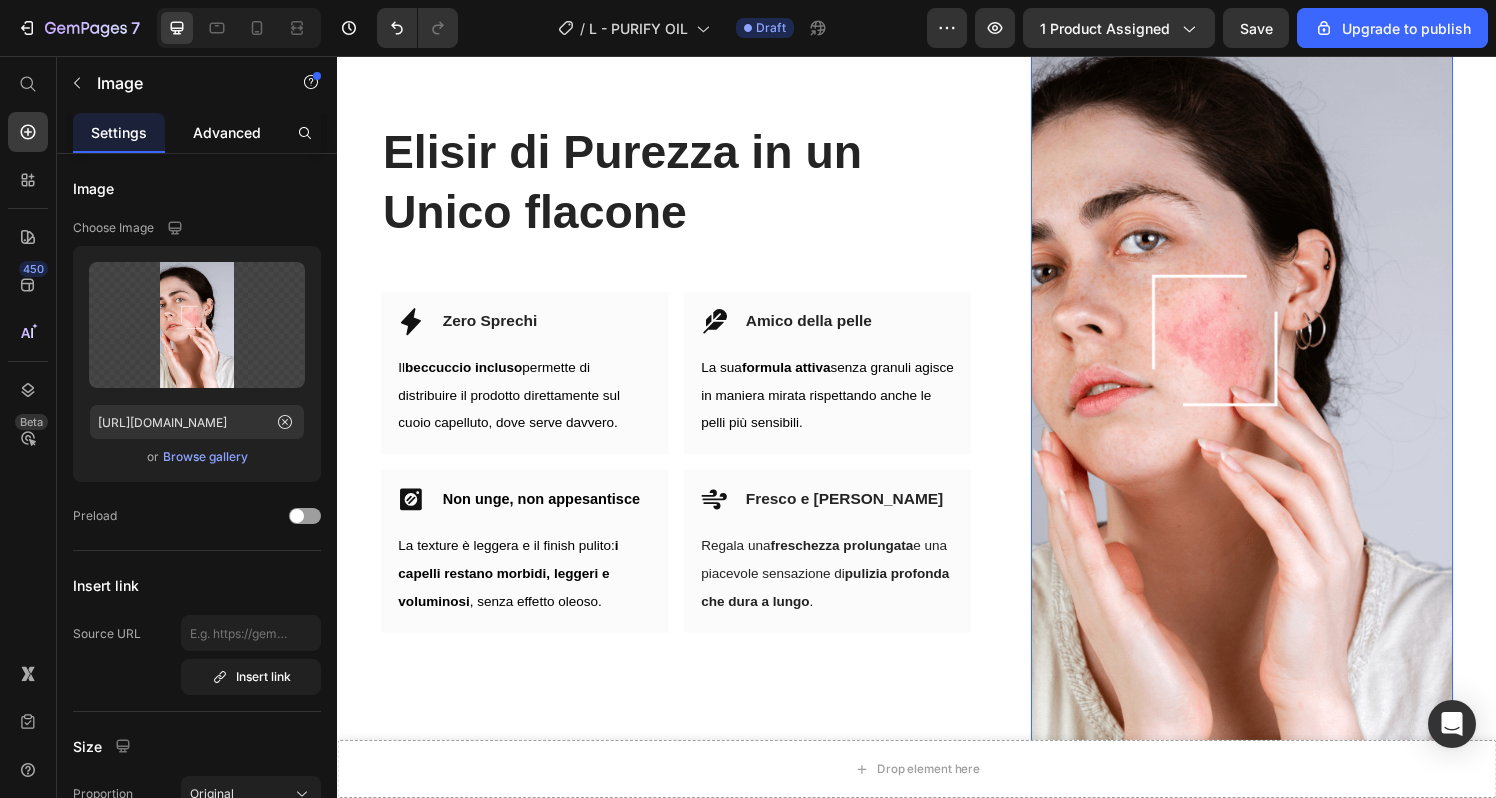 click on "Advanced" at bounding box center (227, 132) 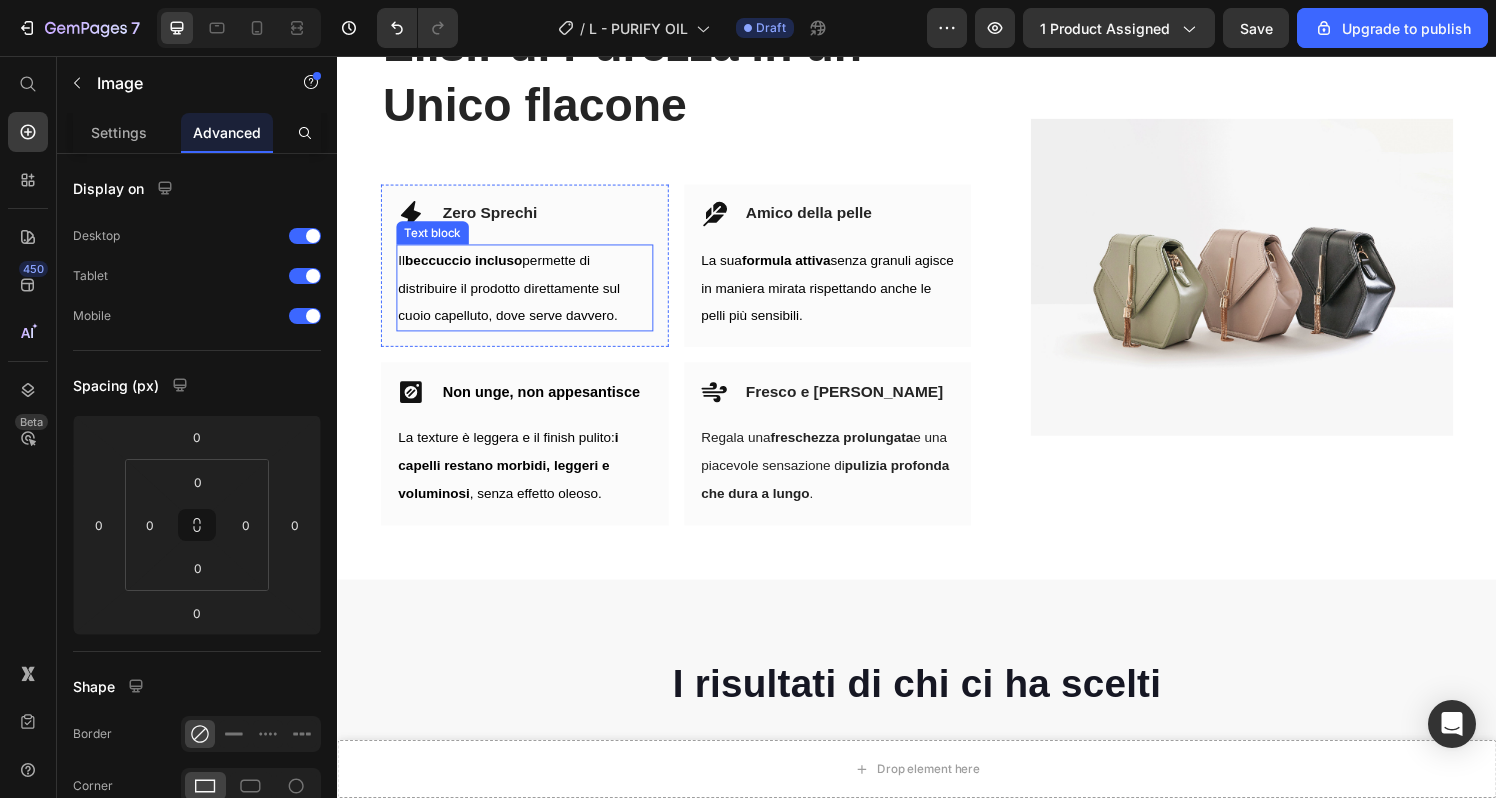 scroll, scrollTop: 3451, scrollLeft: 0, axis: vertical 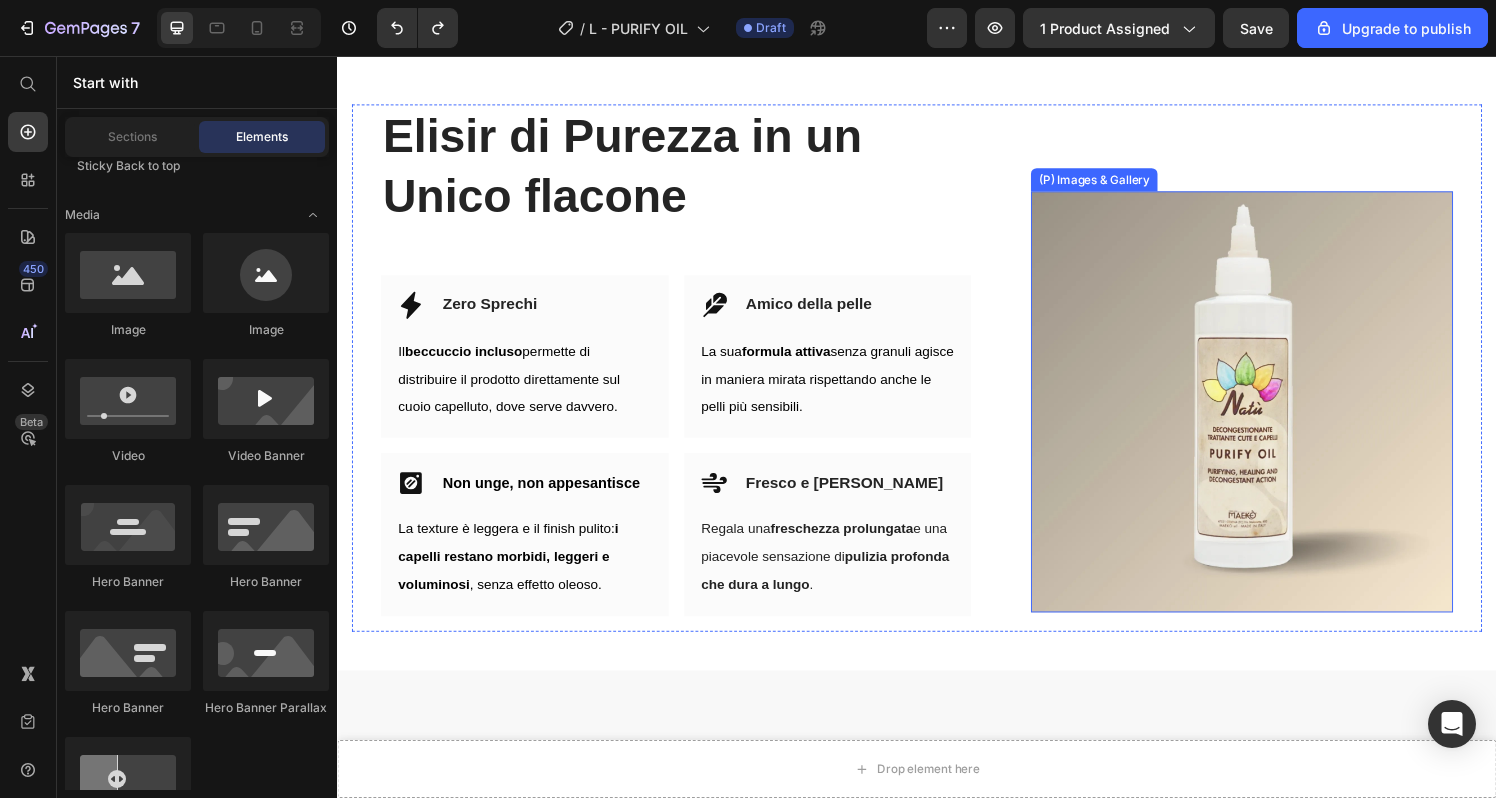click at bounding box center [1273, 414] 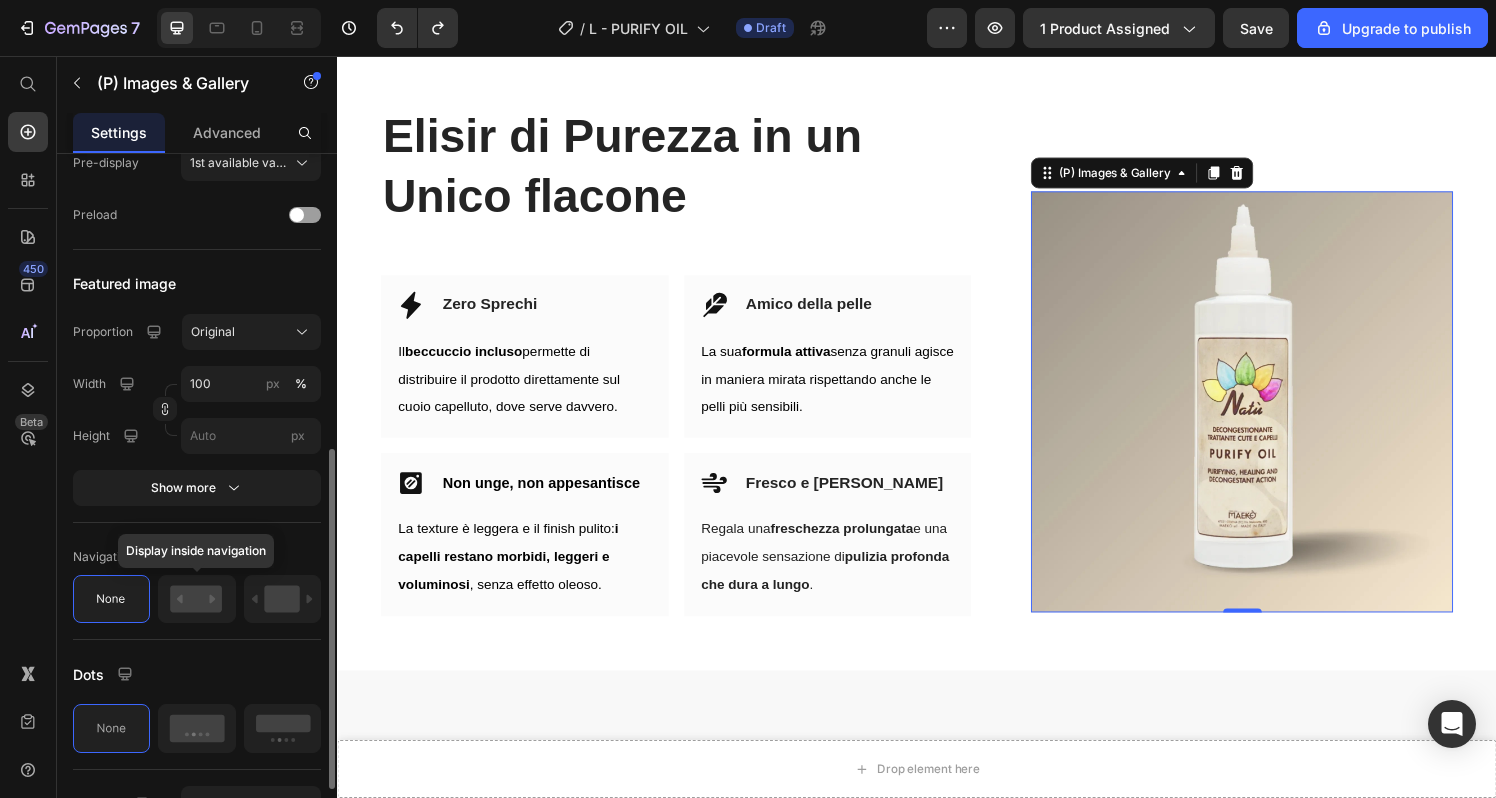 scroll, scrollTop: 596, scrollLeft: 0, axis: vertical 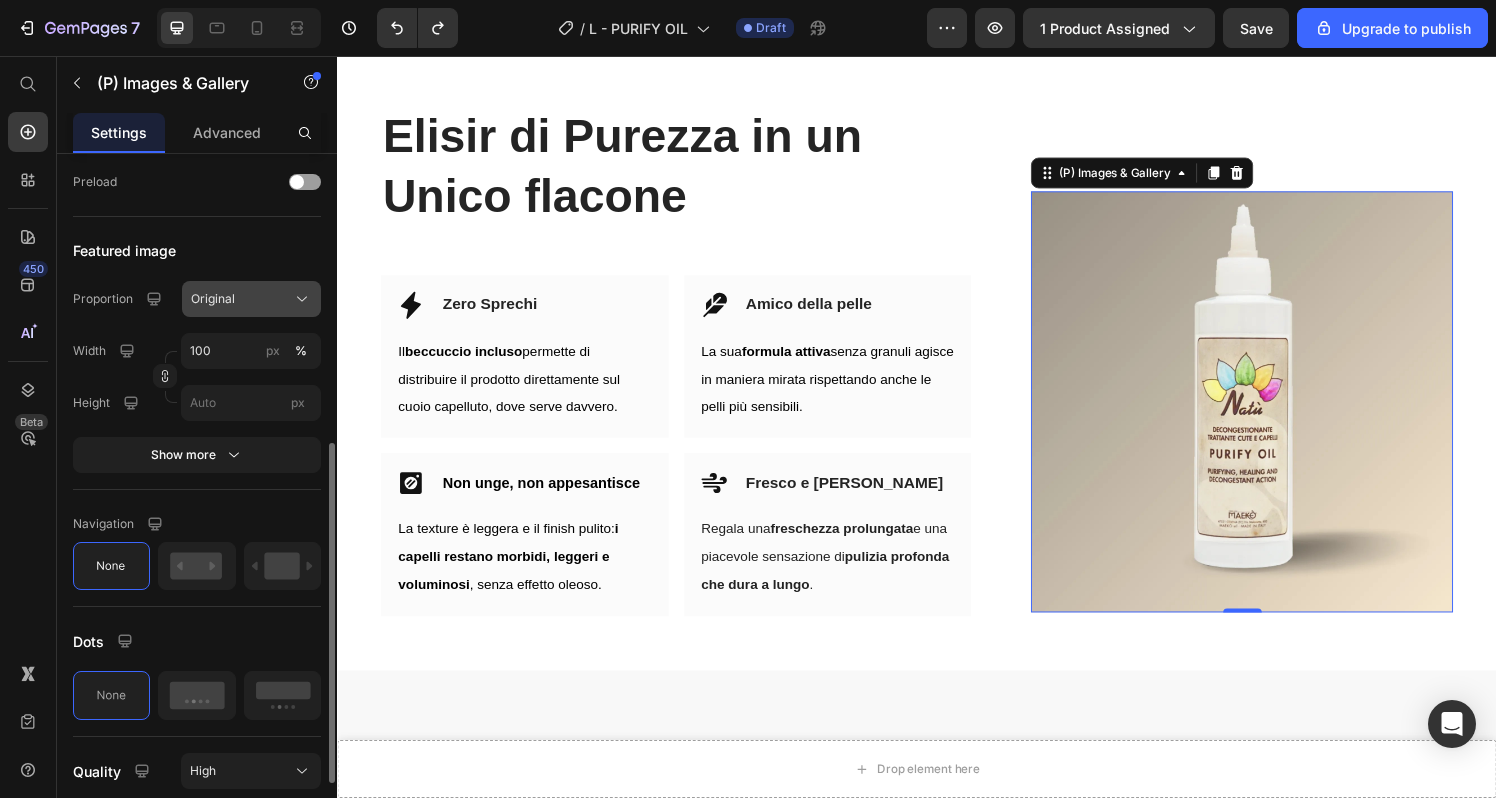 click on "Original" at bounding box center [213, 299] 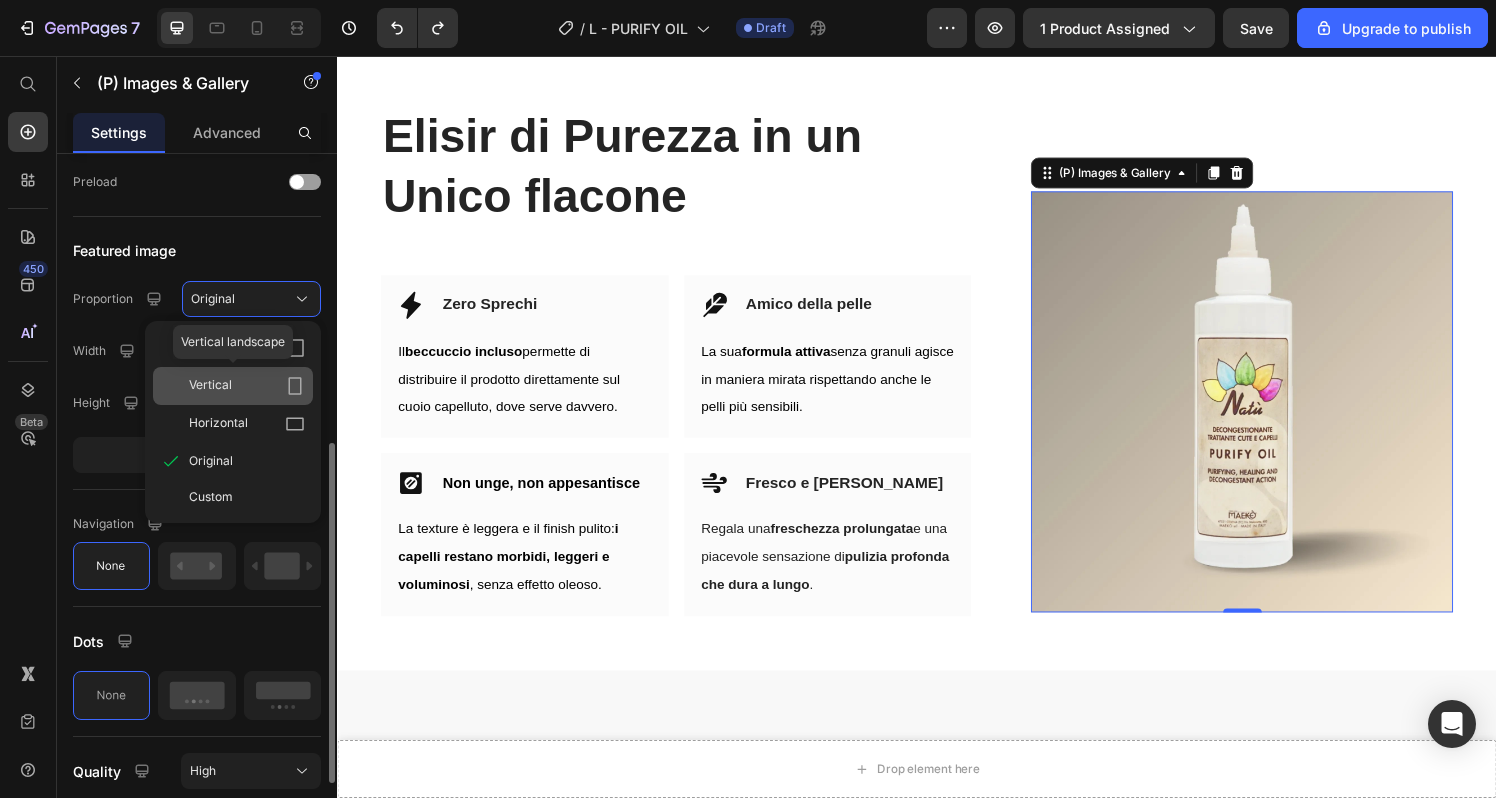 click on "Vertical" at bounding box center (247, 386) 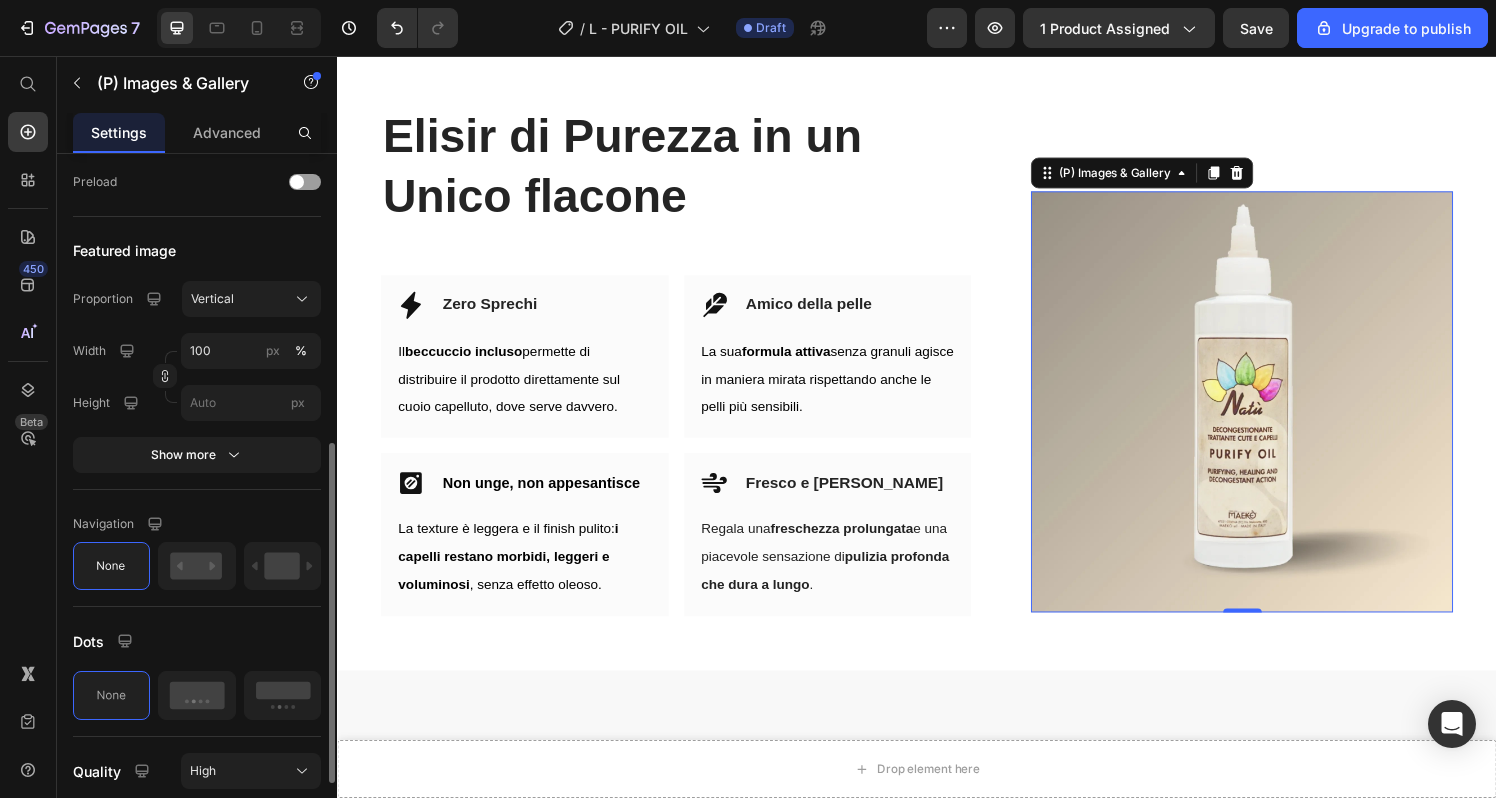 scroll, scrollTop: 3497, scrollLeft: 0, axis: vertical 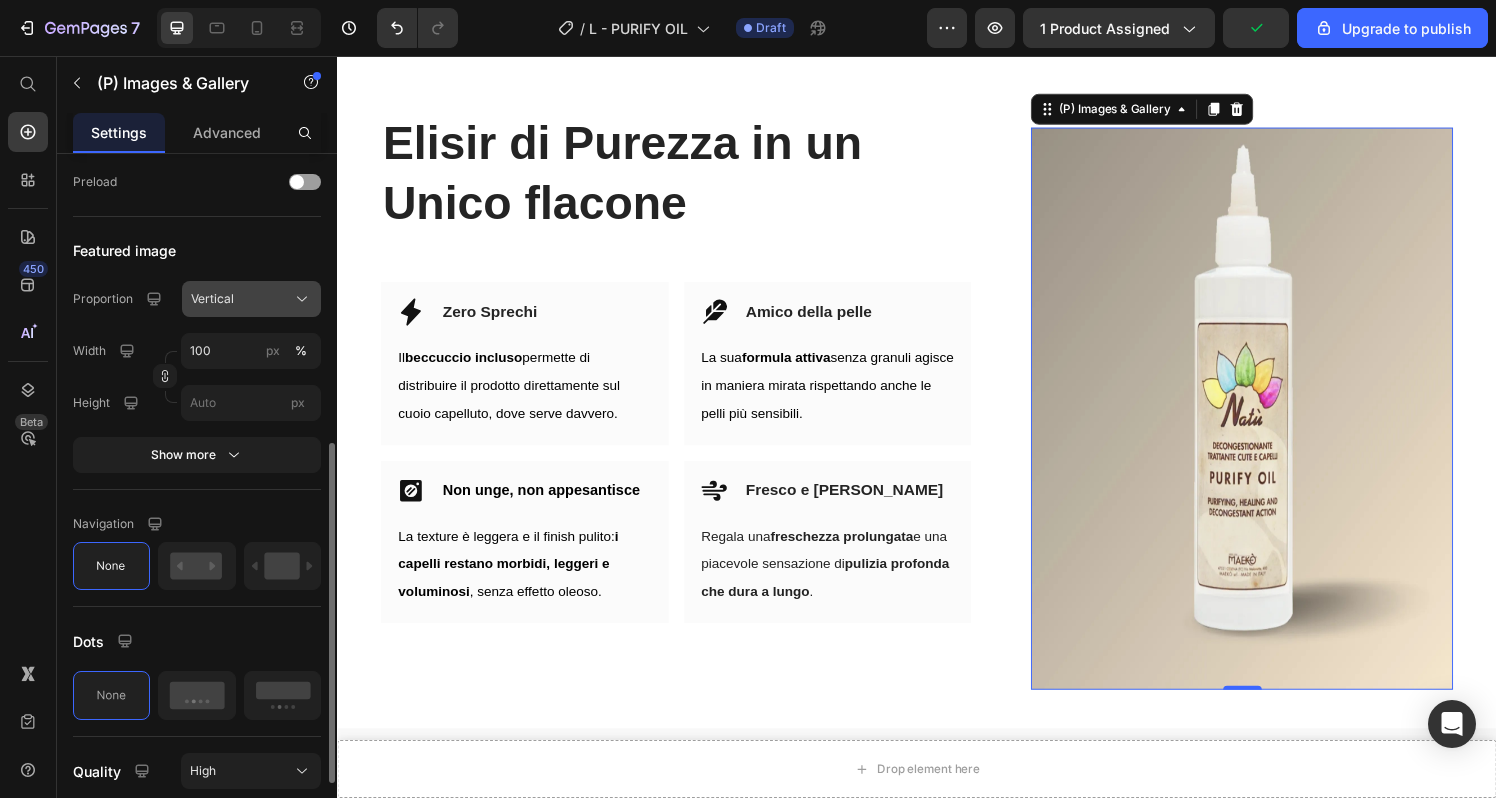 click on "Vertical" at bounding box center (251, 299) 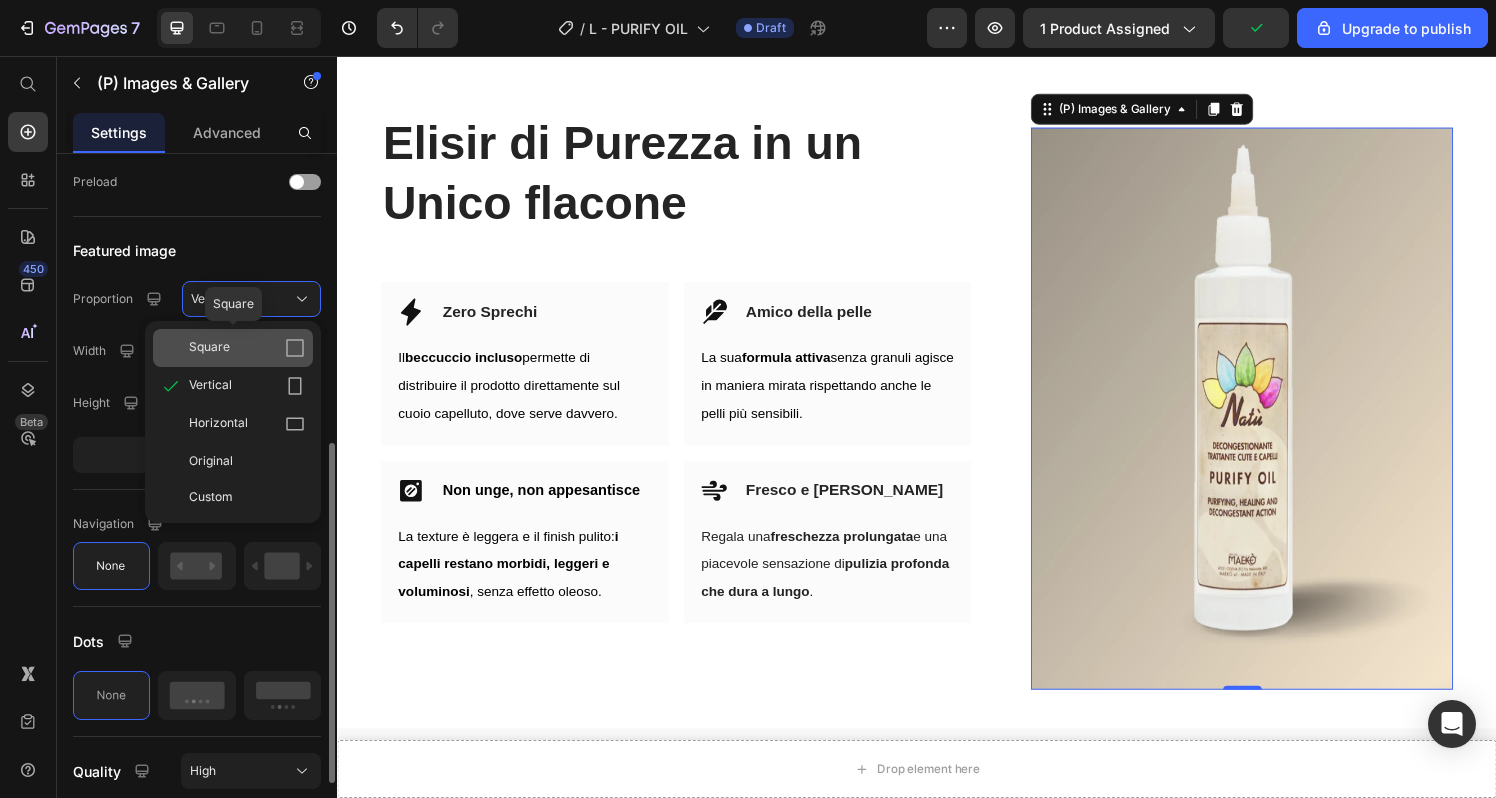 click on "Square" at bounding box center (247, 348) 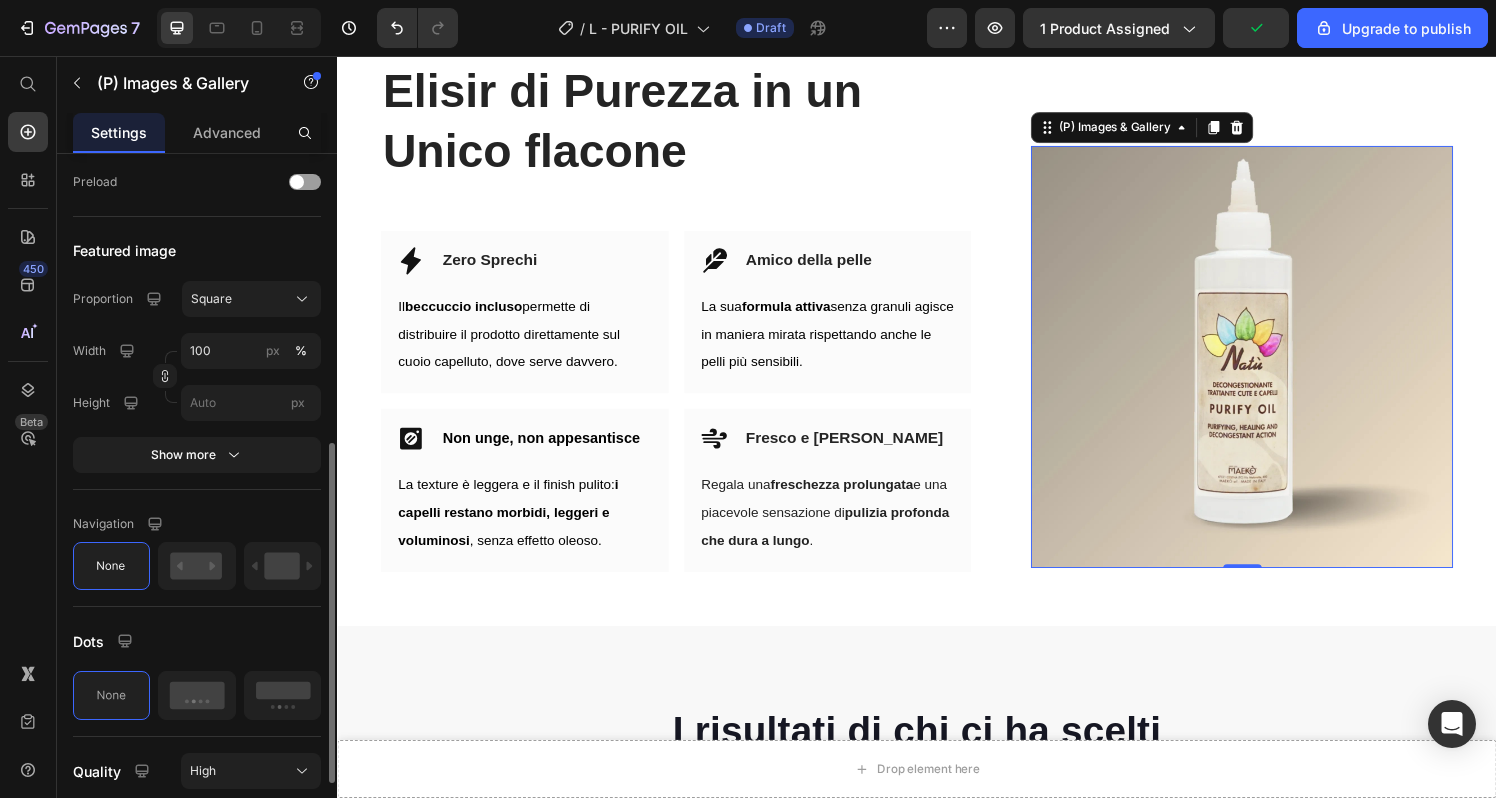 scroll, scrollTop: 3451, scrollLeft: 0, axis: vertical 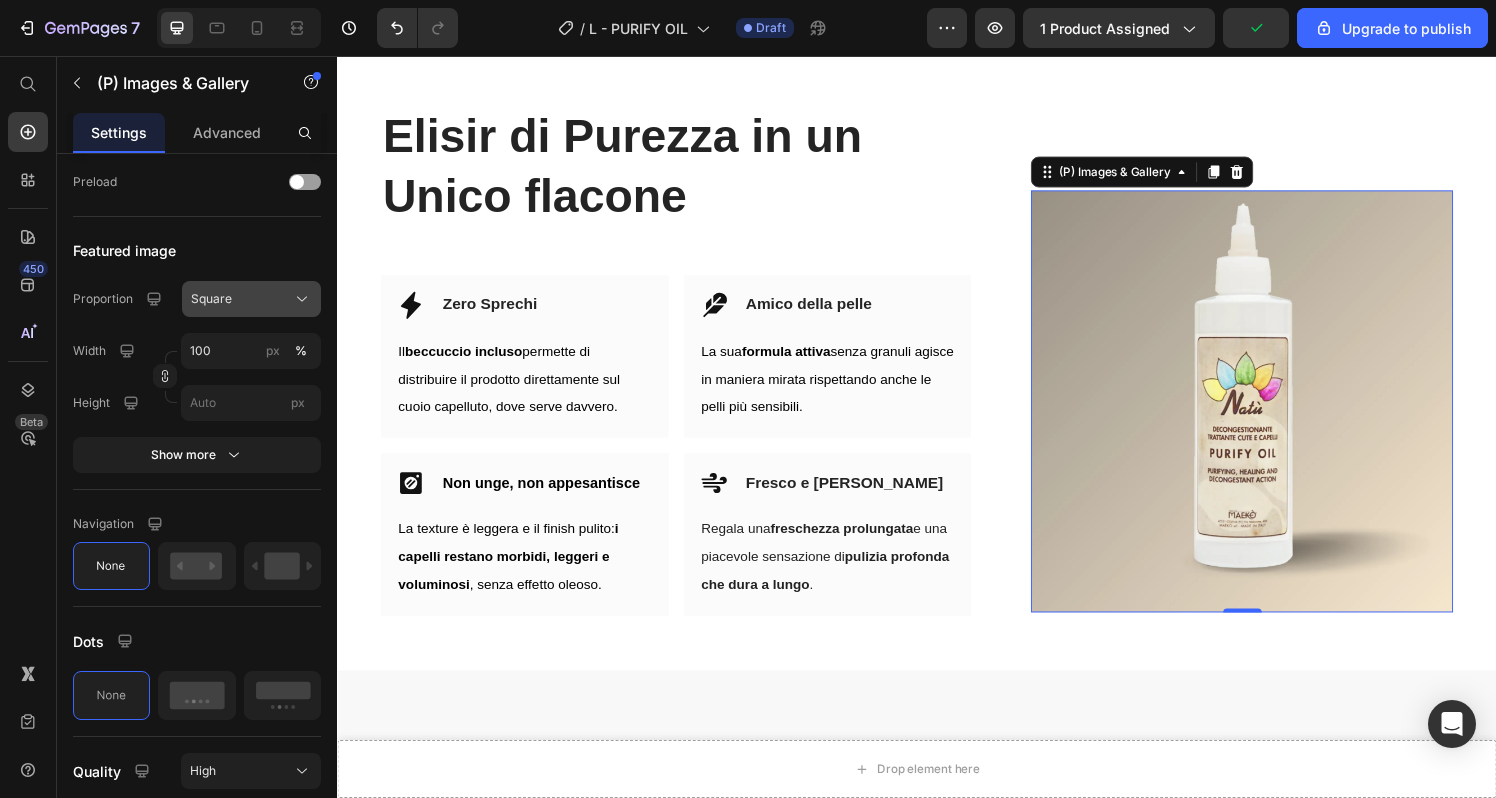 click on "Square" 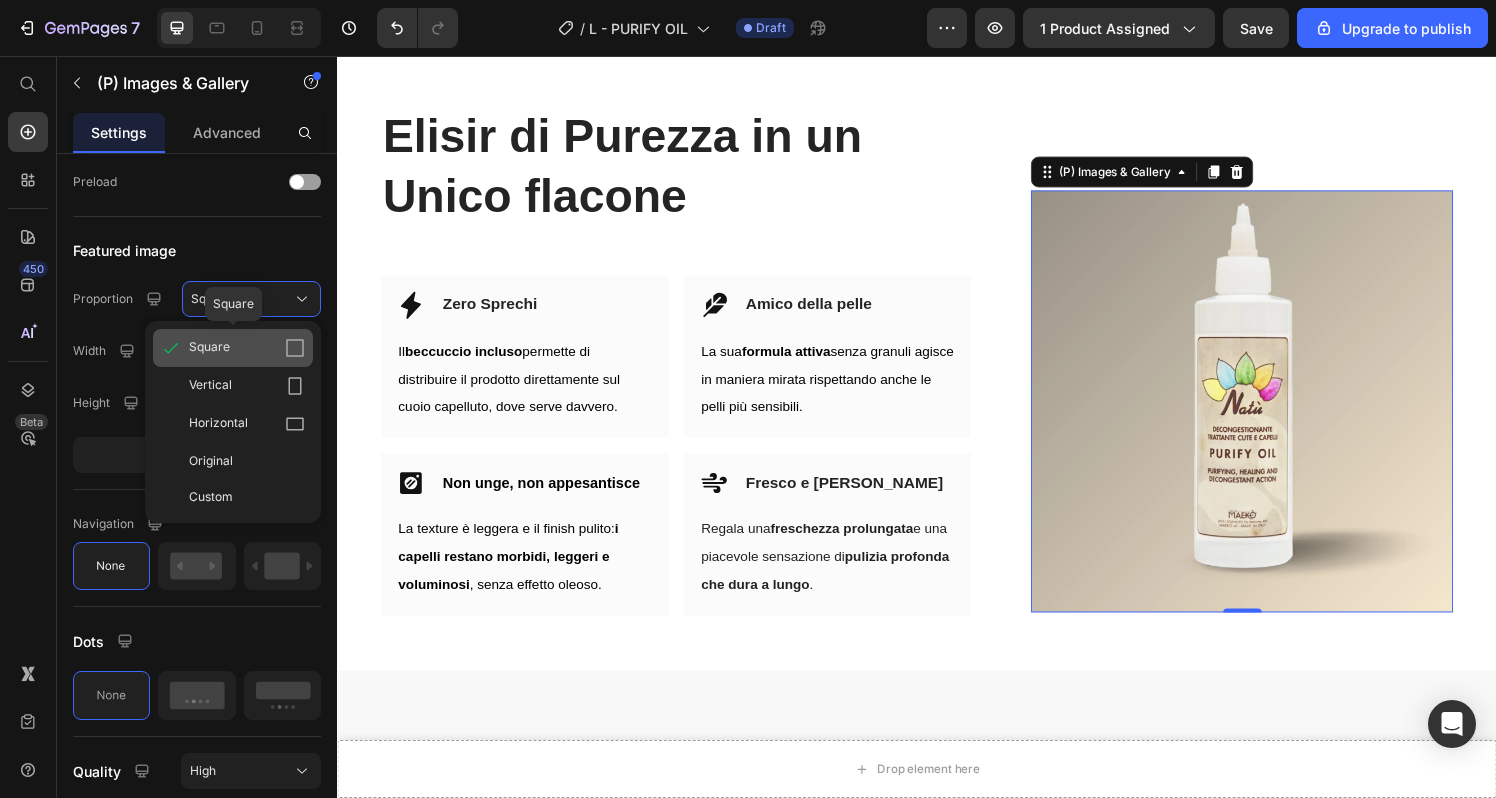 click on "Square" at bounding box center (247, 348) 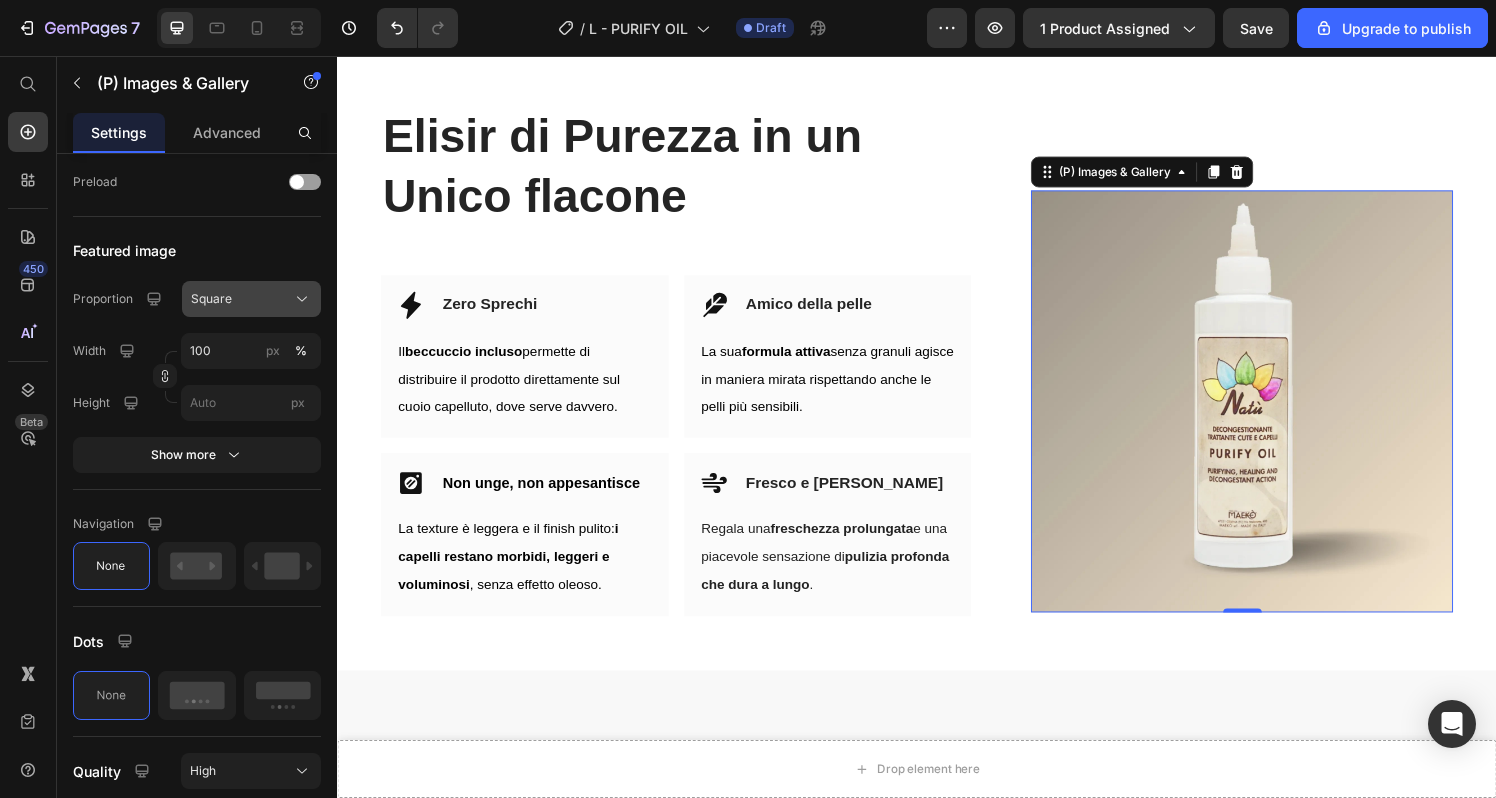 click on "Square" 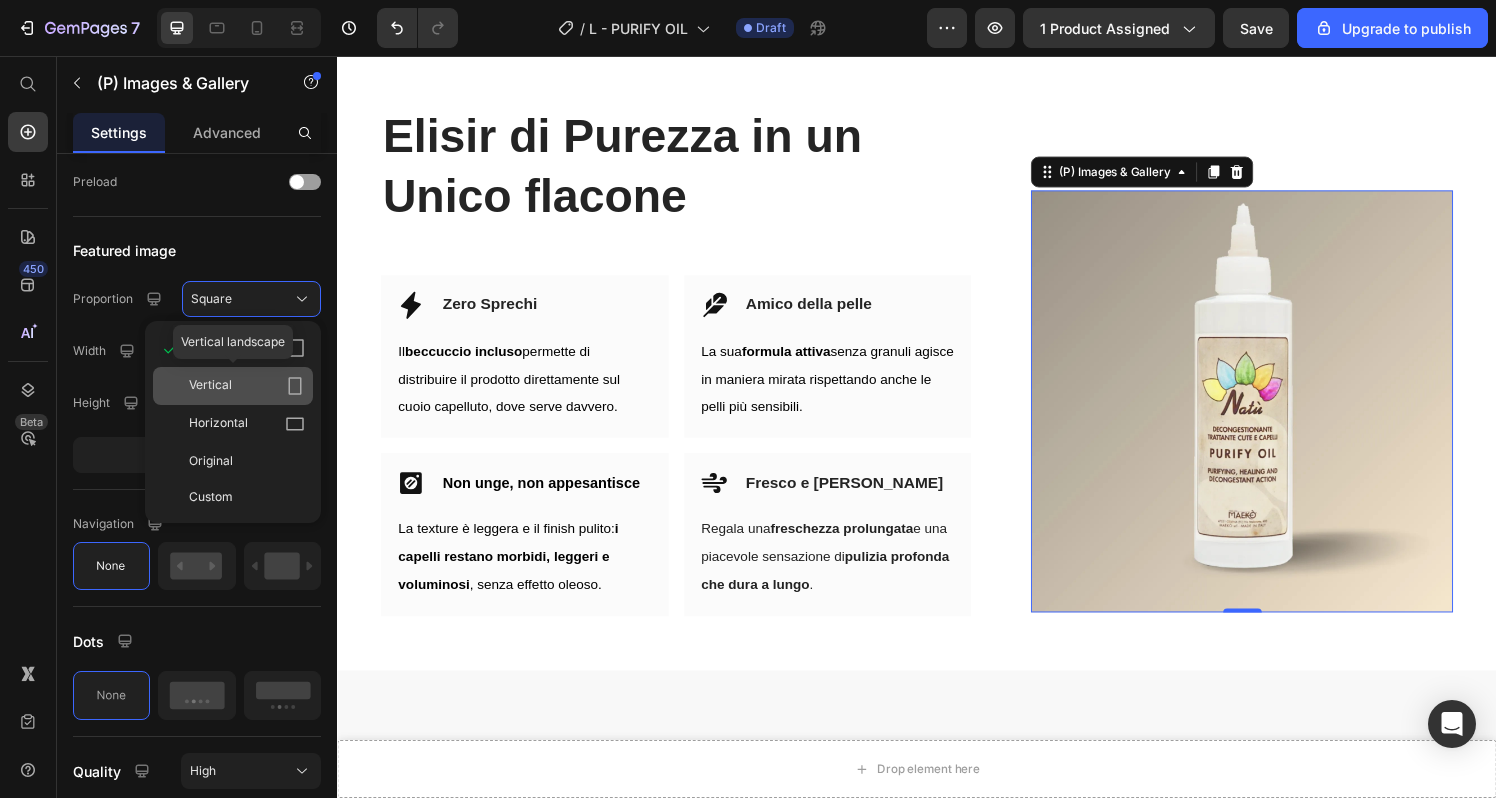 click on "Vertical" at bounding box center (247, 386) 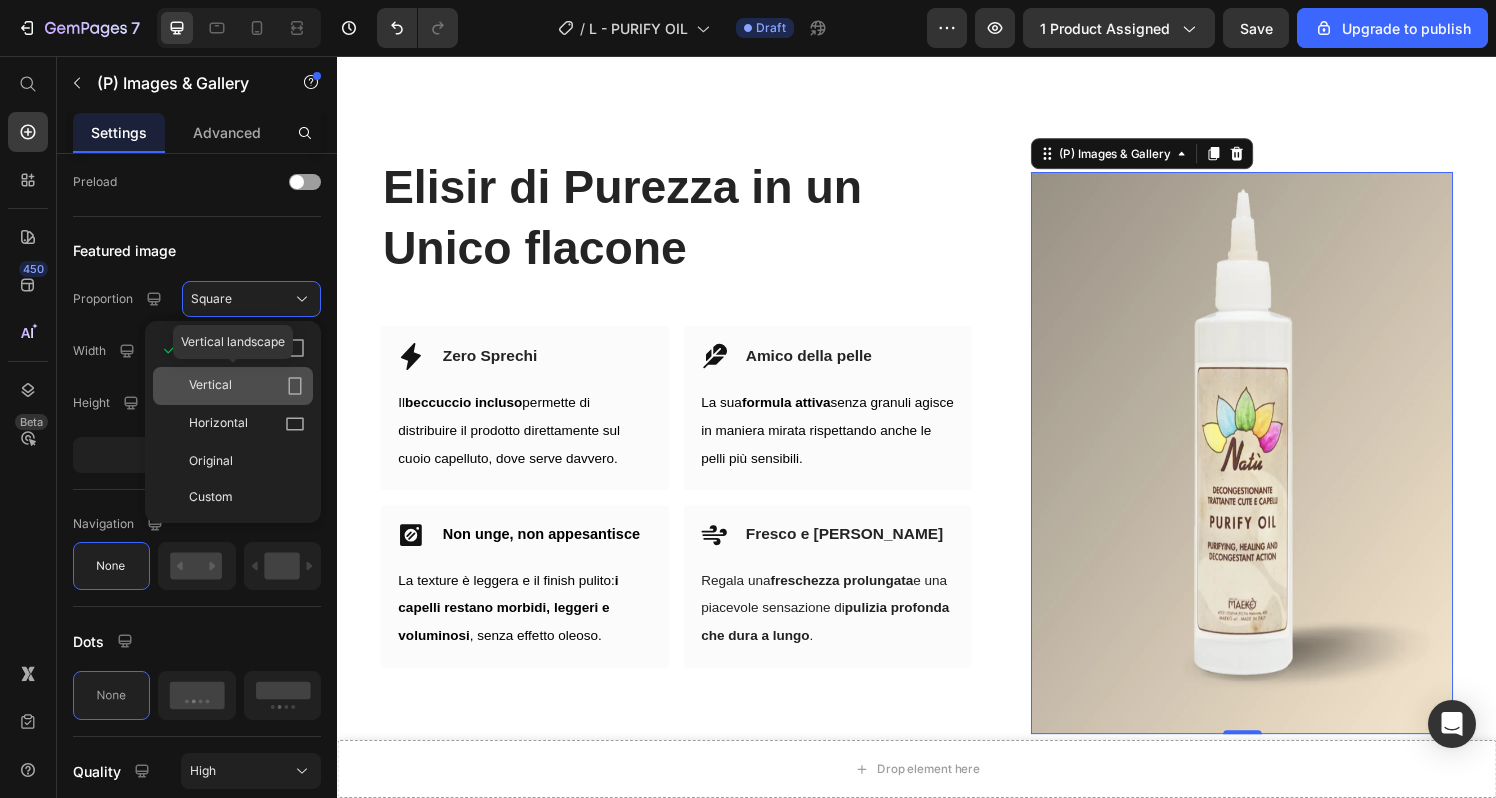 scroll, scrollTop: 3497, scrollLeft: 0, axis: vertical 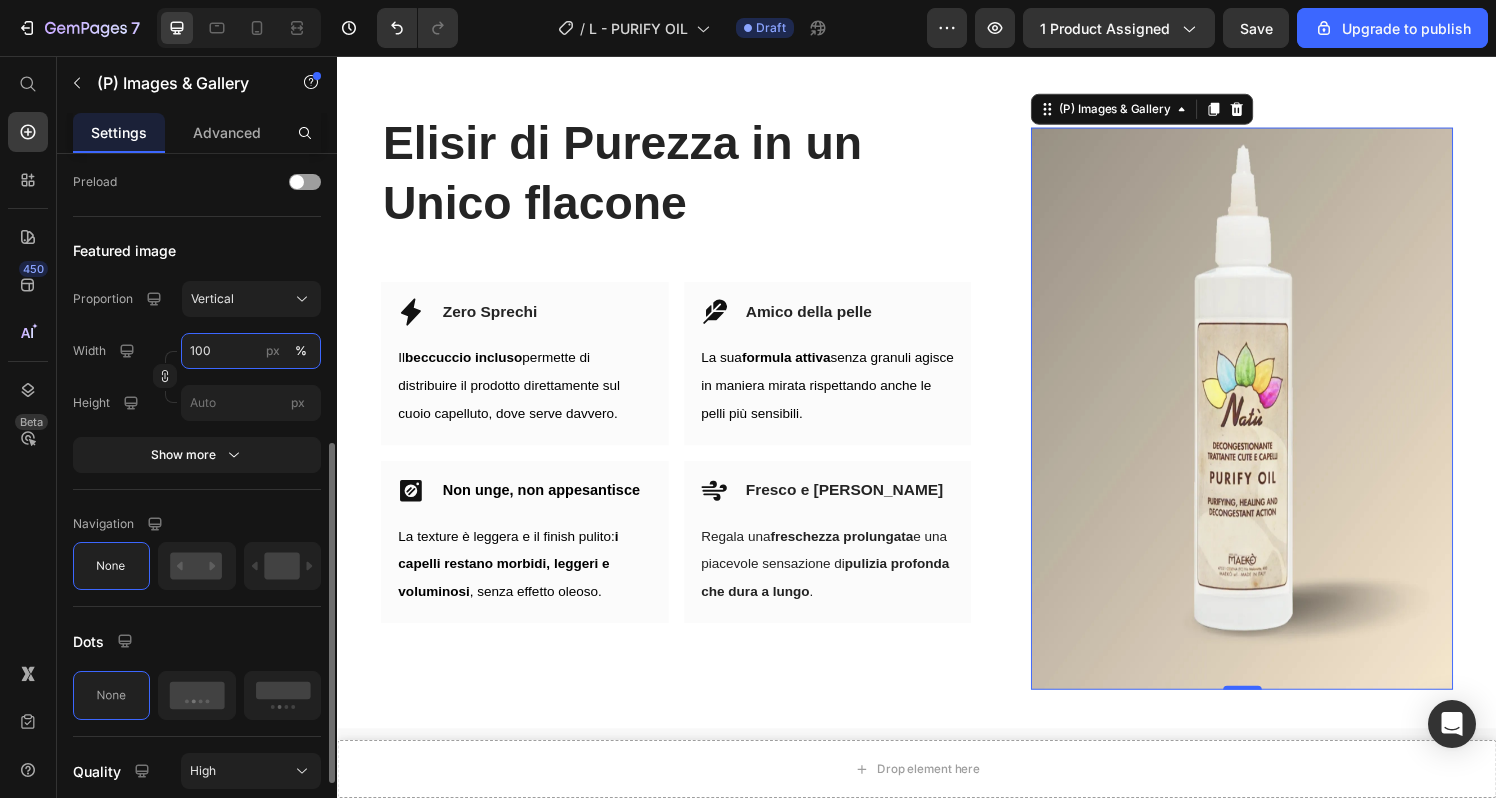 click on "100" at bounding box center [251, 351] 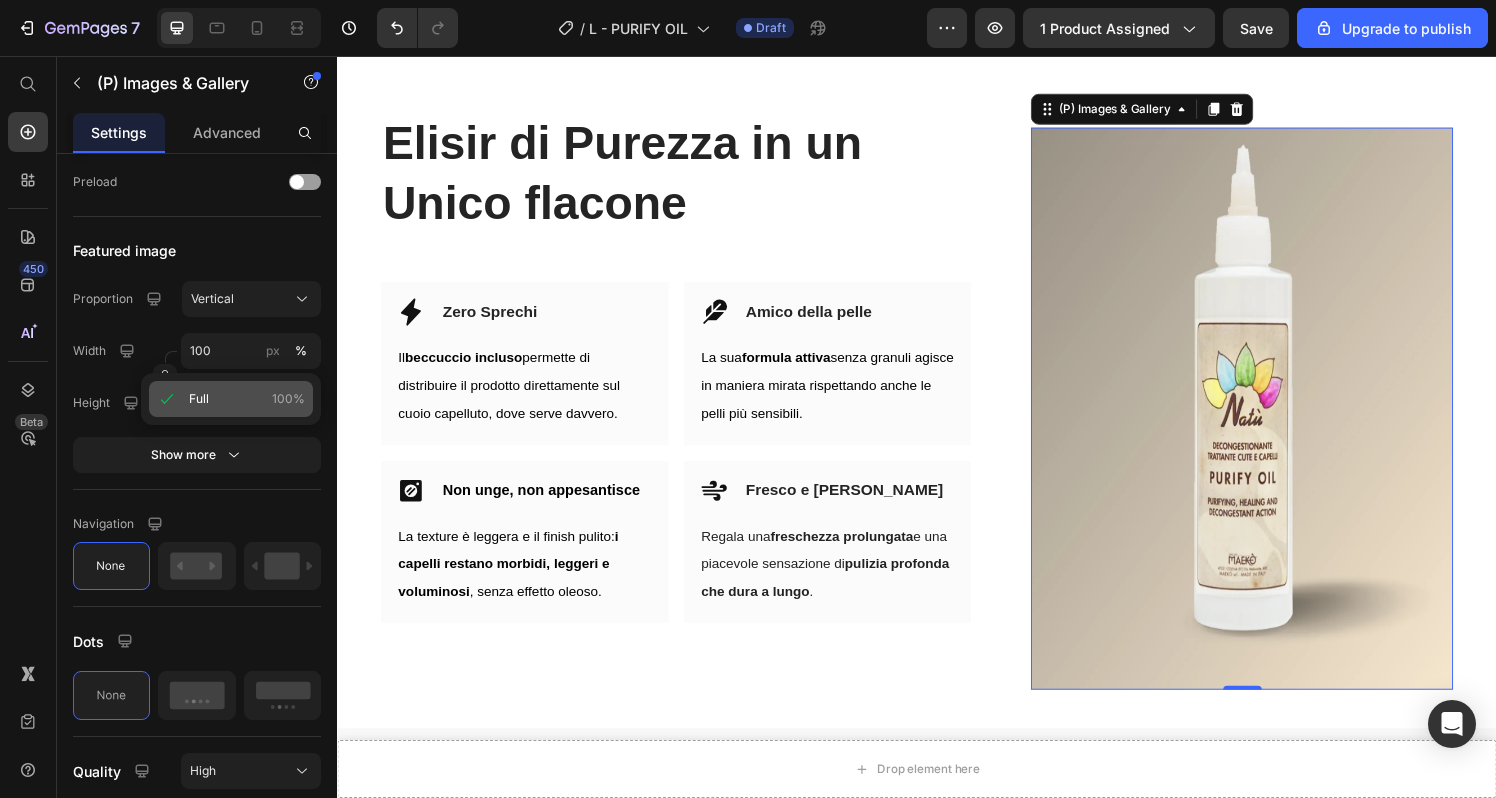 click on "Full 100%" at bounding box center (247, 399) 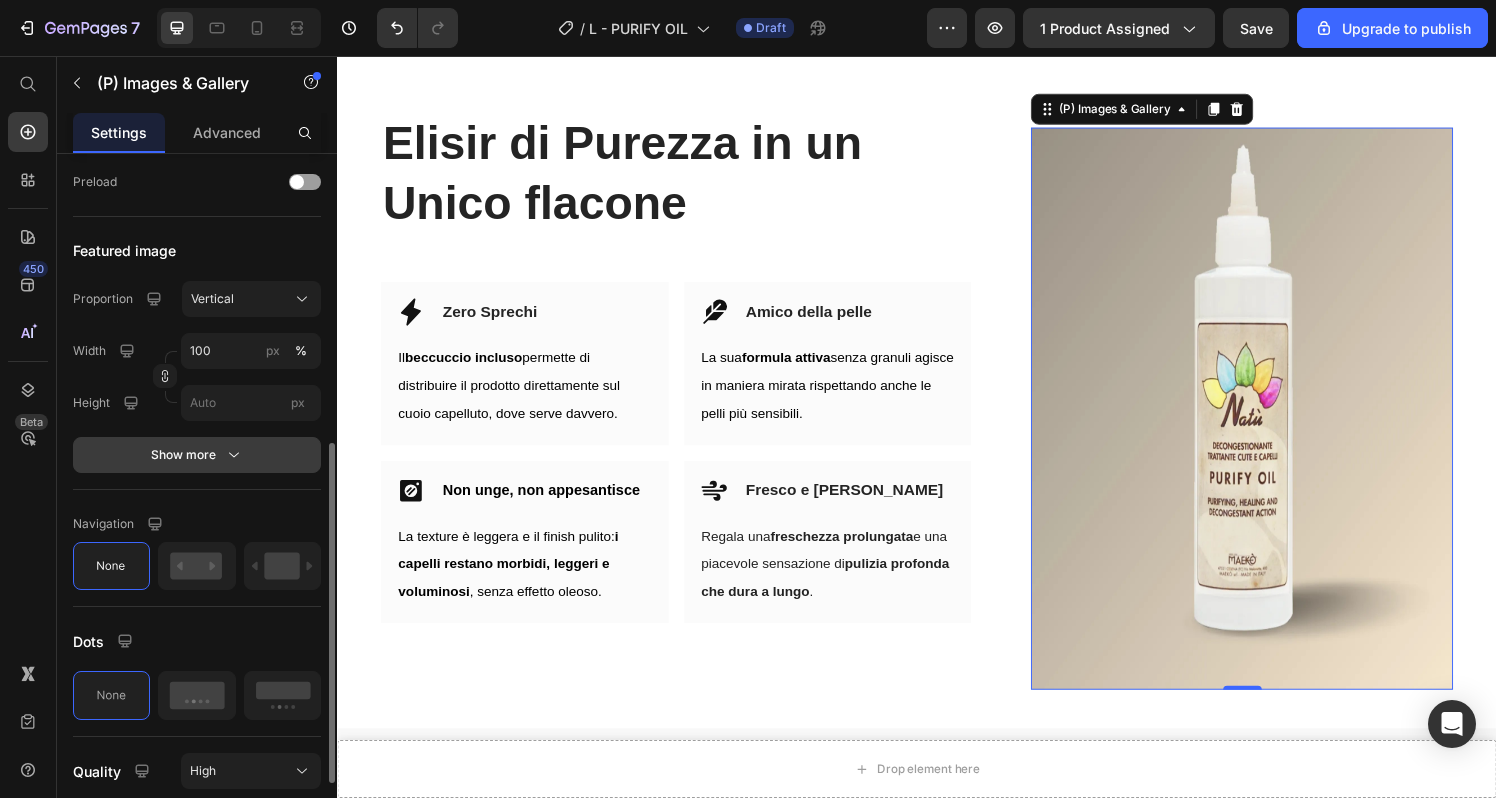 click on "Show more" at bounding box center (197, 455) 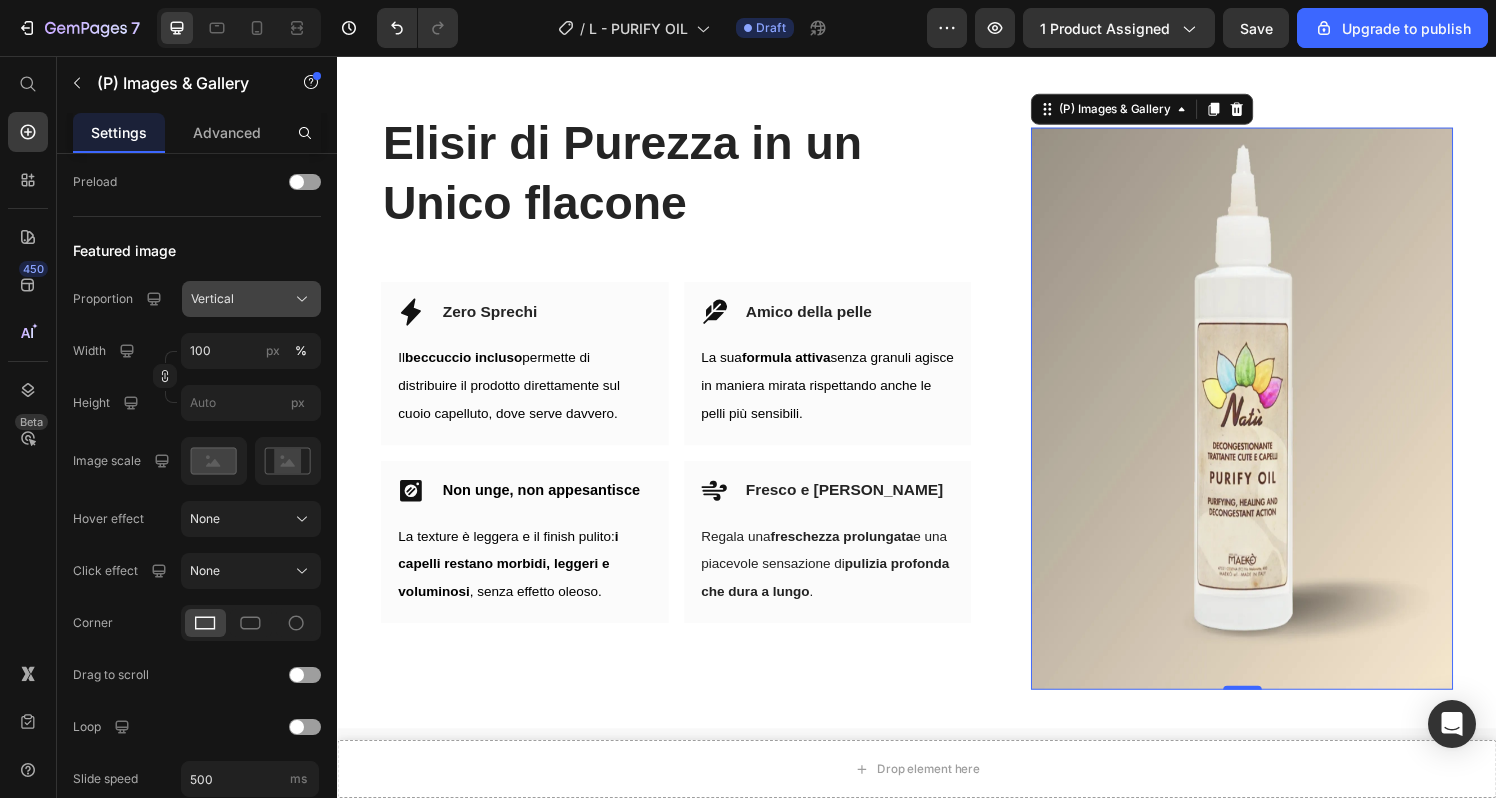 click on "Vertical" 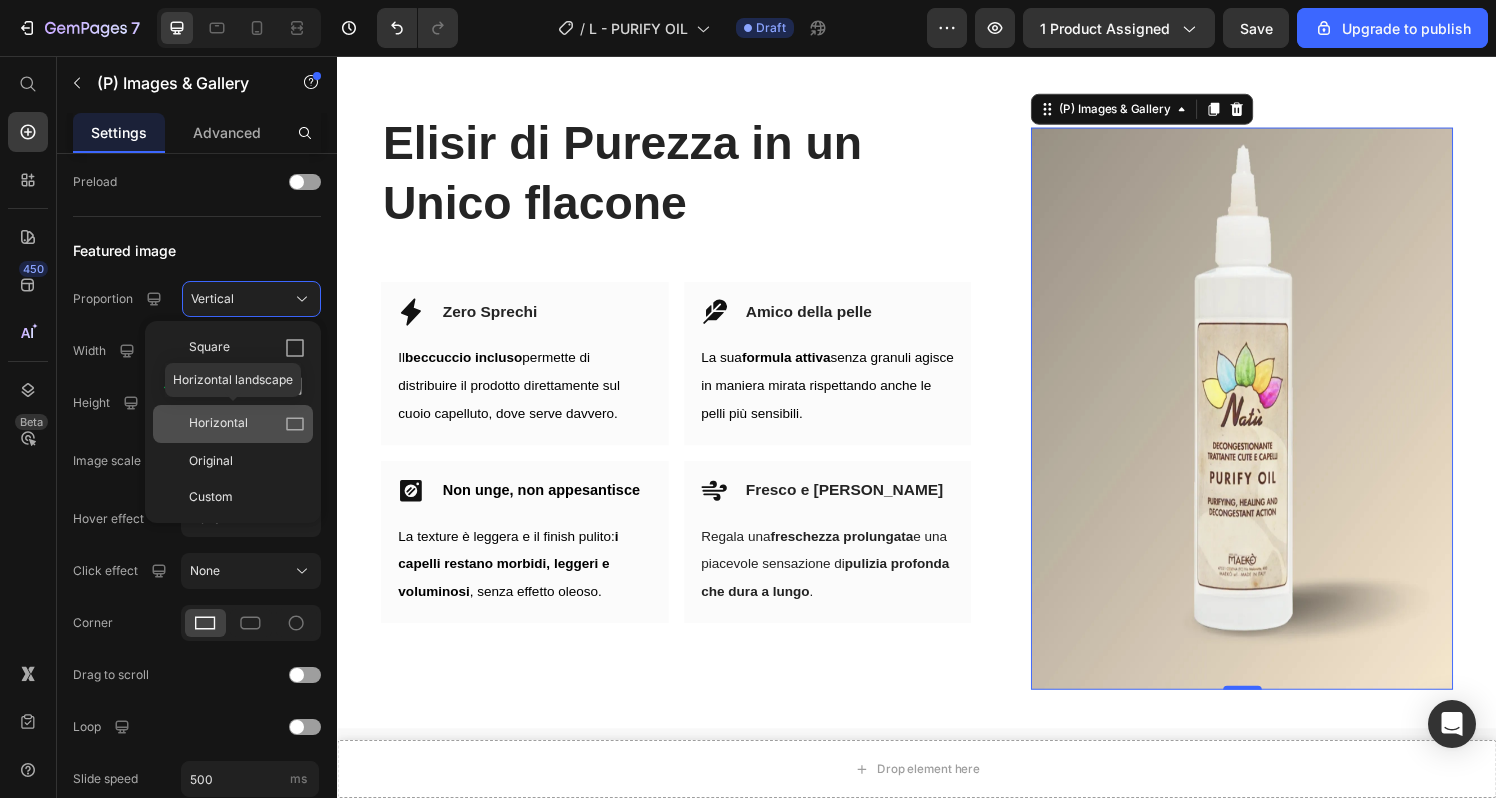 click on "Horizontal" at bounding box center (247, 424) 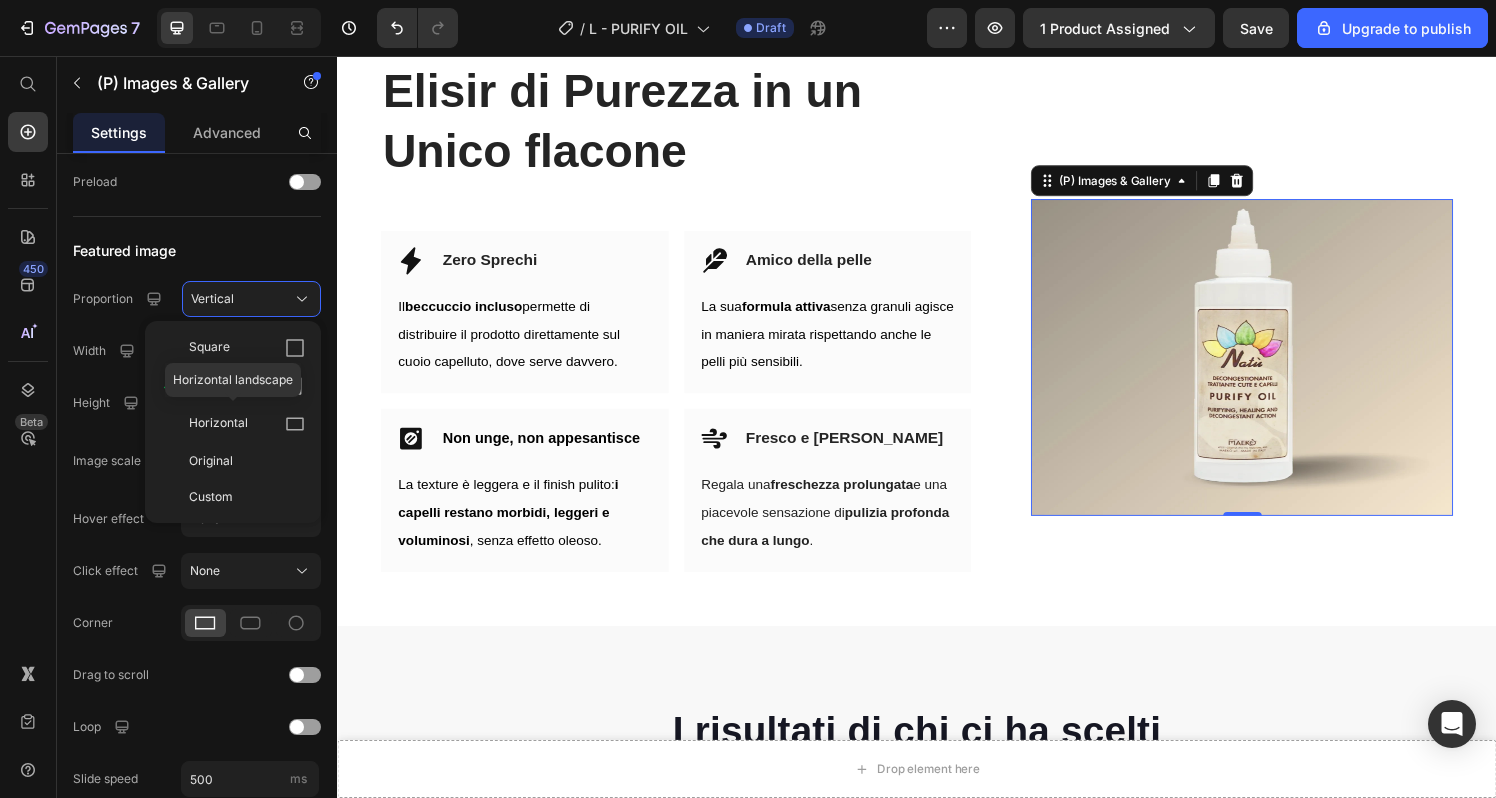 scroll, scrollTop: 3451, scrollLeft: 0, axis: vertical 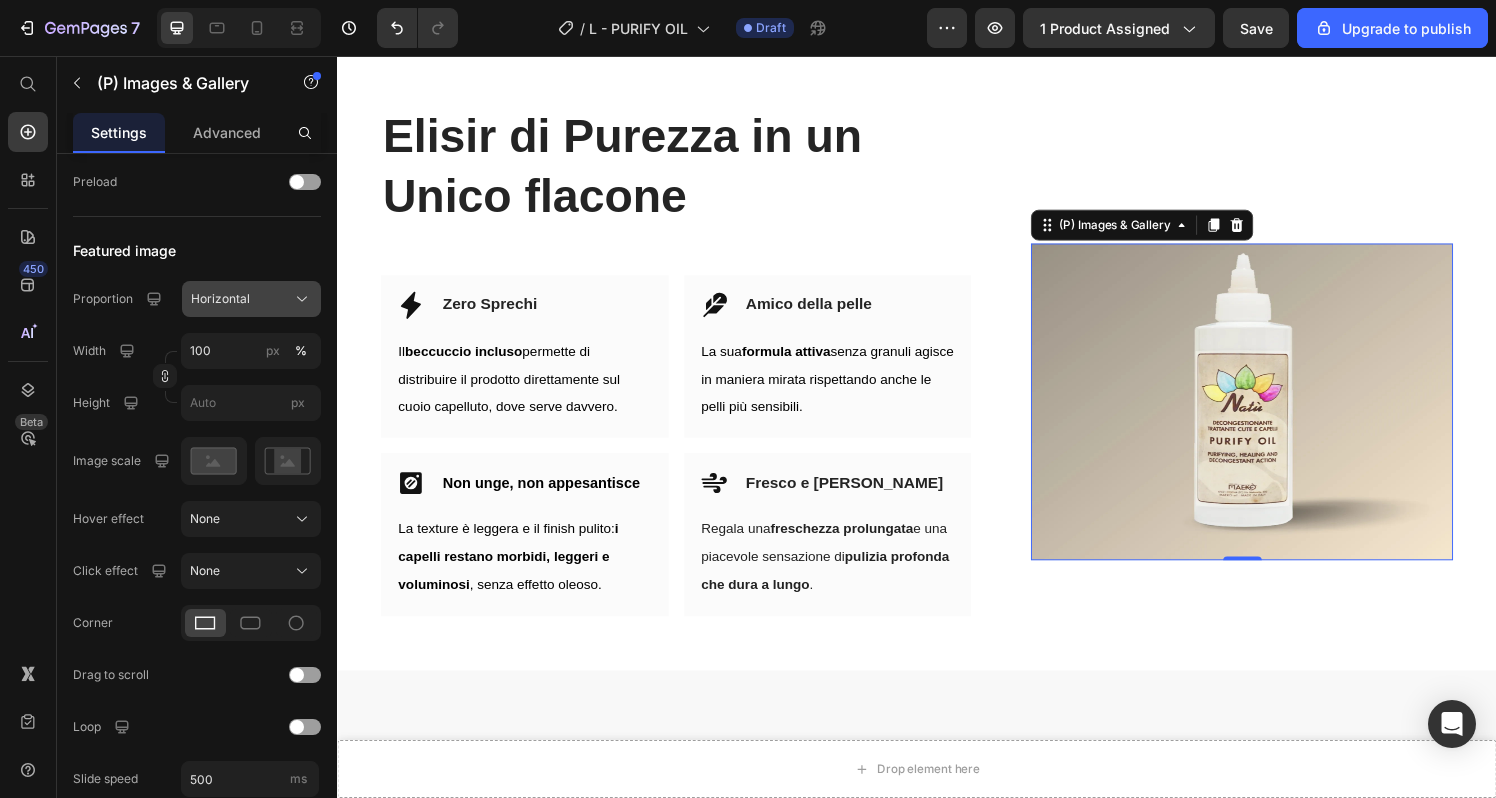 click on "Horizontal" 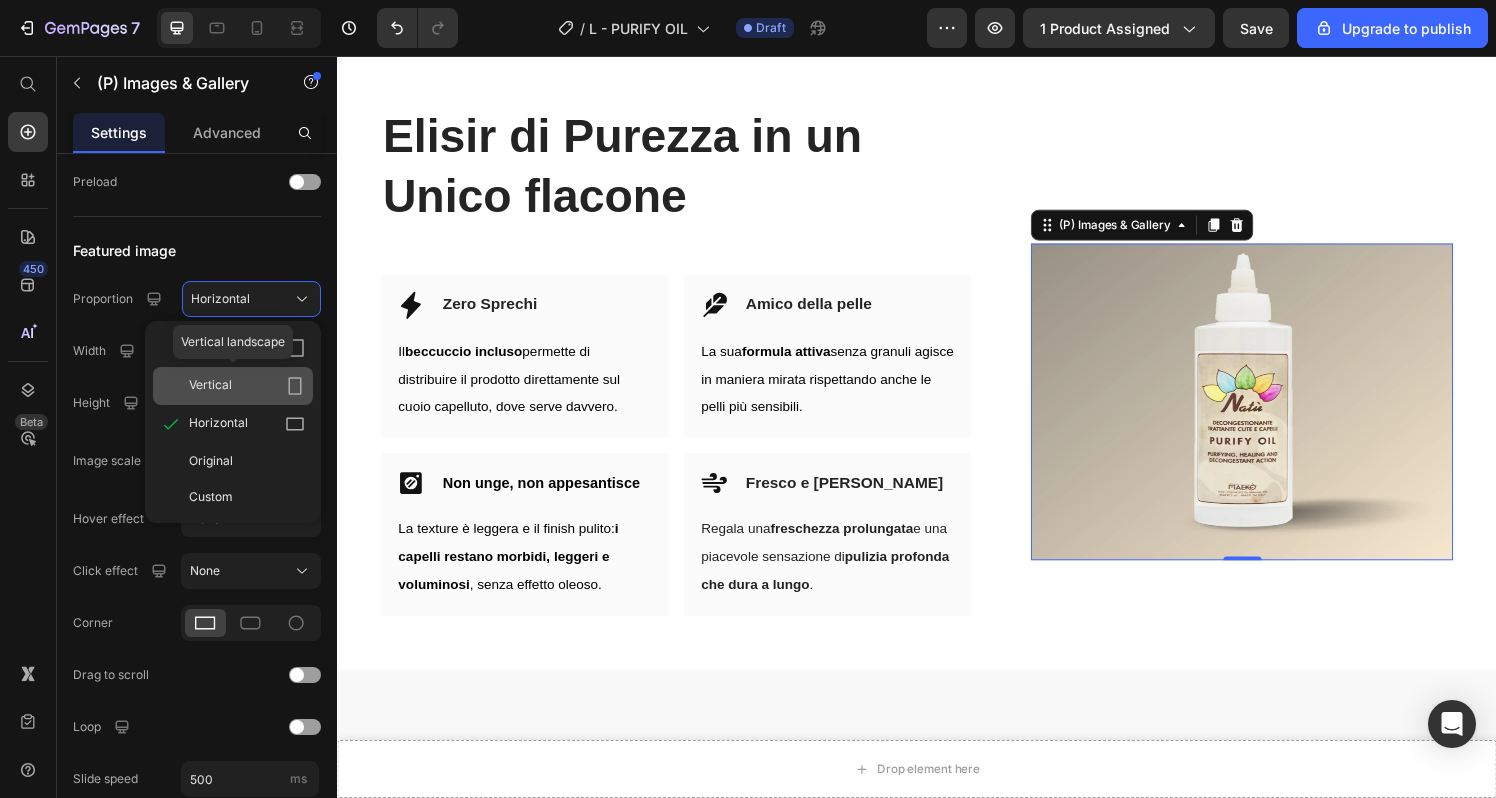 click on "Vertical" 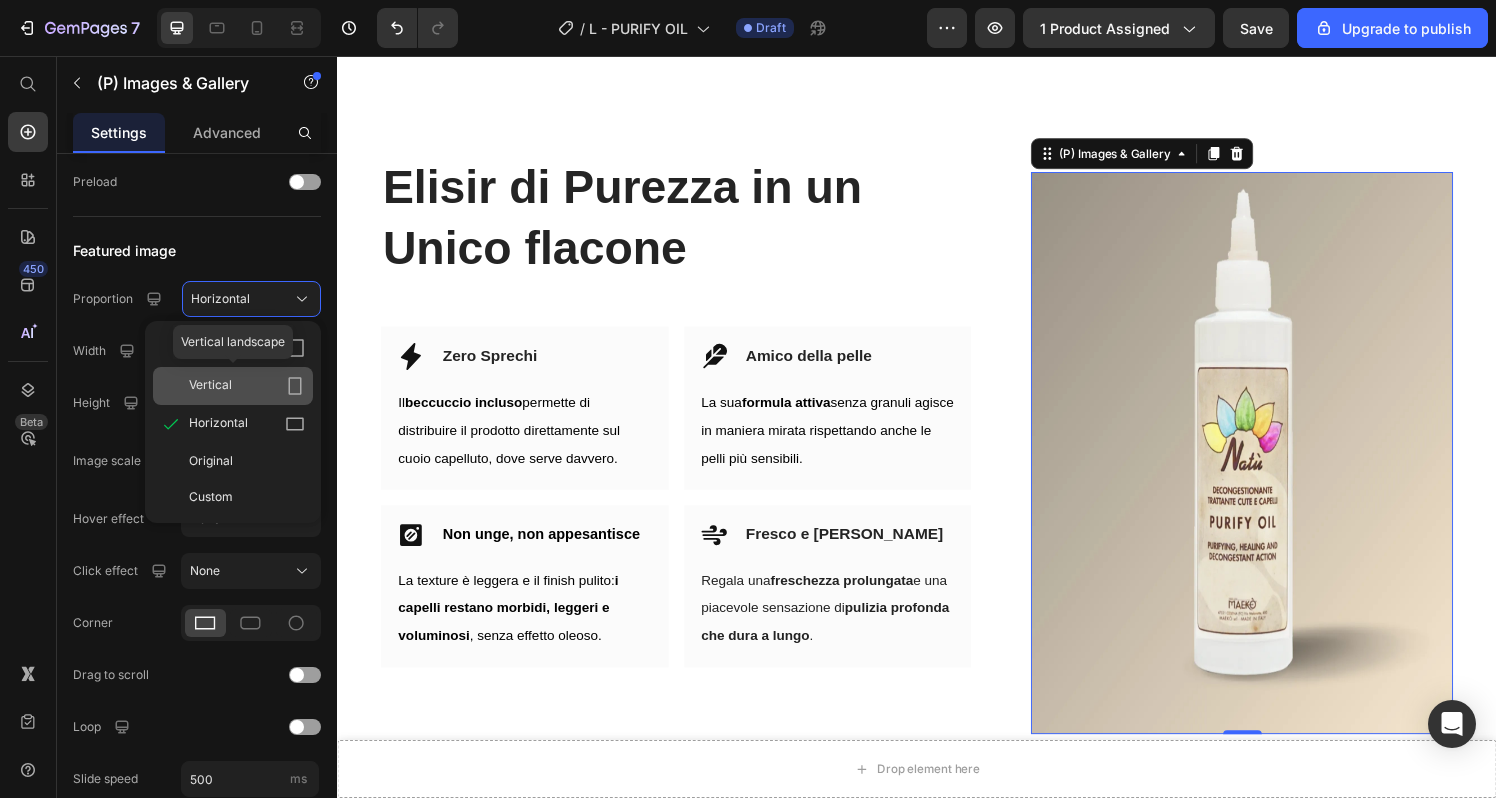 scroll, scrollTop: 3497, scrollLeft: 0, axis: vertical 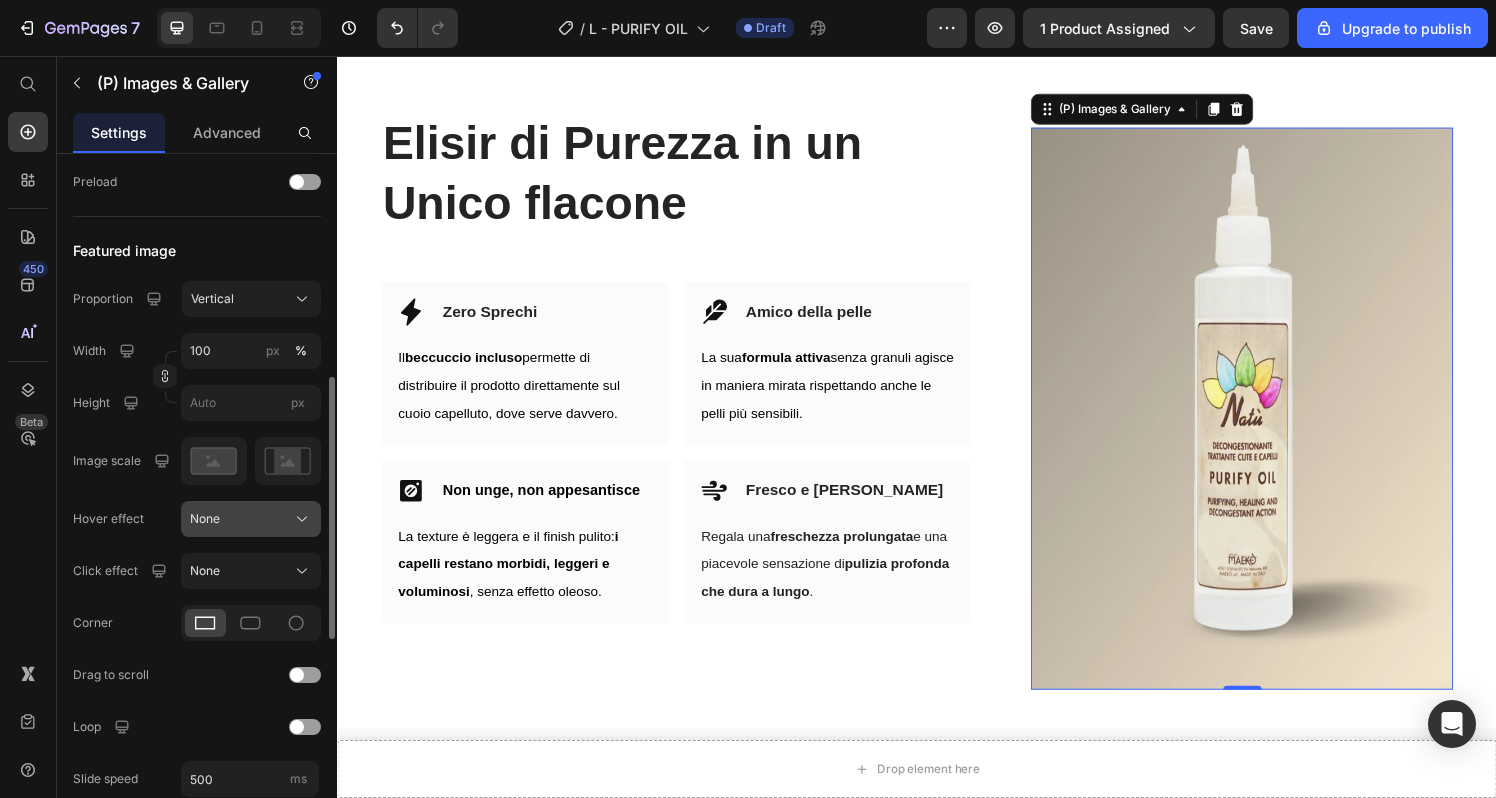 click on "None" 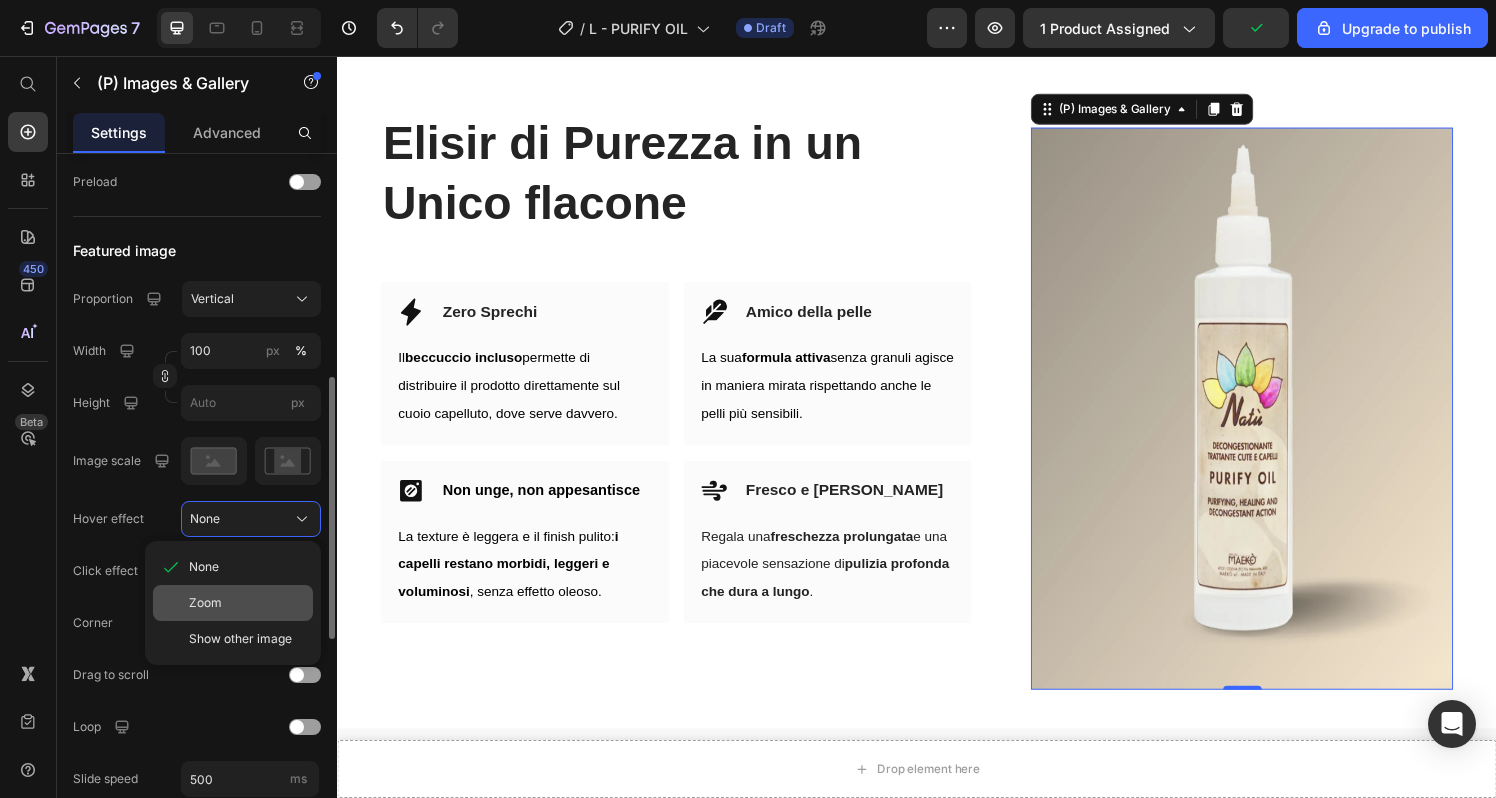 click on "Zoom" at bounding box center (247, 603) 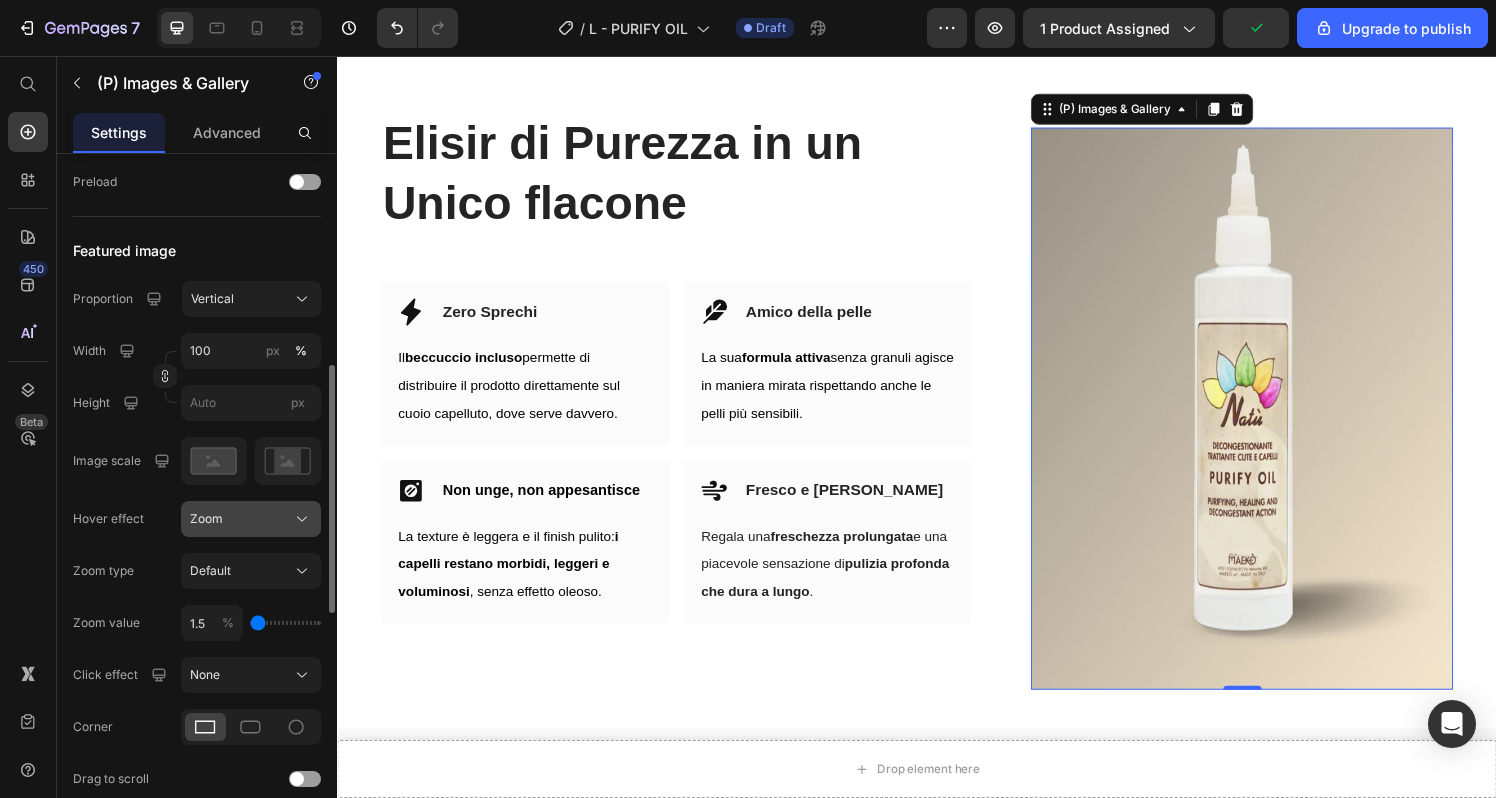 click on "Zoom" at bounding box center [251, 519] 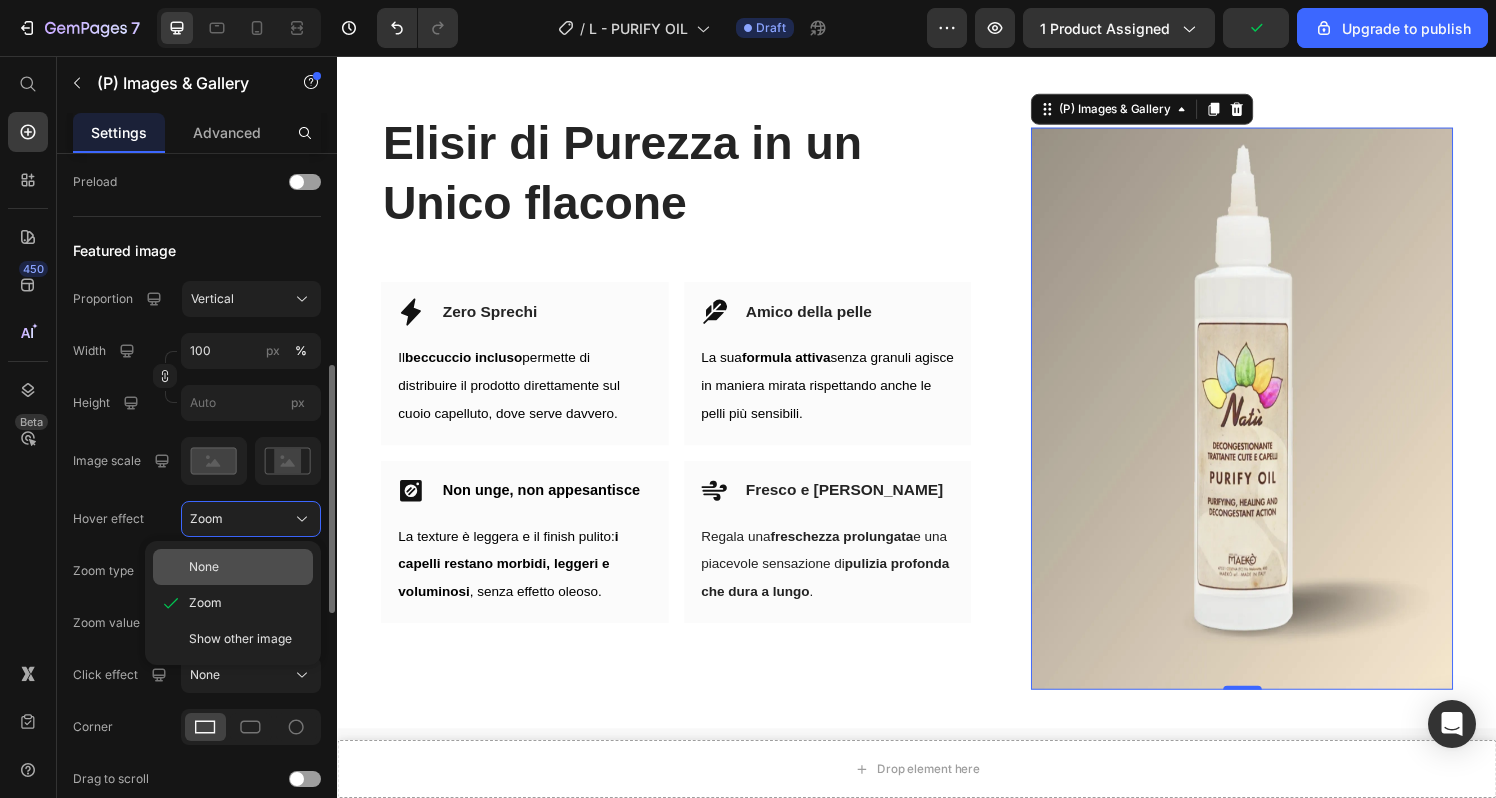 click on "None" at bounding box center [247, 567] 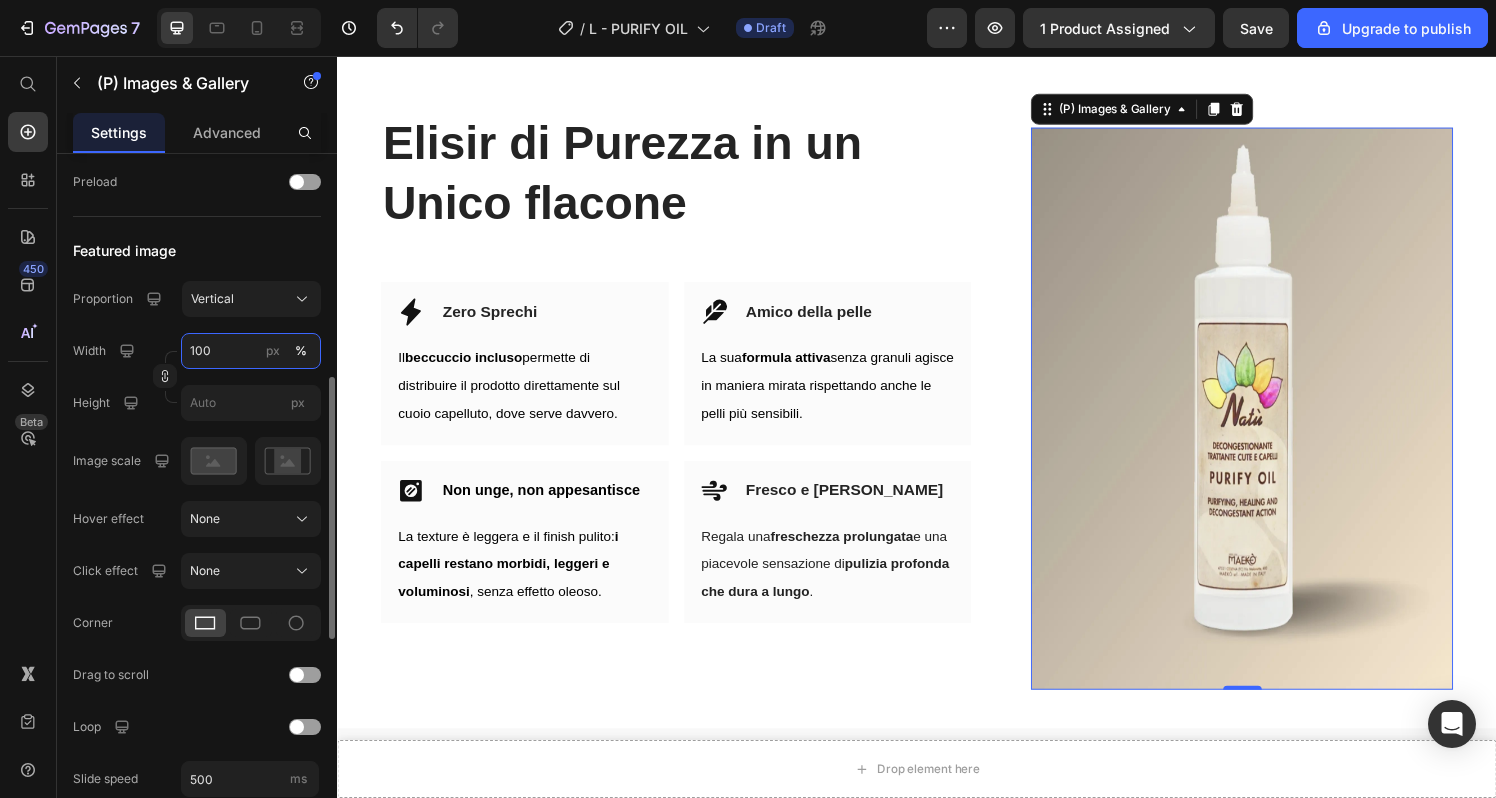 click on "100" at bounding box center [251, 351] 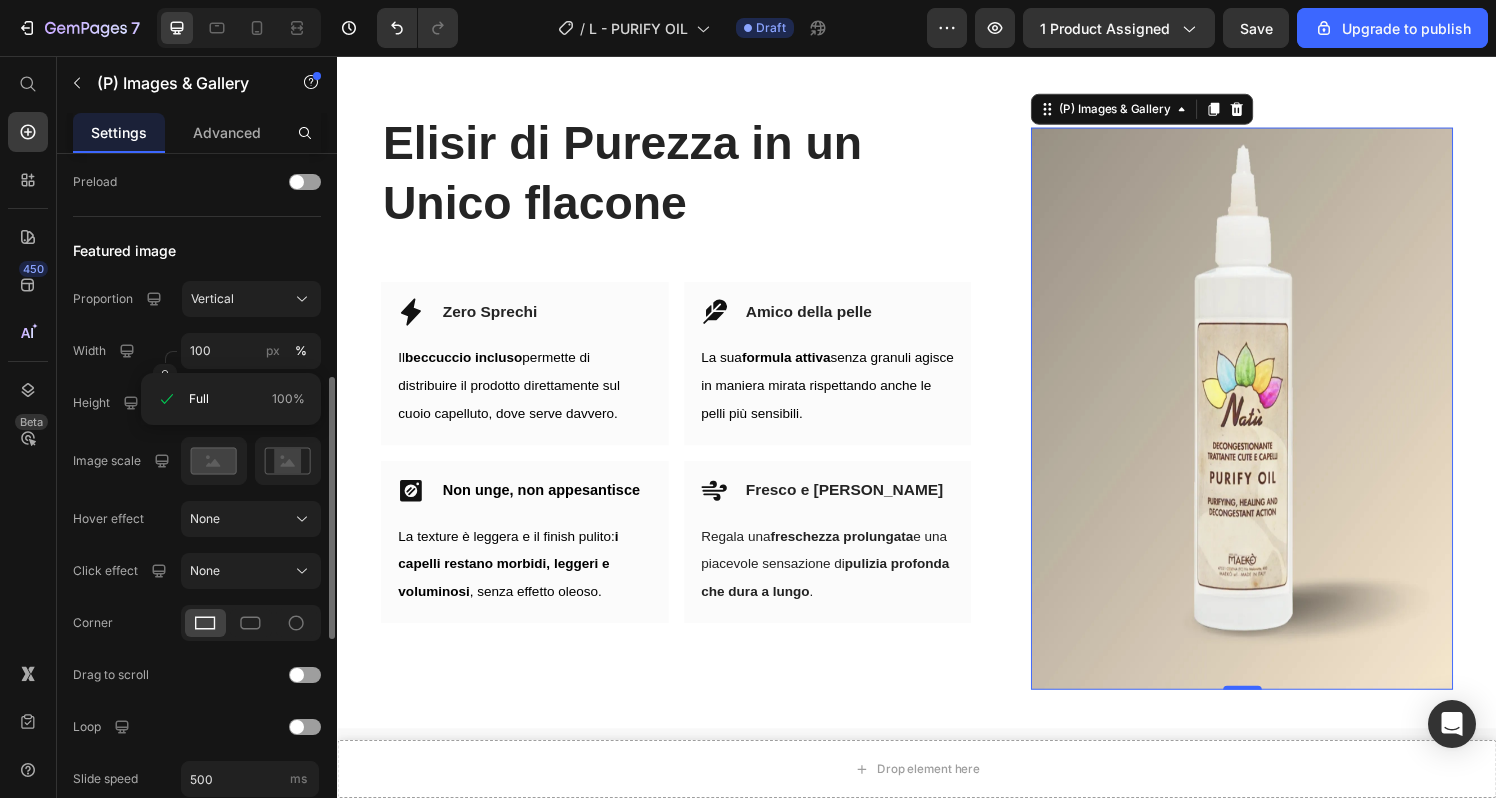 click on "Product Source PURIFY OIL - Olio Antiforfora Purificante Riequilibrante  You can manage it in   Product element  Layout Select images to display Pre-display 1st available variant Preload Featured image Proportion Vertical Width 100 px % Height px Image scale Hover effect None Click effect None Corner Drag to scroll Loop Slide speed 500 ms Animation Ease out Show less Navigation Dots Quality High Align" at bounding box center (197, 445) 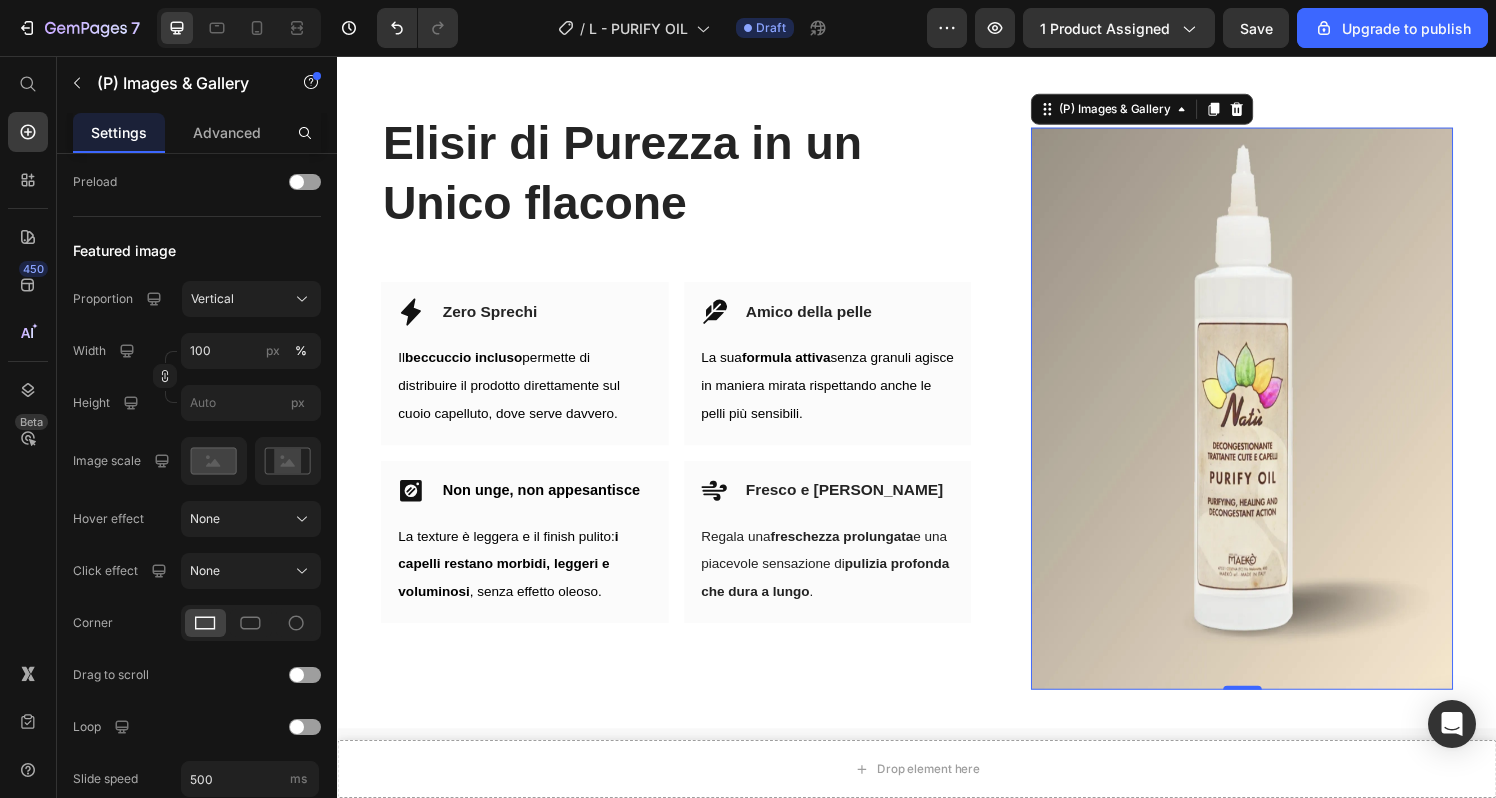 click at bounding box center [1273, 421] 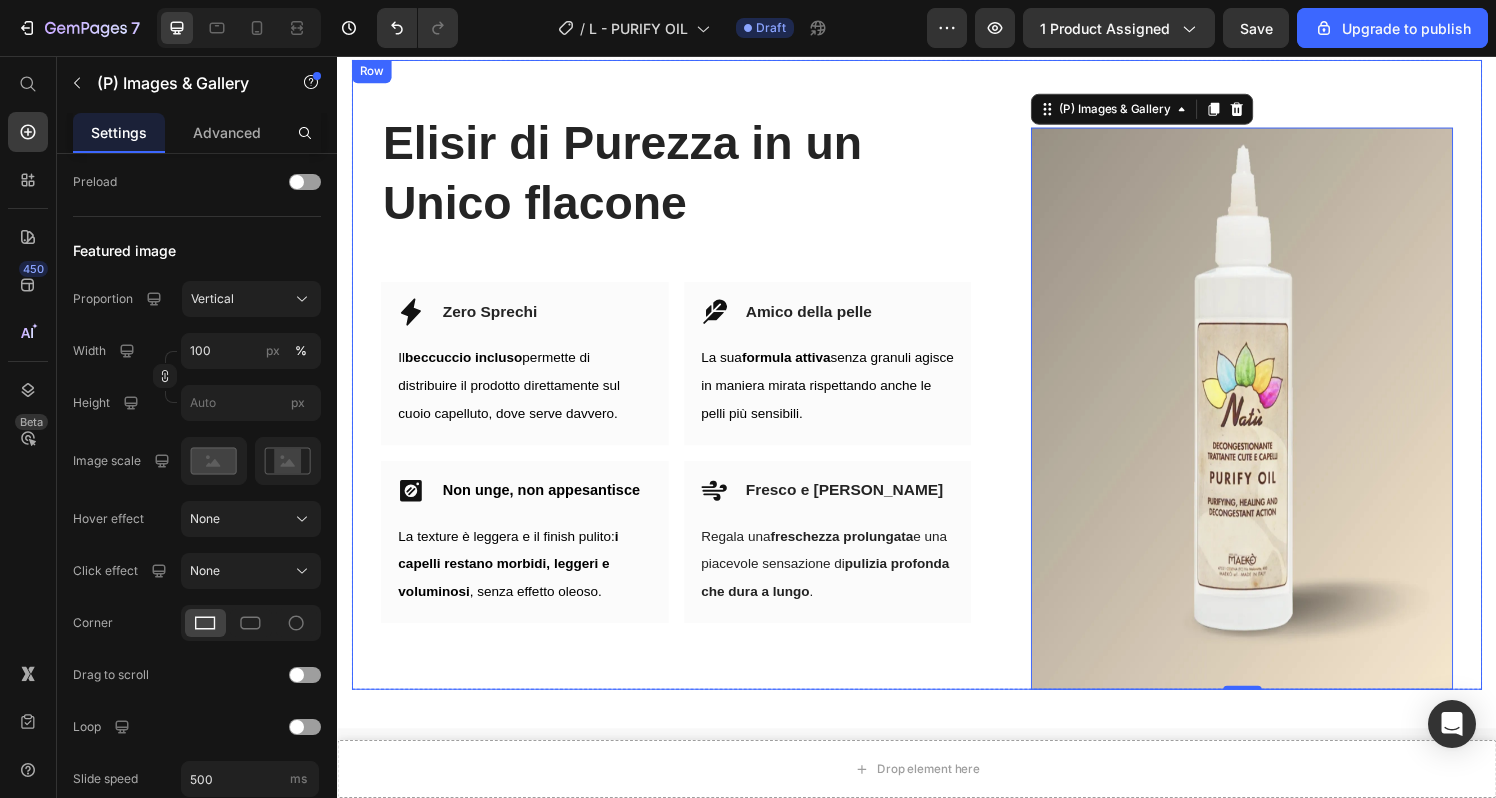 click on "Elisir di Purezza in un Unico flacone Heading Row
Icon Zero Sprechi Heading Row Il  beccuccio incluso  permette di distribuire il prodotto direttamente sul cuoio capelluto, dove serve davvero. Text block Row
Icon Amico della pelle Heading Row La sua  formula attiva  senza granuli agisce in maniera mirata rispettando anche le pelli più sensibili. Text block Row Row
Icon Non unge, non appesantisce Heading Row La texture è leggera e il finish pulito:  i capelli restano morbidi, leggeri e voluminosi , senza effetto oleoso. Text block Row
Icon Fresco e Piacevole Heading Row Regala una  freschezza prolungata  e una piacevole sensazione di  pulizia profonda che dura a lungo . Text block Row Row" at bounding box center (687, 386) 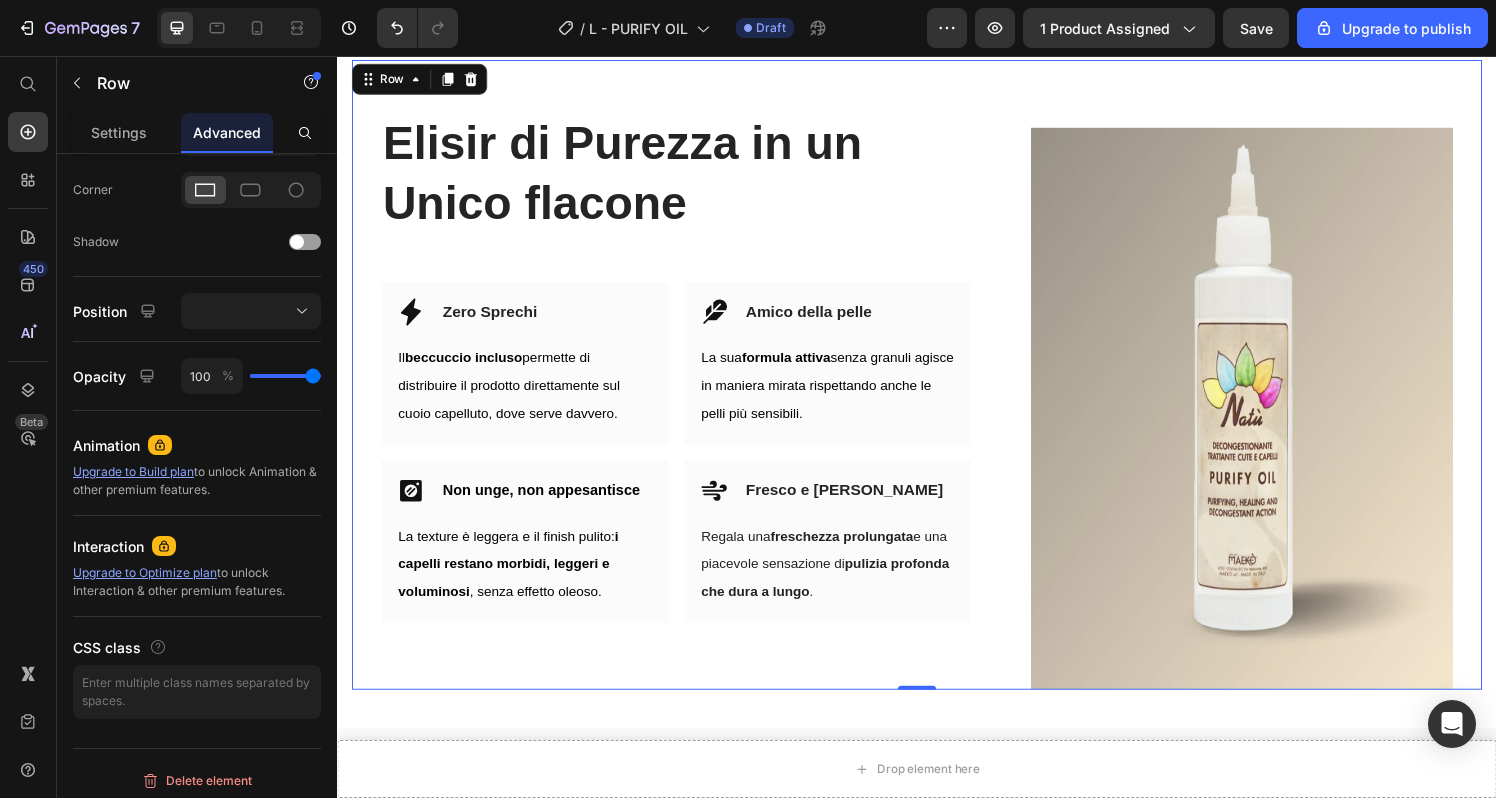 scroll, scrollTop: 0, scrollLeft: 0, axis: both 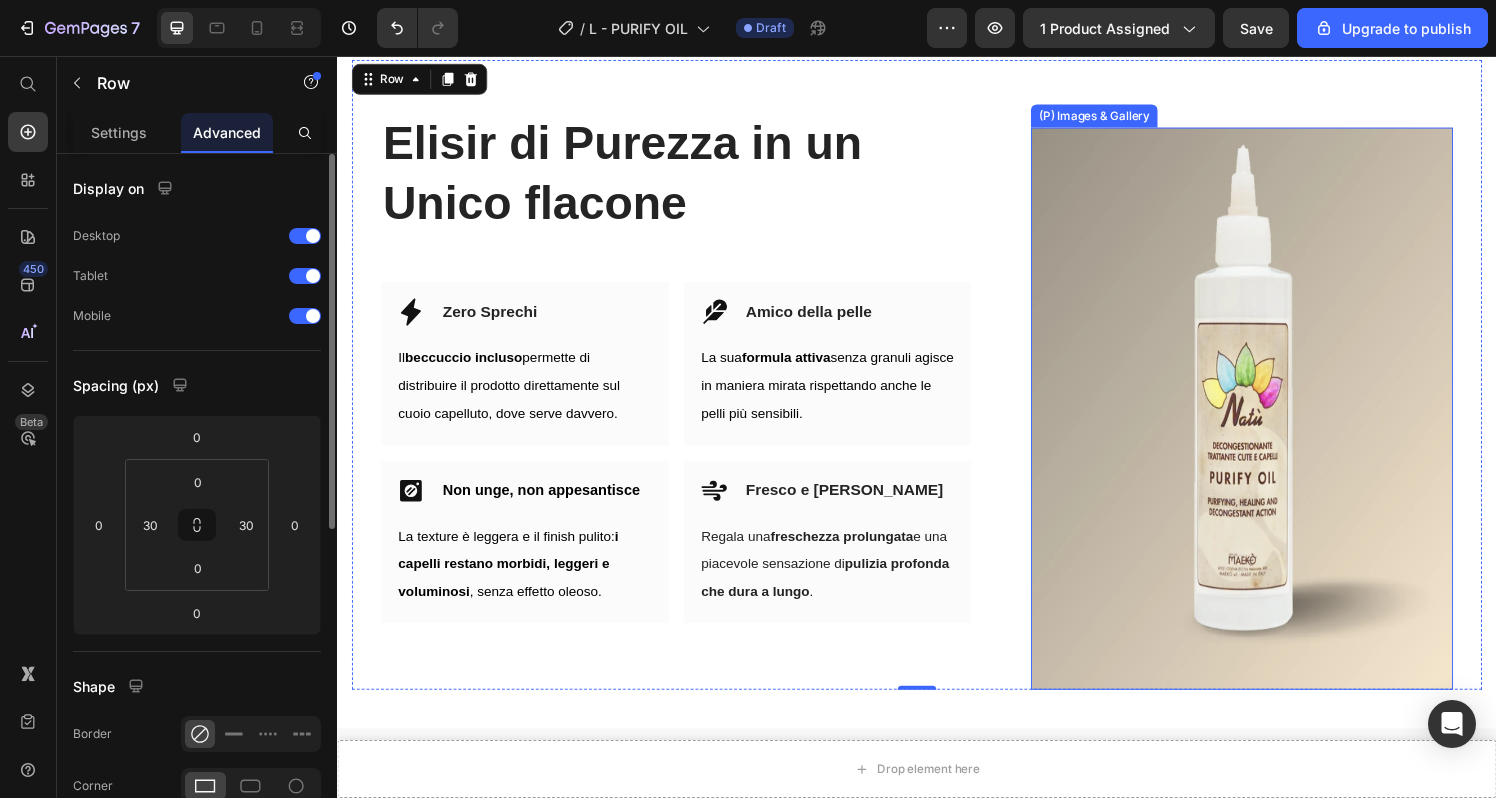 click at bounding box center [1273, 421] 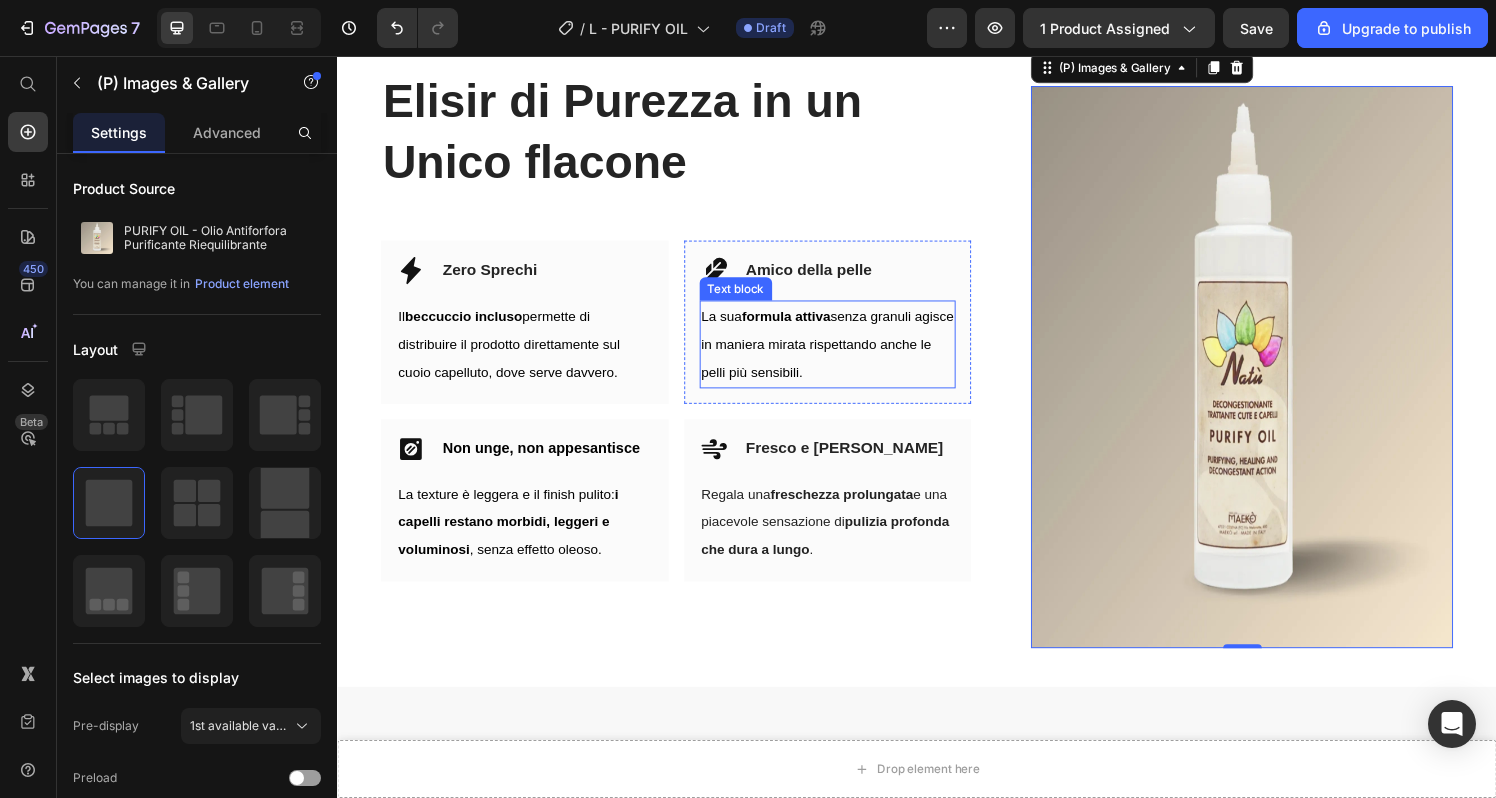 scroll, scrollTop: 3549, scrollLeft: 0, axis: vertical 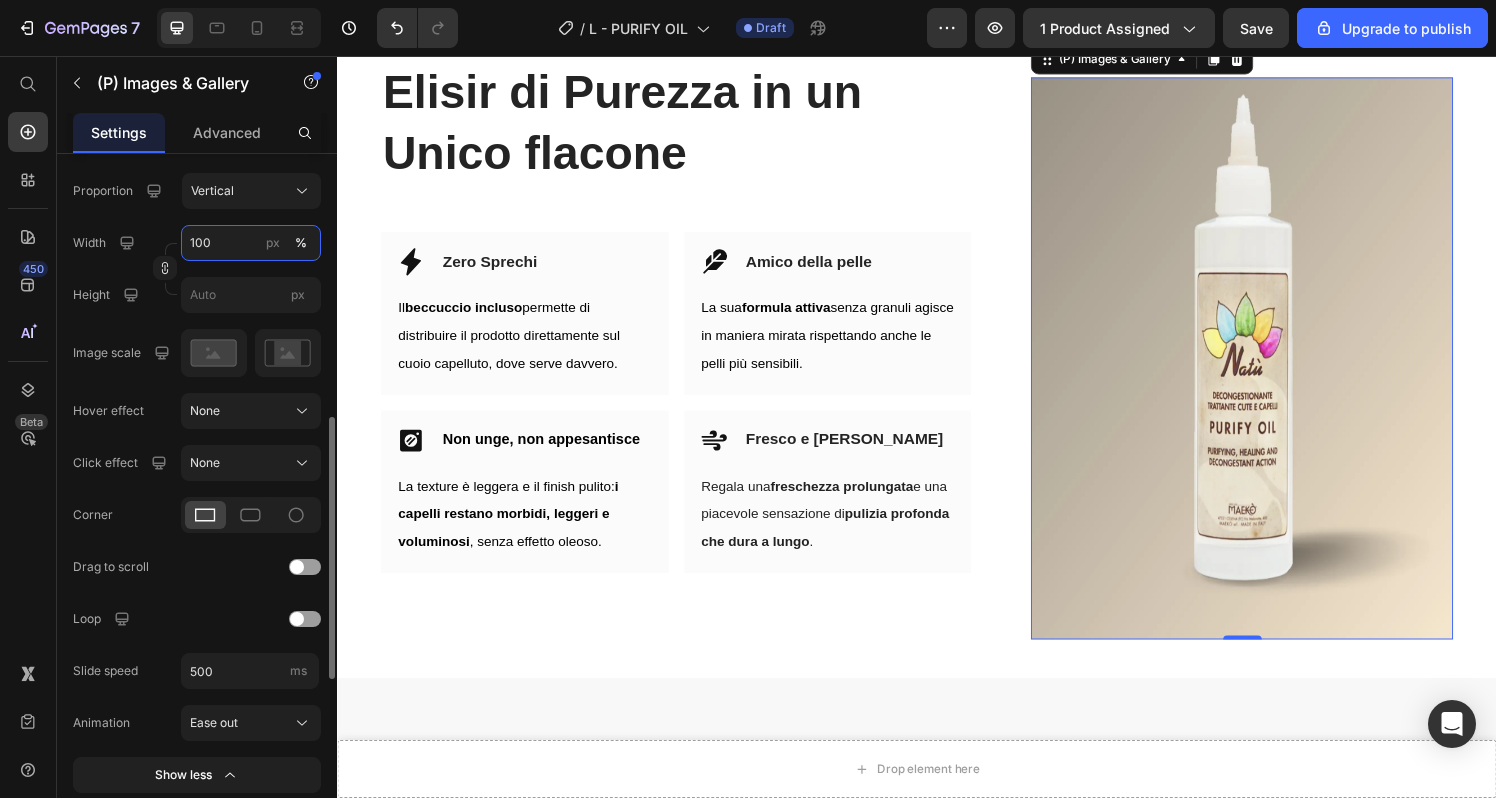 click on "100" at bounding box center (251, 243) 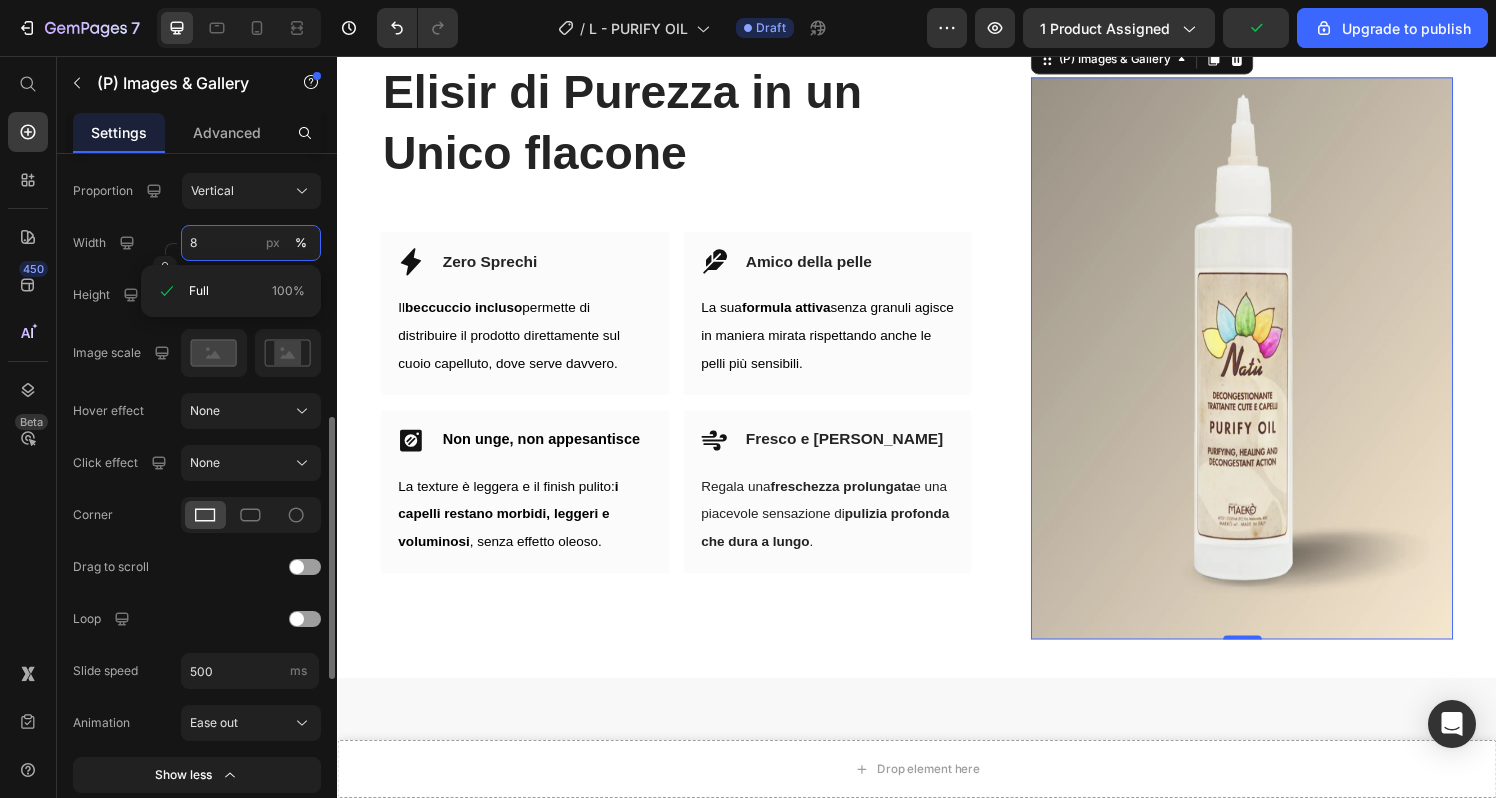 scroll, scrollTop: 3503, scrollLeft: 0, axis: vertical 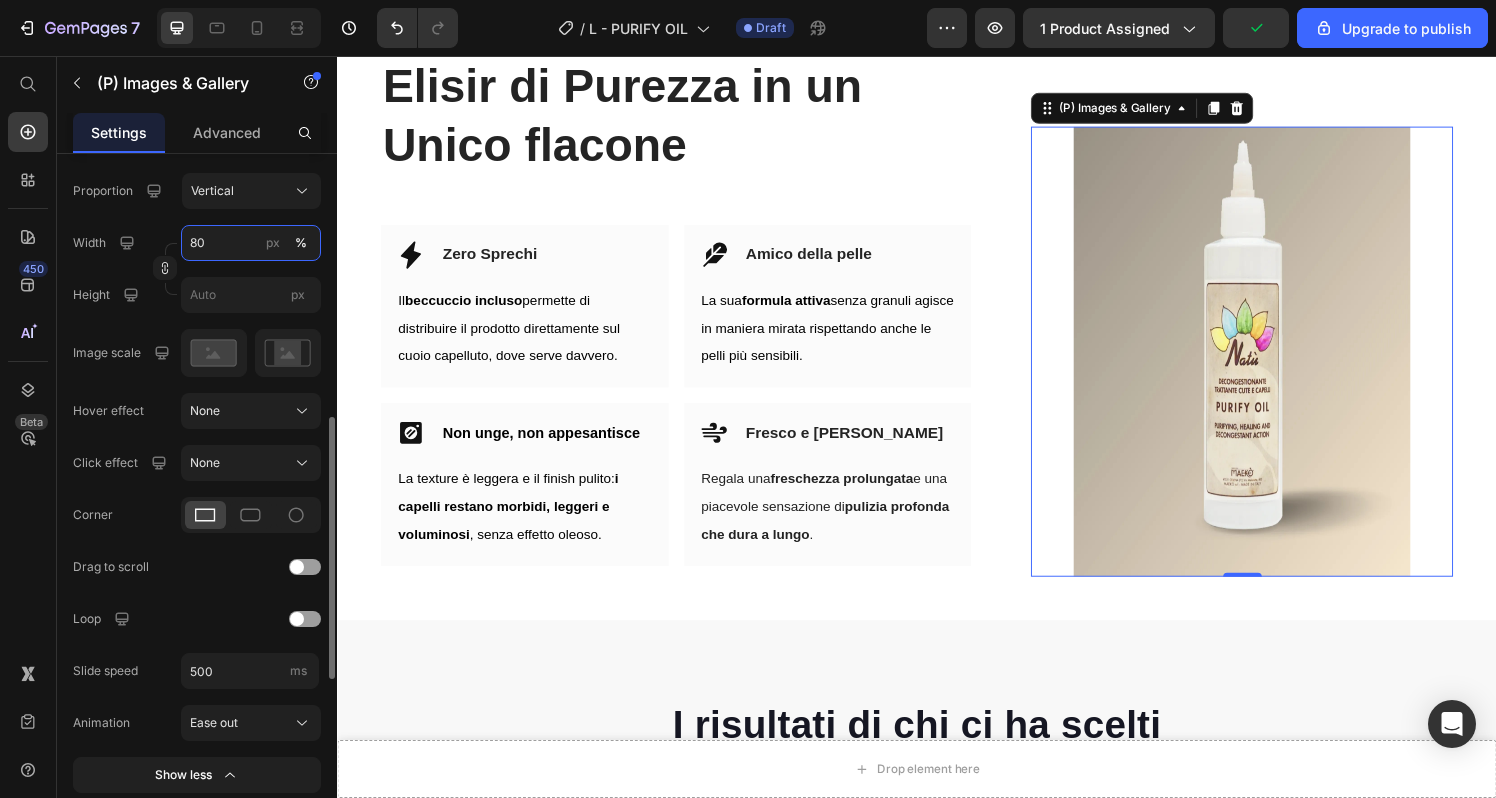 drag, startPoint x: 230, startPoint y: 240, endPoint x: 163, endPoint y: 240, distance: 67 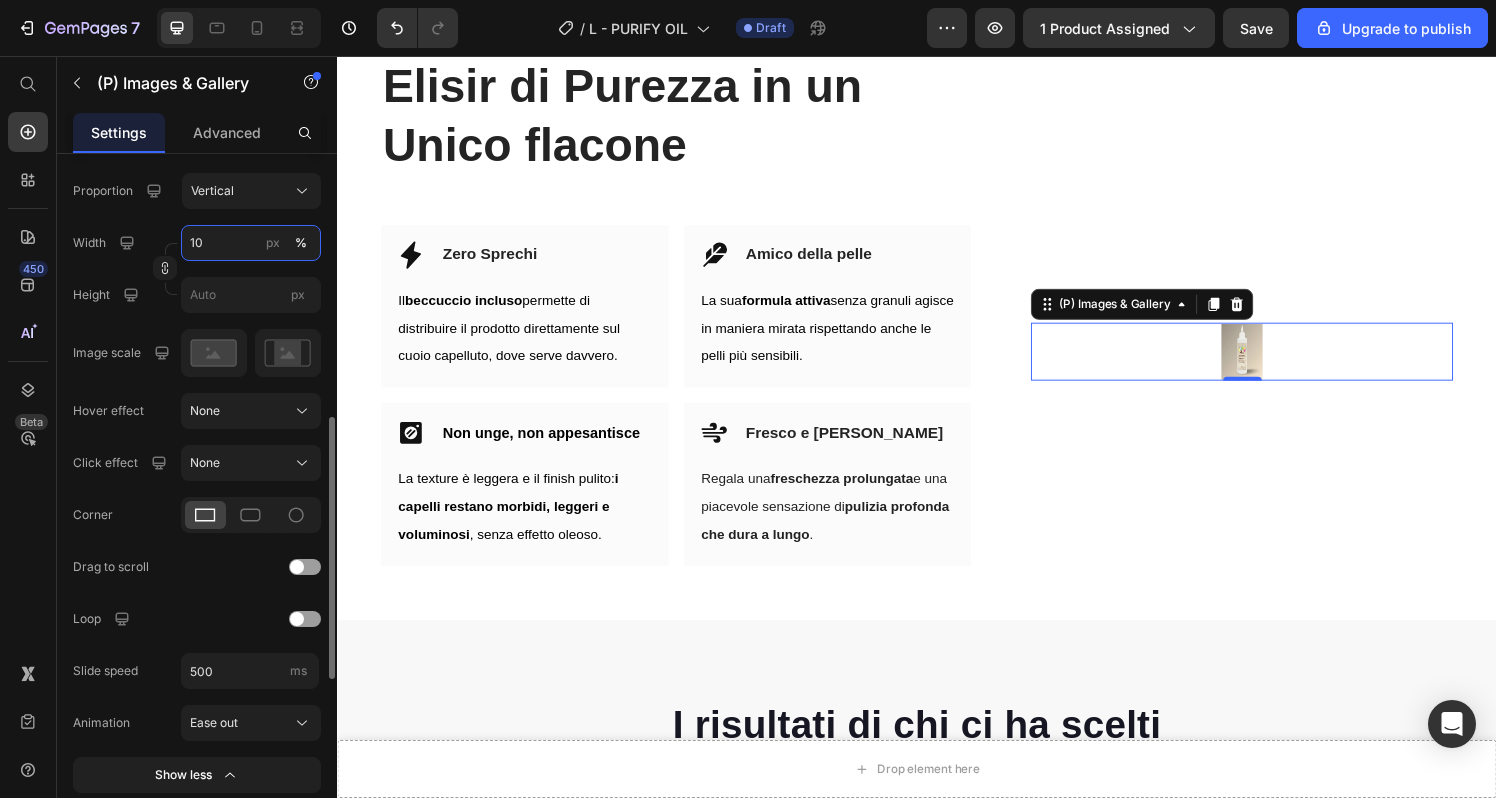 type on "100" 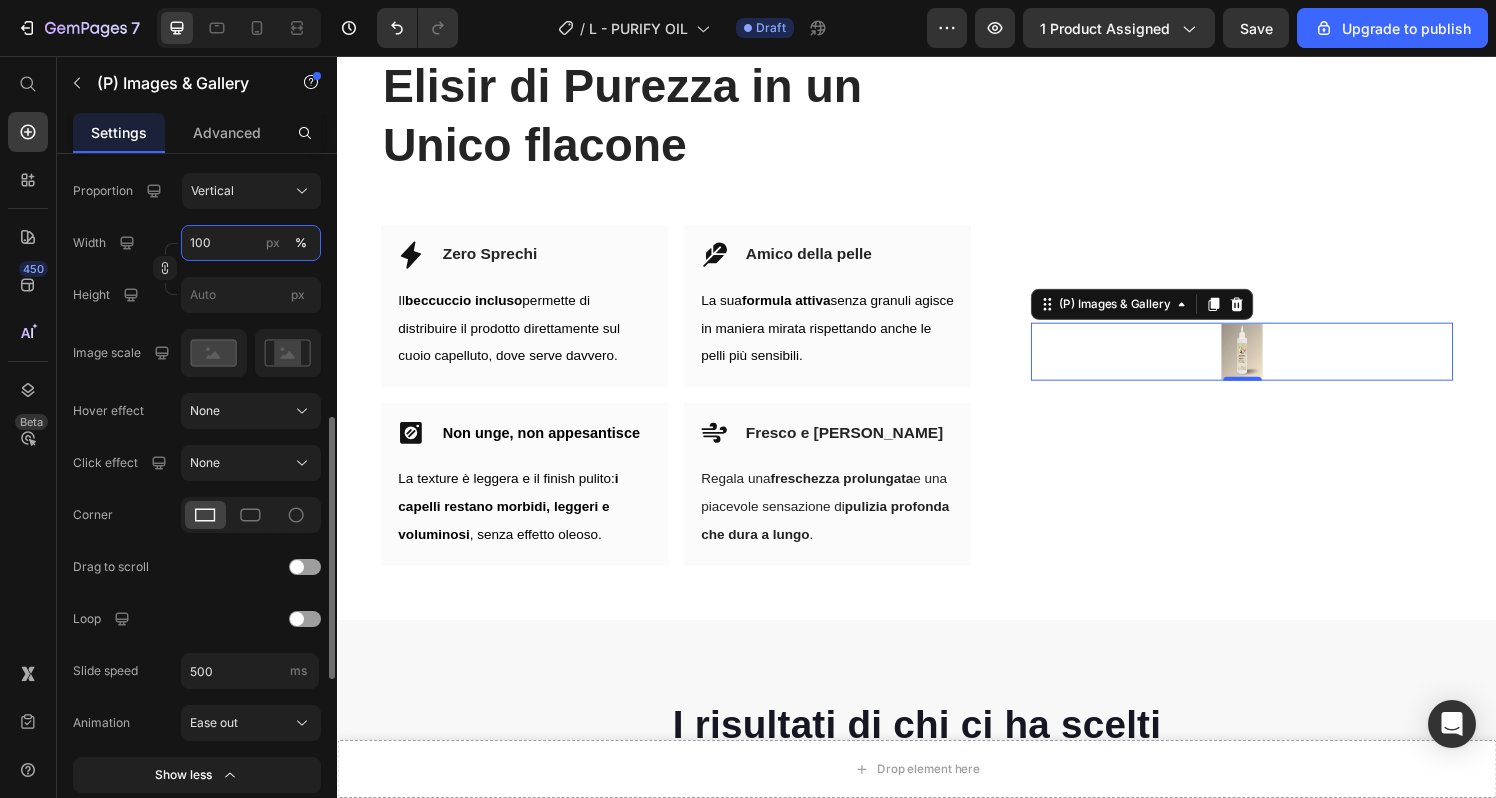 scroll, scrollTop: 3549, scrollLeft: 0, axis: vertical 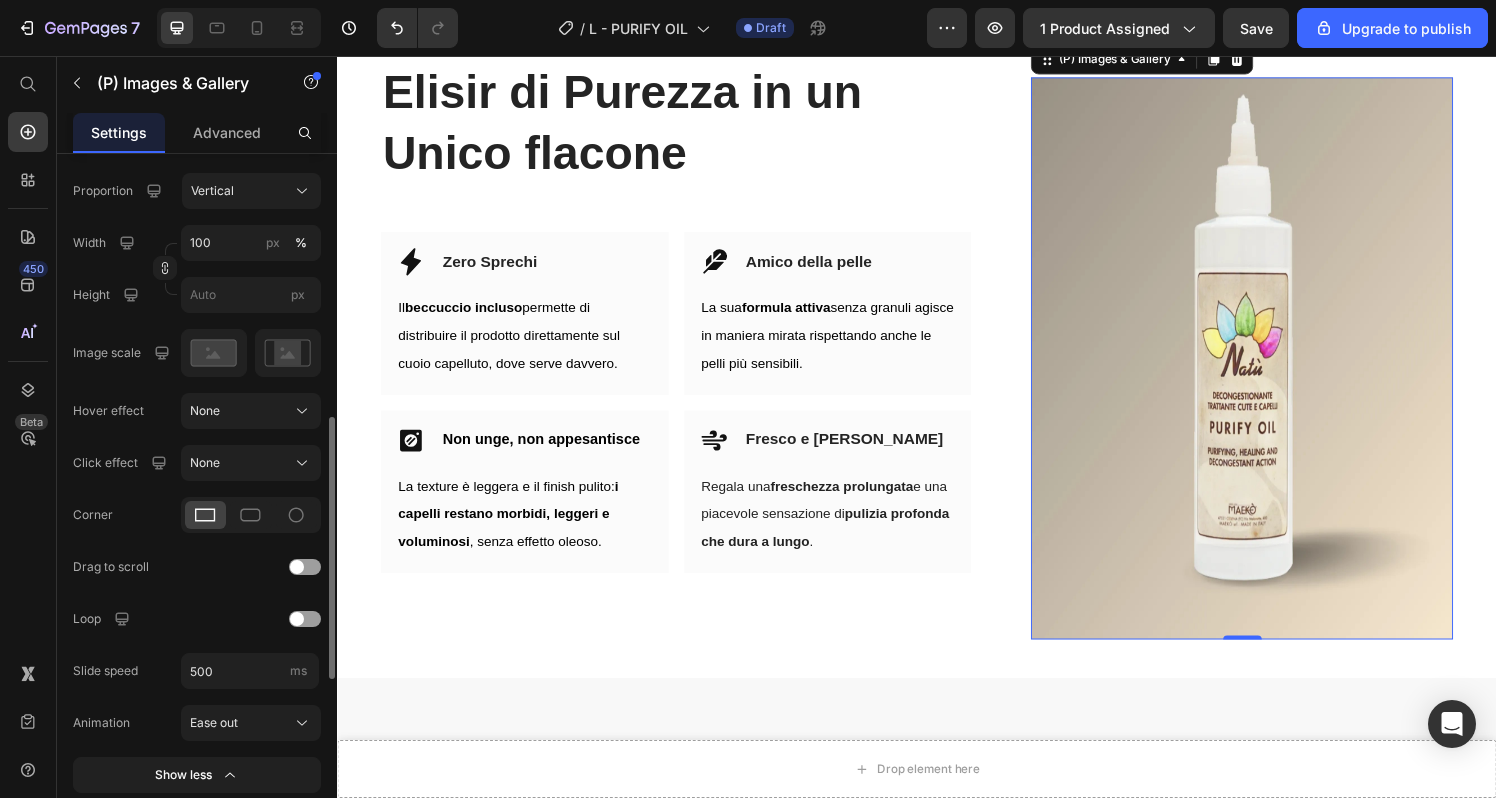 click on "Featured image Proportion Vertical Width 100 px % Height px Image scale Hover effect None Click effect None Corner Drag to scroll Loop Slide speed 500 ms Animation Ease out Show less" 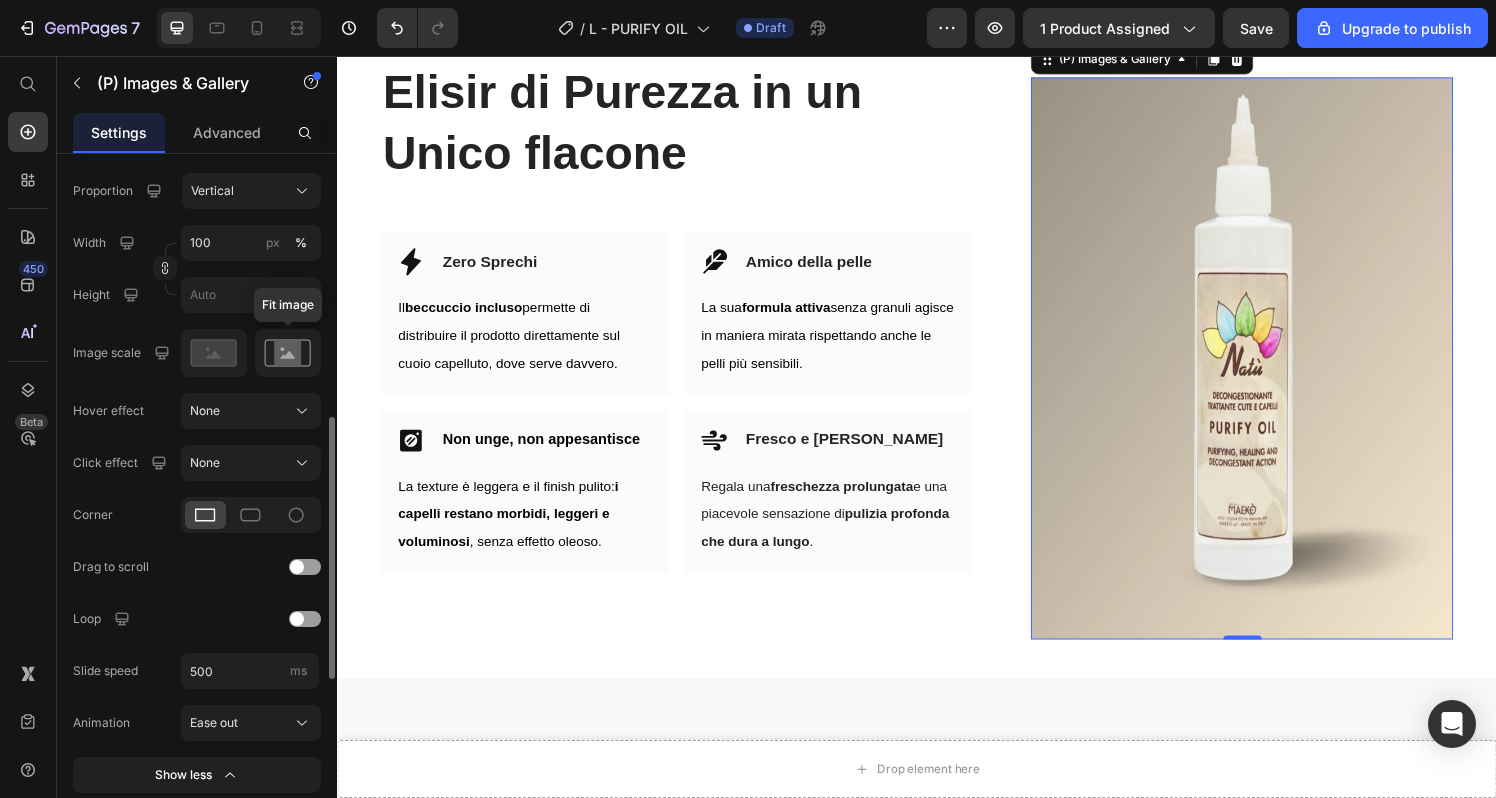 click 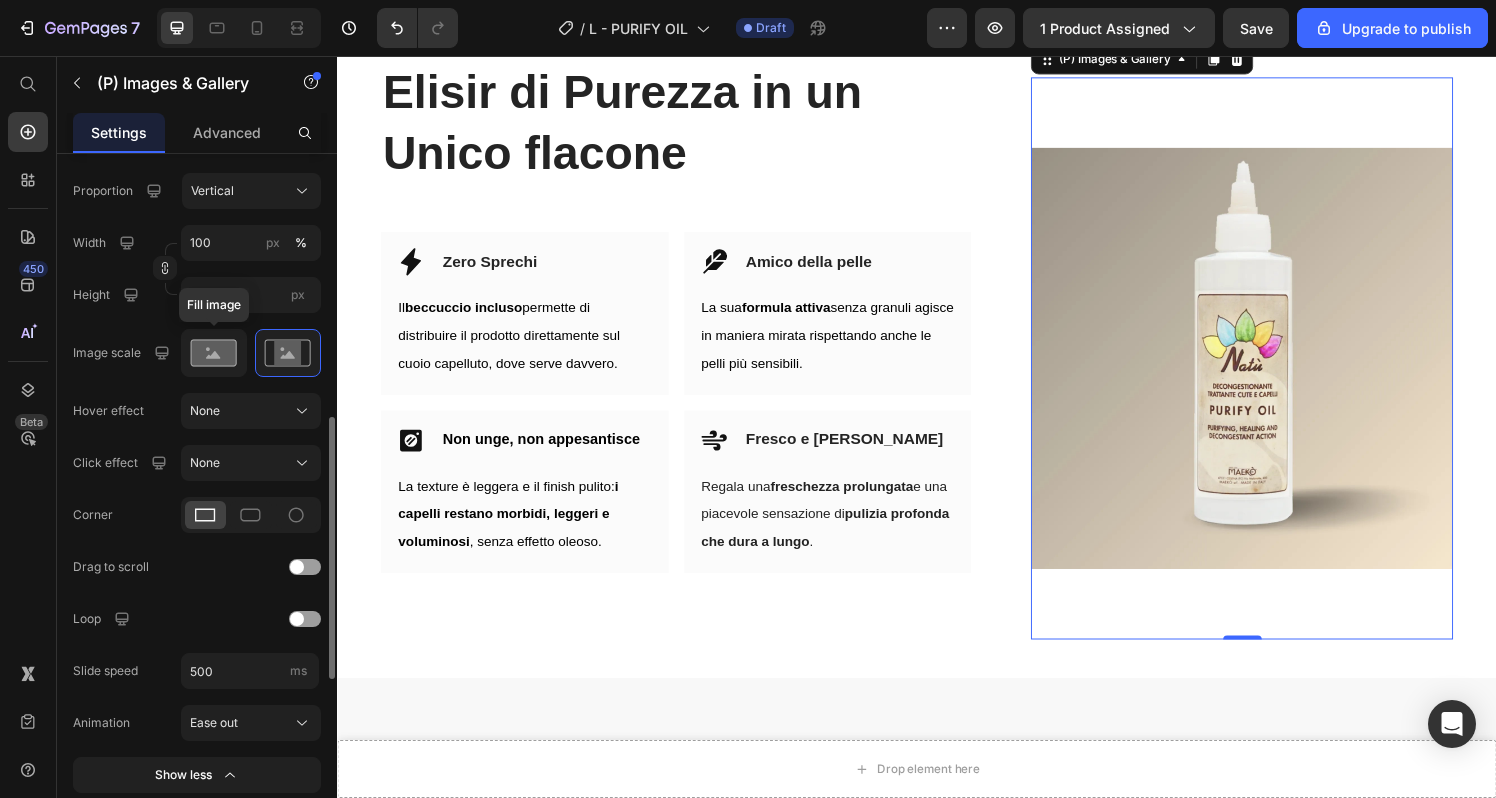 click 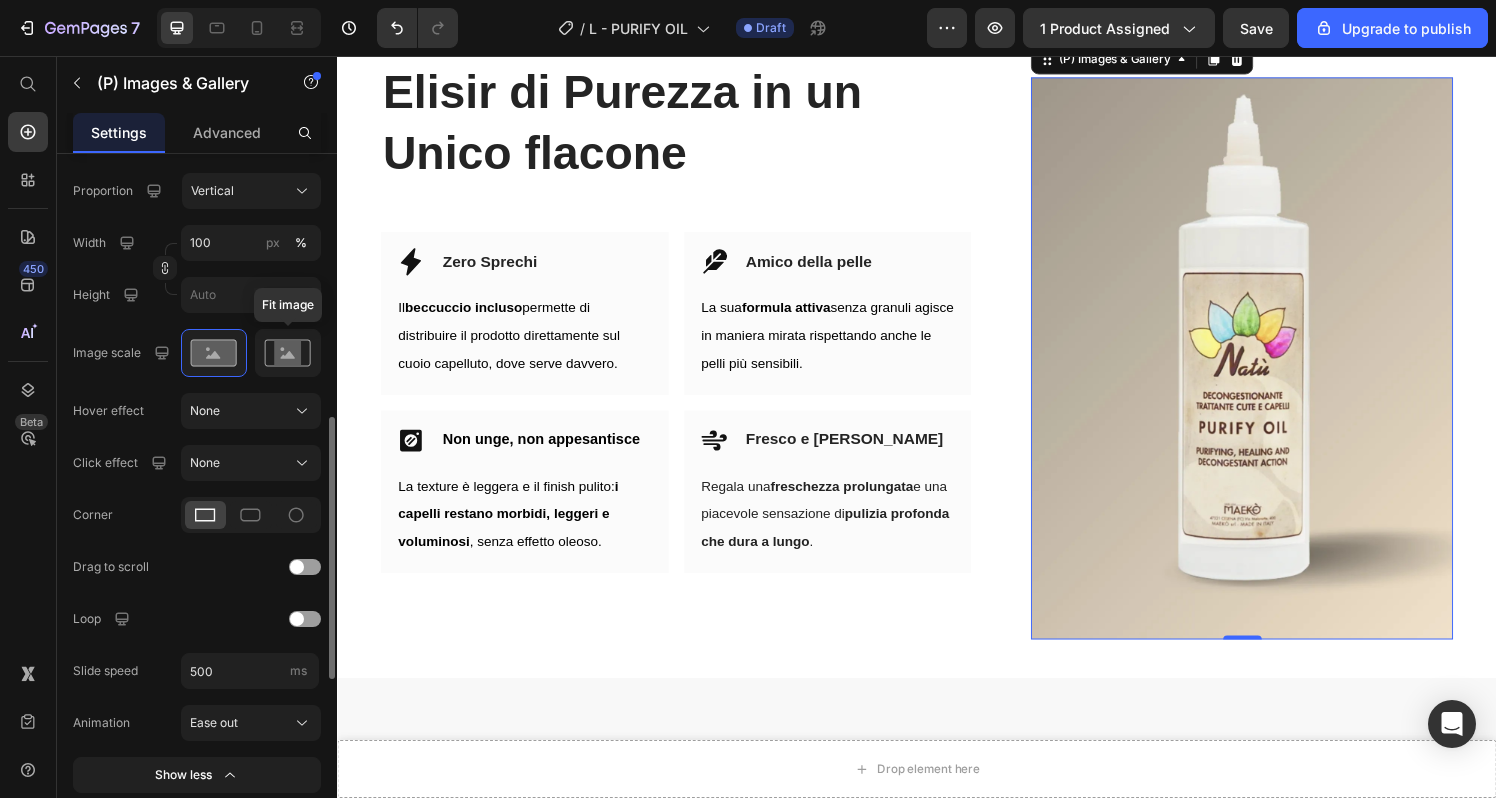 click 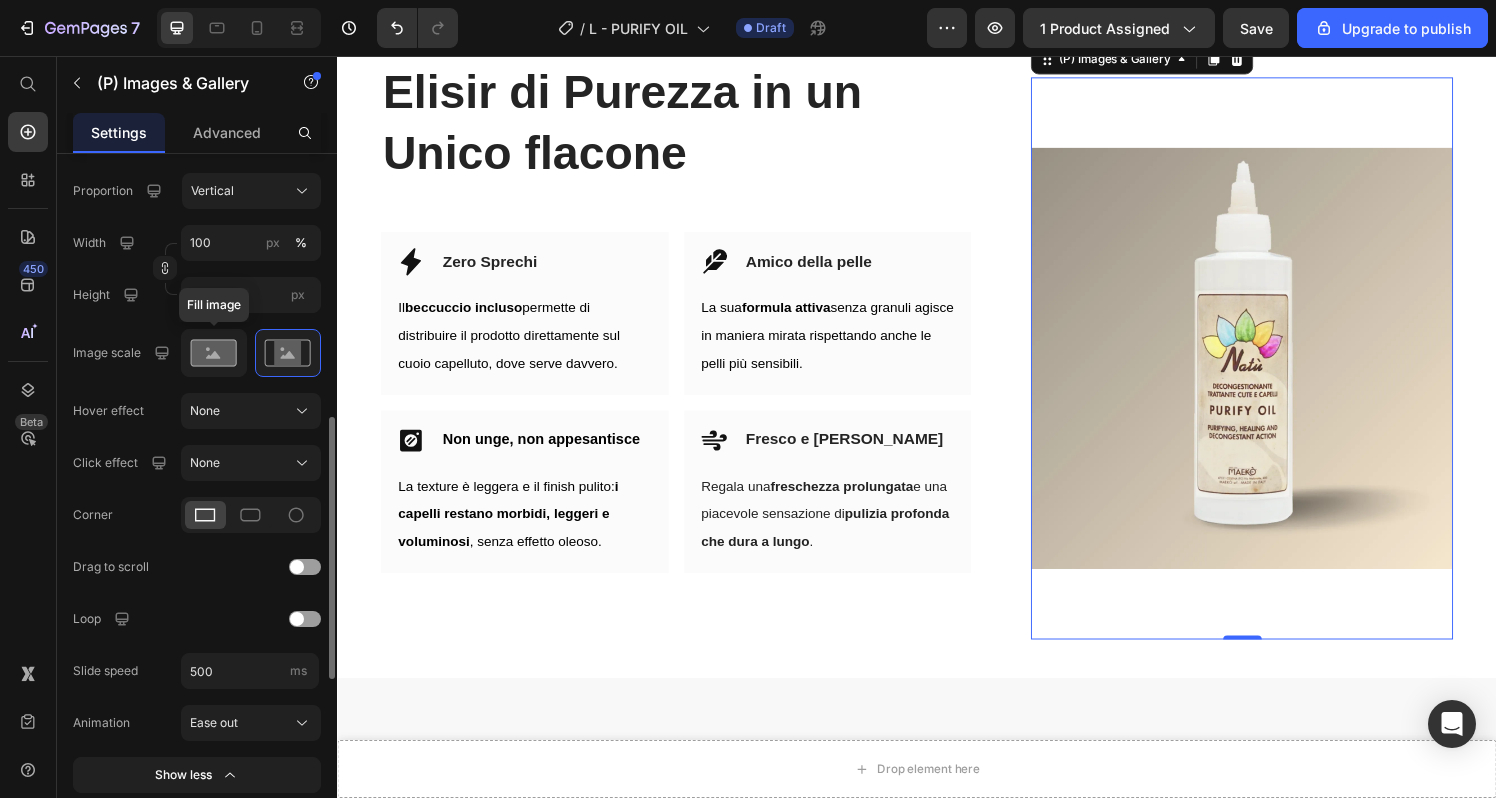 click 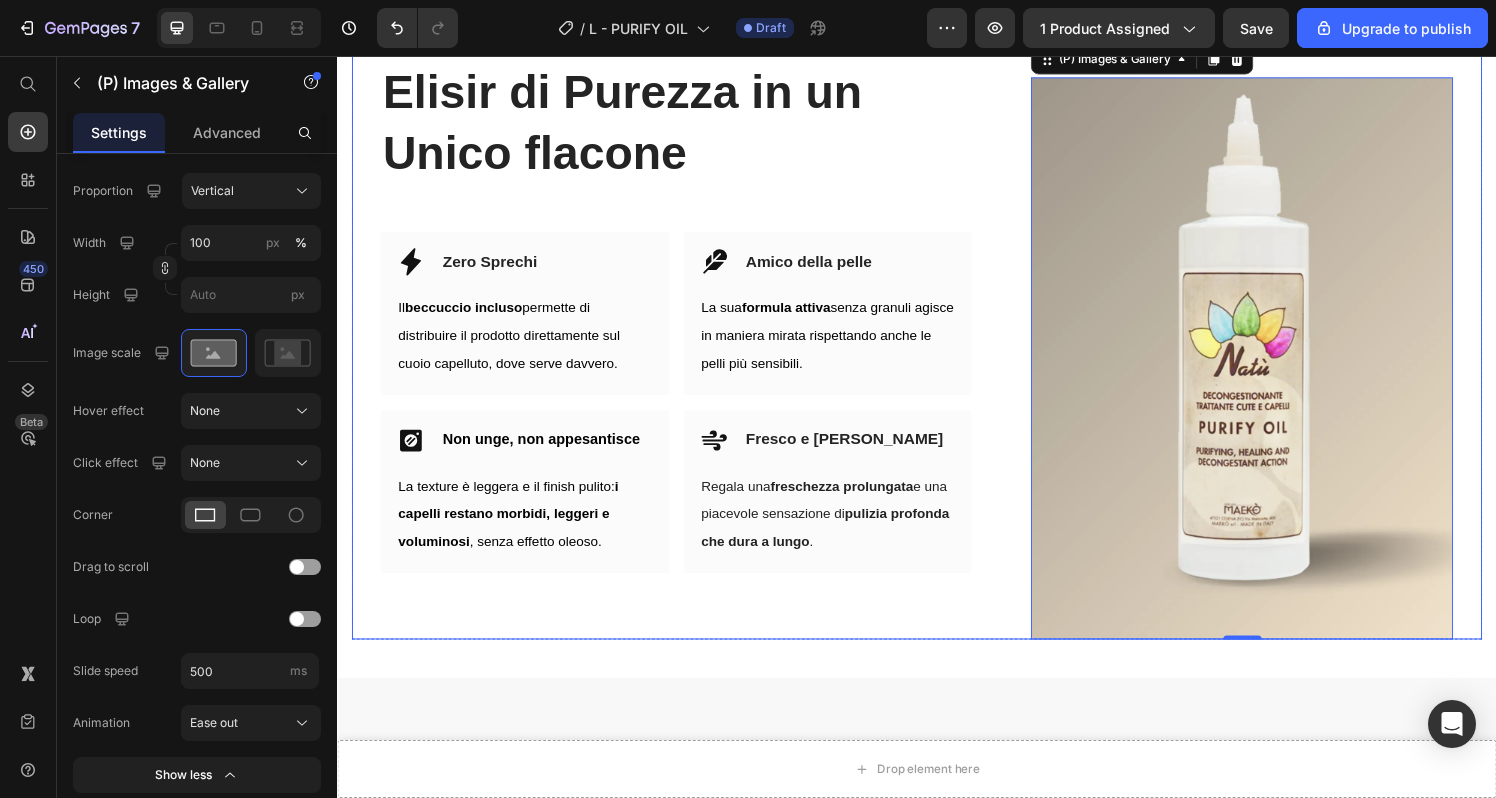click on "Elisir di Purezza in un Unico flacone Heading Row
Icon Zero Sprechi Heading Row Il  beccuccio incluso  permette di distribuire il prodotto direttamente sul cuoio capelluto, dove serve davvero. Text block Row
Icon Amico della pelle Heading Row La sua  formula attiva  senza granuli agisce in maniera mirata rispettando anche le pelli più sensibili. Text block Row Row
Icon Non unge, non appesantisce Heading Row La texture è leggera e il finish pulito:  i capelli restano morbidi, leggeri e voluminosi , senza effetto oleoso. Text block Row
Icon Fresco e Piacevole Heading Row Regala una  freschezza prolungata  e una piacevole sensazione di  pulizia profonda che dura a lungo . Text block Row Row" at bounding box center (687, 334) 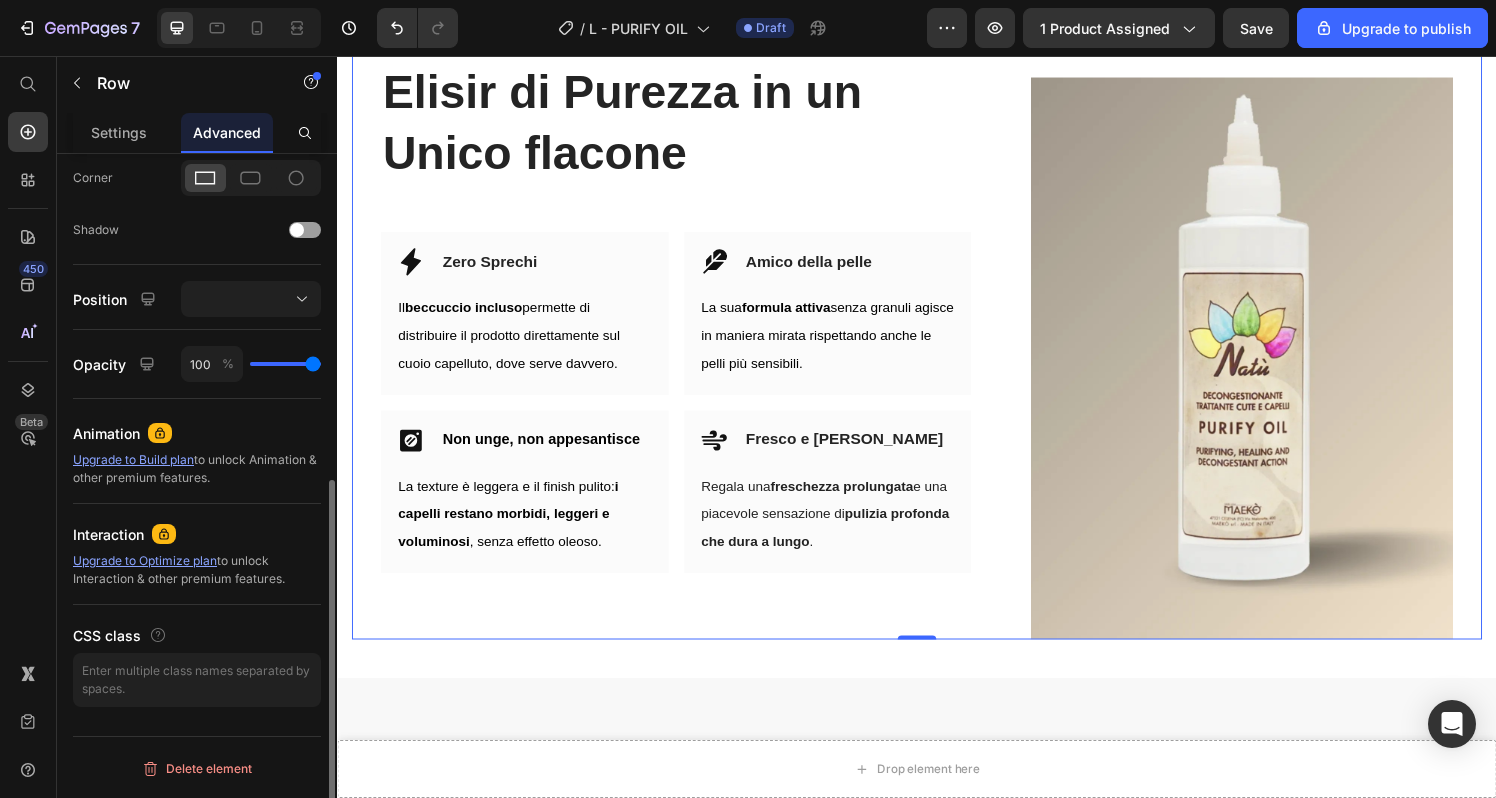 scroll, scrollTop: 0, scrollLeft: 0, axis: both 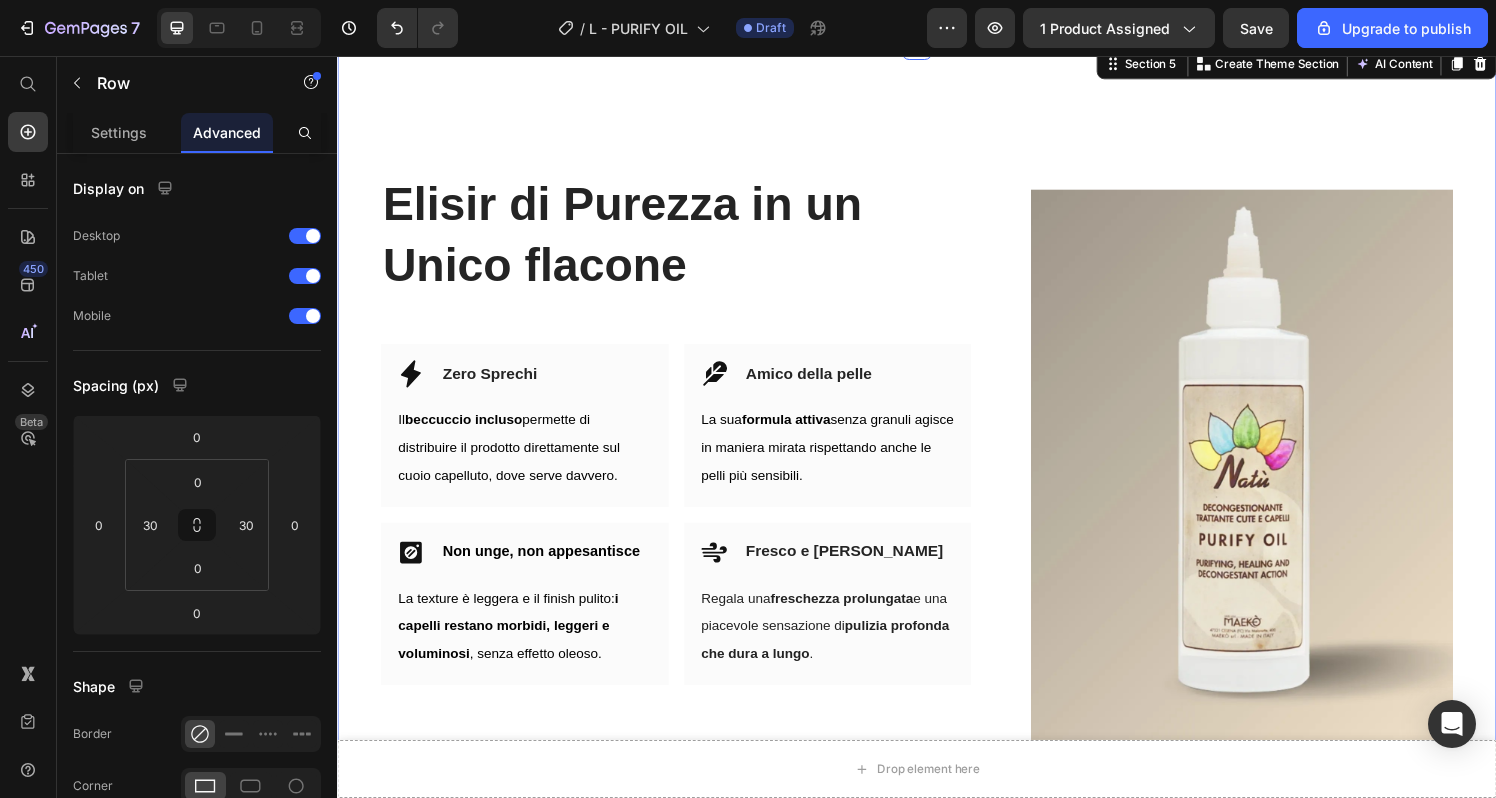 click on "Elisir di Purezza in un Unico flacone Heading Row
Icon Zero Sprechi Heading Row Il  beccuccio incluso  permette di distribuire il prodotto direttamente sul cuoio capelluto, dove serve davvero. Text block Row
Icon Amico della pelle Heading Row La sua  formula attiva  senza granuli agisce in maniera mirata rispettando anche le pelli più sensibili. Text block Row Row
Icon Non unge, non appesantisce Heading Row La texture è leggera e il finish pulito:  i capelli restano morbidi, leggeri e voluminosi , senza effetto oleoso. Text block Row
Icon Fresco e Piacevole Heading Row Regala una  freschezza prolungata  e una piacevole sensazione di  pulizia profonda che dura a lungo . Text block Row Row (P) Images & Gallery Row Product Section 5   You can create reusable sections Create Theme Section AI Content Write with GemAI What would you like to describe here? Tone and Voice Persuasive Product Show more Generate" at bounding box center (937, 430) 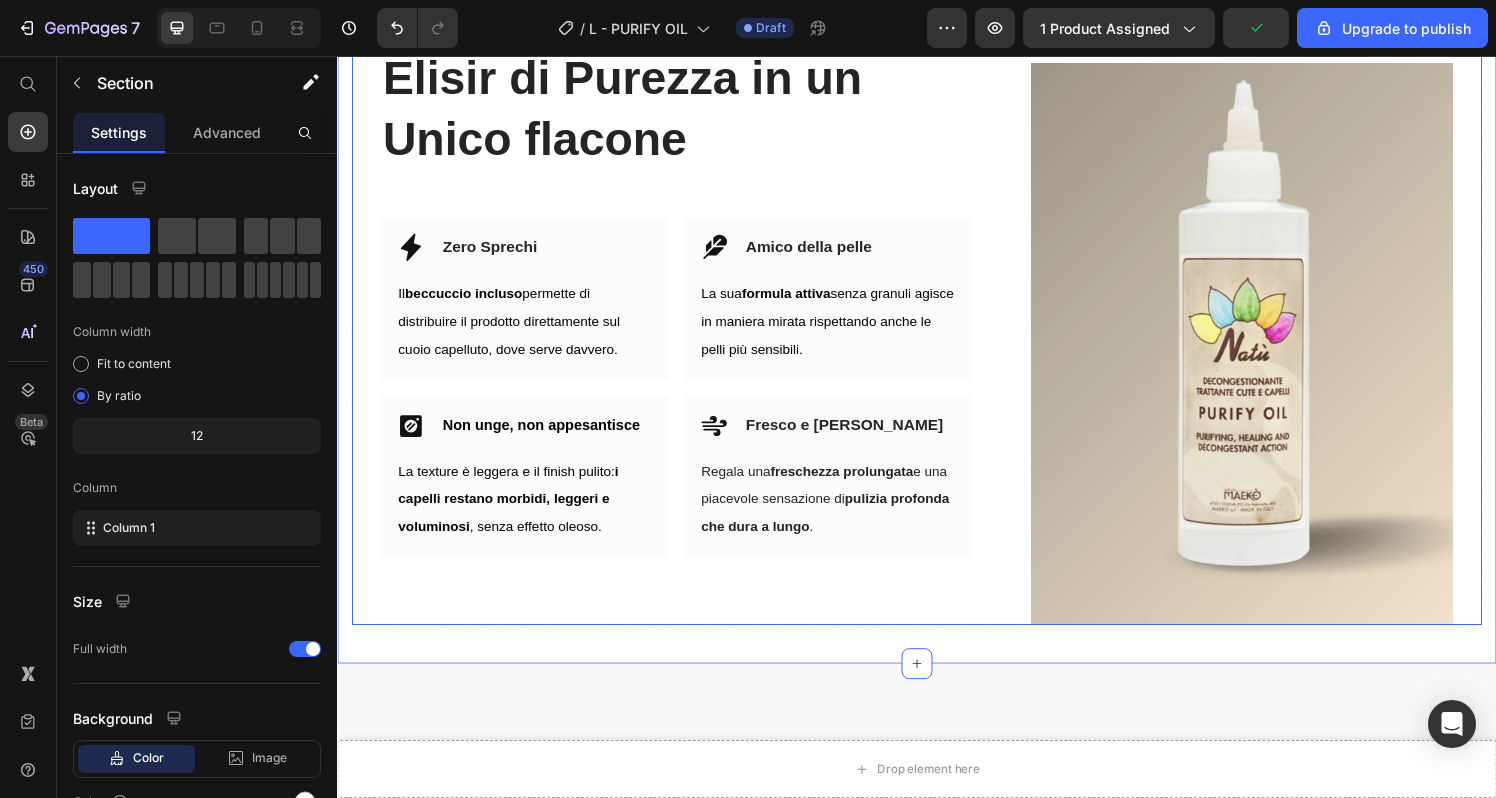 scroll, scrollTop: 3576, scrollLeft: 0, axis: vertical 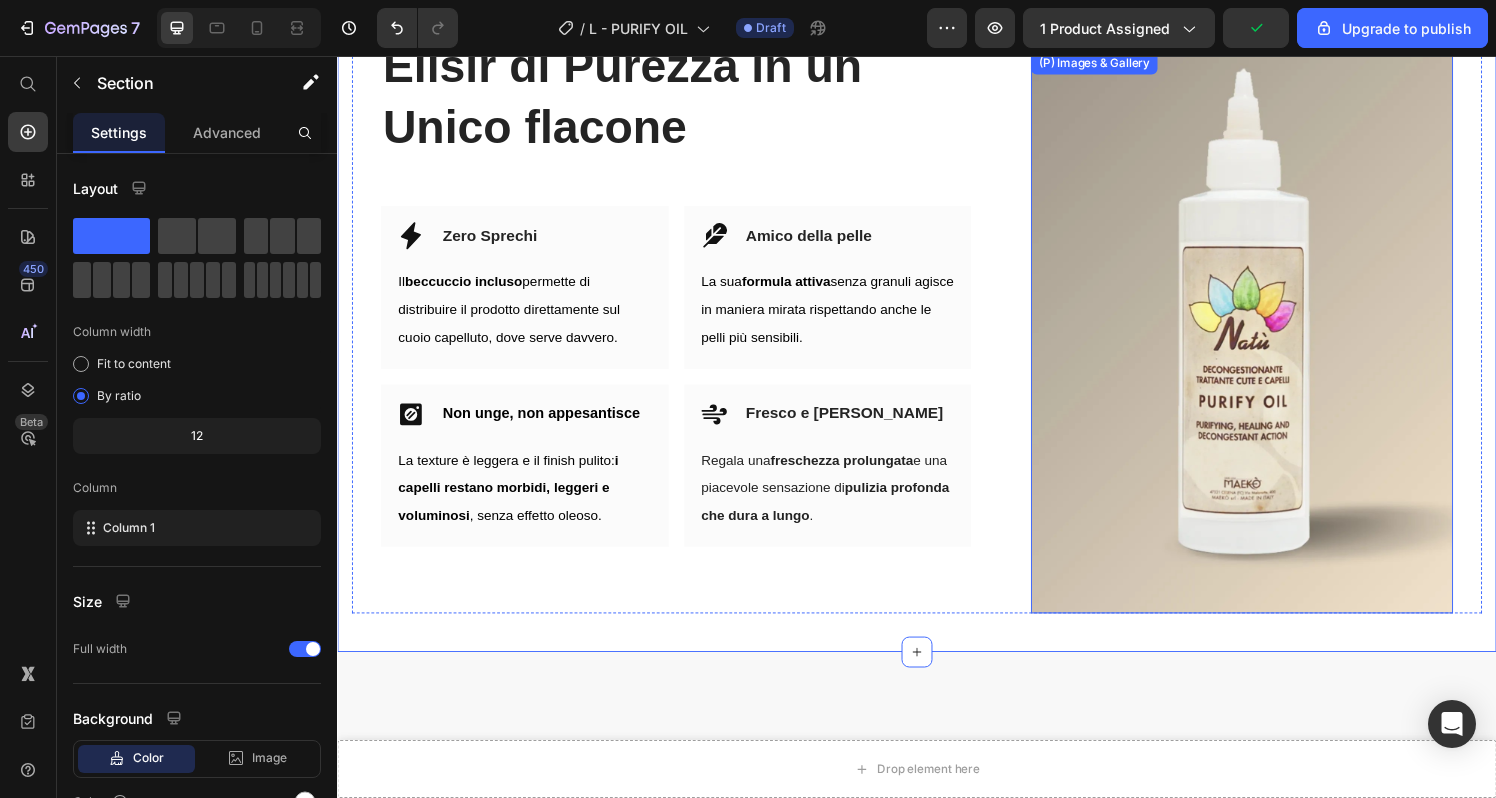 click at bounding box center [1273, 342] 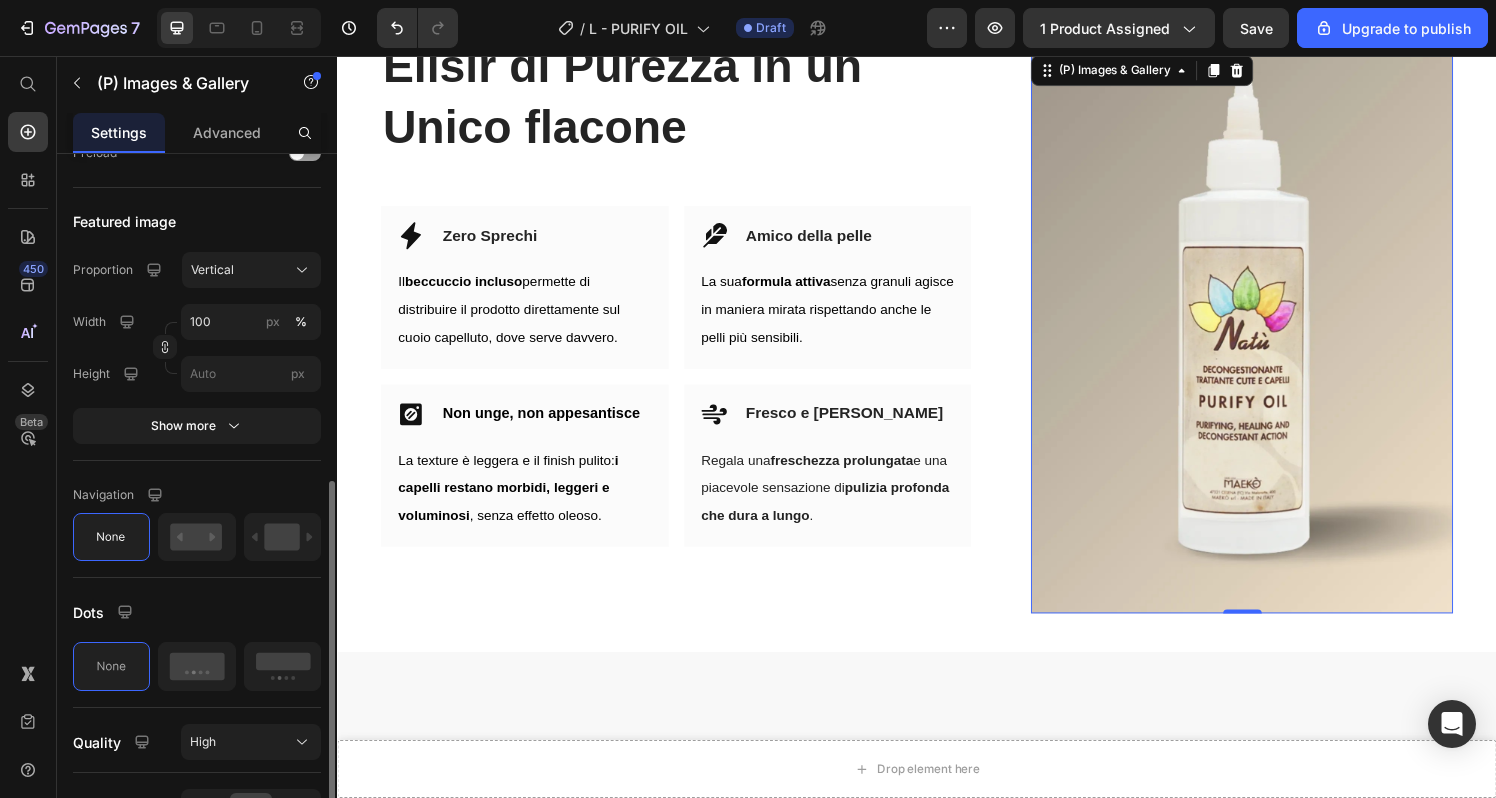 scroll, scrollTop: 641, scrollLeft: 0, axis: vertical 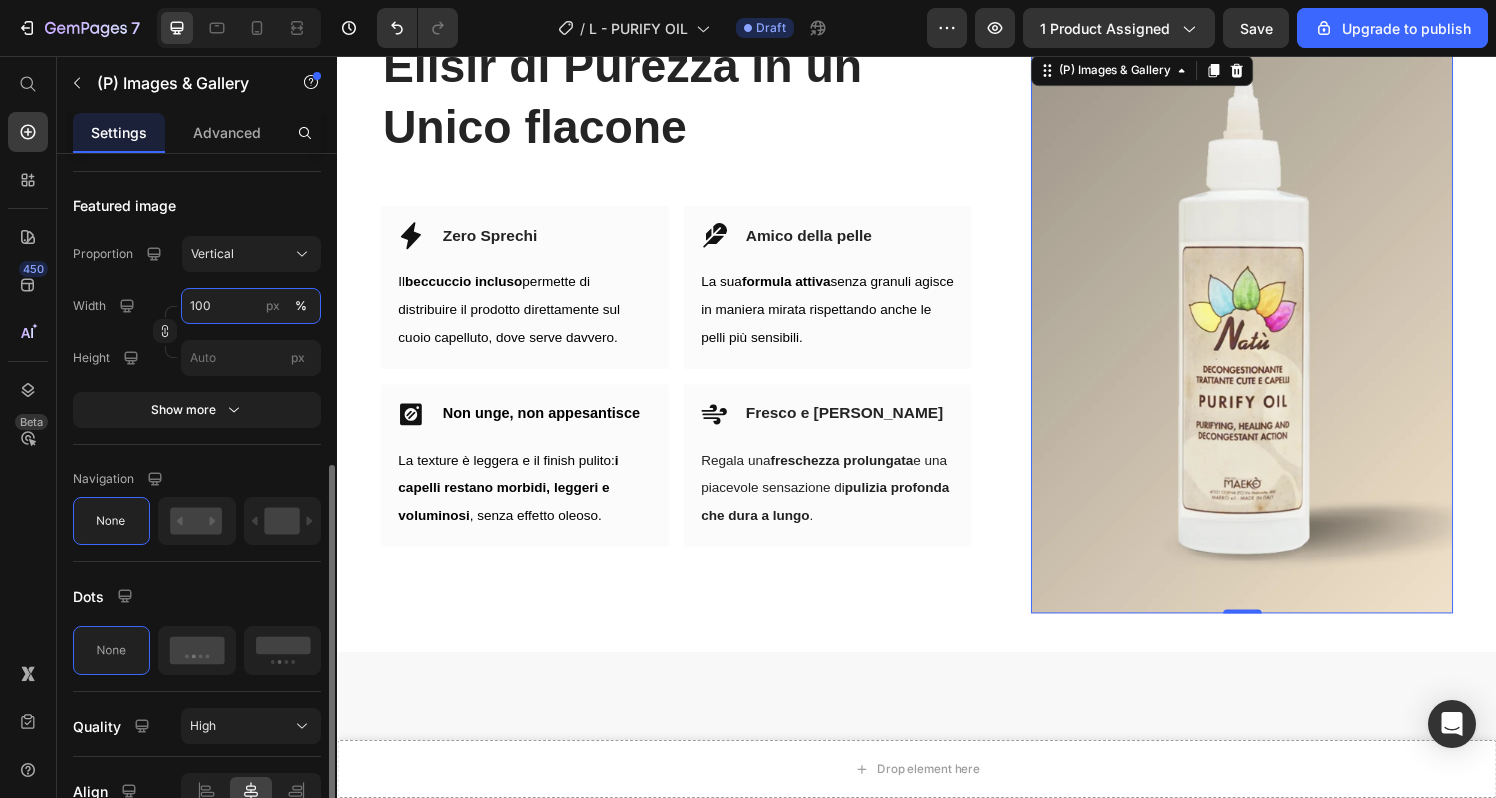 click on "100" at bounding box center [251, 306] 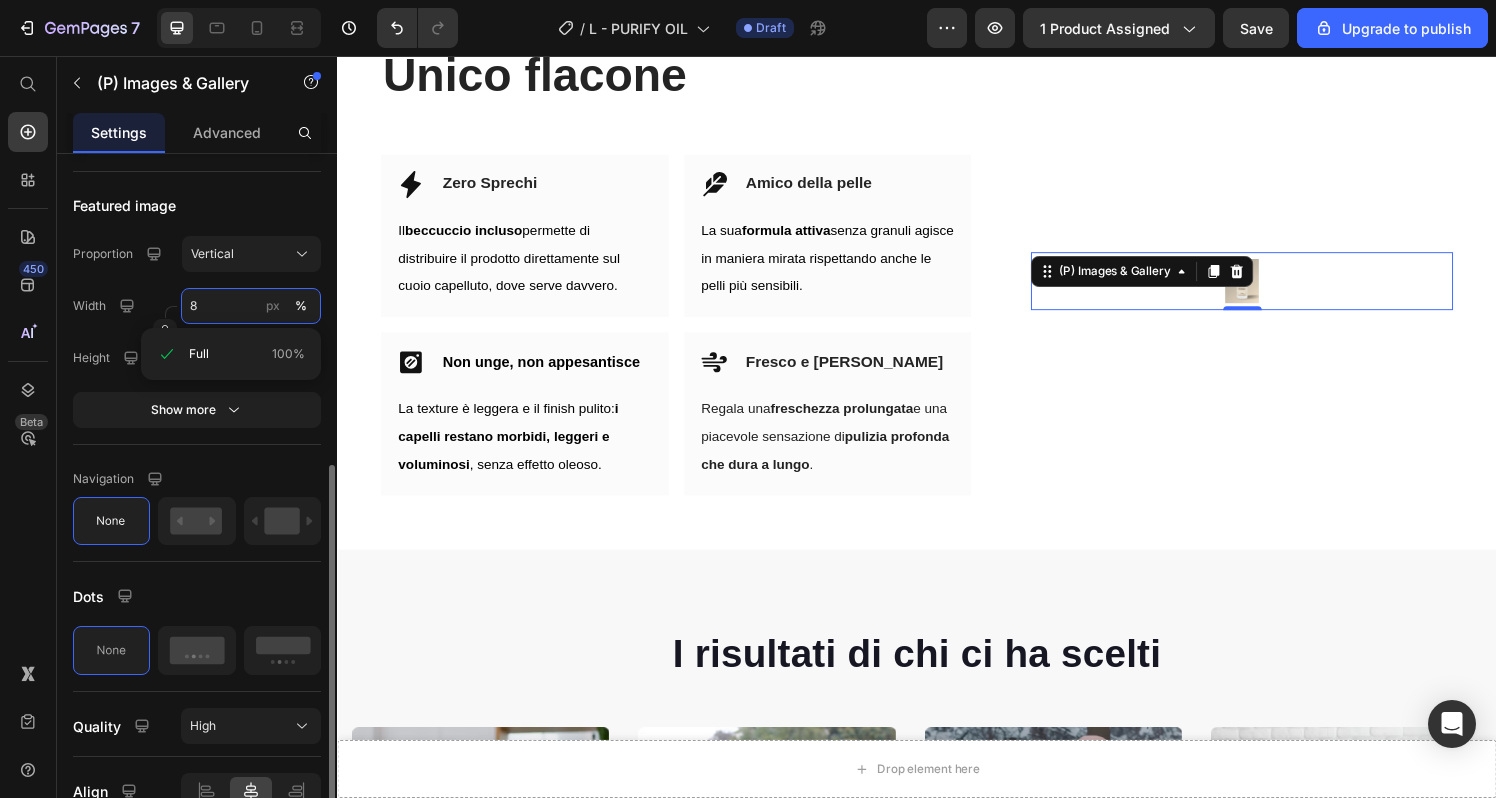 scroll, scrollTop: 3530, scrollLeft: 0, axis: vertical 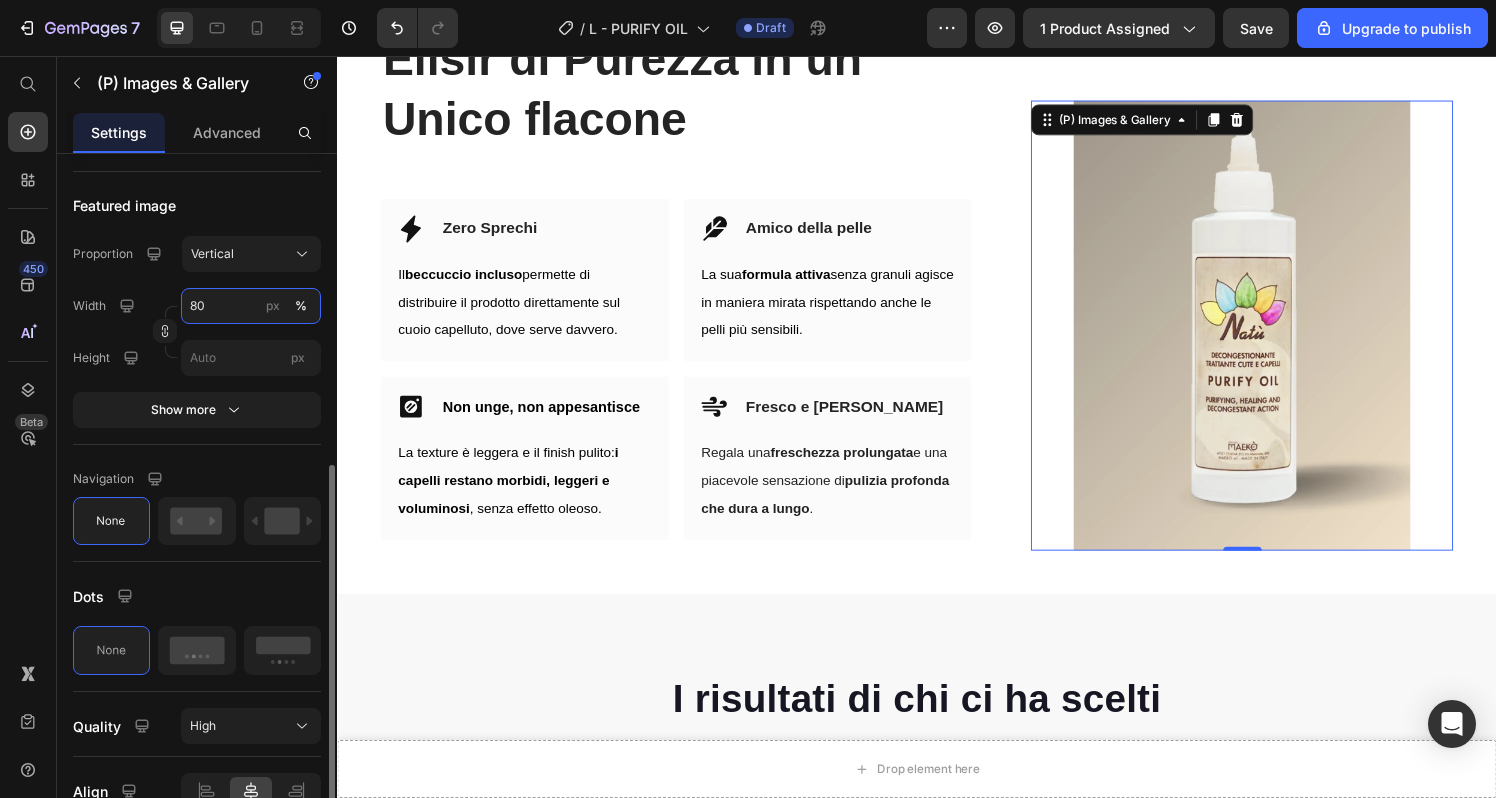 type on "8" 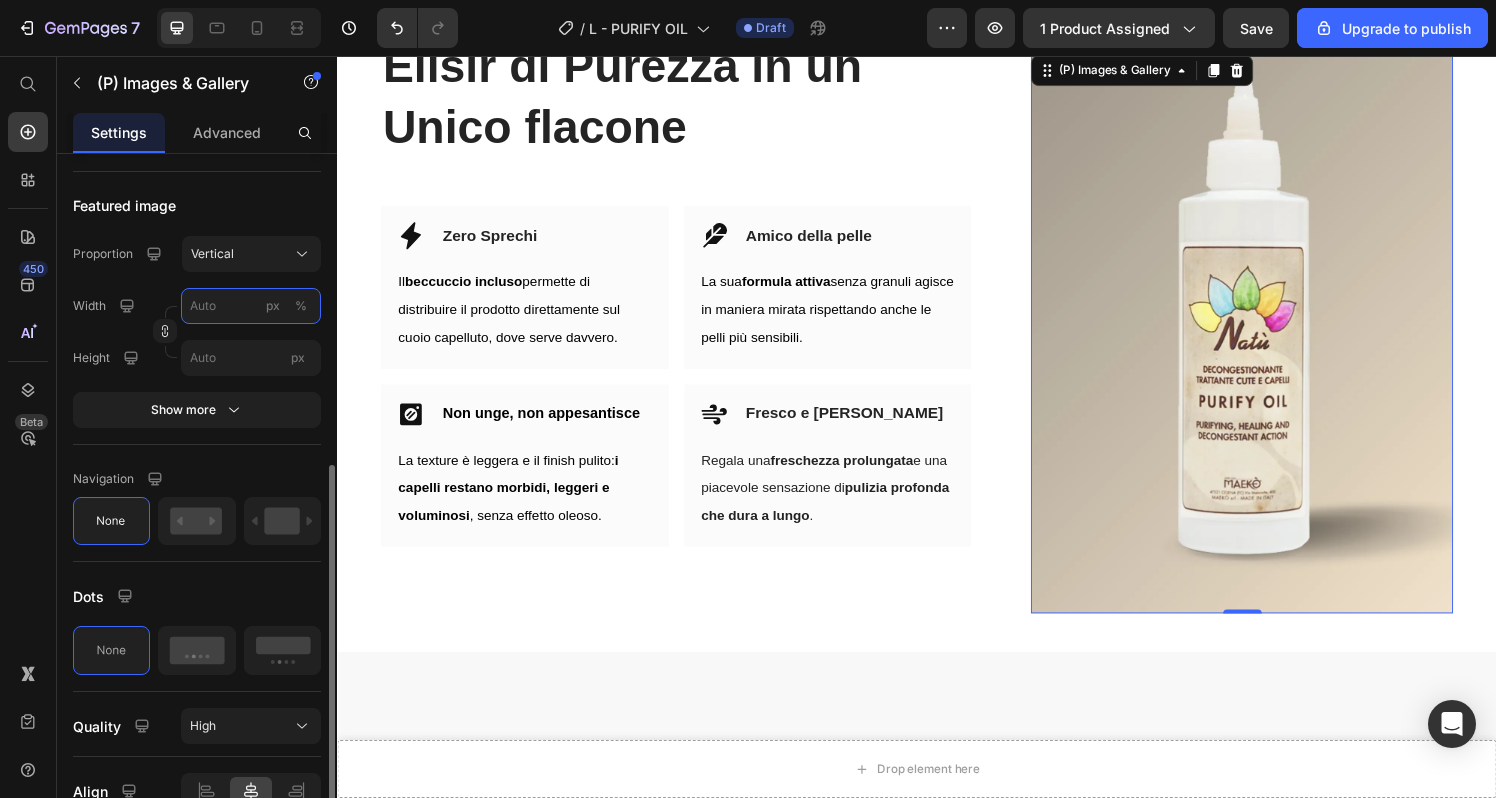 type on "9" 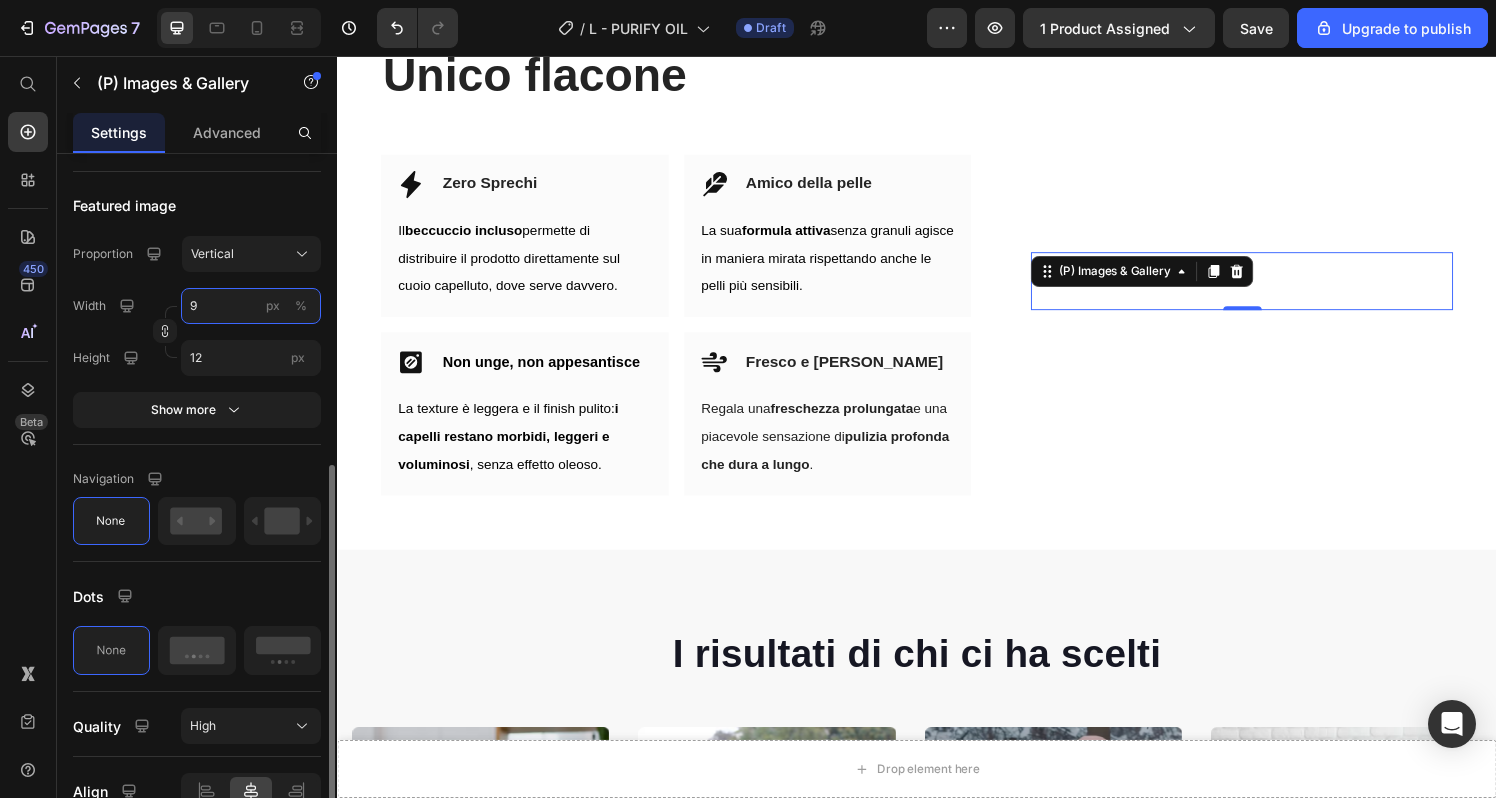 scroll, scrollTop: 3530, scrollLeft: 0, axis: vertical 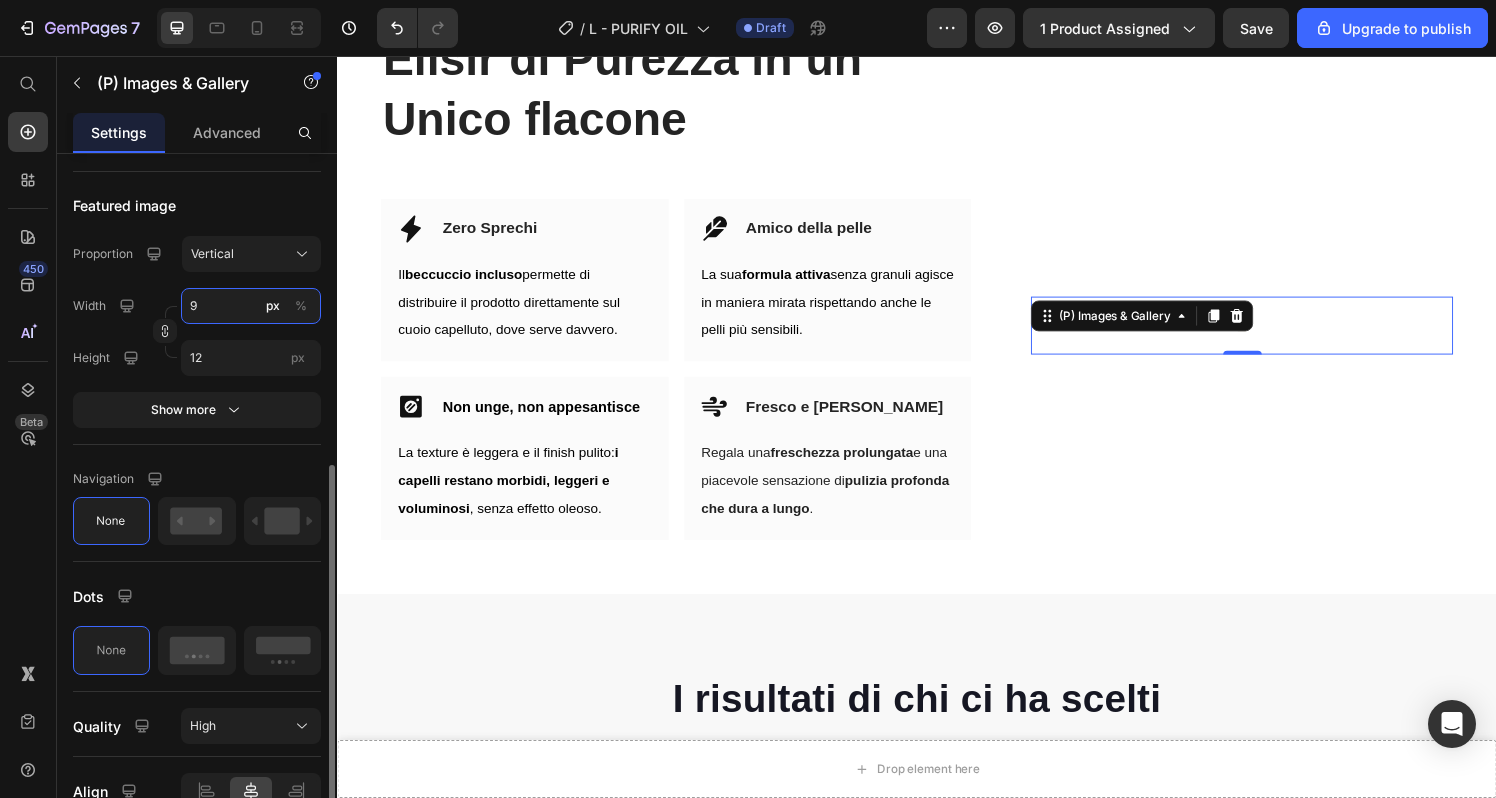 type on "90" 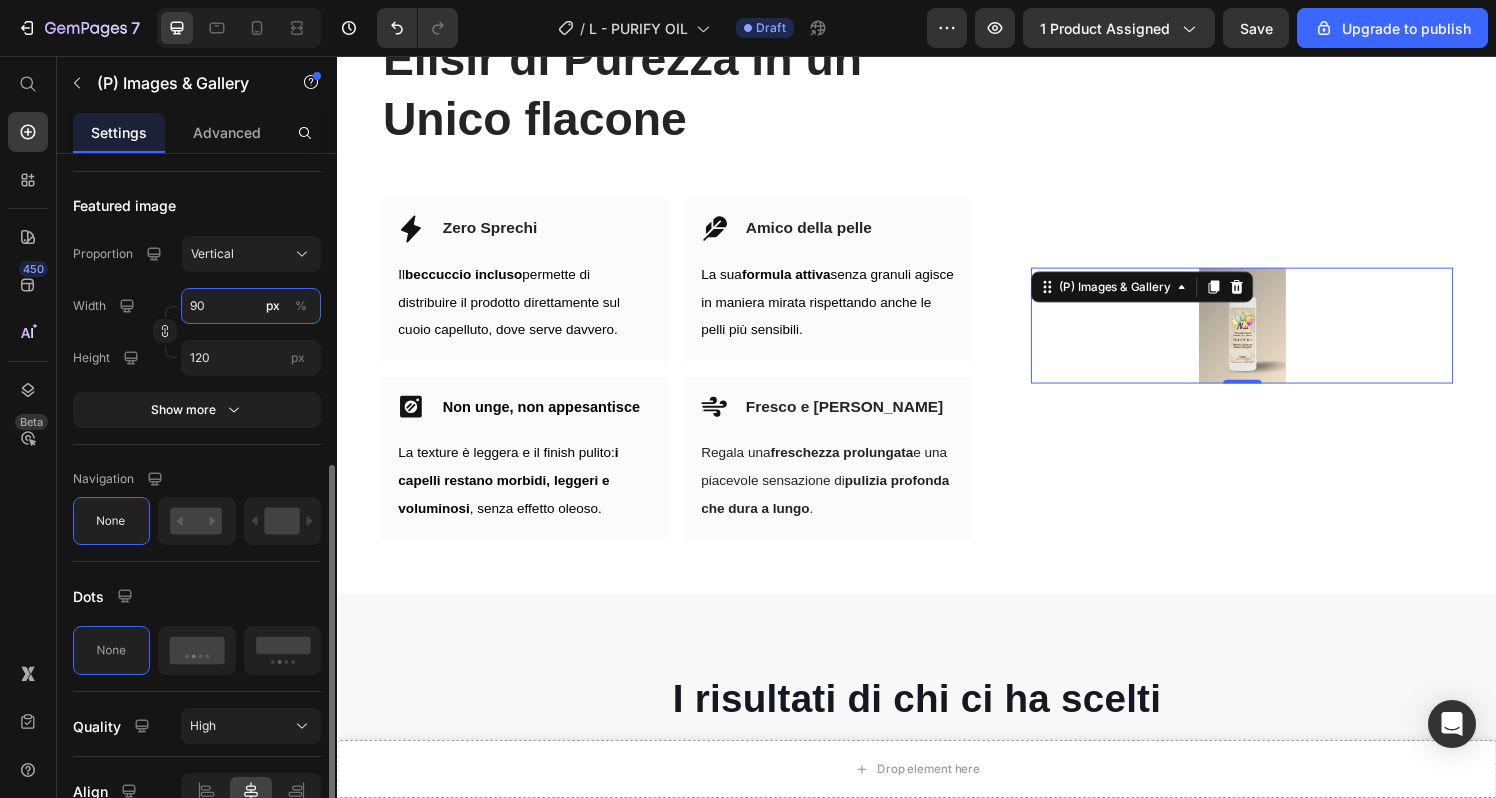 type on "90" 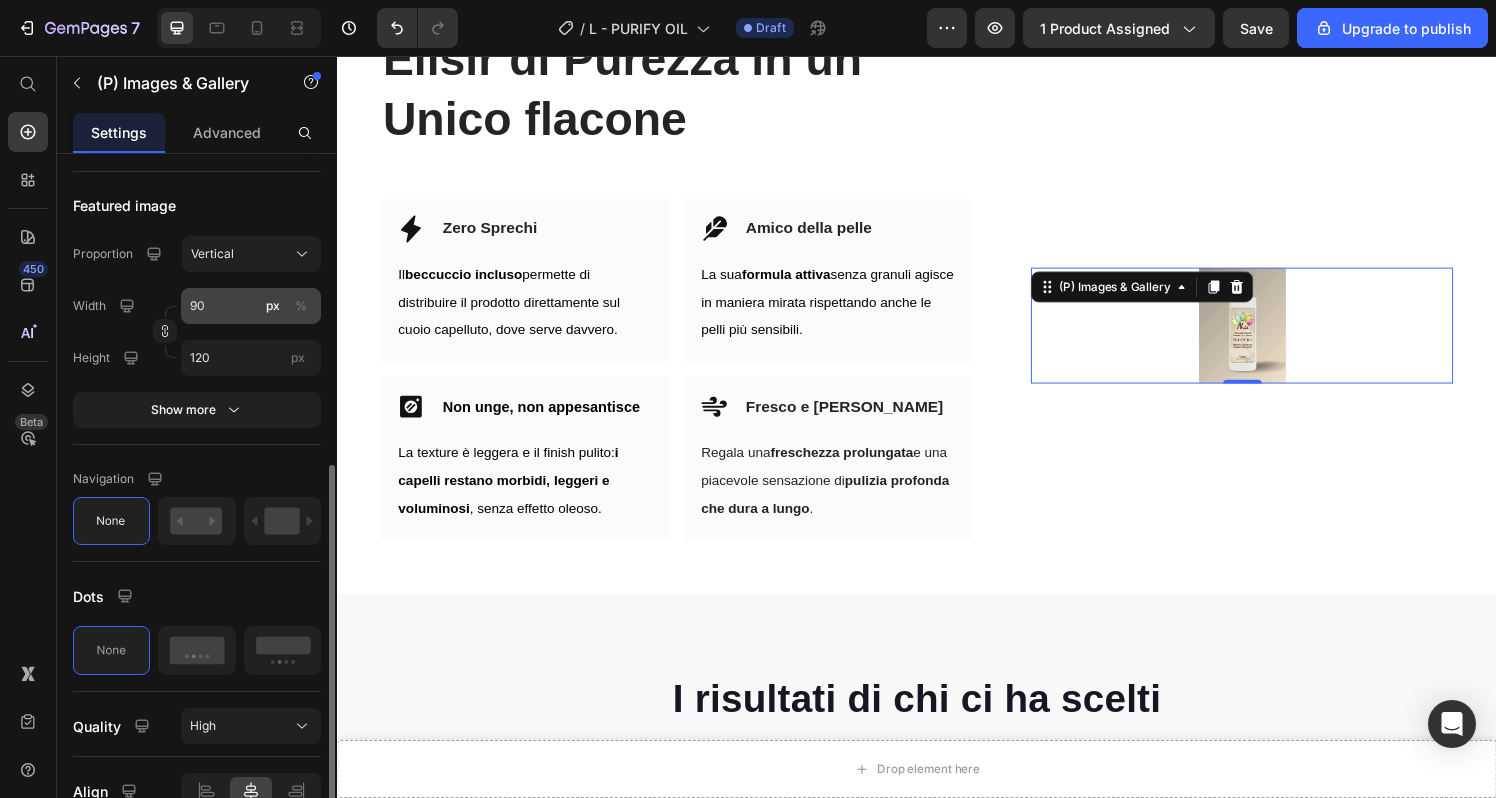click on "%" at bounding box center (301, 306) 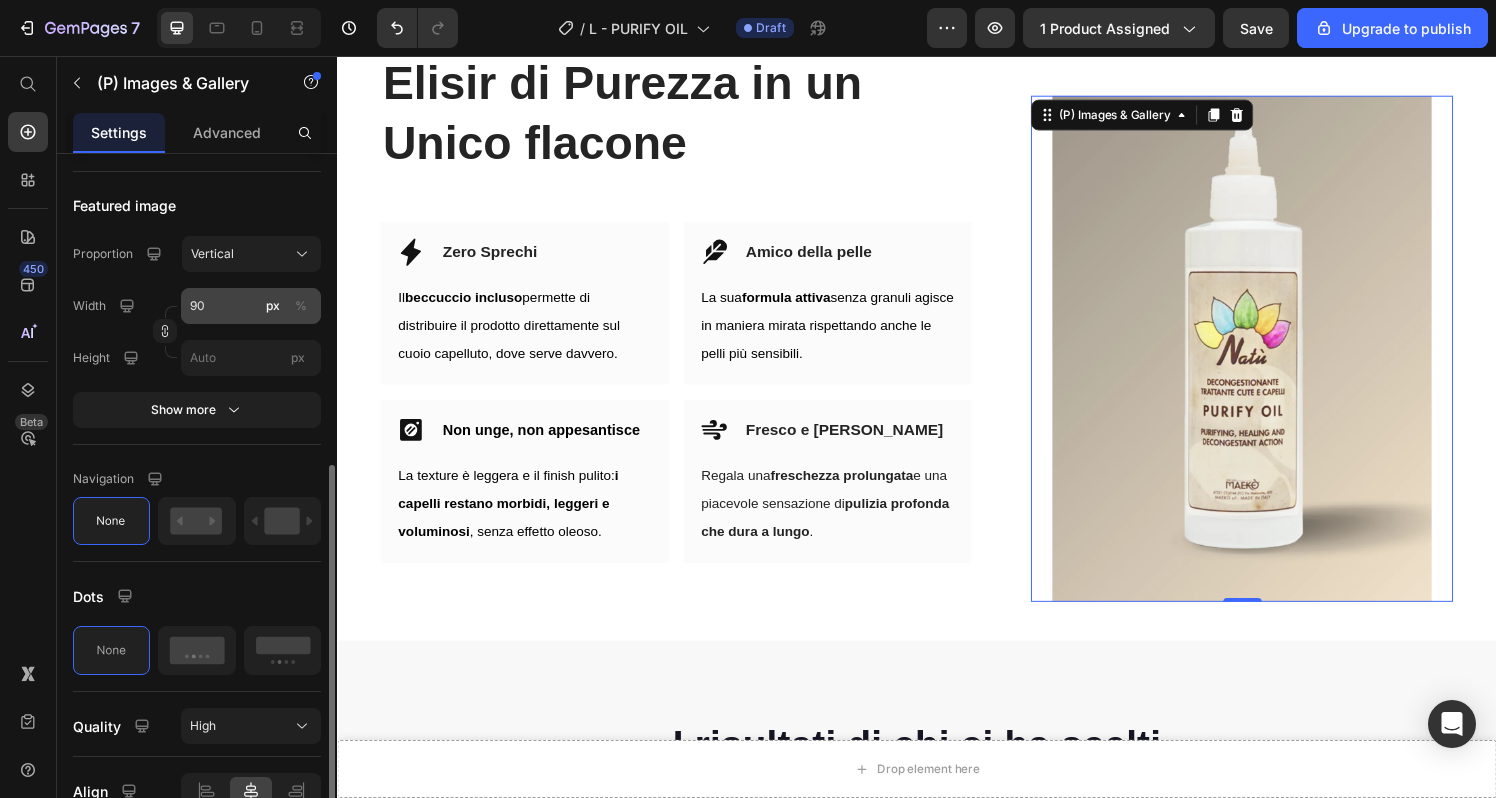 scroll, scrollTop: 3548, scrollLeft: 0, axis: vertical 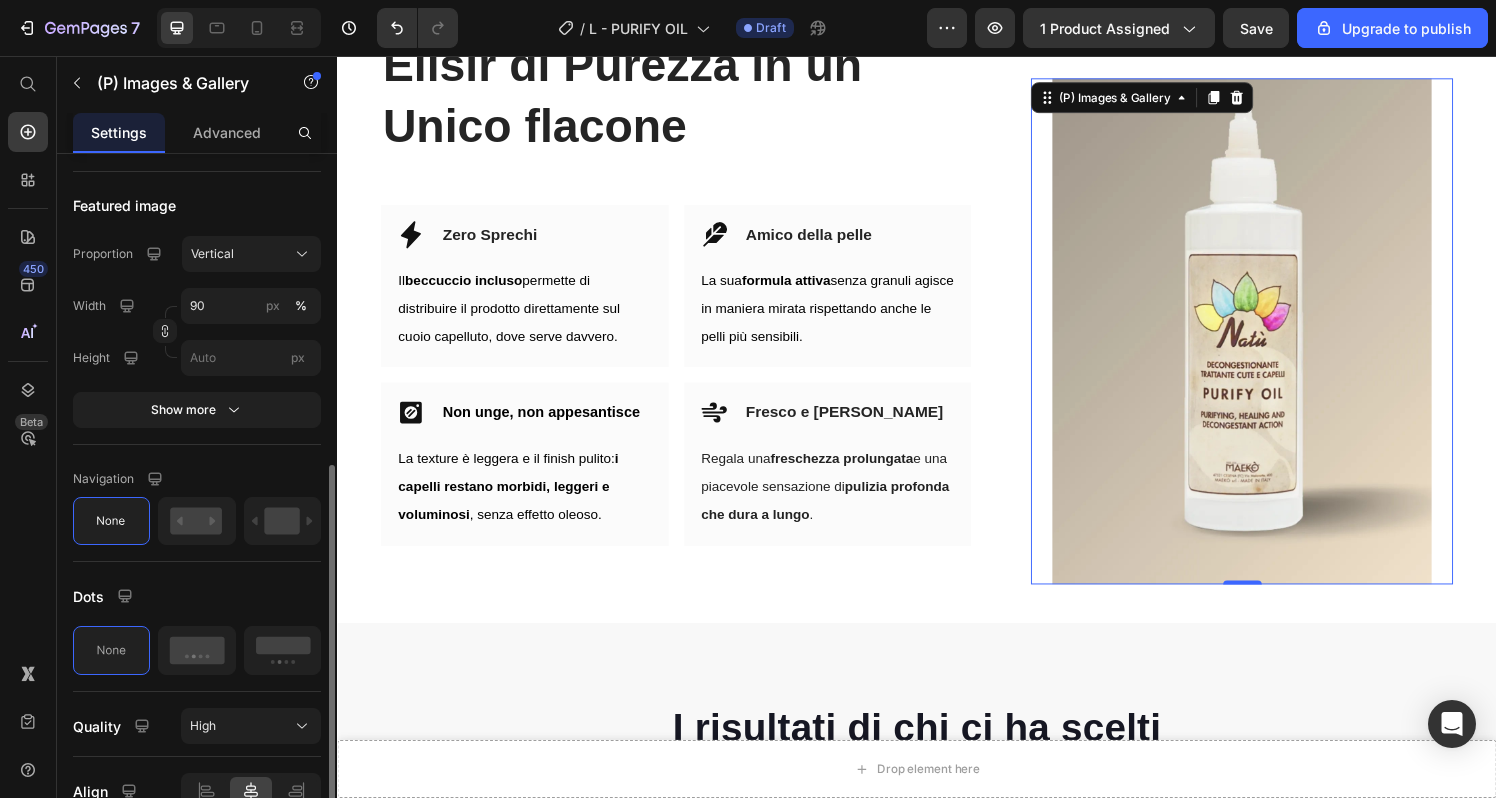 click on "Navigation" at bounding box center [197, 479] 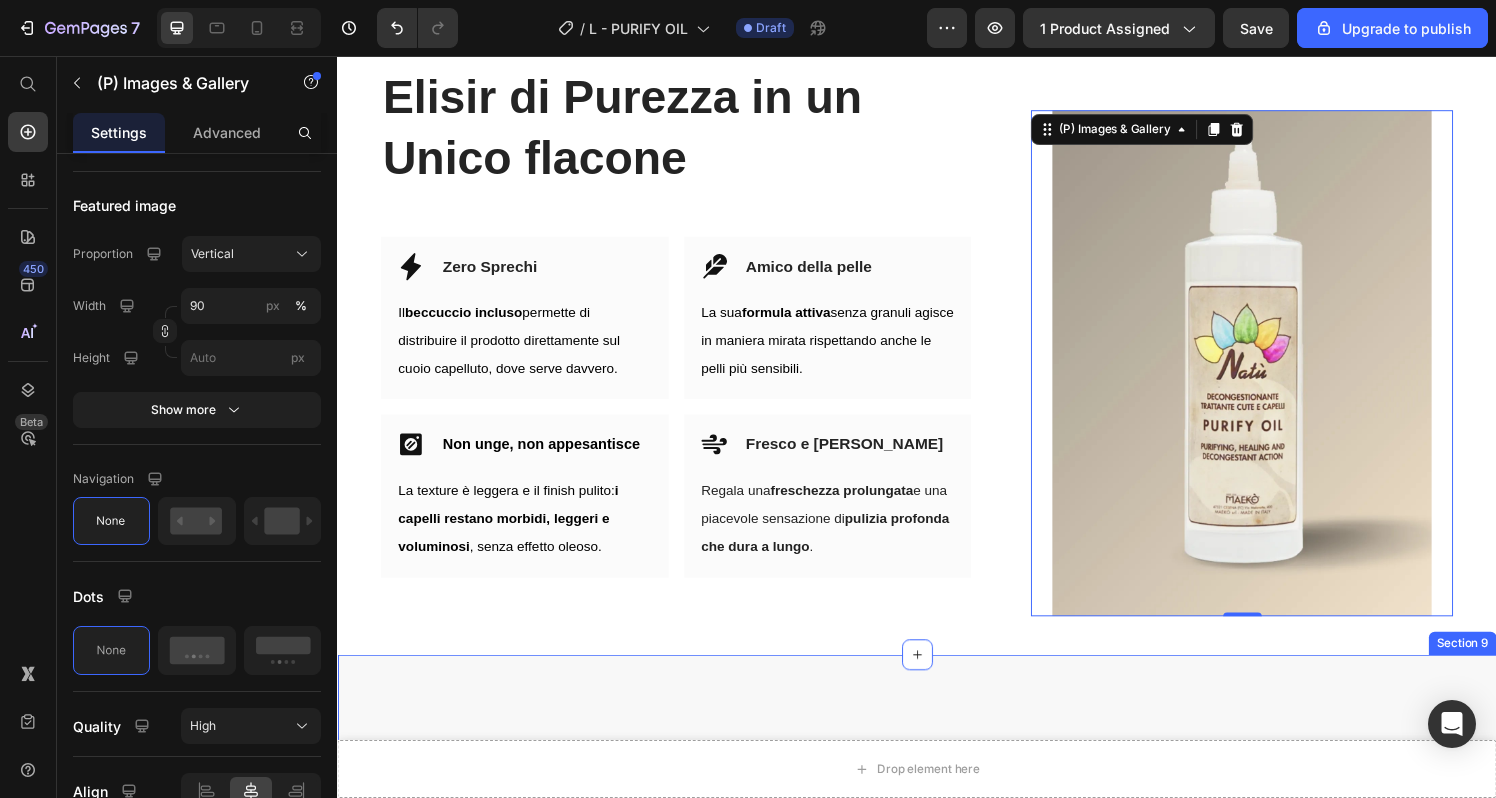 scroll, scrollTop: 3531, scrollLeft: 0, axis: vertical 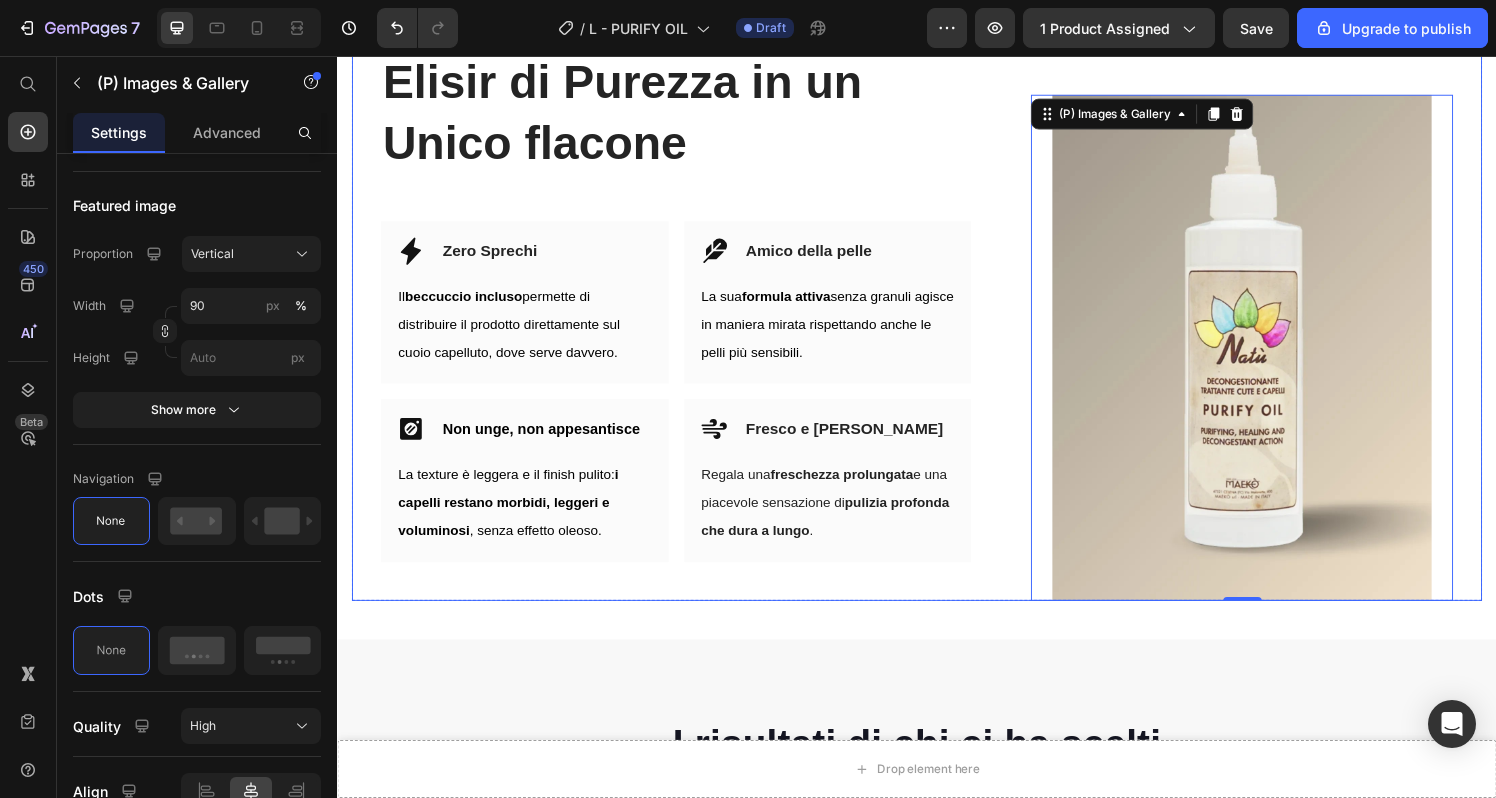 click on "Elisir di Purezza in un Unico flacone Heading Row
Icon Zero Sprechi Heading Row Il  beccuccio incluso  permette di distribuire il prodotto direttamente sul cuoio capelluto, dove serve davvero. Text block Row
Icon Amico della pelle Heading Row La sua  formula attiva  senza granuli agisce in maniera mirata rispettando anche le pelli più sensibili. Text block Row Row
Icon Non unge, non appesantisce Heading Row La texture è leggera e il finish pulito:  i capelli restano morbidi, leggeri e voluminosi , senza effetto oleoso. Text block Row
Icon Fresco e Piacevole Heading Row Regala una  freschezza prolungata  e una piacevole sensazione di  pulizia profonda che dura a lungo . Text block Row Row" at bounding box center [687, 323] 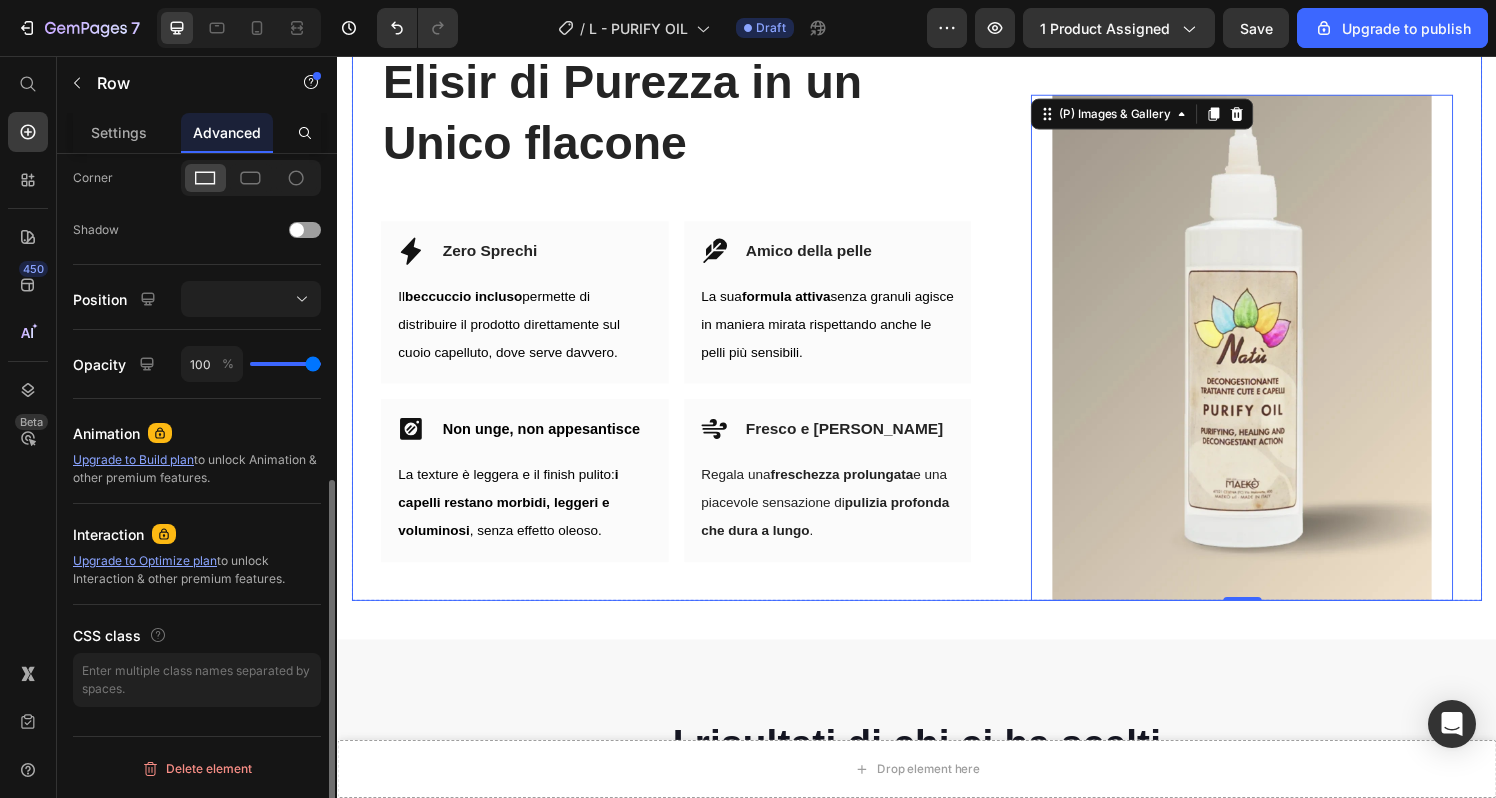 scroll, scrollTop: 0, scrollLeft: 0, axis: both 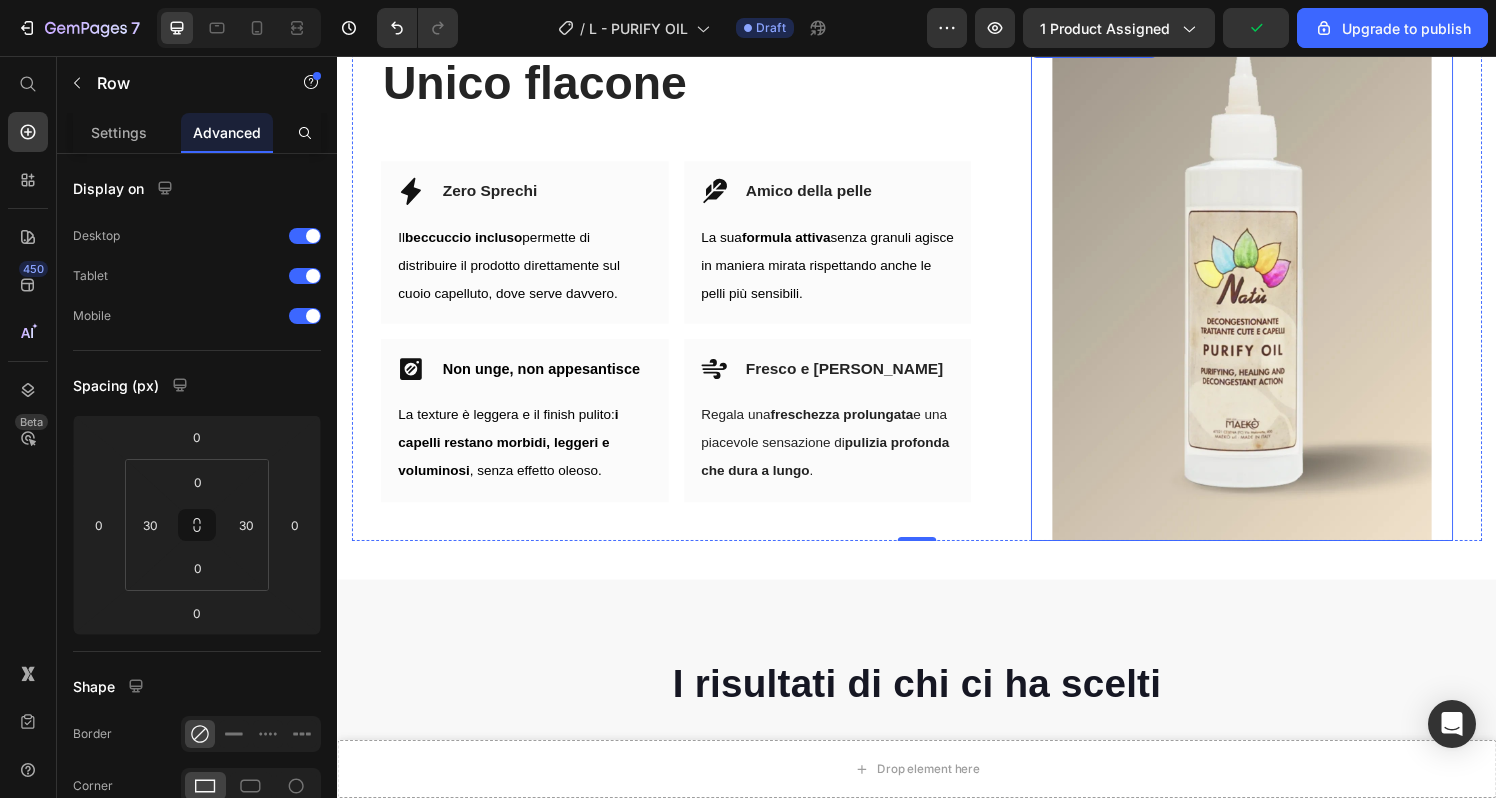 click at bounding box center [1273, 296] 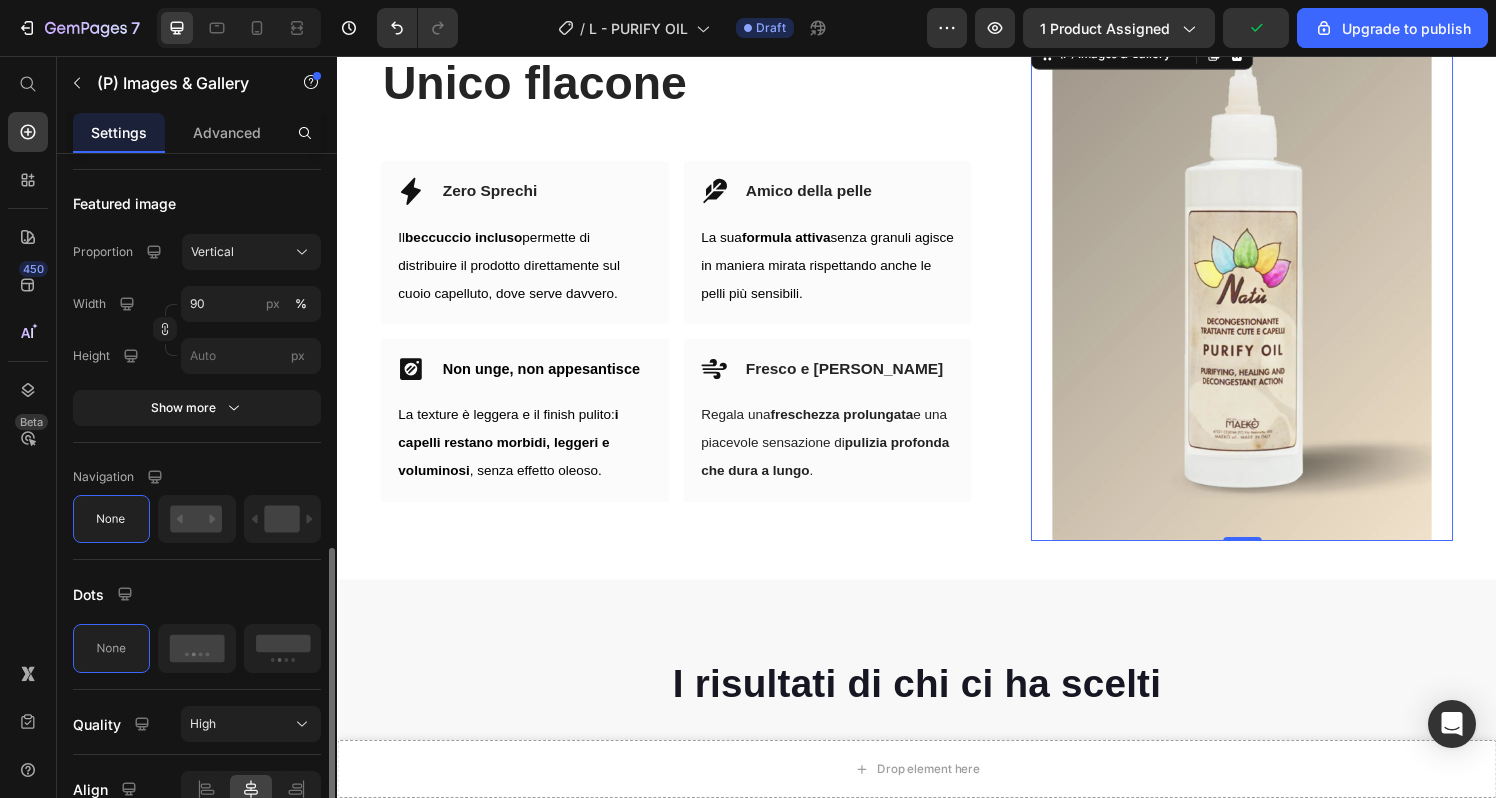 scroll, scrollTop: 743, scrollLeft: 0, axis: vertical 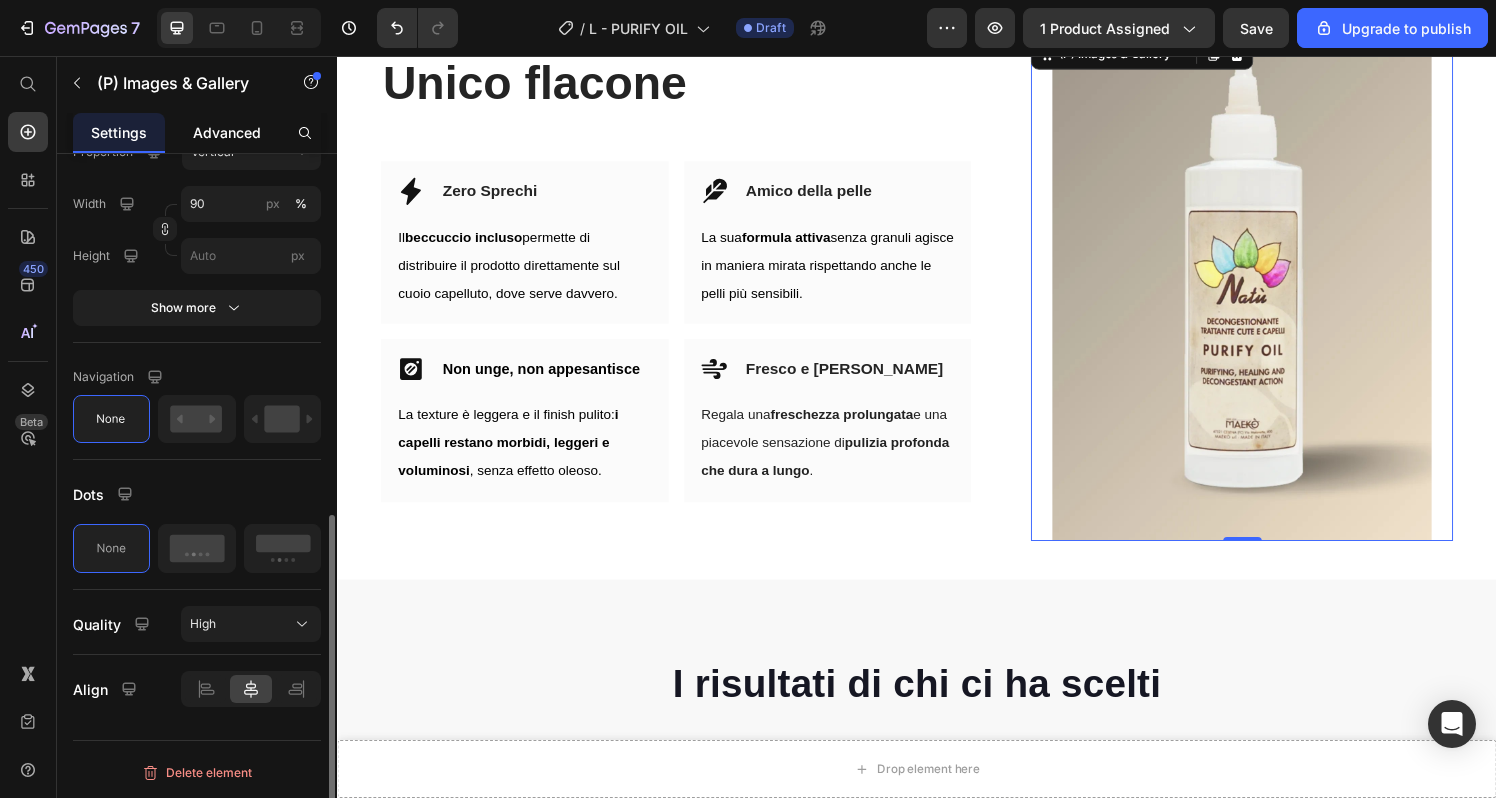 click on "Advanced" 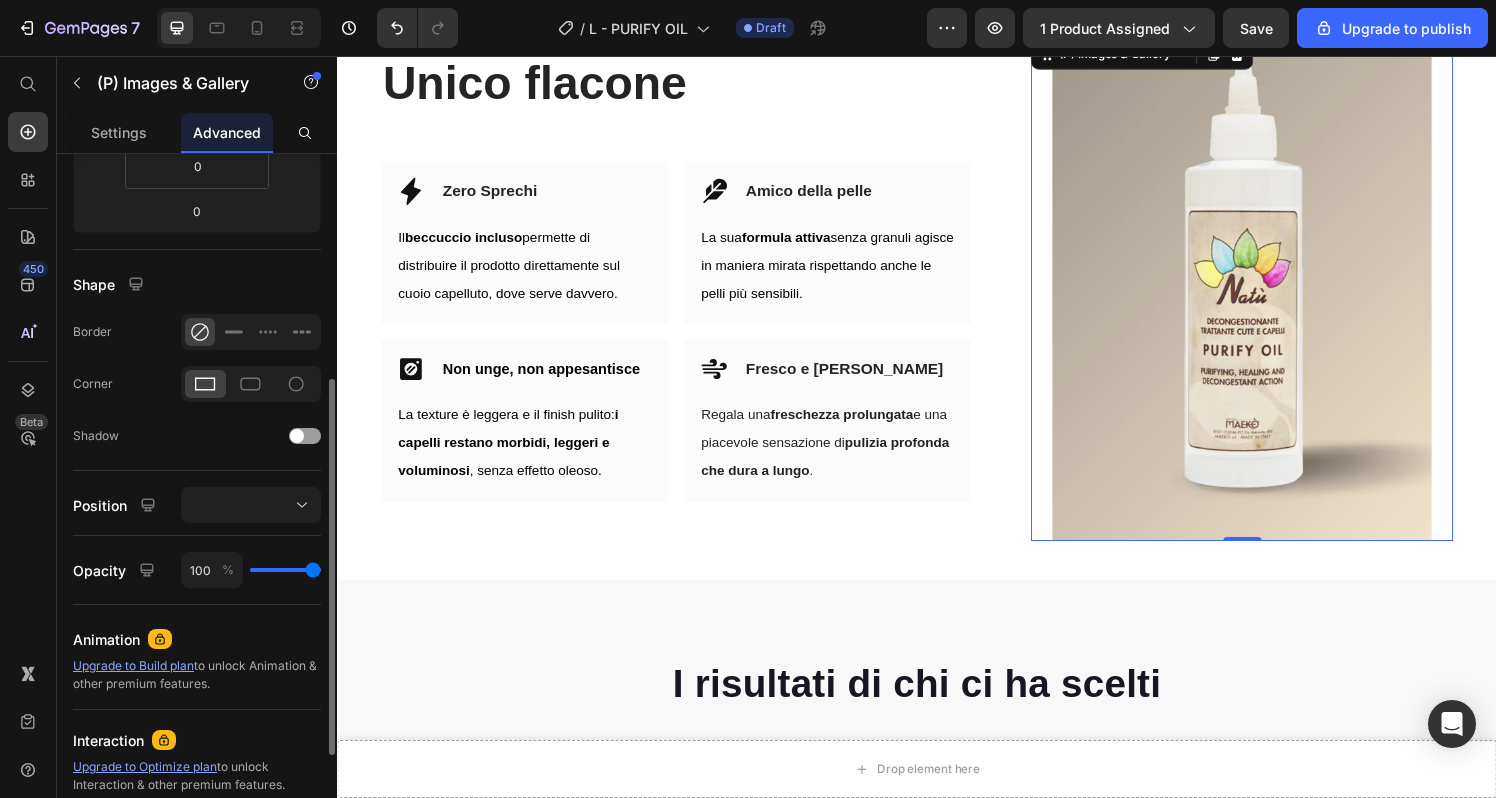 scroll, scrollTop: 410, scrollLeft: 0, axis: vertical 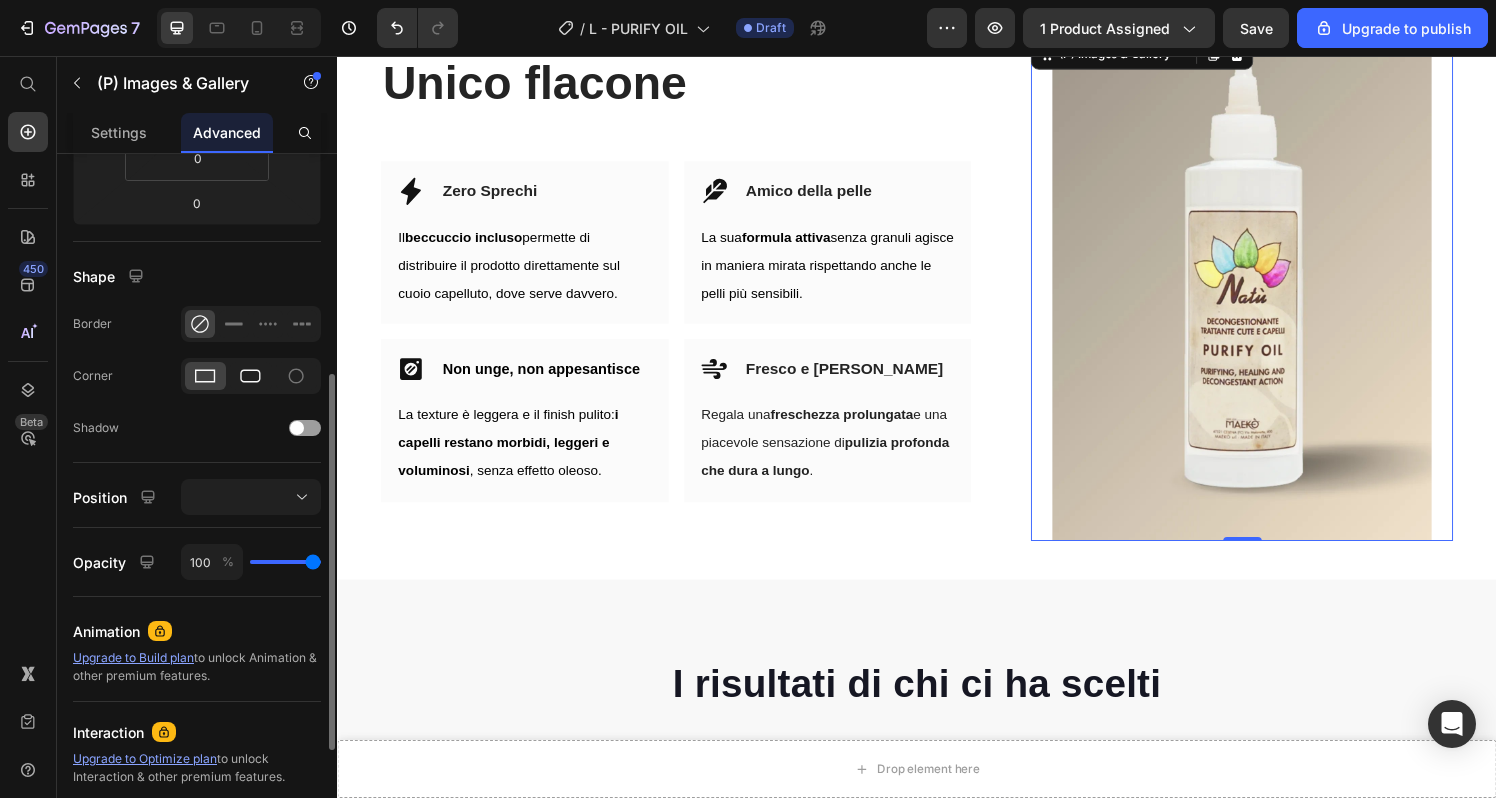 click 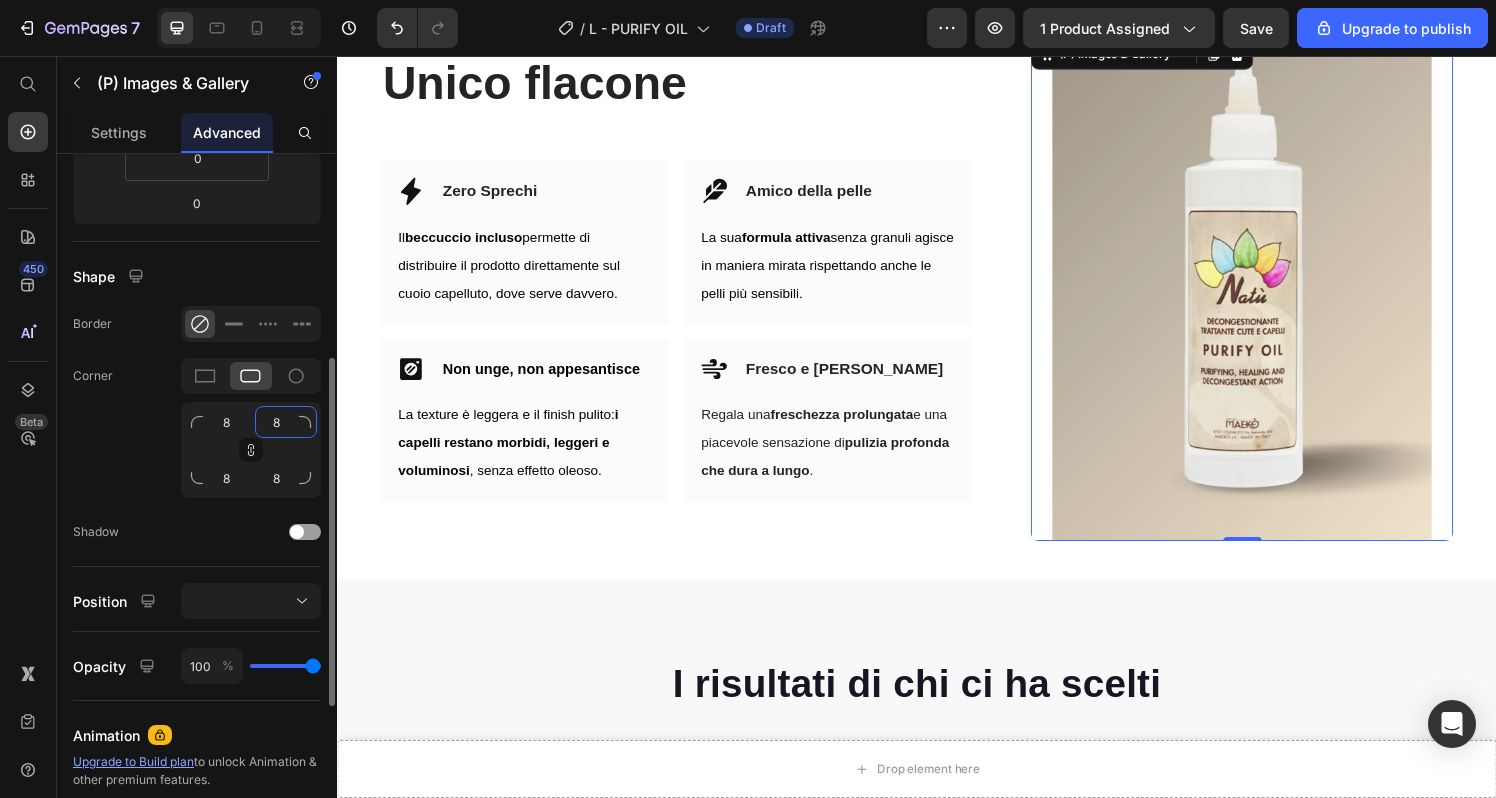 click on "8" 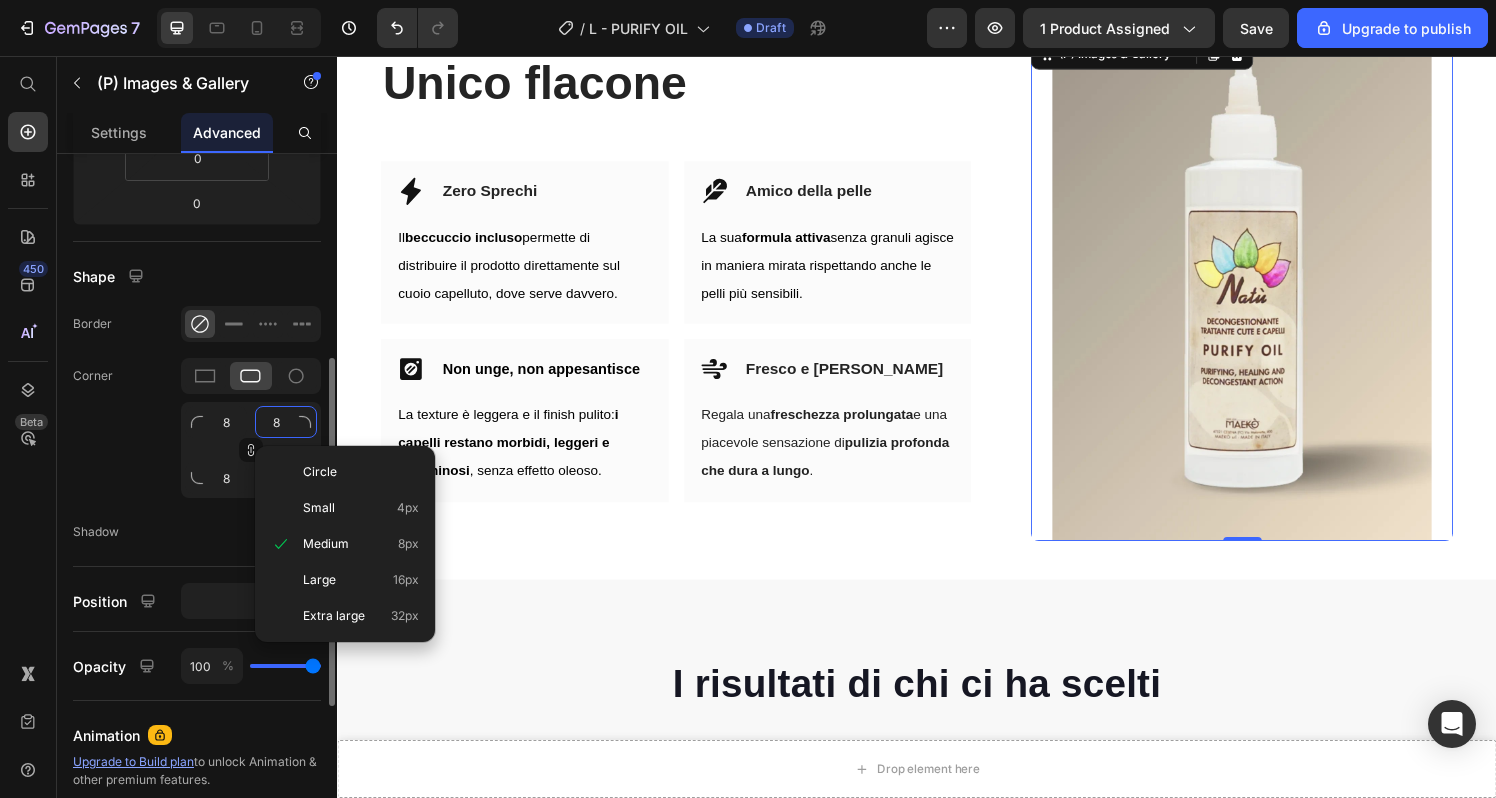 type on "1" 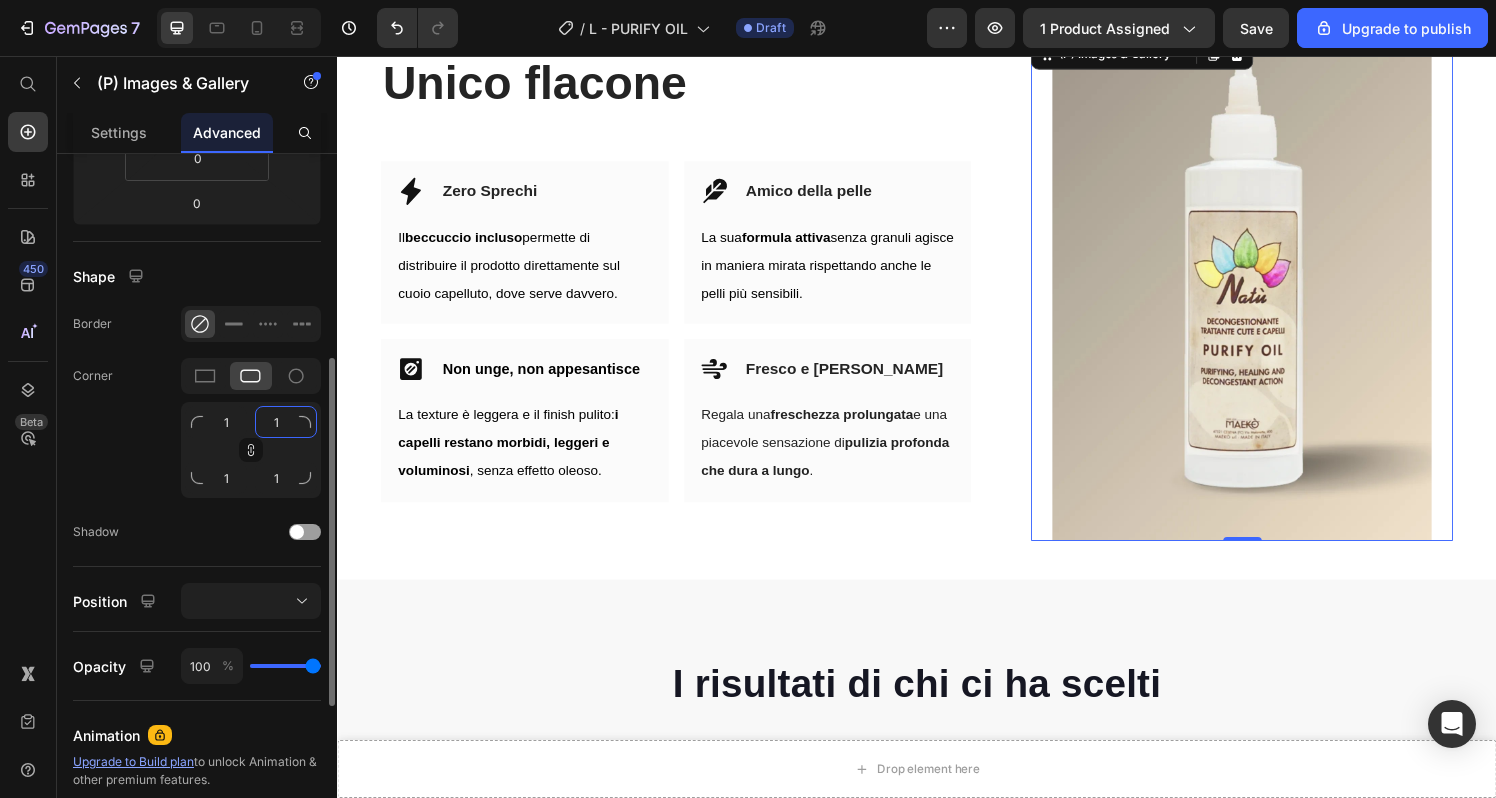 type on "13" 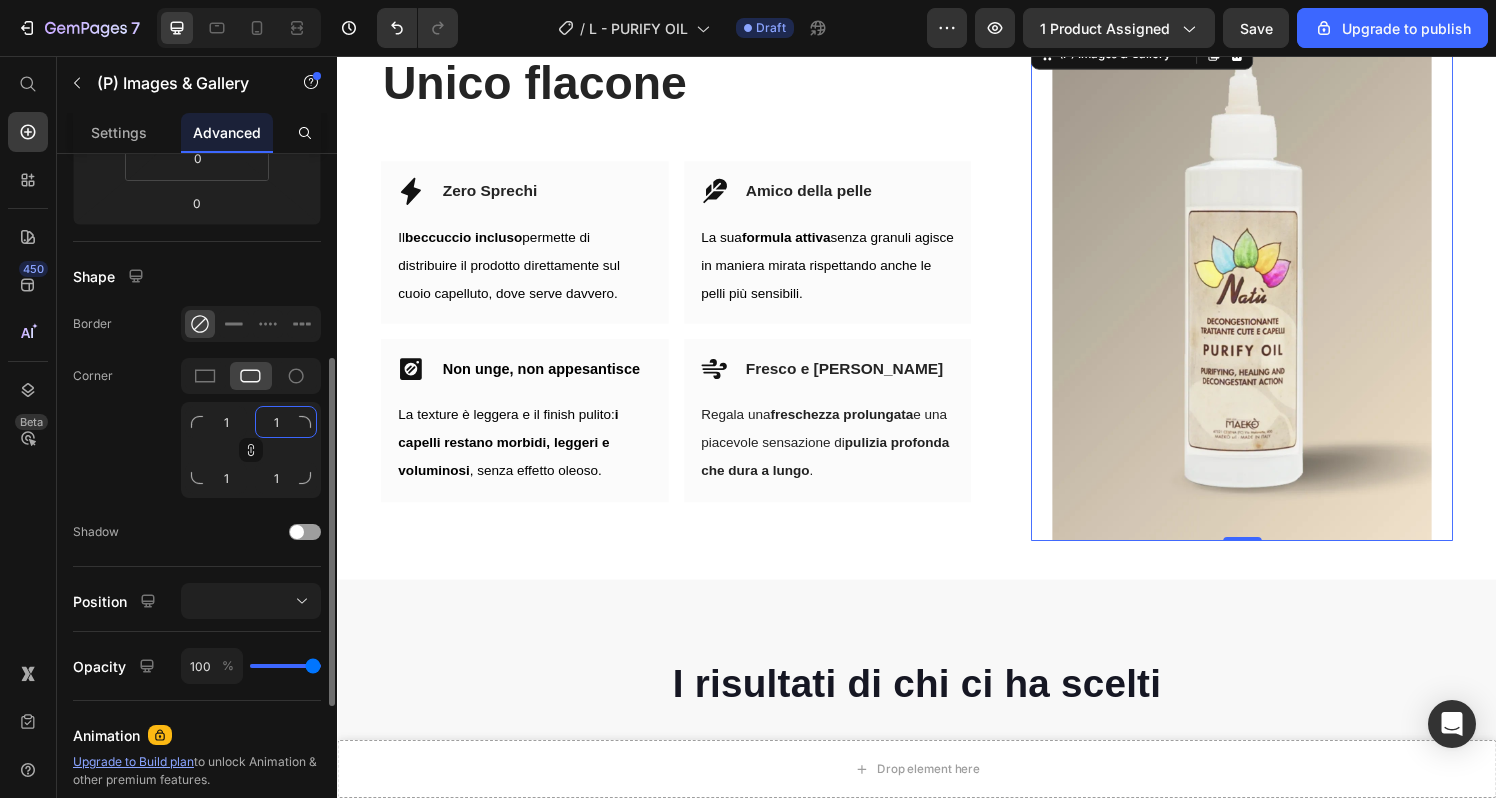 type on "13" 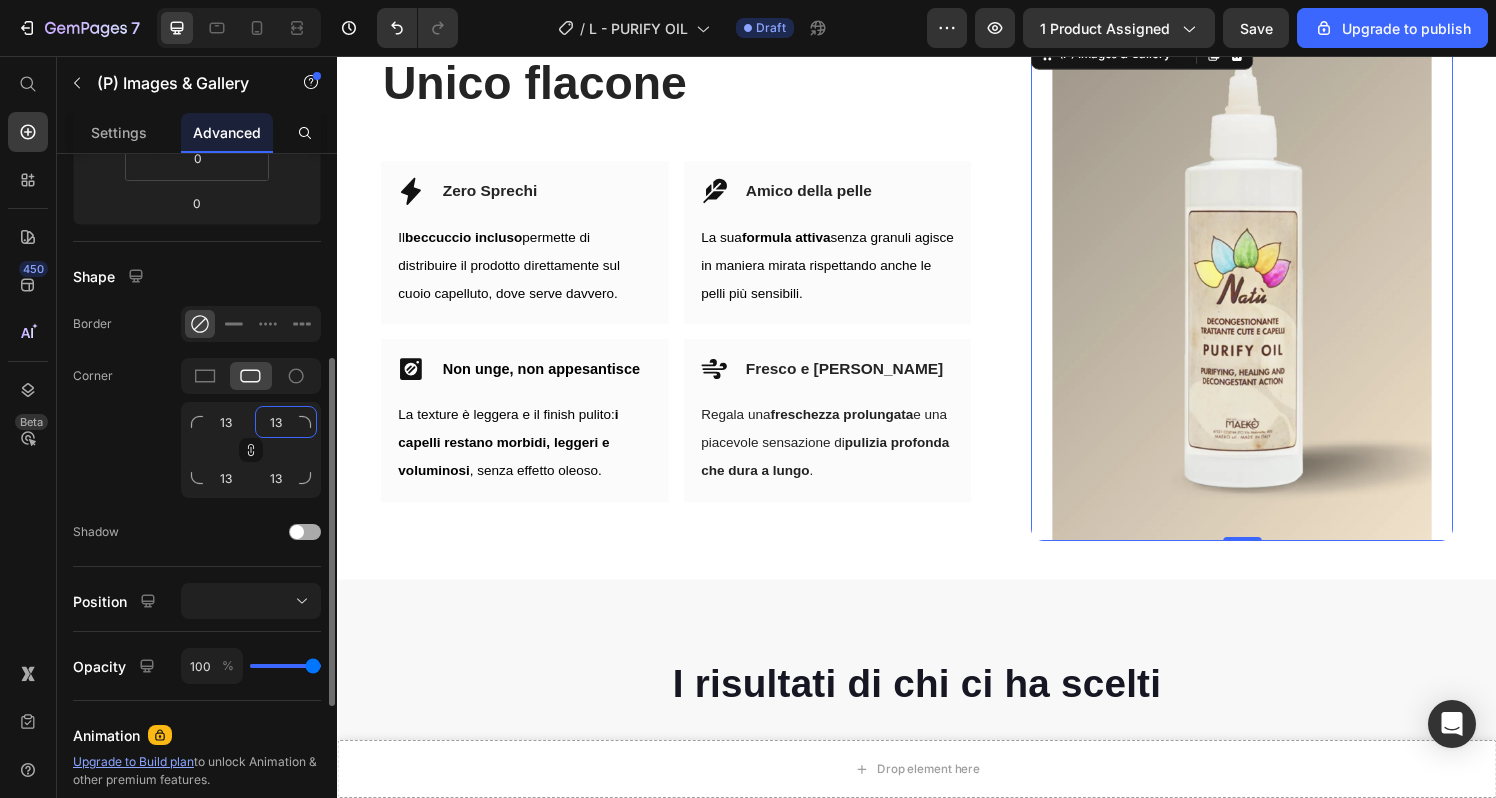 type on "13" 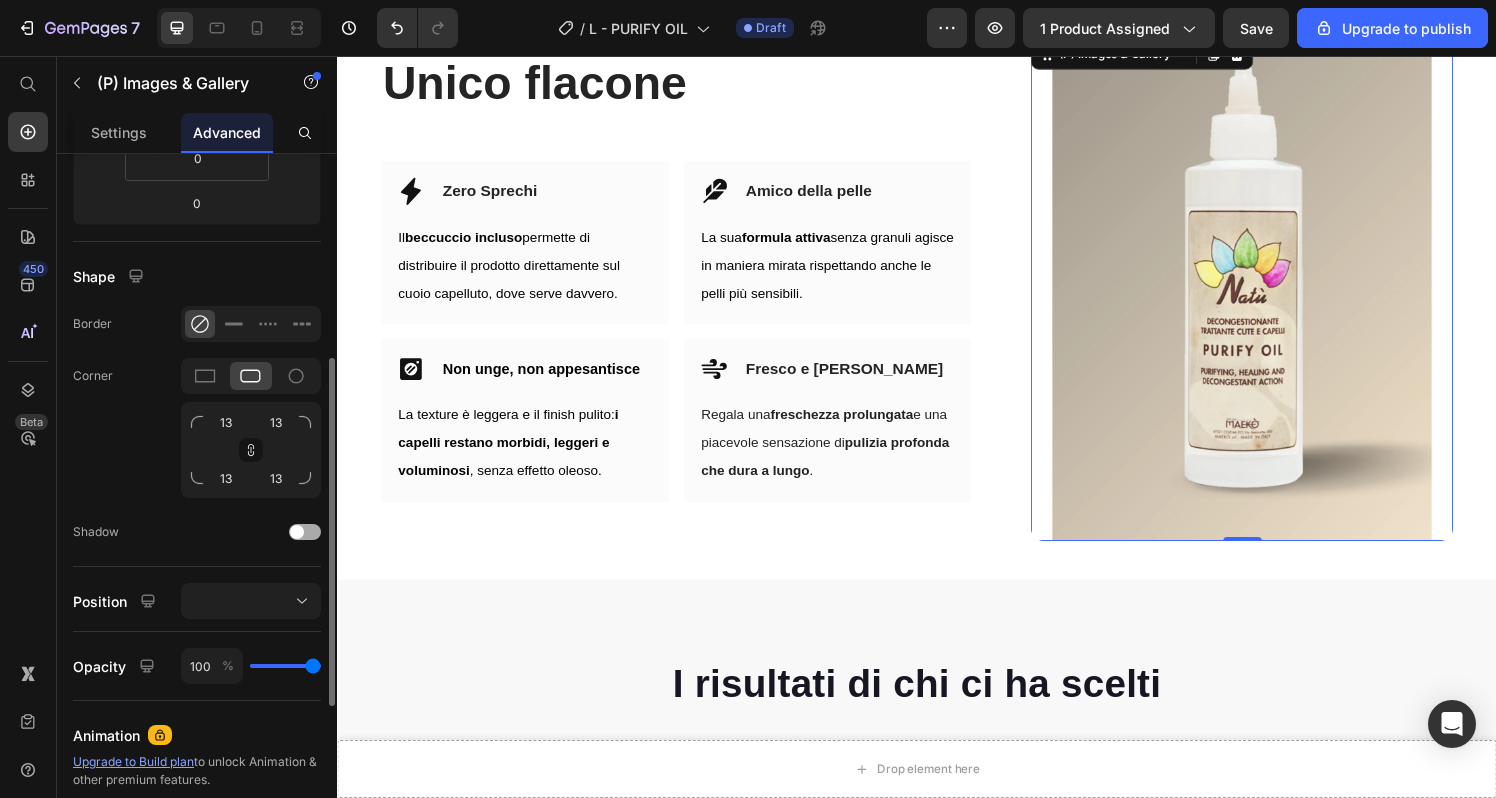 click on "Shadow" 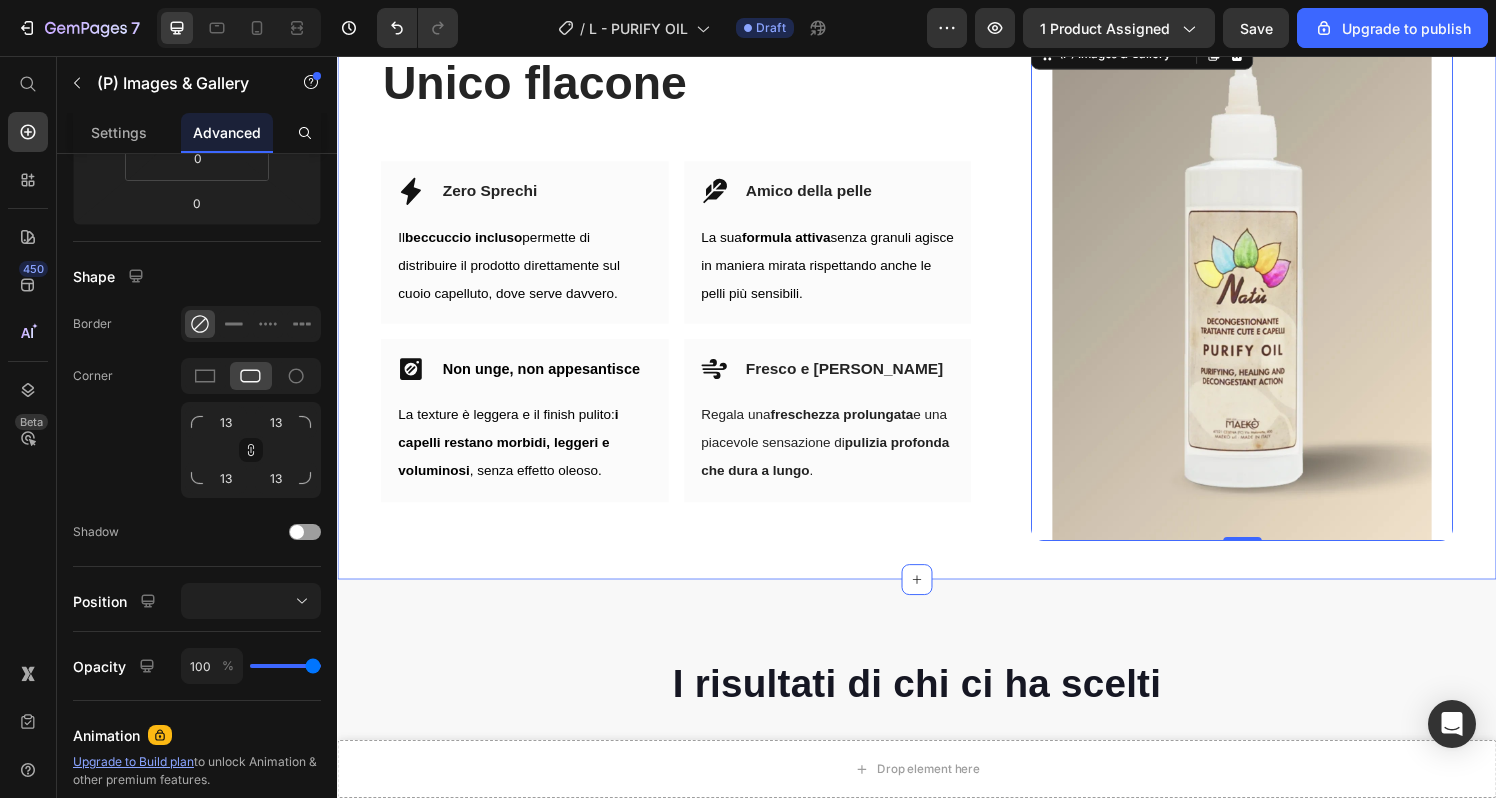 click on "Elisir di Purezza in un Unico flacone Heading Row
Icon Zero Sprechi Heading Row Il  beccuccio incluso  permette di distribuire il prodotto direttamente sul cuoio capelluto, dove serve davvero. Text block Row
Icon Amico della pelle Heading Row La sua  formula attiva  senza granuli agisce in maniera mirata rispettando anche le pelli più sensibili. Text block Row Row
Icon Non unge, non appesantisce Heading Row La texture è leggera e il finish pulito:  i capelli restano morbidi, leggeri e voluminosi , senza effetto oleoso. Text block Row
Icon Fresco e Piacevole Heading Row Regala una  freschezza prolungata  e una piacevole sensazione di  pulizia profonda che dura a lungo . Text block Row Row (P) Images & Gallery   0 Row Product Section 5" at bounding box center [937, 241] 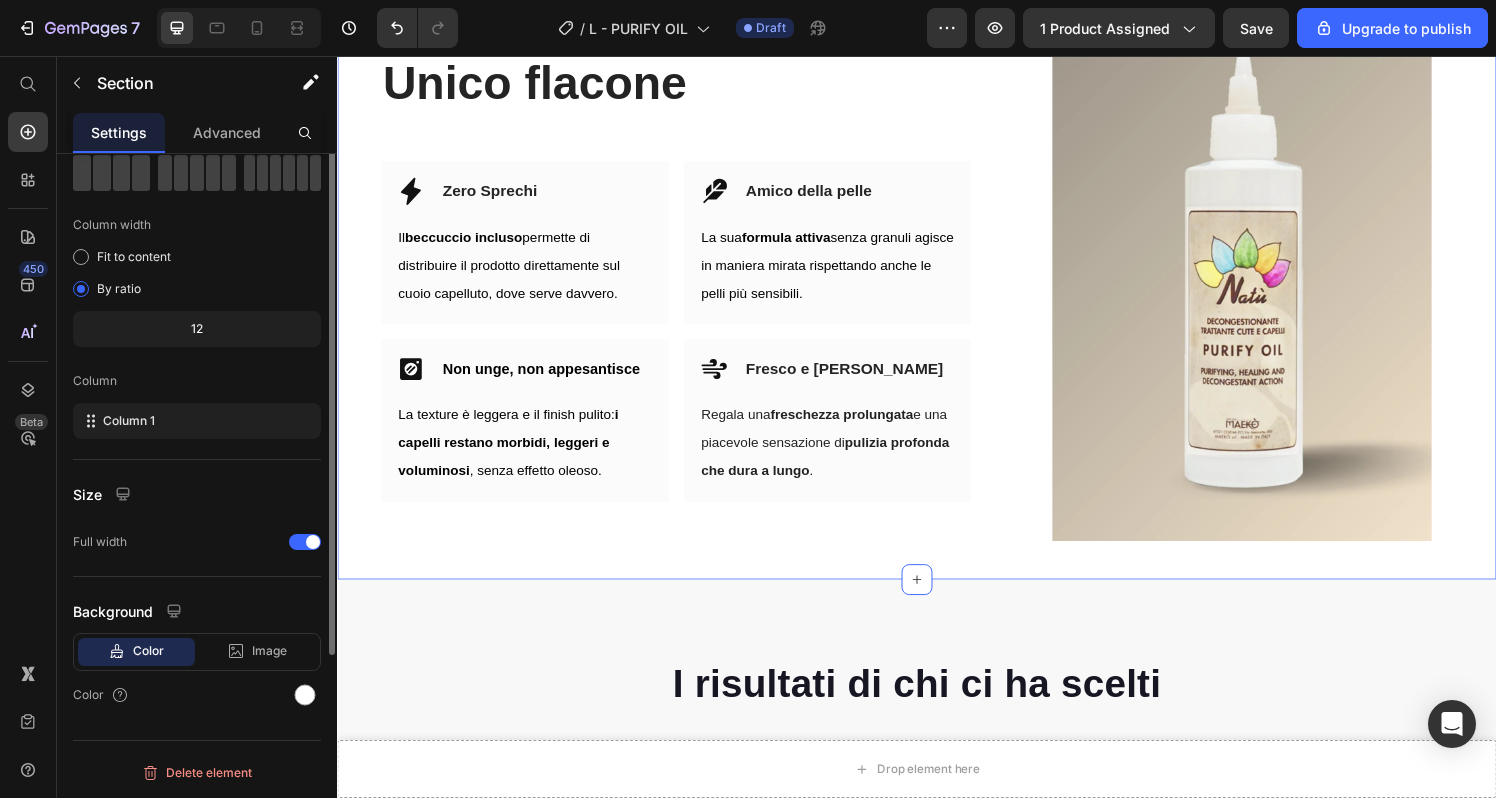 scroll, scrollTop: 0, scrollLeft: 0, axis: both 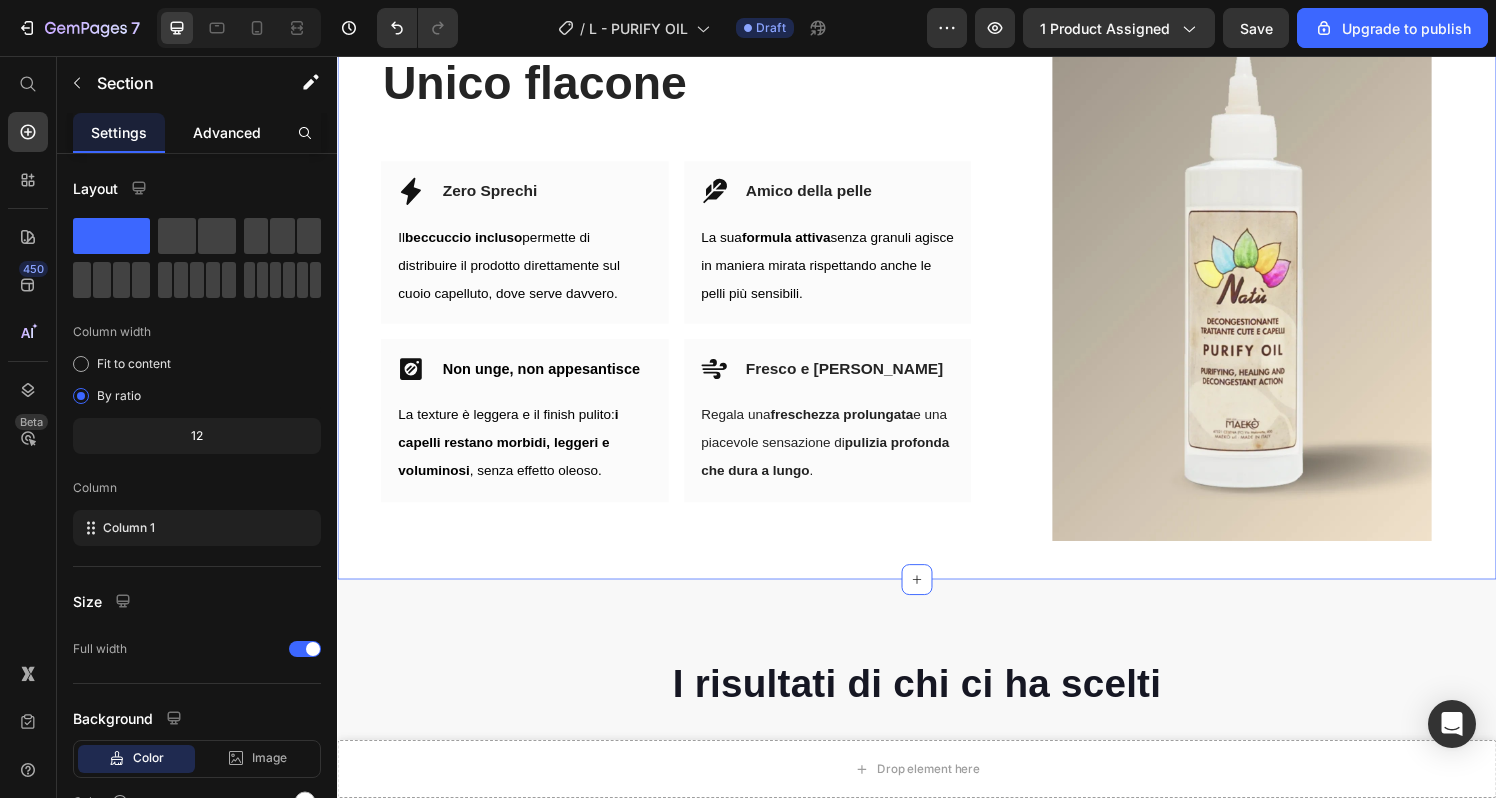 click on "Advanced" at bounding box center (227, 132) 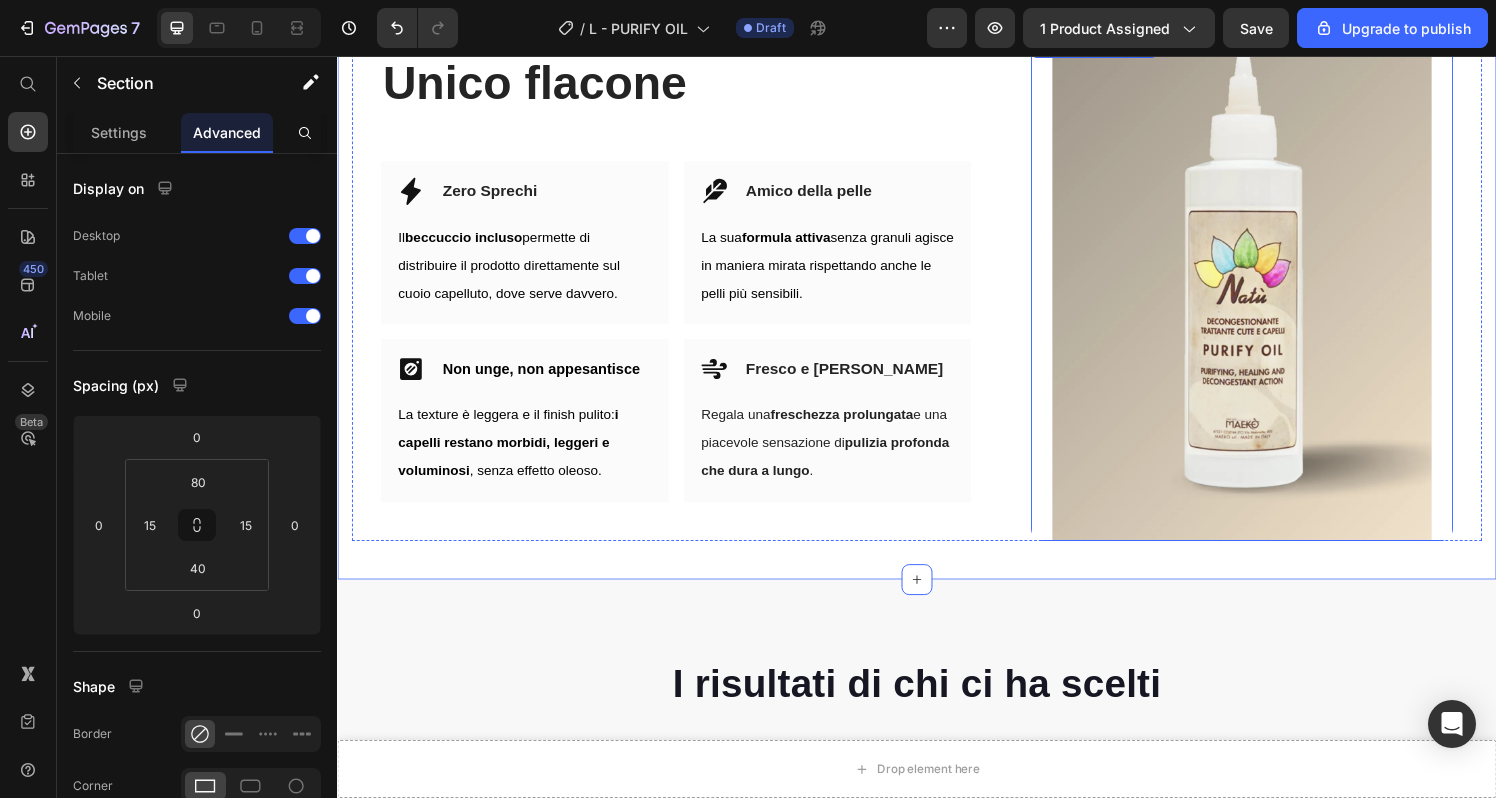 click at bounding box center (1273, 296) 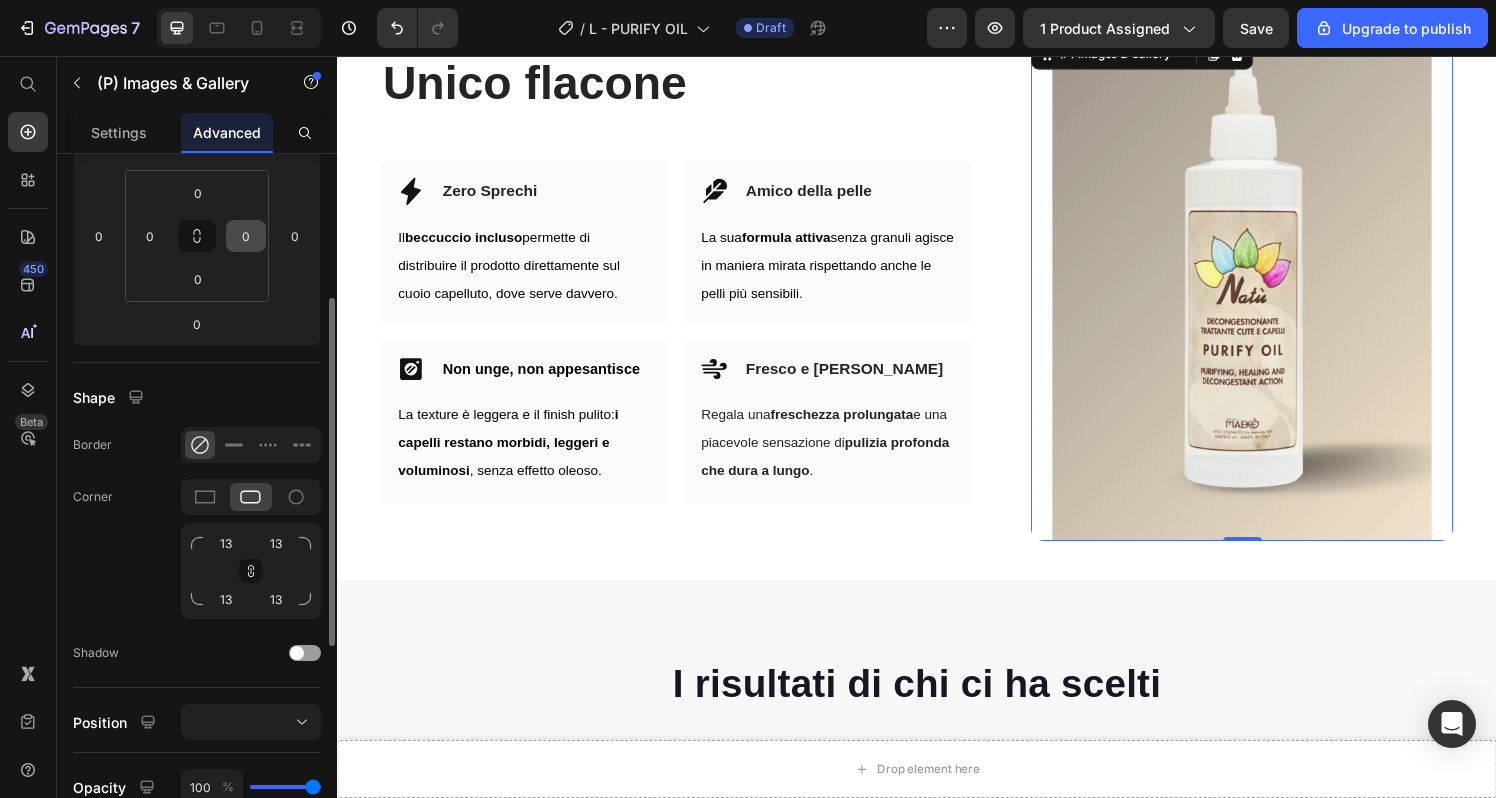 scroll, scrollTop: 321, scrollLeft: 0, axis: vertical 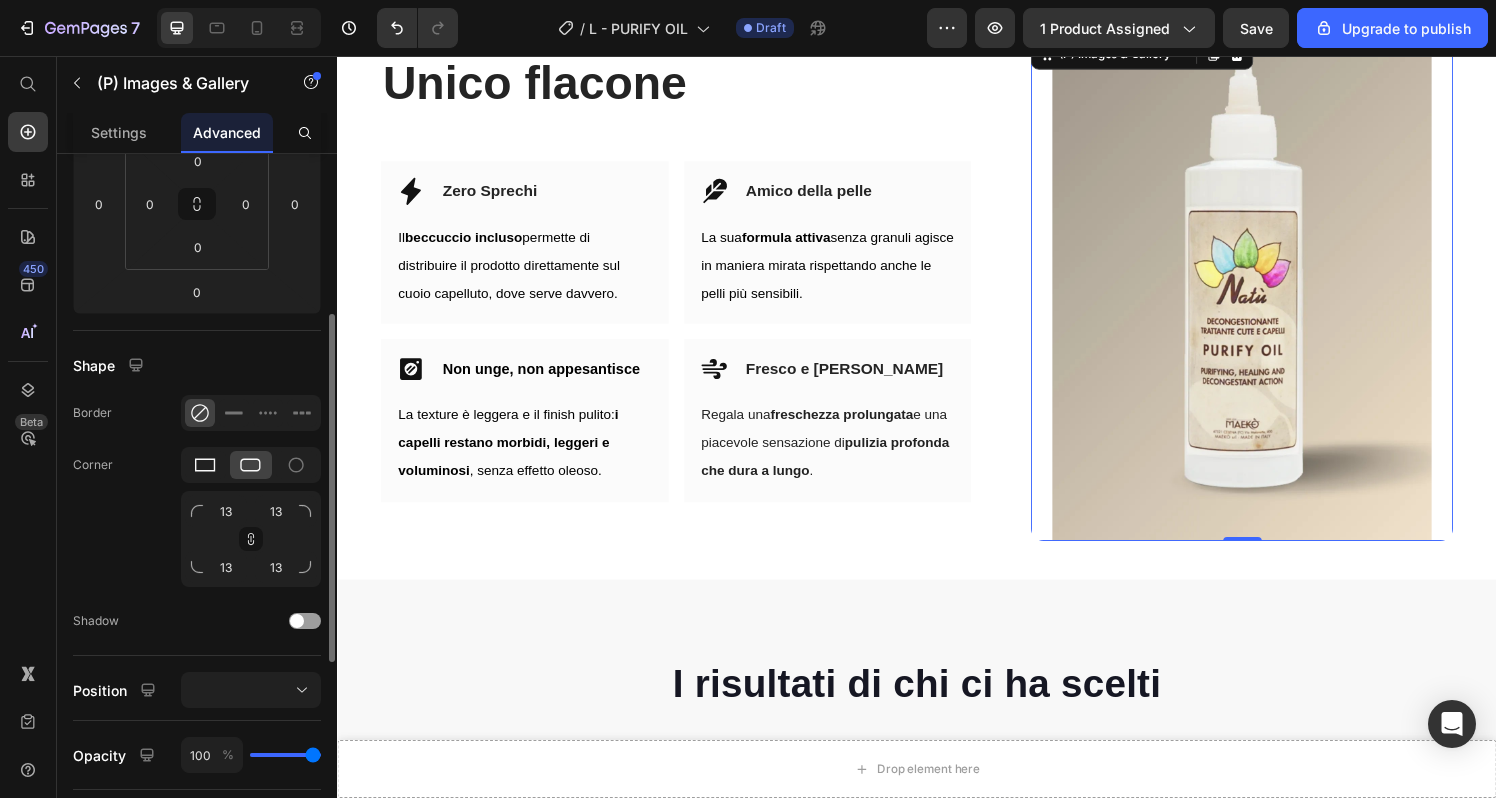 click 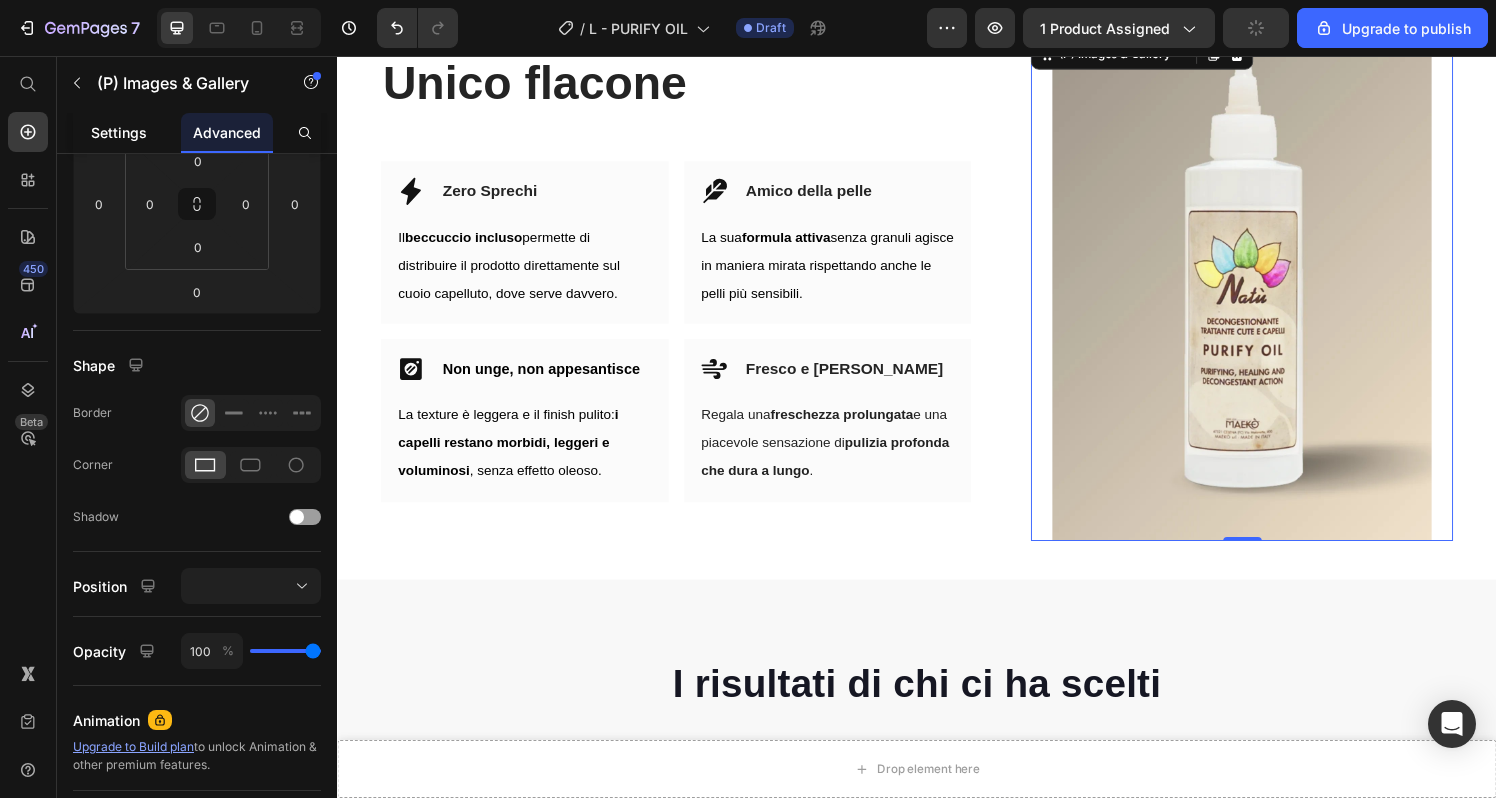 click on "Settings" at bounding box center [119, 132] 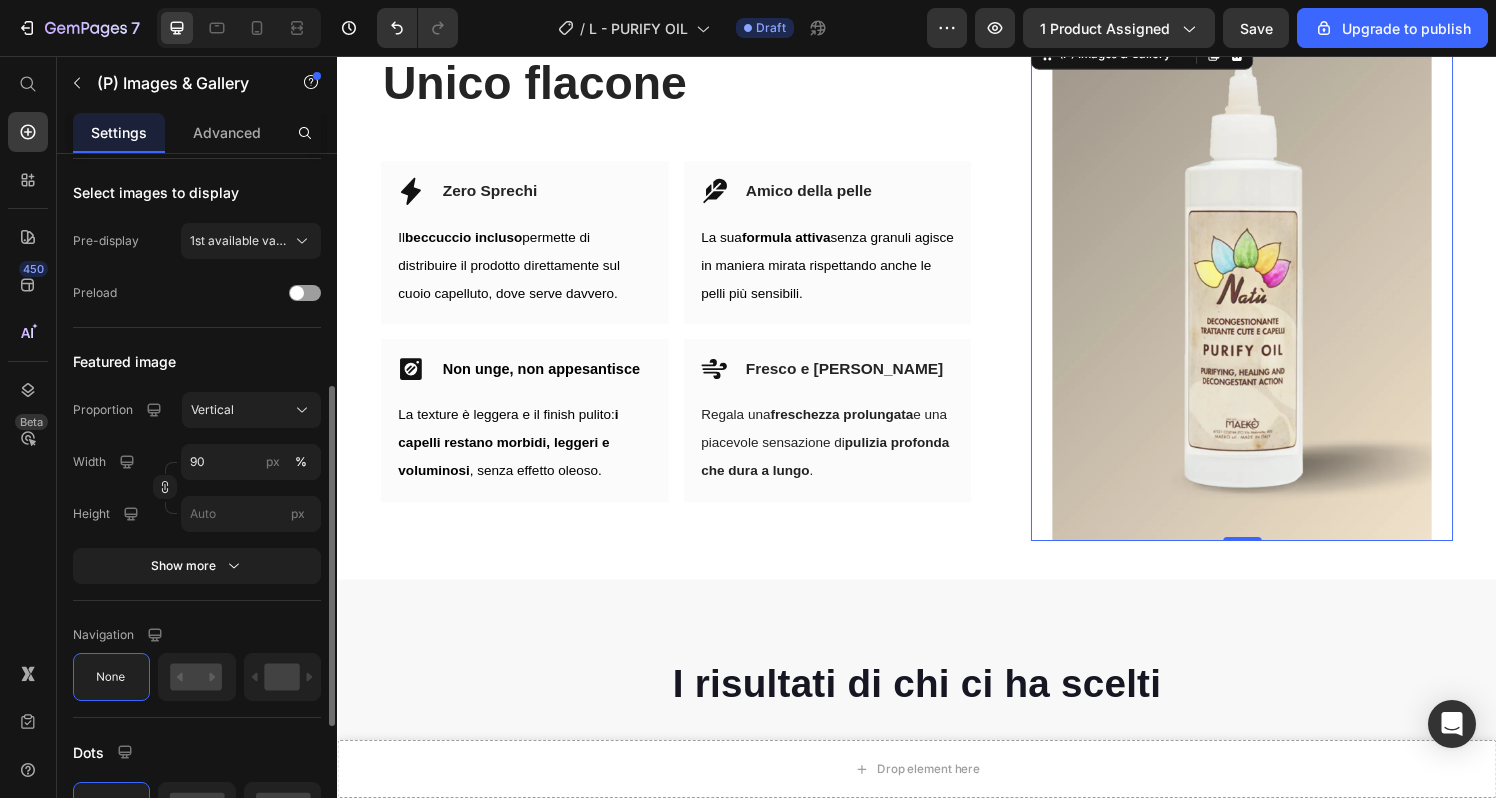 scroll, scrollTop: 487, scrollLeft: 0, axis: vertical 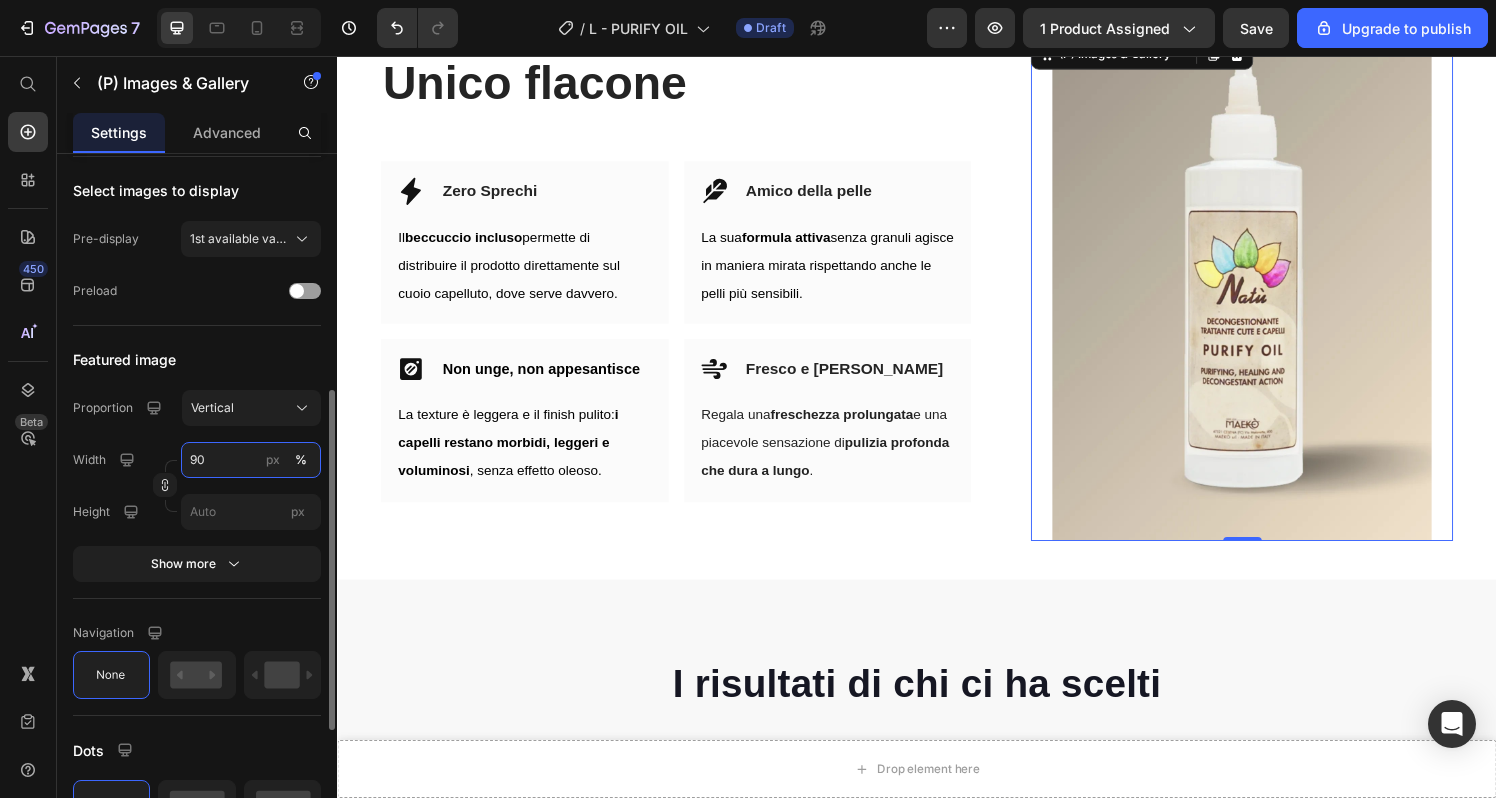 click on "90" at bounding box center (251, 460) 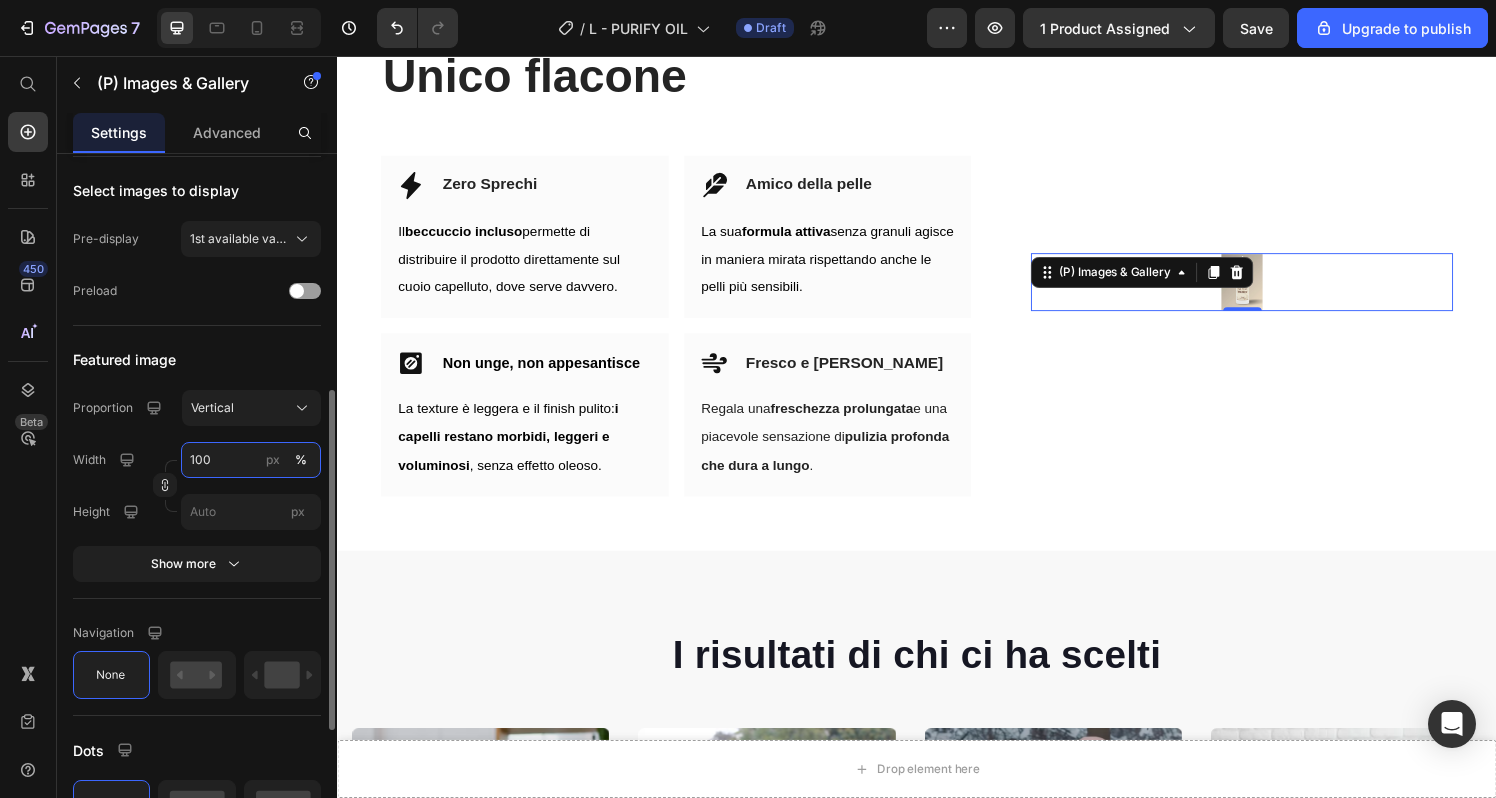 scroll, scrollTop: 3621, scrollLeft: 0, axis: vertical 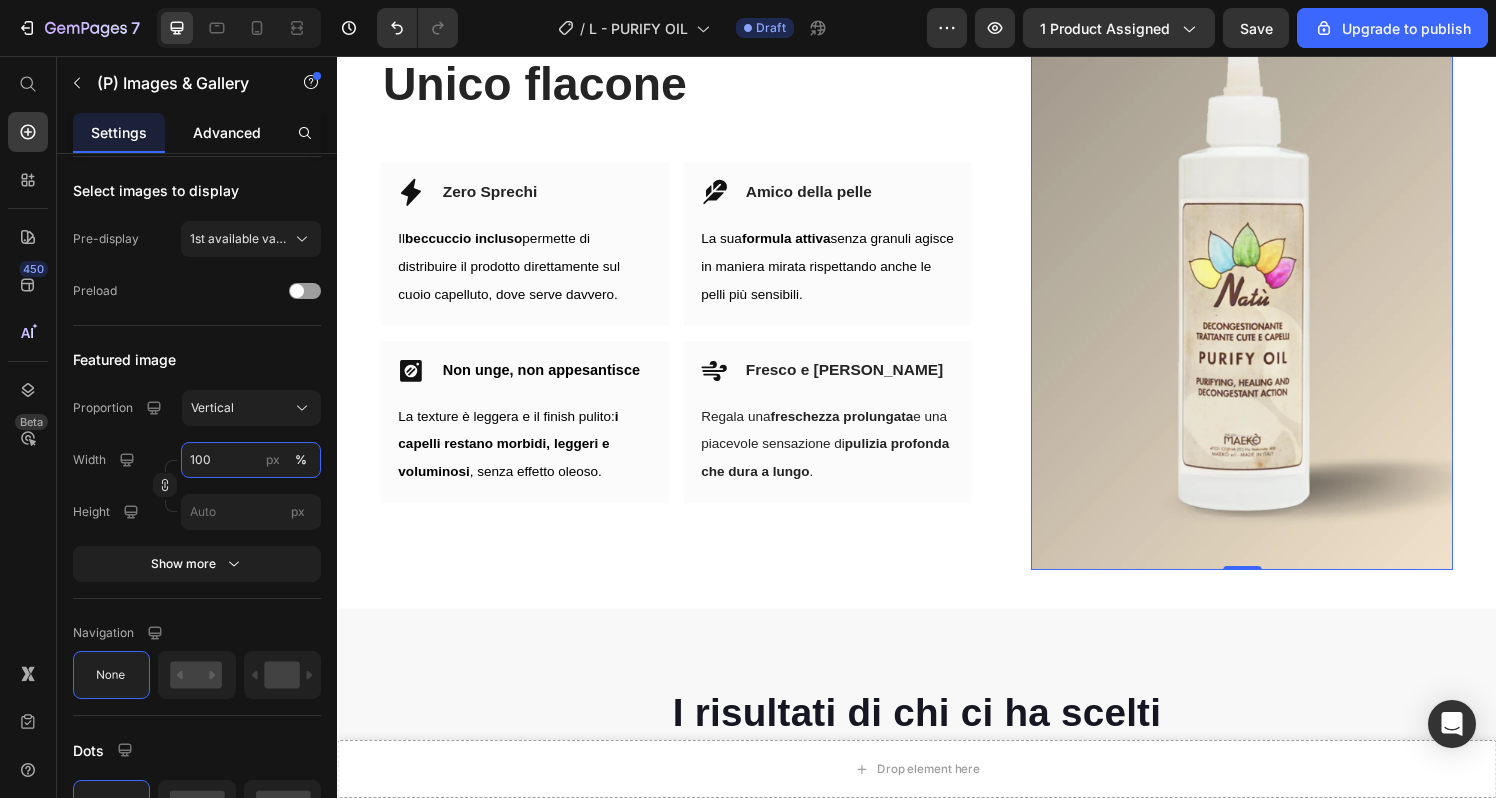 type on "100" 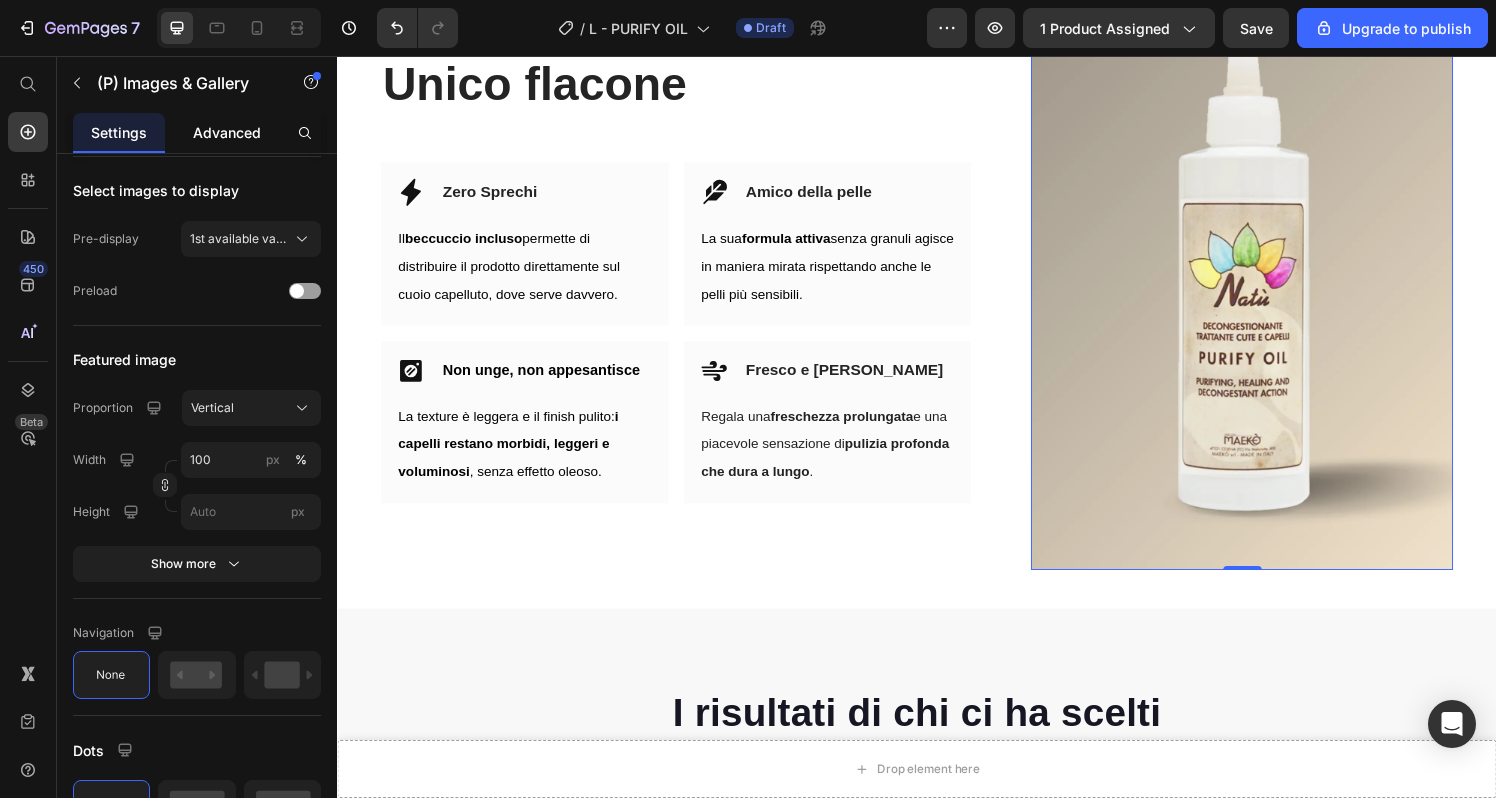 click on "Advanced" at bounding box center [227, 132] 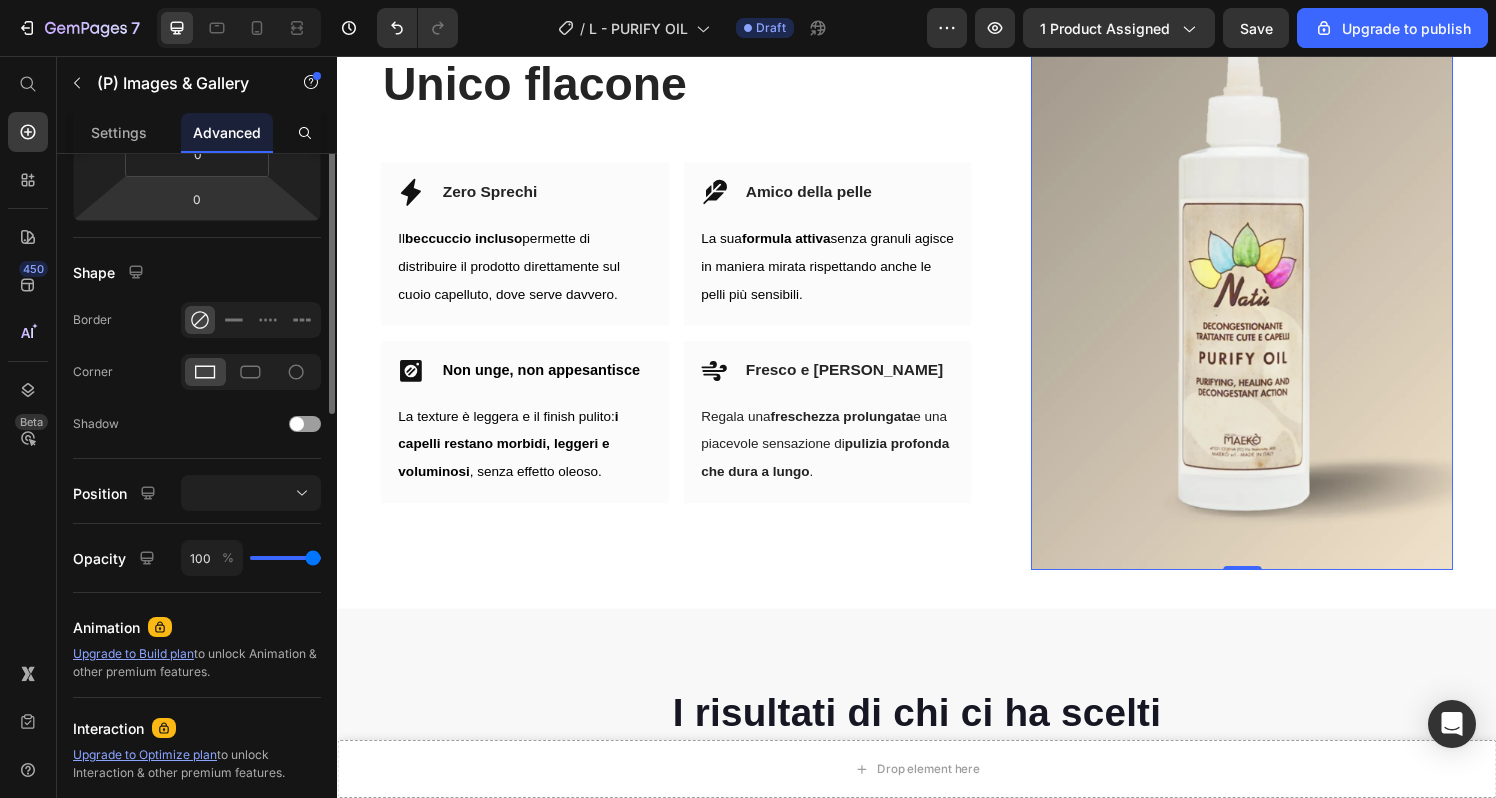 scroll, scrollTop: 470, scrollLeft: 0, axis: vertical 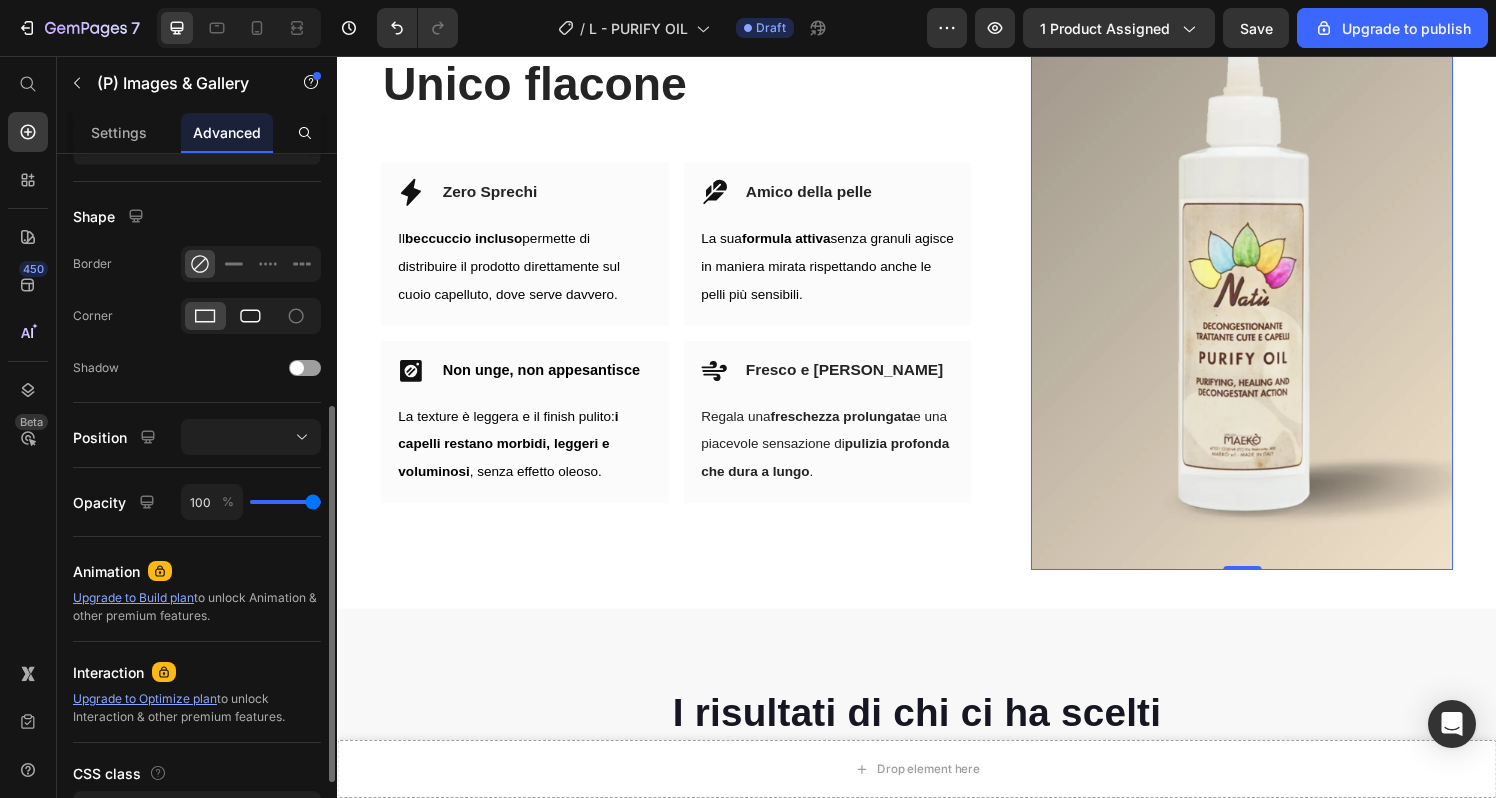 click 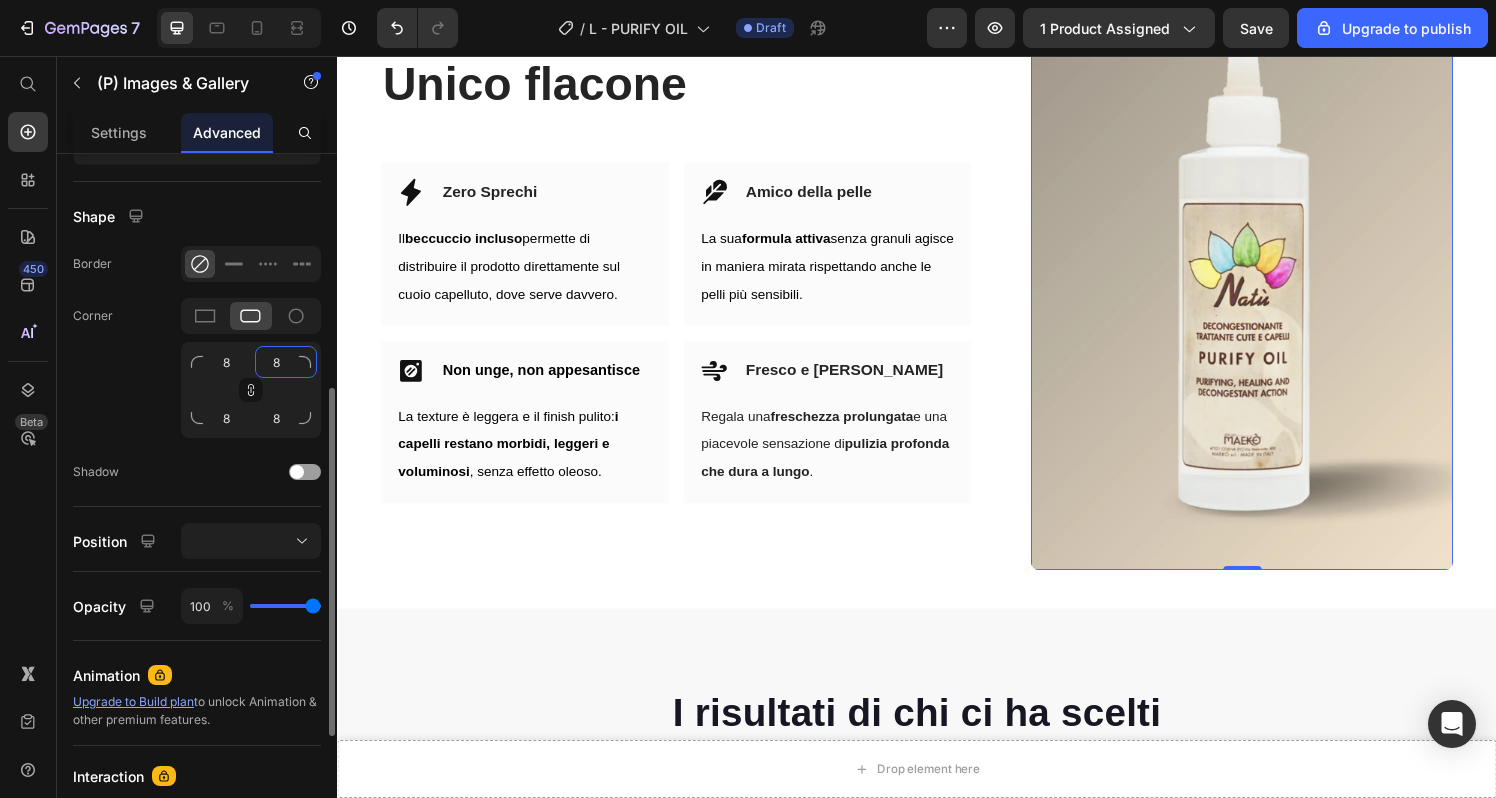 click on "8" 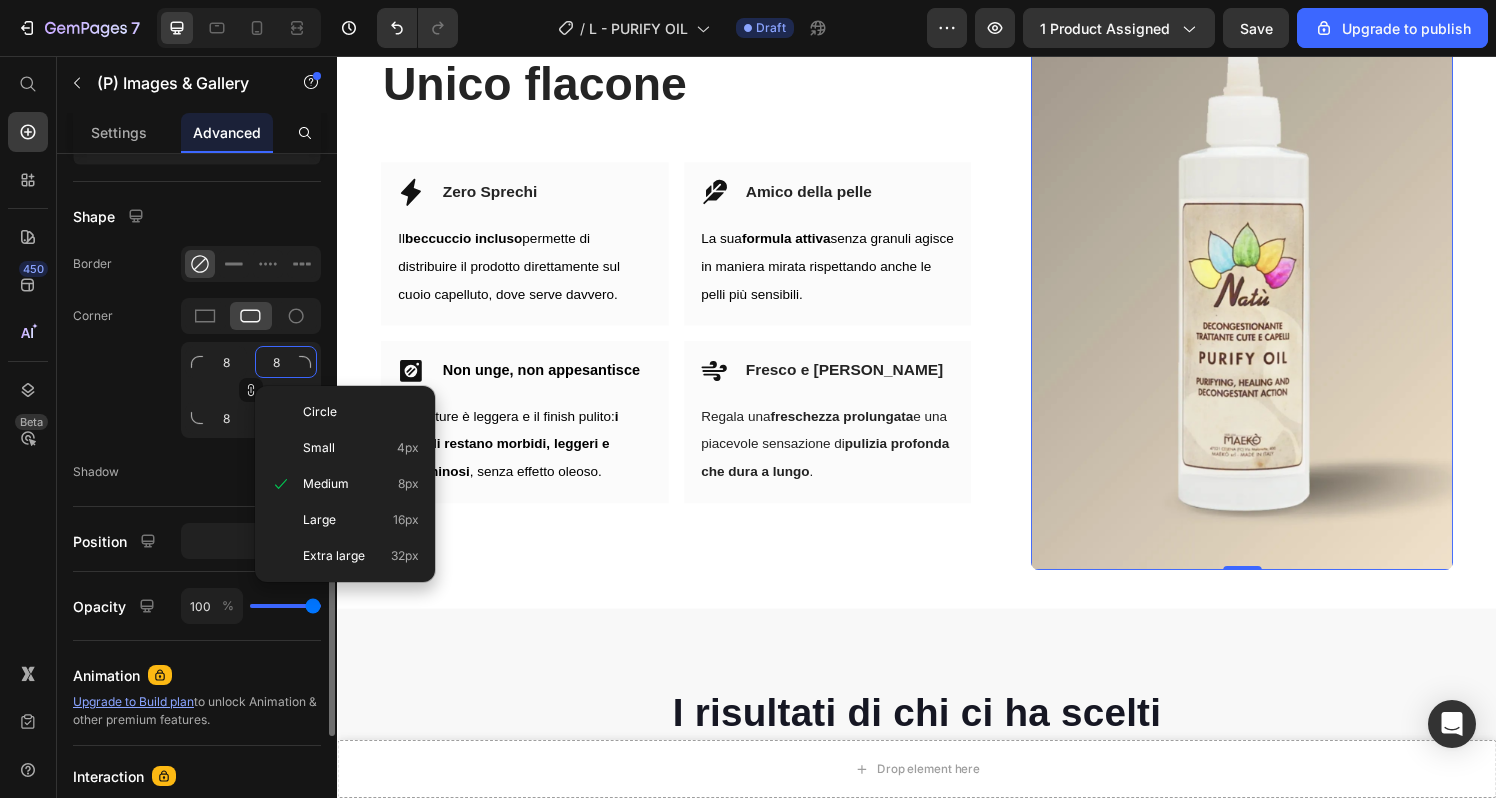 type on "1" 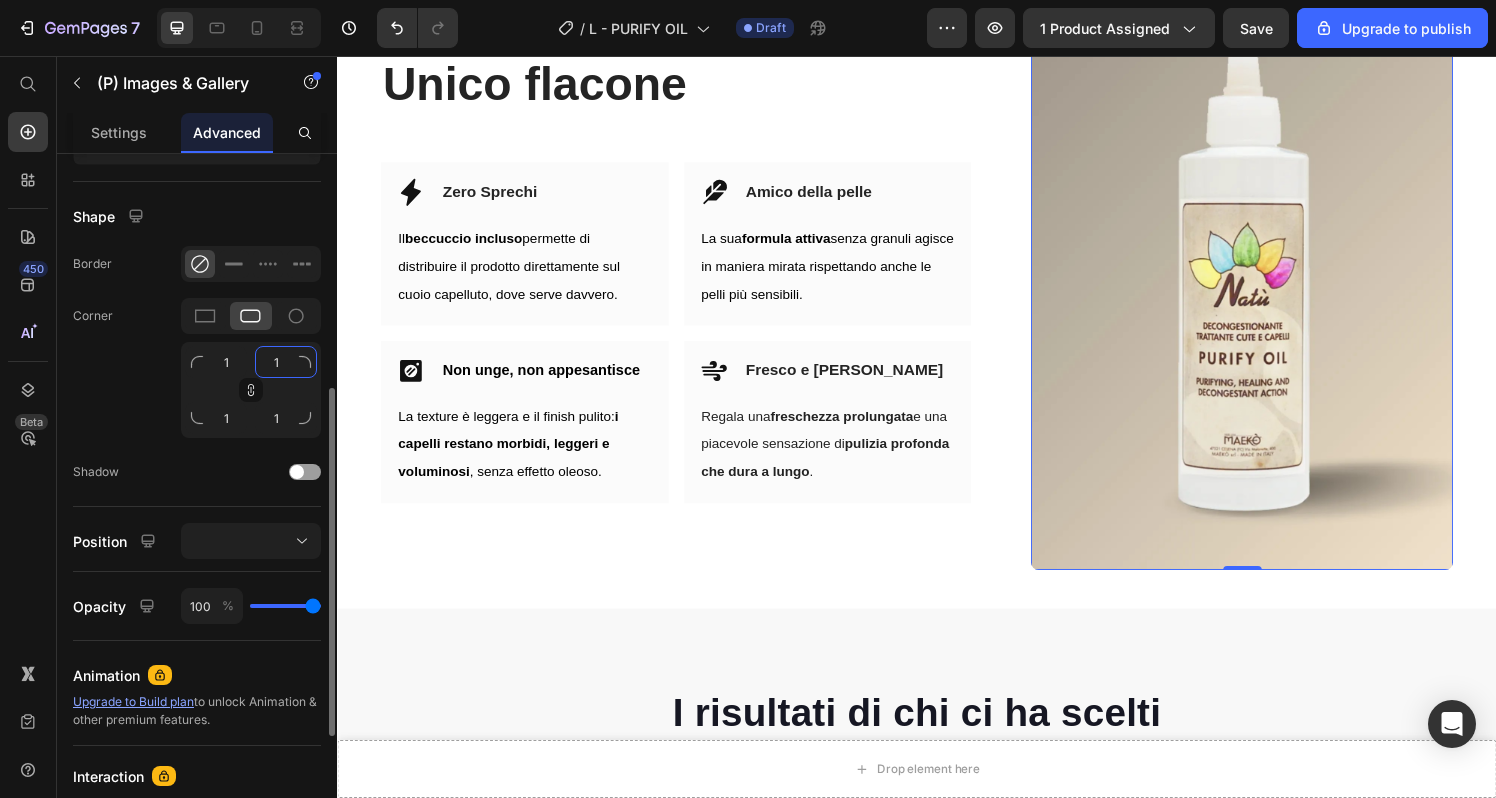 type on "13" 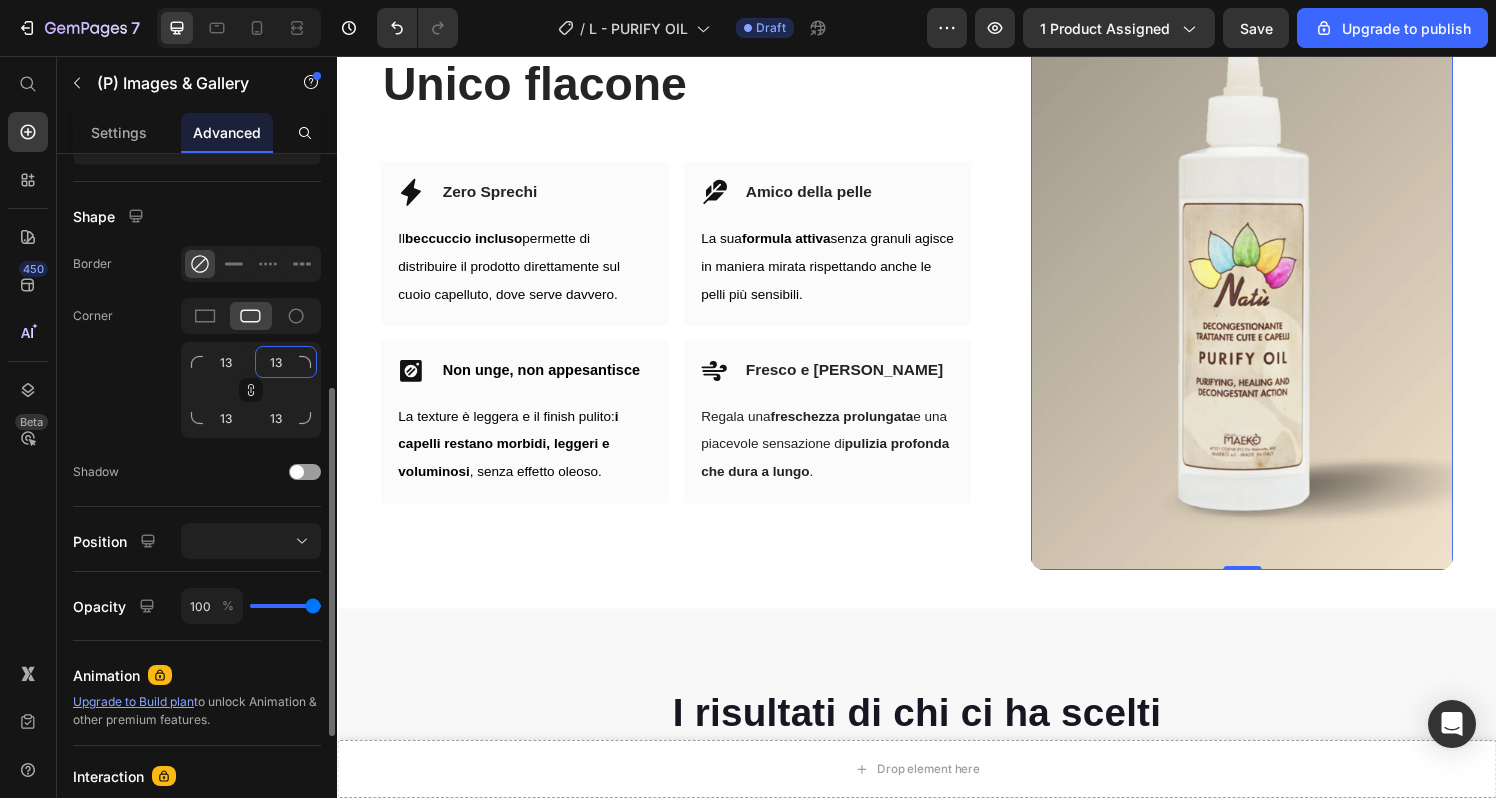 type on "13" 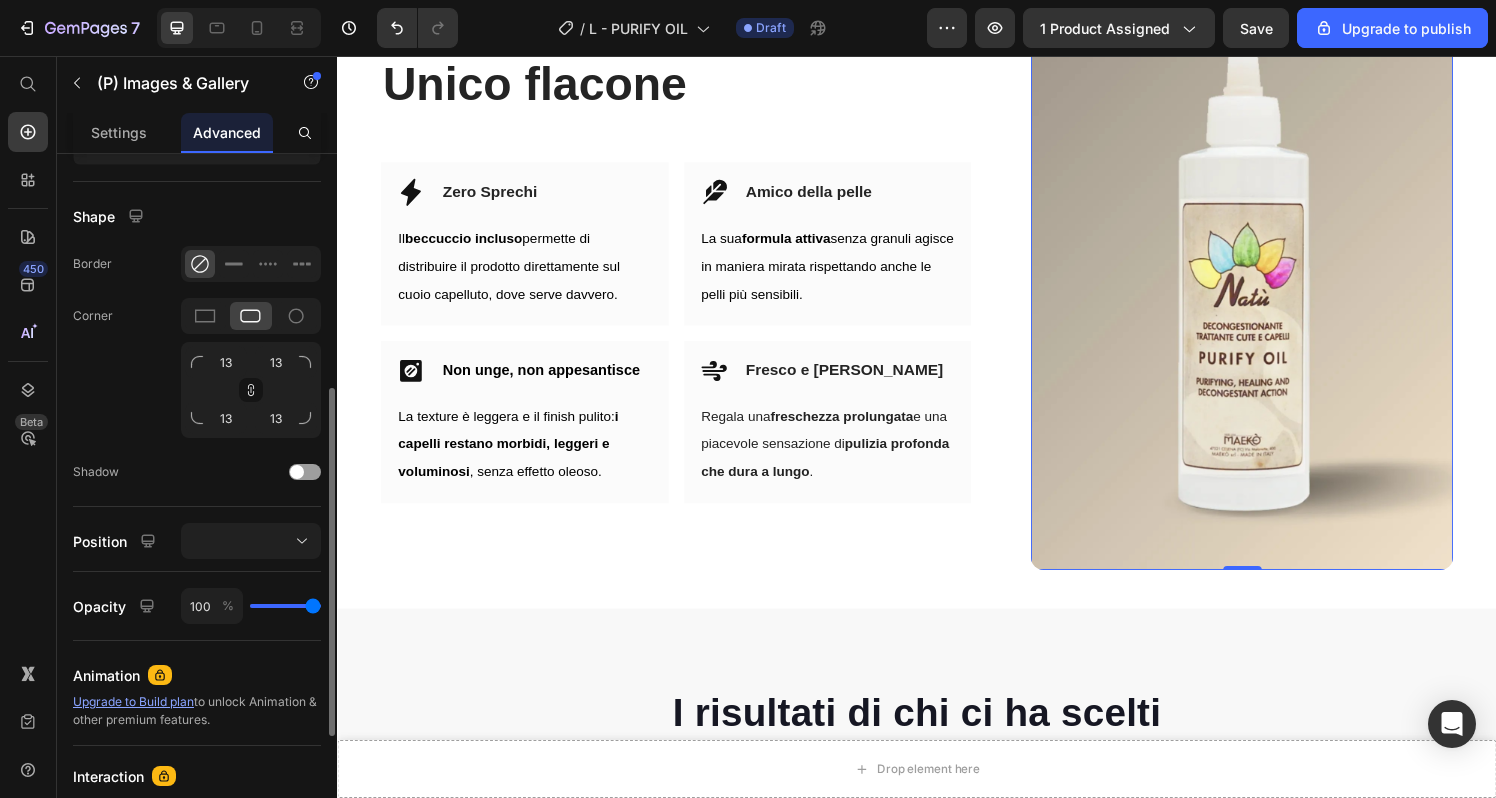 click on "Shape Border Corner 13 13 13 13 Shadow" 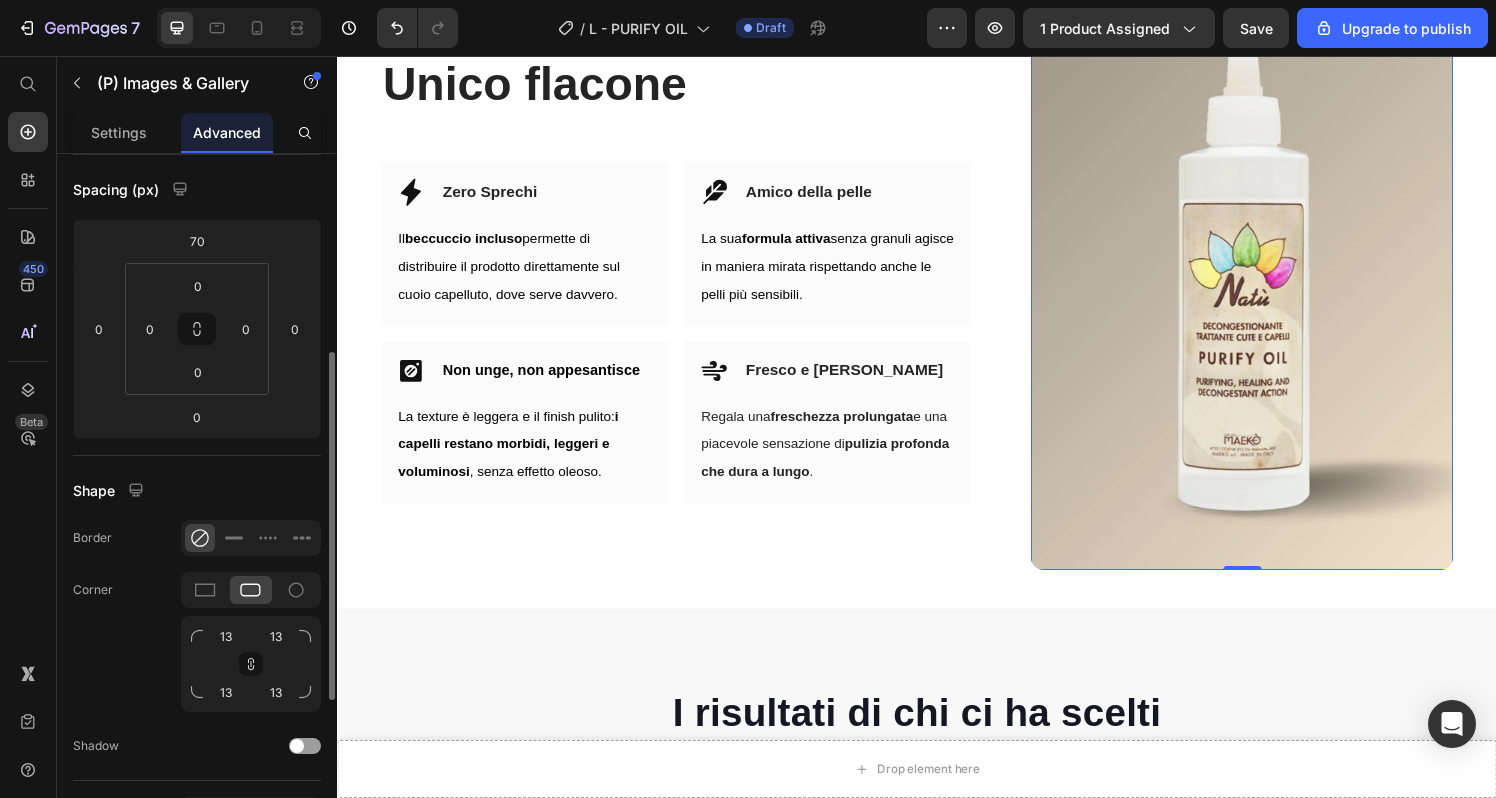 scroll, scrollTop: 0, scrollLeft: 0, axis: both 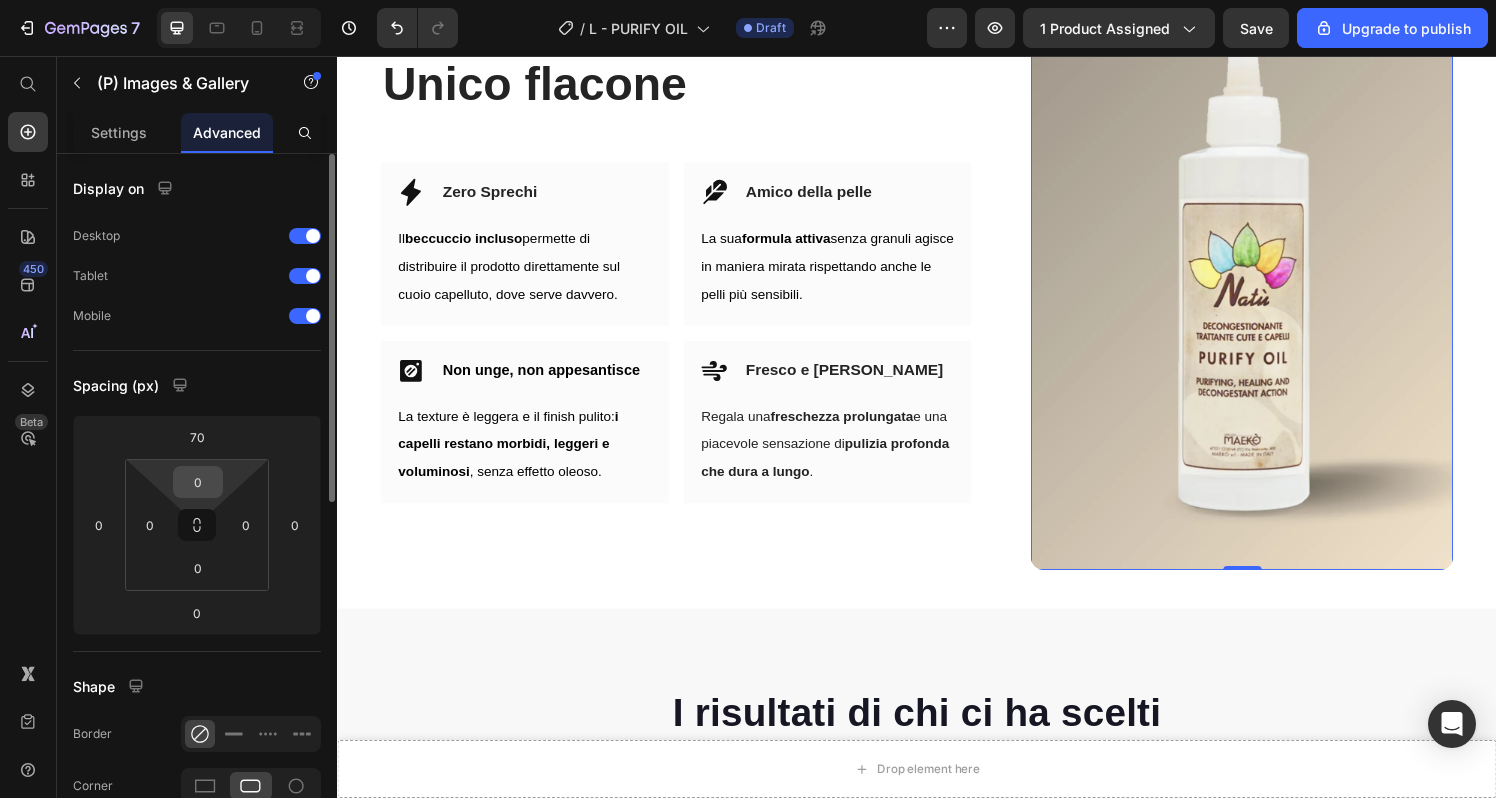 click on "0" at bounding box center [198, 482] 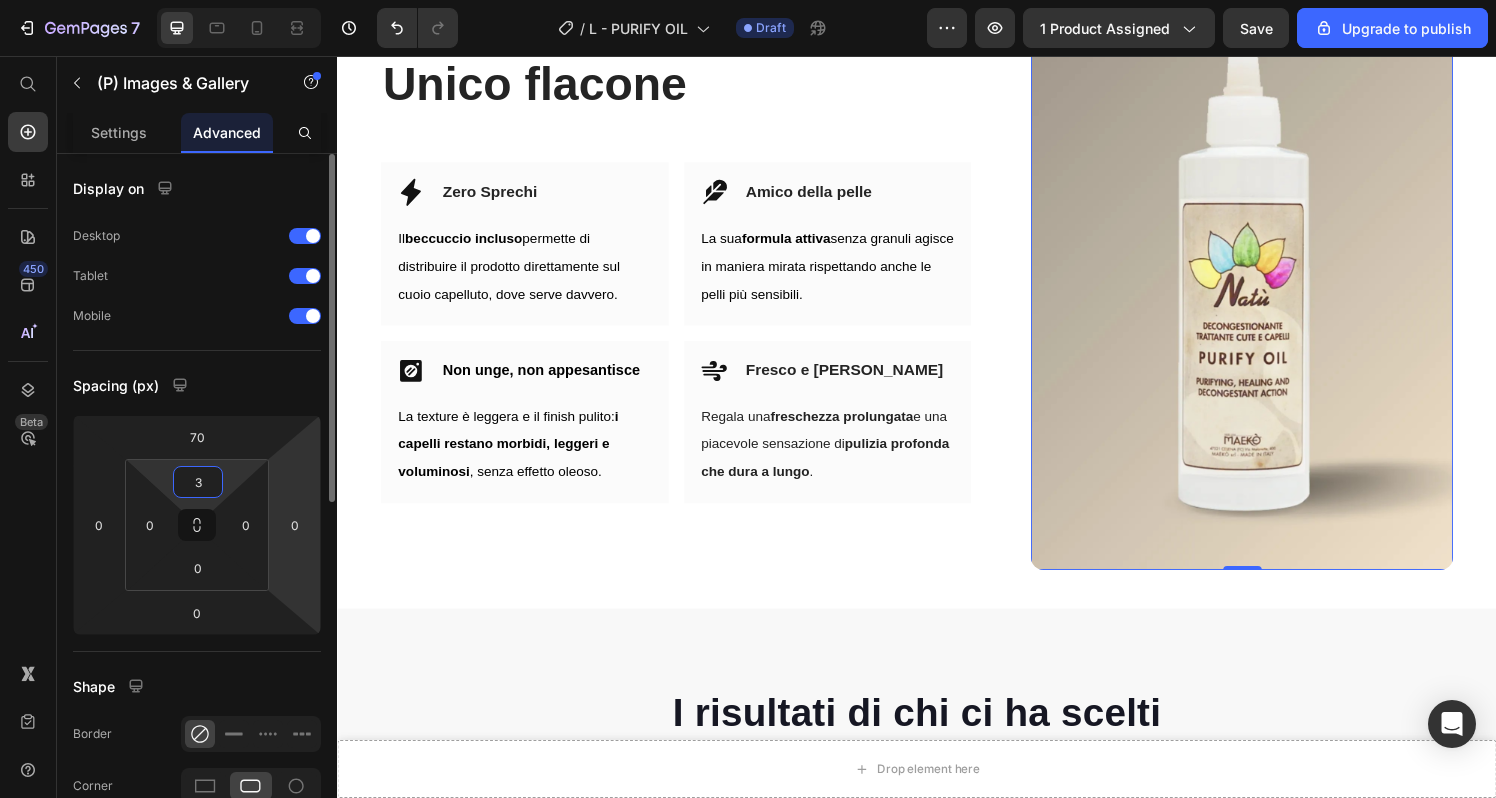 scroll, scrollTop: 3636, scrollLeft: 0, axis: vertical 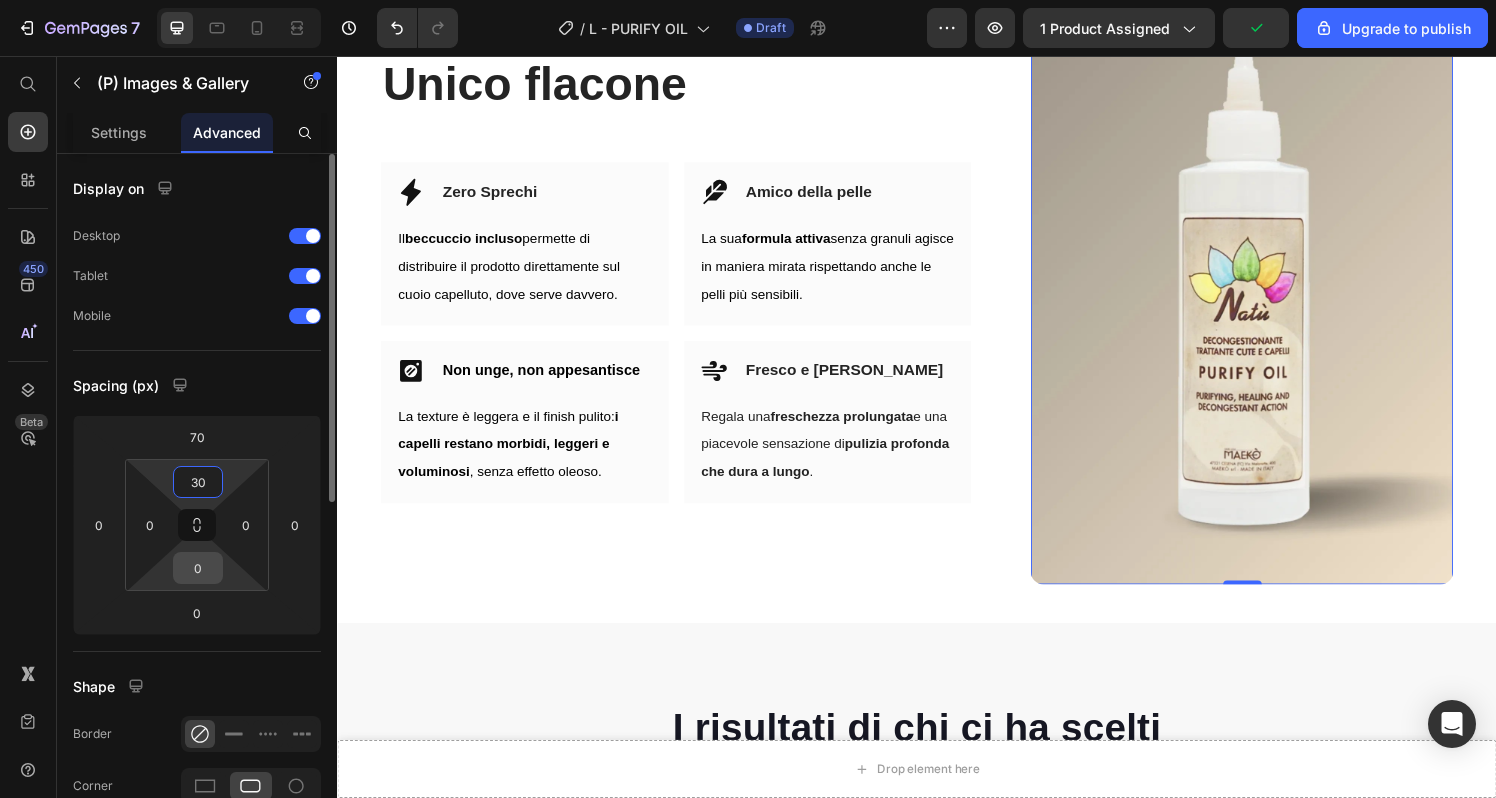type on "30" 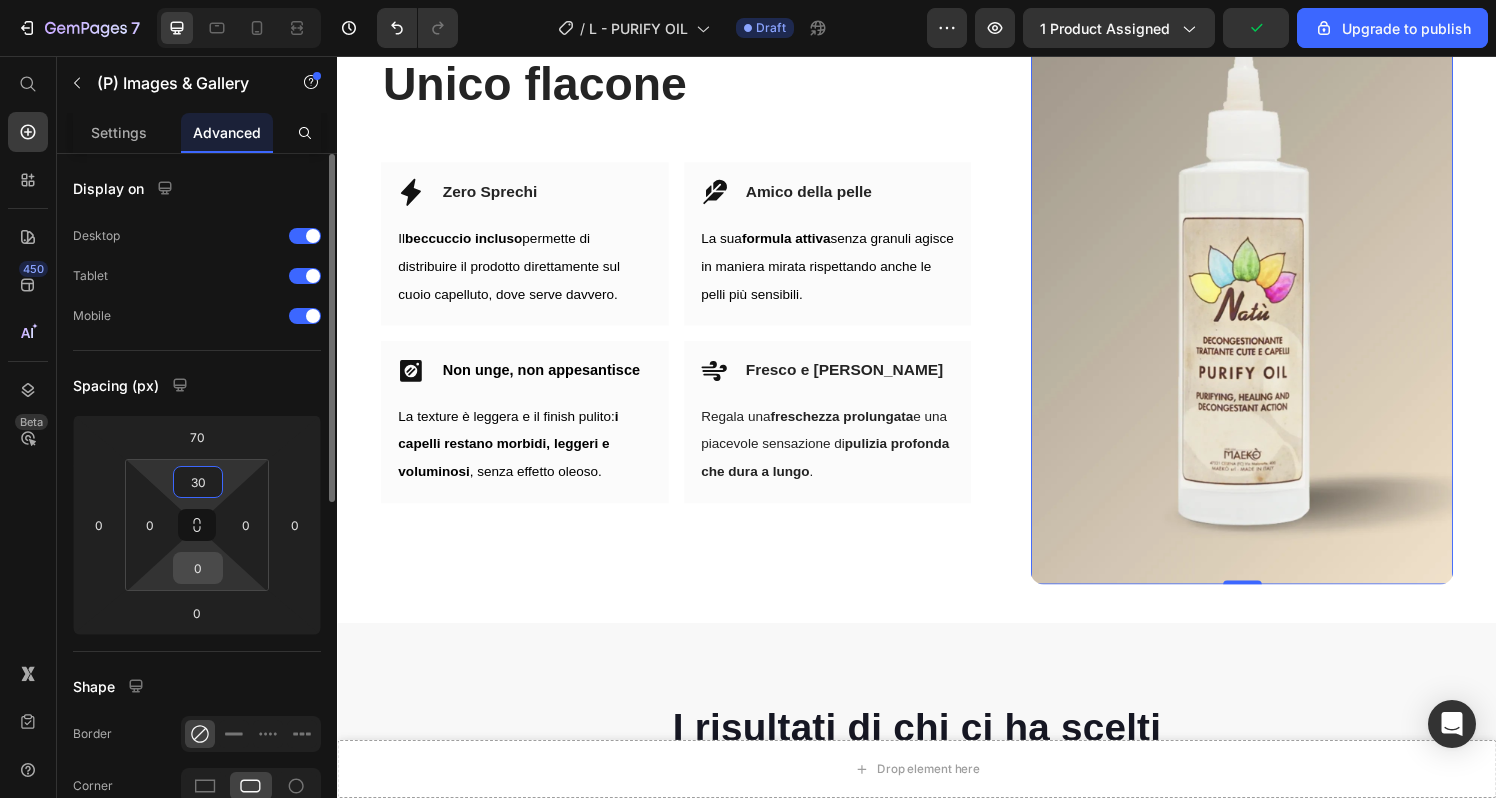 click on "0" at bounding box center [198, 568] 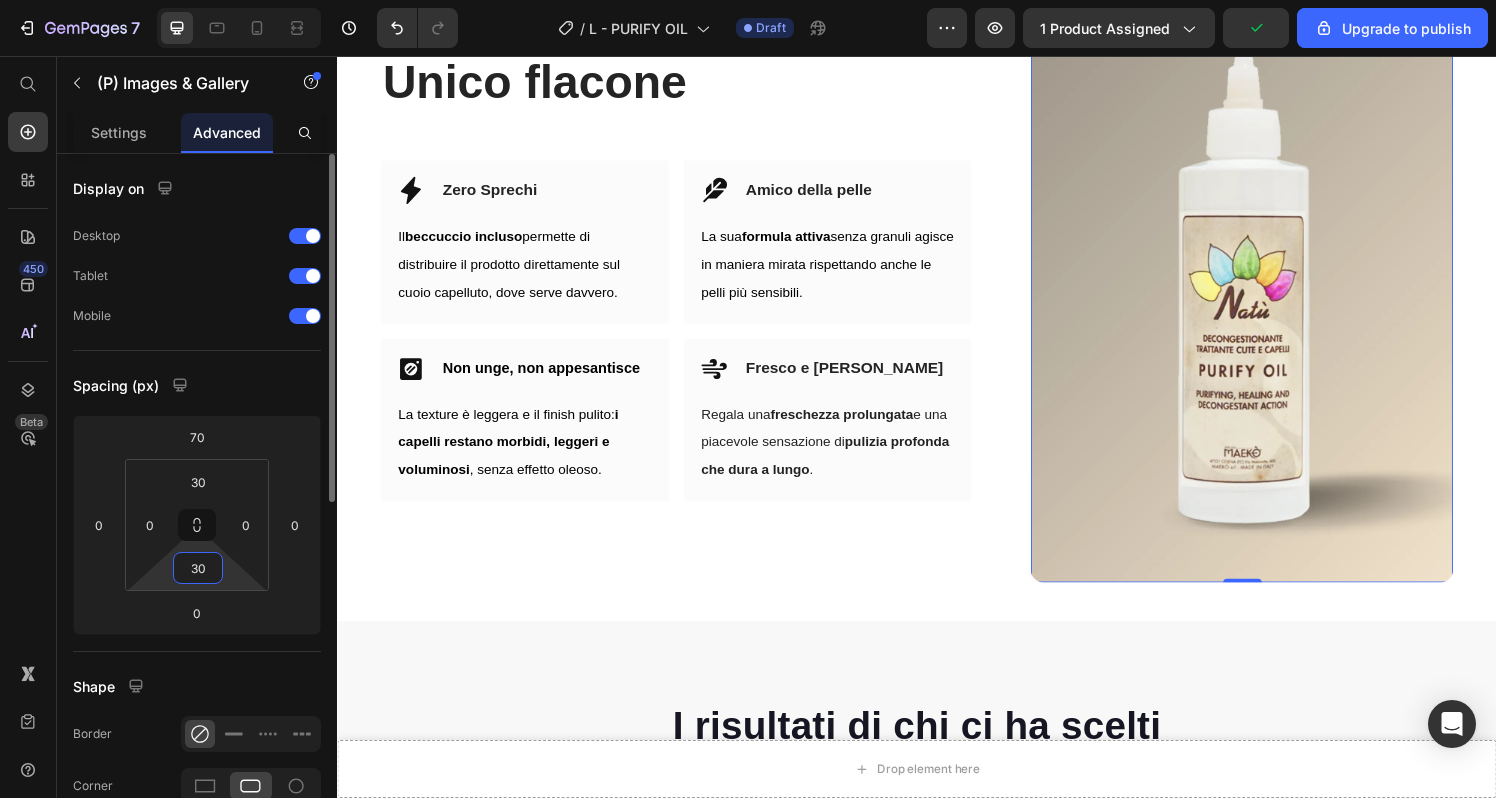 scroll, scrollTop: 3651, scrollLeft: 0, axis: vertical 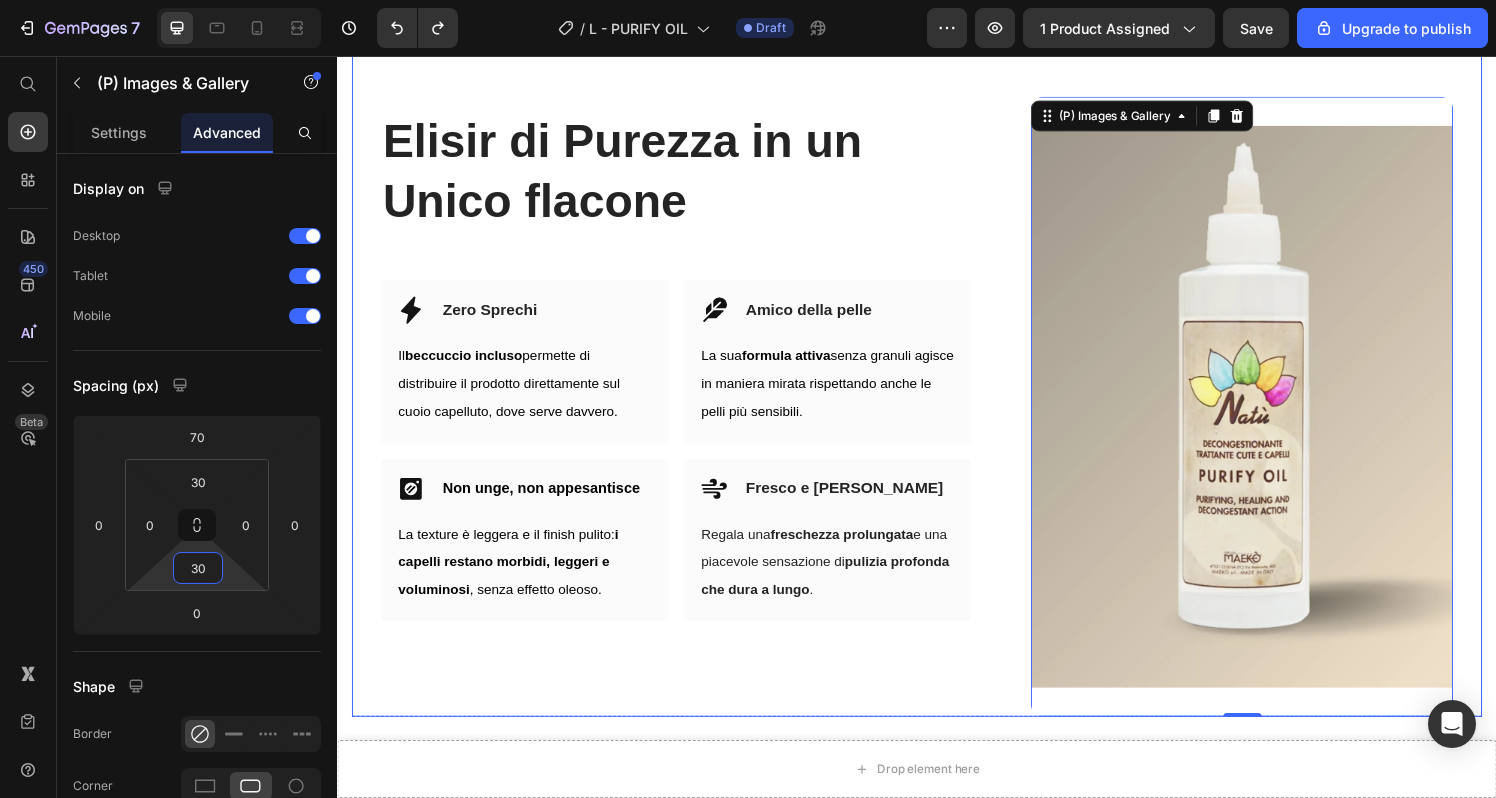 type on "0" 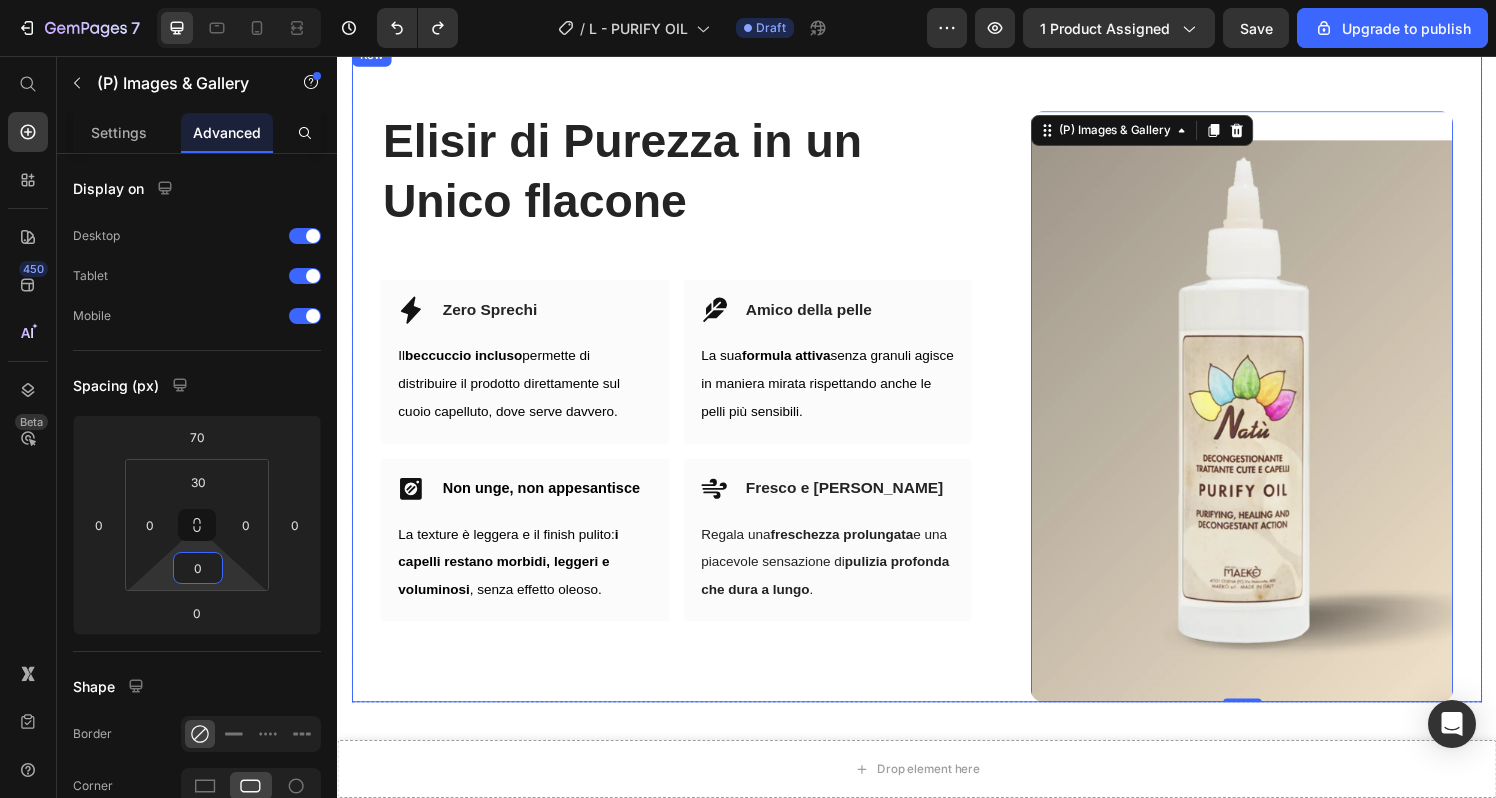 type on "0" 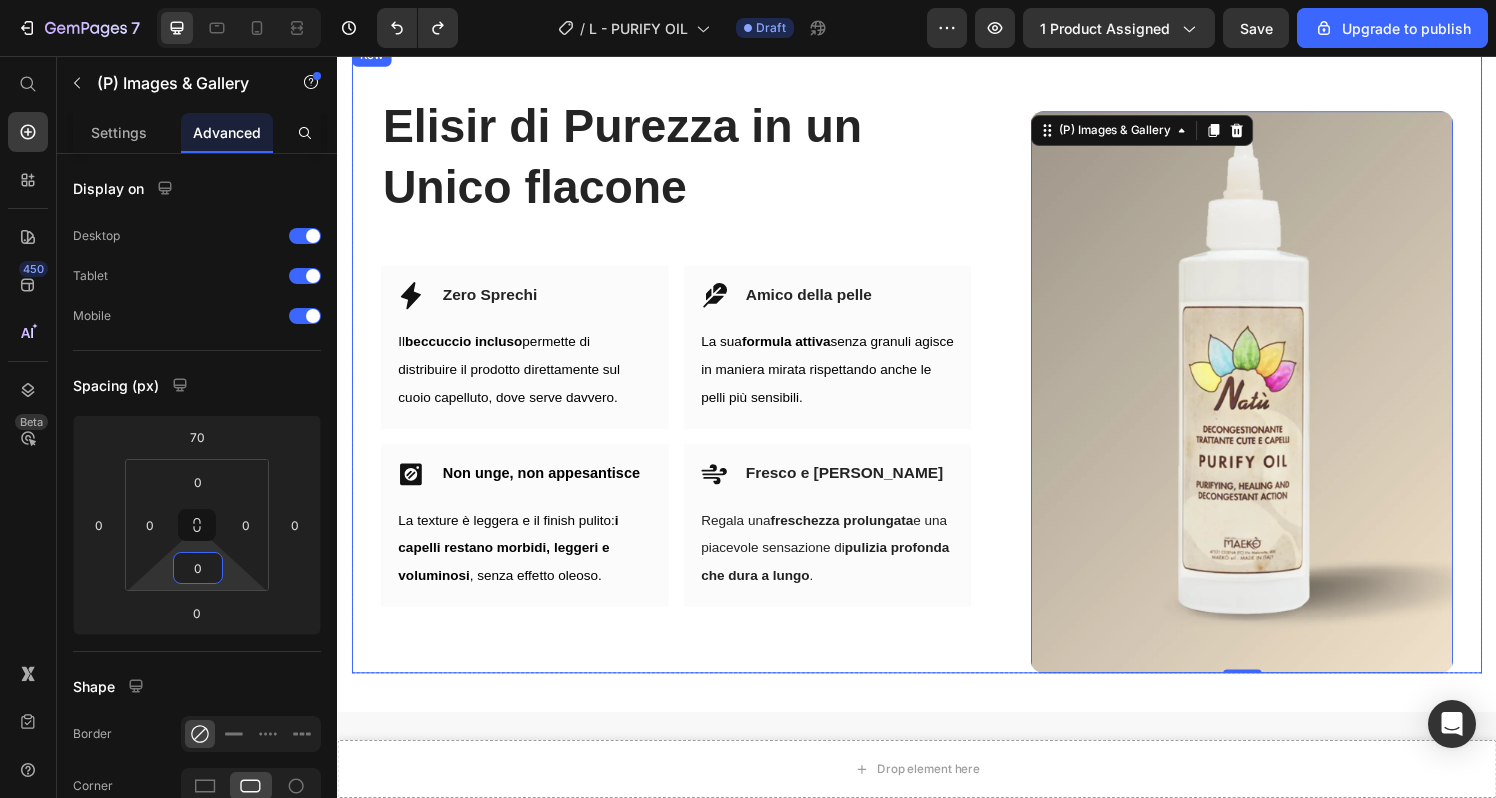scroll, scrollTop: 3499, scrollLeft: 0, axis: vertical 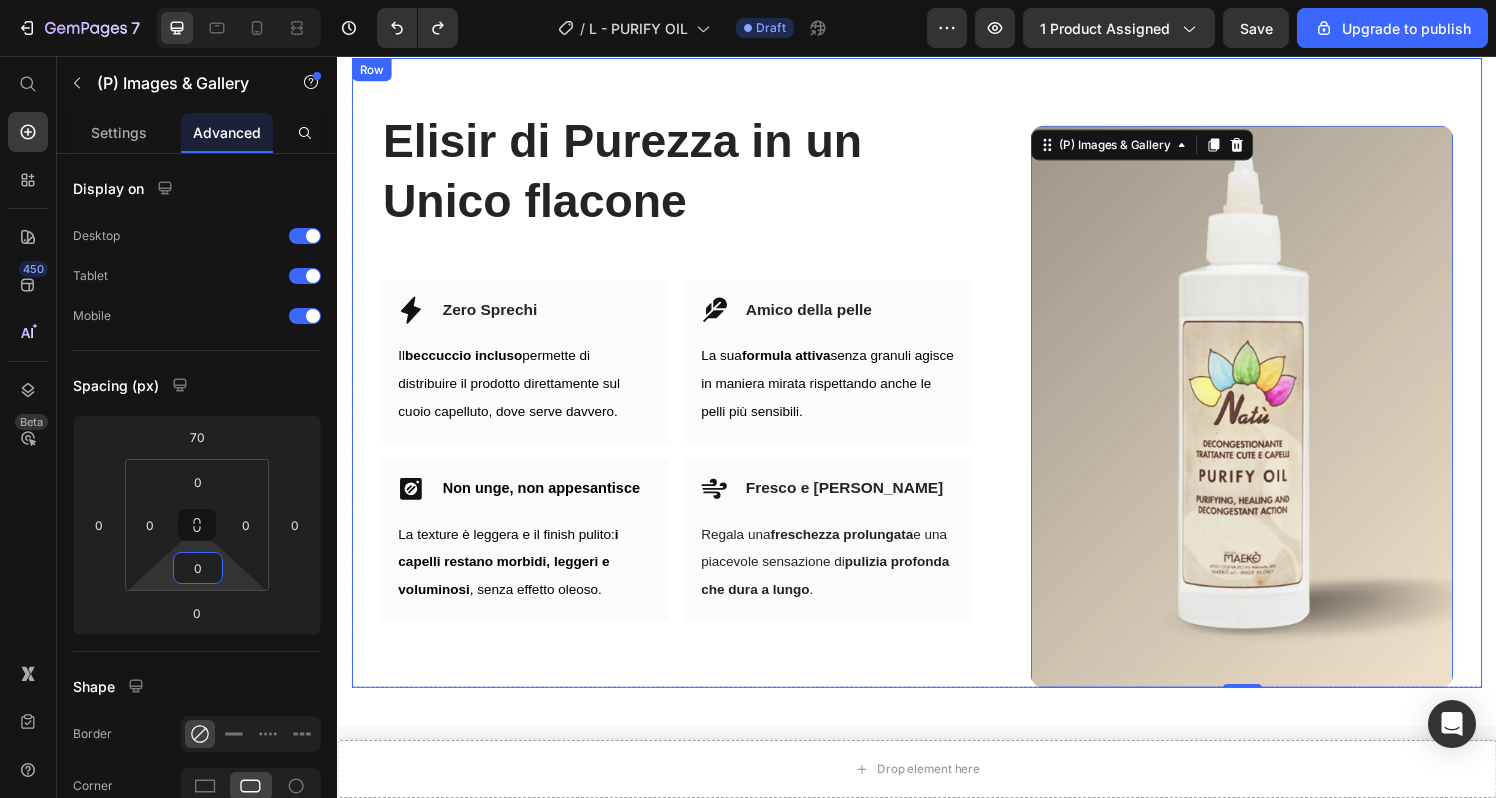 click on "(P) Images & Gallery   0" at bounding box center [1273, 384] 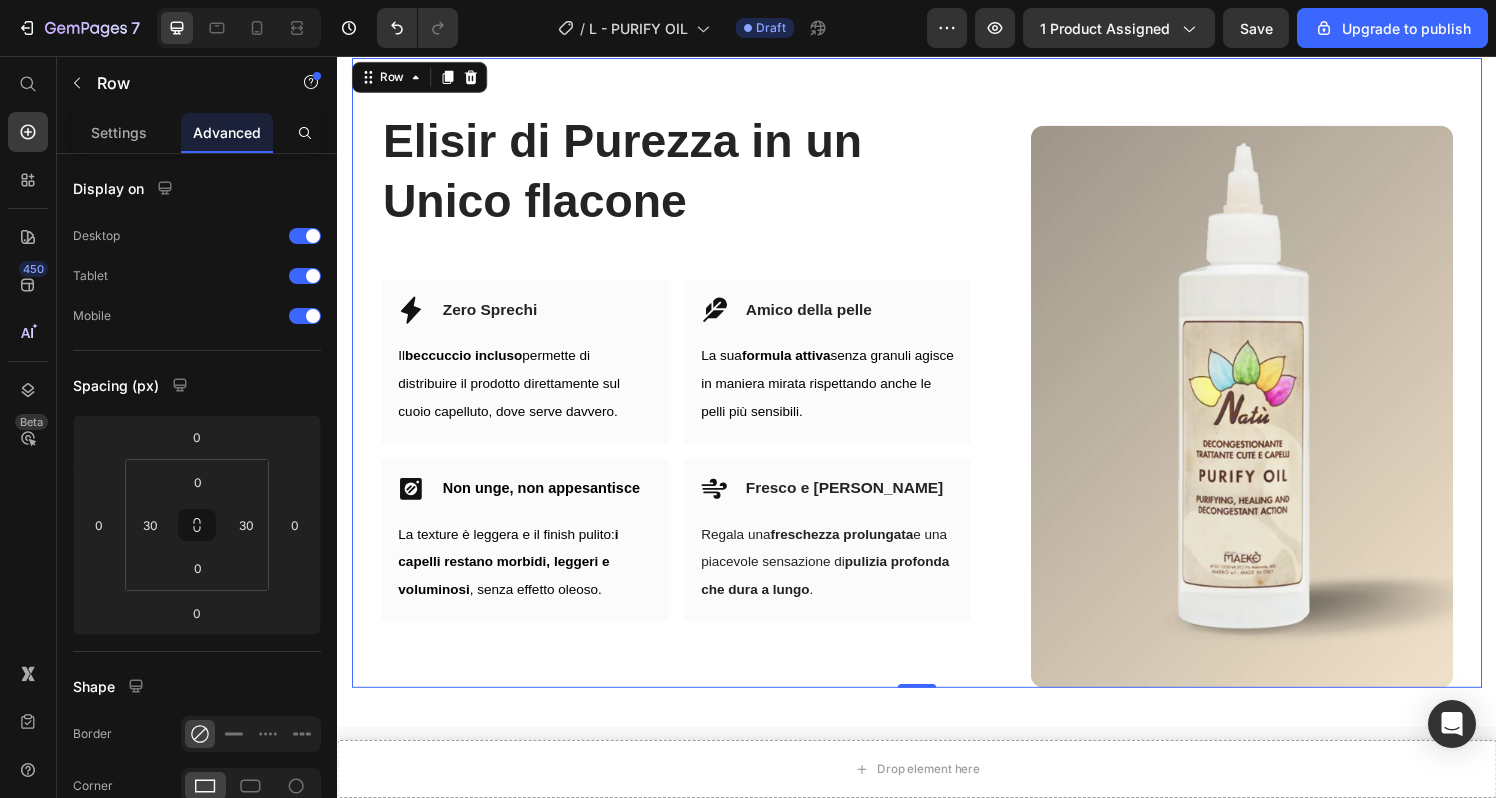 click on "Elisir di Purezza in un Unico flacone Heading Row
Icon Zero Sprechi Heading Row Il  beccuccio incluso  permette di distribuire il prodotto direttamente sul cuoio capelluto, dove serve davvero. Text block Row
Icon Amico della pelle Heading Row La sua  formula attiva  senza granuli agisce in maniera mirata rispettando anche le pelli più sensibili. Text block Row Row
Icon Non unge, non appesantisce Heading Row La texture è leggera e il finish pulito:  i capelli restano morbidi, leggeri e voluminosi , senza effetto oleoso. Text block Row
Icon Fresco e Piacevole Heading Row Regala una  freschezza prolungata  e una piacevole sensazione di  pulizia profonda che dura a lungo . Text block Row Row" at bounding box center [687, 384] 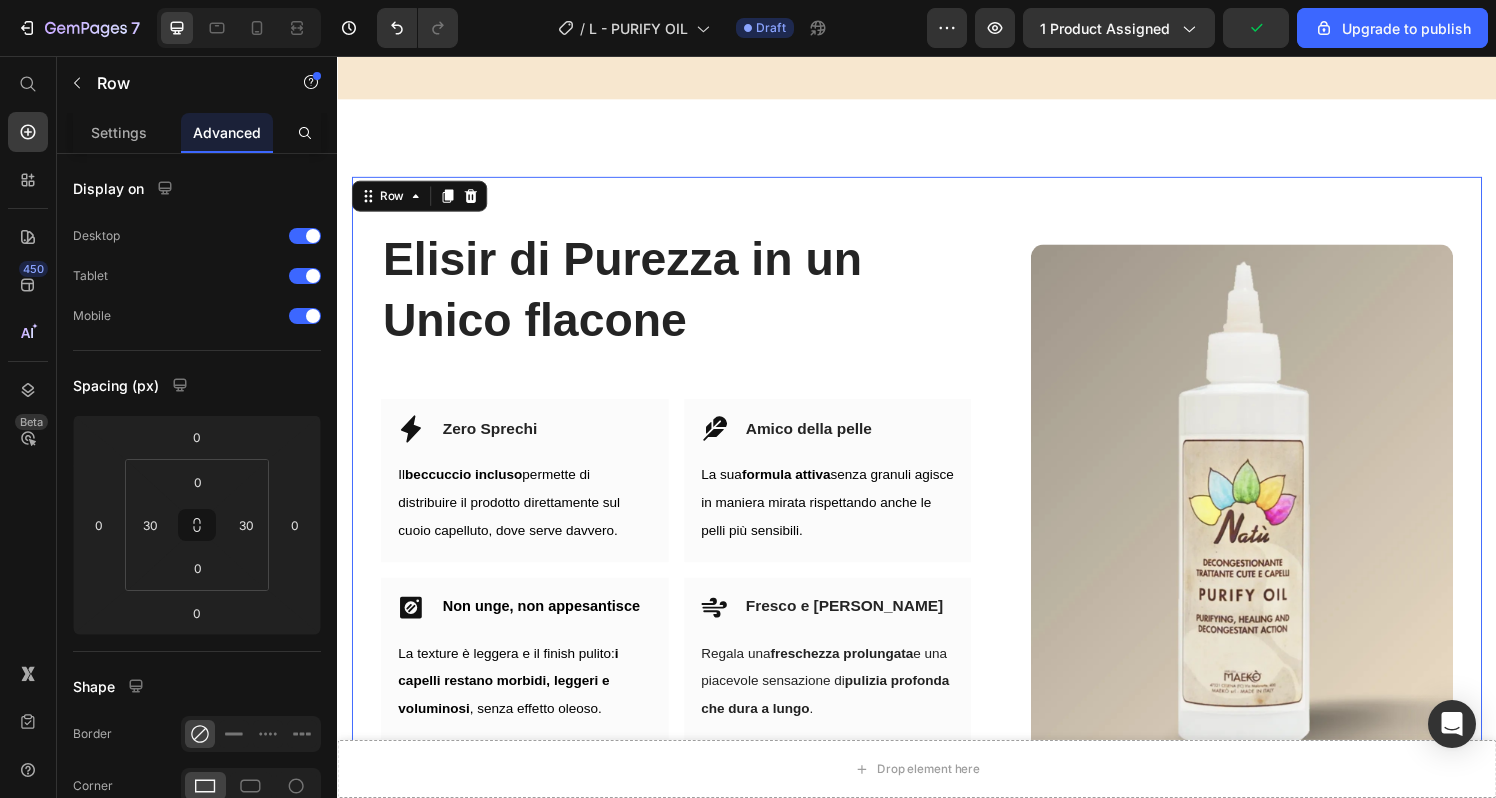 scroll, scrollTop: 3359, scrollLeft: 0, axis: vertical 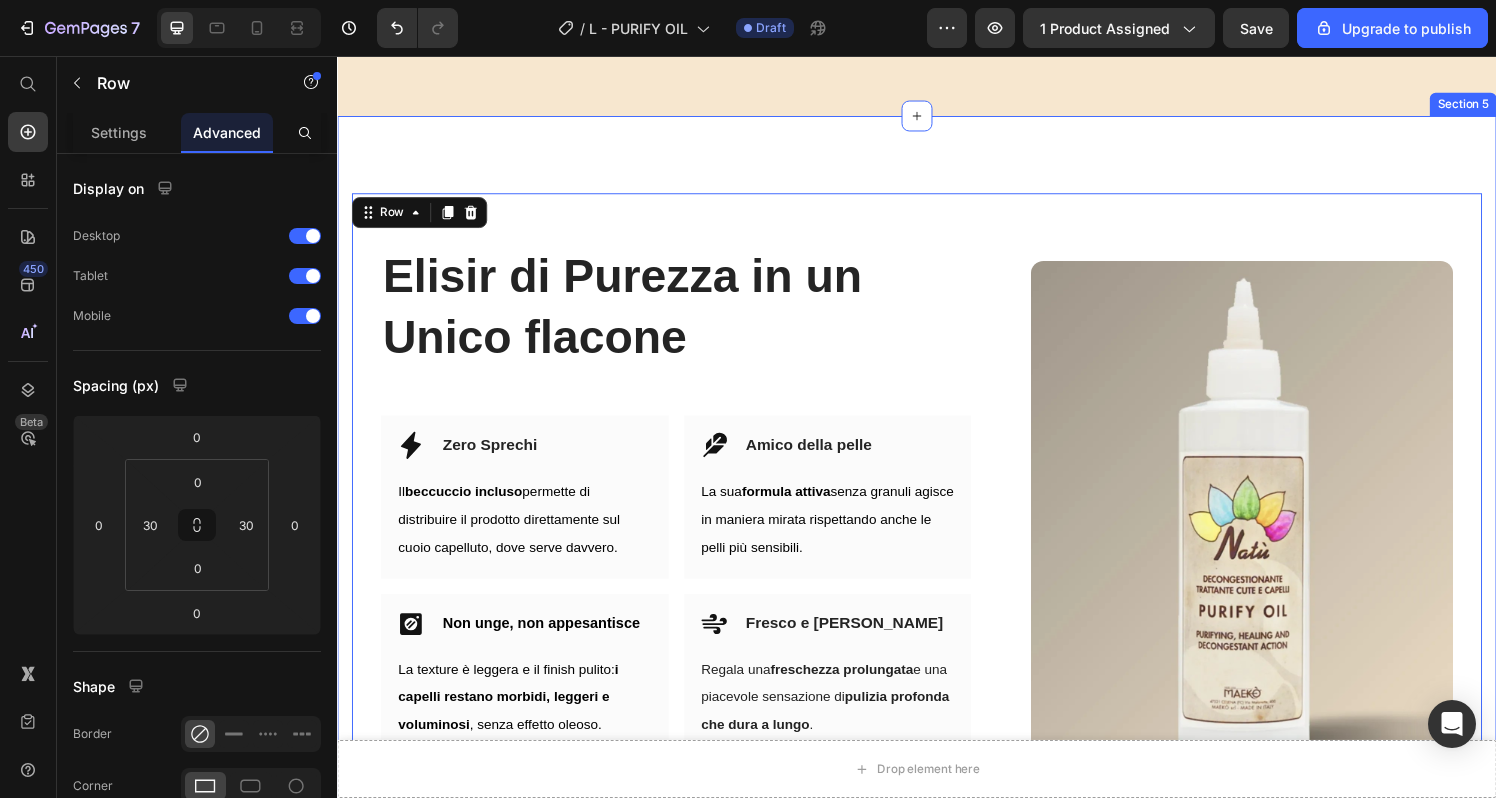 click on "Elisir di Purezza in un Unico flacone Heading Row
Icon Zero Sprechi Heading Row Il  beccuccio incluso  permette di distribuire il prodotto direttamente sul cuoio capelluto, dove serve davvero. Text block Row
Icon Amico della pelle Heading Row La sua  formula attiva  senza granuli agisce in maniera mirata rispettando anche le pelli più sensibili. Text block Row Row
Icon Non unge, non appesantisce Heading Row La texture è leggera e il finish pulito:  i capelli restano morbidi, leggeri e voluminosi , senza effetto oleoso. Text block Row
Icon Fresco e Piacevole Heading Row Regala una  freschezza prolungata  e una piacevole sensazione di  pulizia profonda che dura a lungo . Text block Row Row (P) Images & Gallery Row   0 Product Section 5" at bounding box center [937, 504] 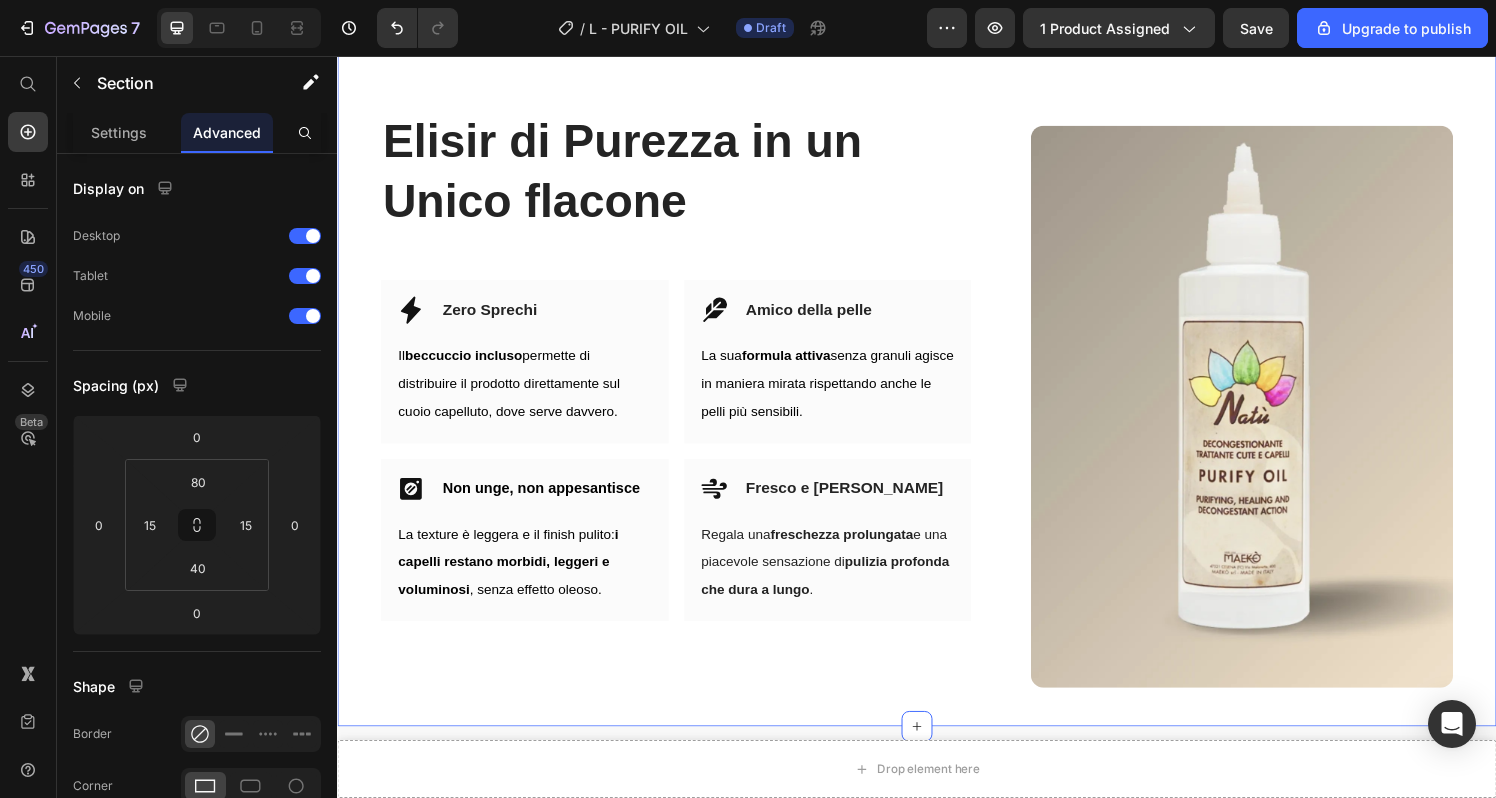 scroll, scrollTop: 3497, scrollLeft: 0, axis: vertical 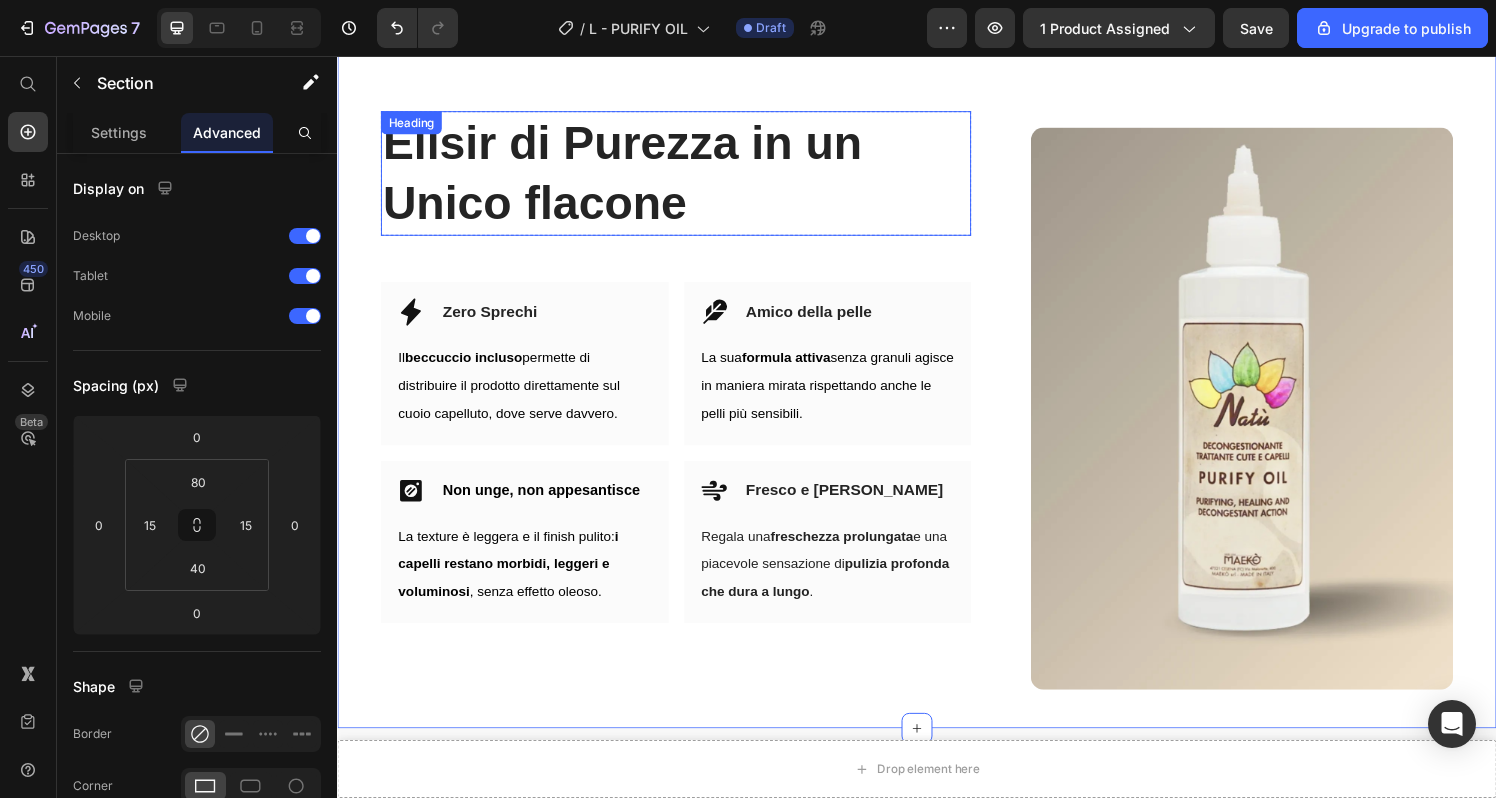 click on "Elisir di Purezza in un Unico flacone" at bounding box center (687, 177) 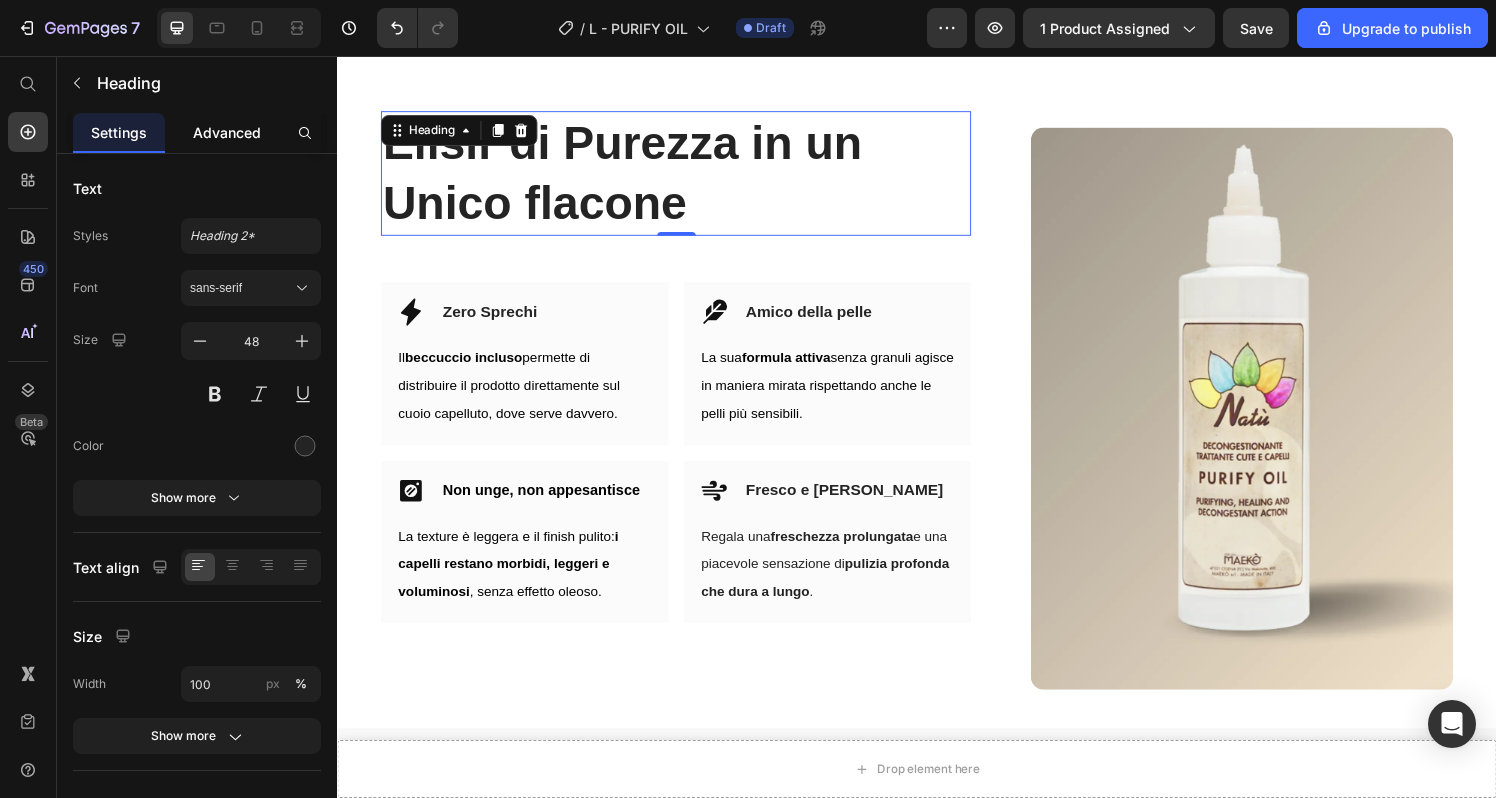 click on "Advanced" at bounding box center (227, 132) 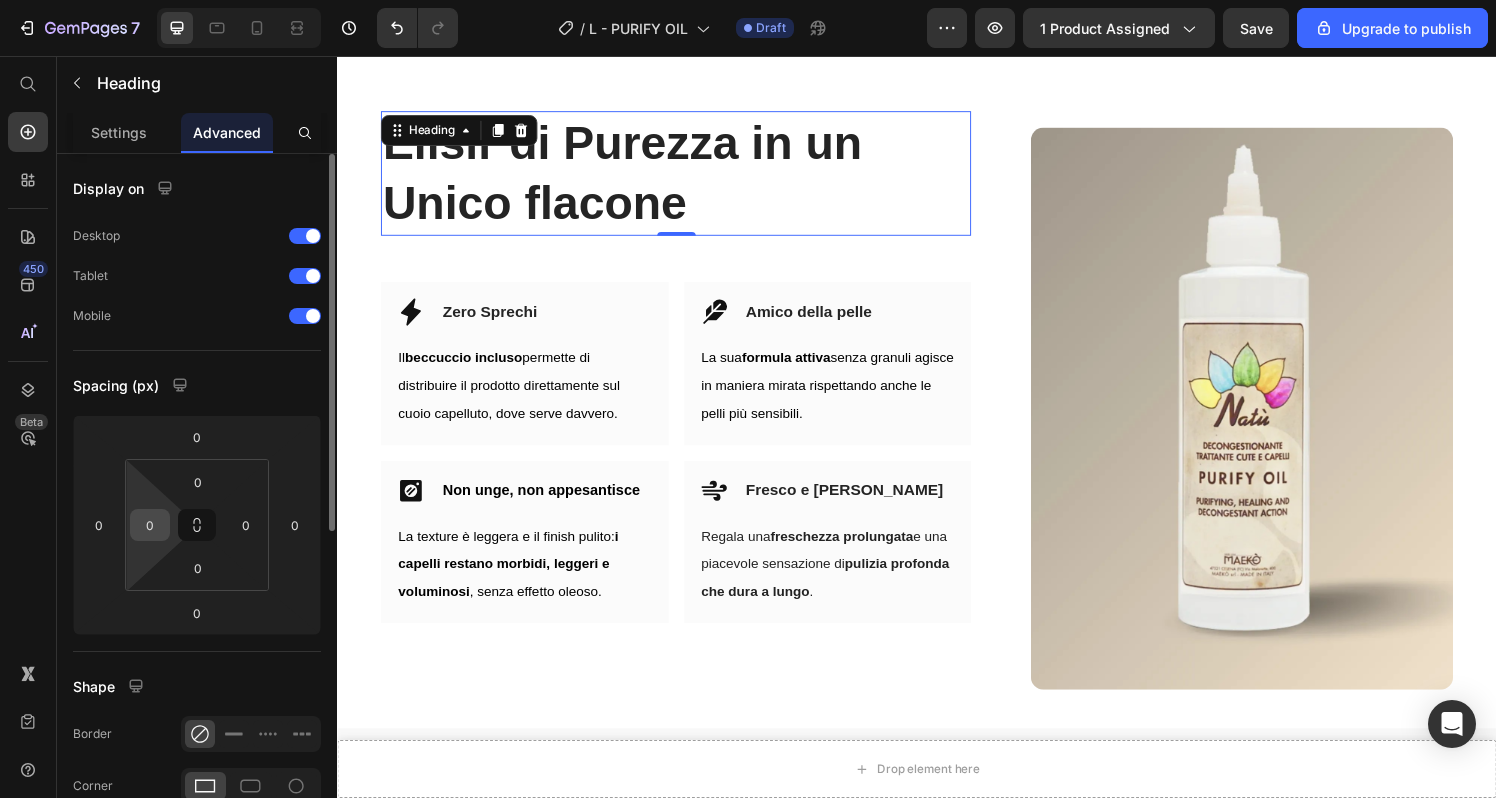 click on "0" at bounding box center (150, 525) 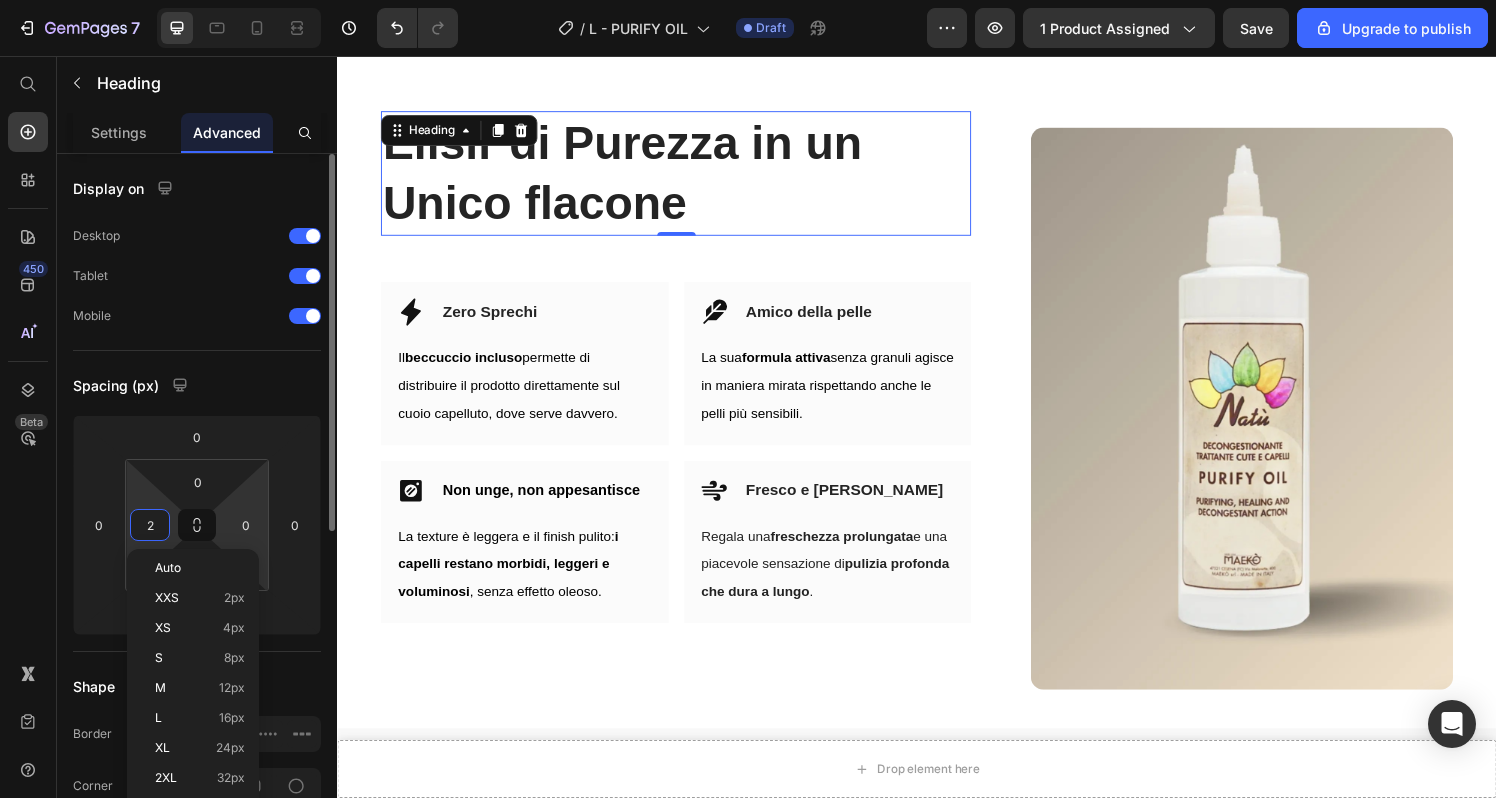 type on "20" 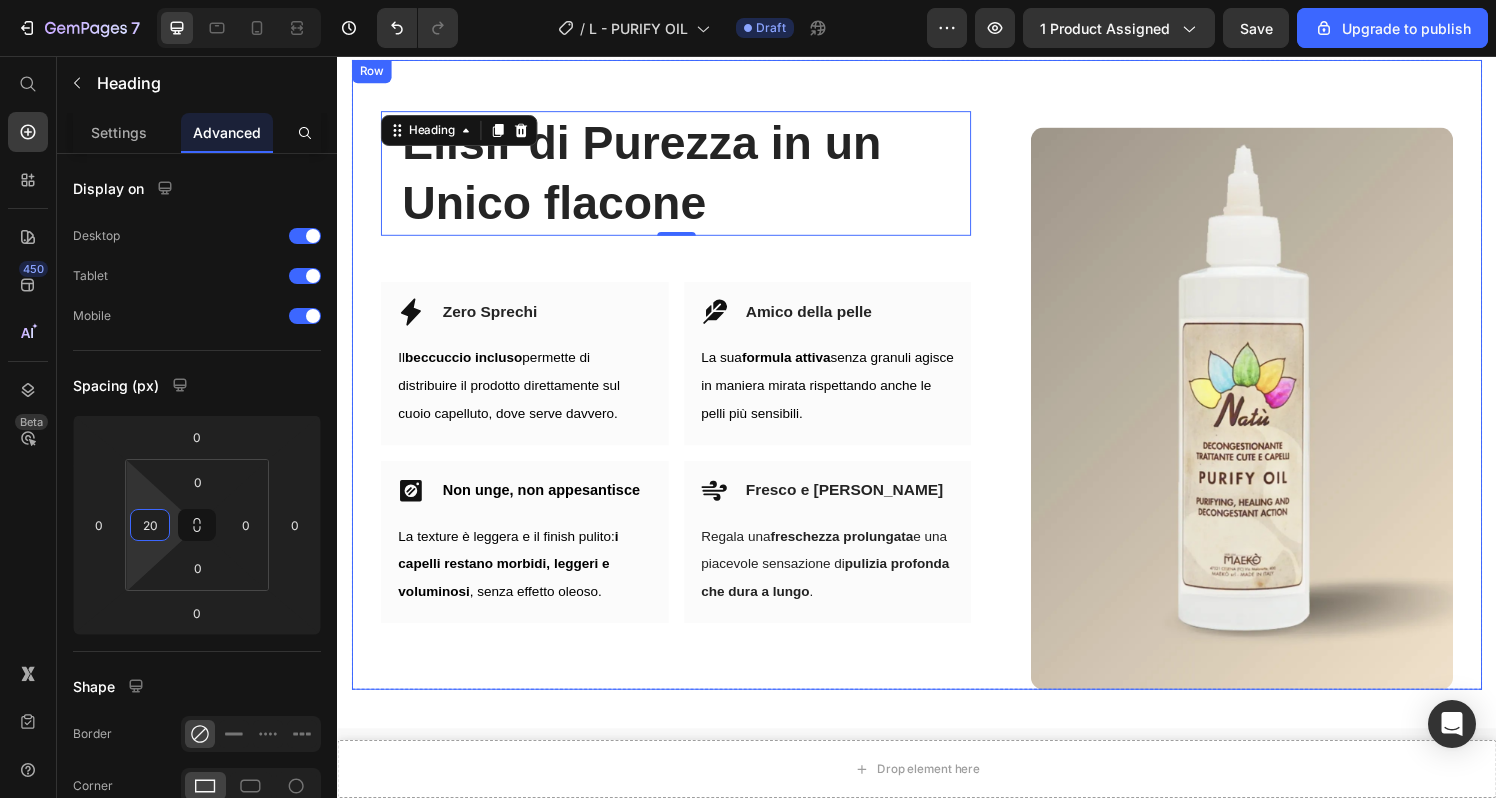 click on "Elisir di Purezza in un Unico flacone Heading   0 Row
Icon Zero Sprechi Heading Row Il  beccuccio incluso  permette di distribuire il prodotto direttamente sul cuoio capelluto, dove serve davvero. Text block Row
Icon Amico della pelle Heading Row La sua  formula attiva  senza granuli agisce in maniera mirata rispettando anche le pelli più sensibili. Text block Row Row
Icon Non unge, non appesantisce Heading Row La texture è leggera e il finish pulito:  i capelli restano morbidi, leggeri e voluminosi , senza effetto oleoso. Text block Row
Icon Fresco e Piacevole Heading Row Regala una  freschezza prolungata  e una piacevole sensazione di  pulizia profonda che dura a lungo . Text block Row Row (P) Images & Gallery Row" at bounding box center [937, 386] 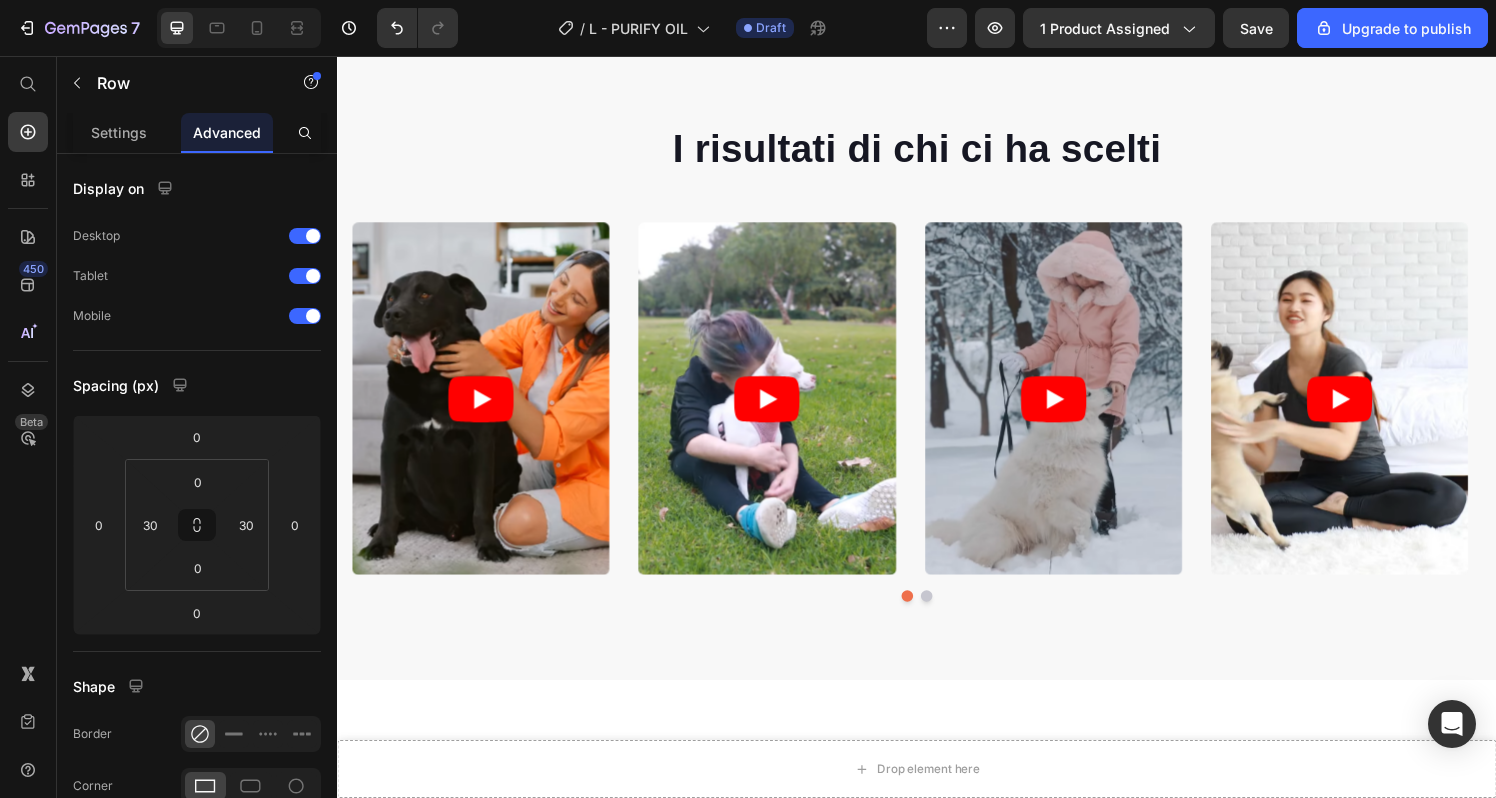 scroll, scrollTop: 4215, scrollLeft: 0, axis: vertical 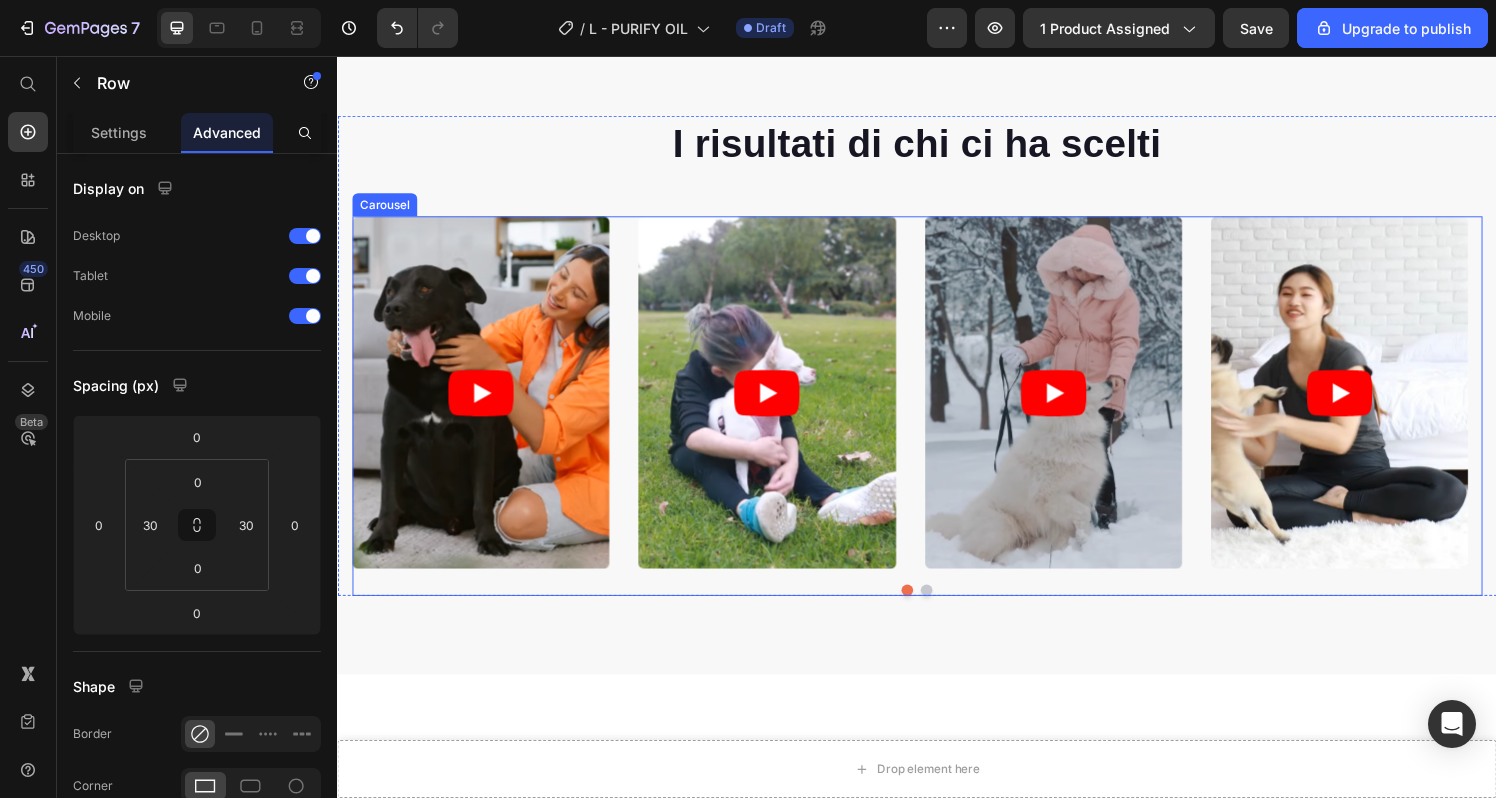 click at bounding box center [947, 609] 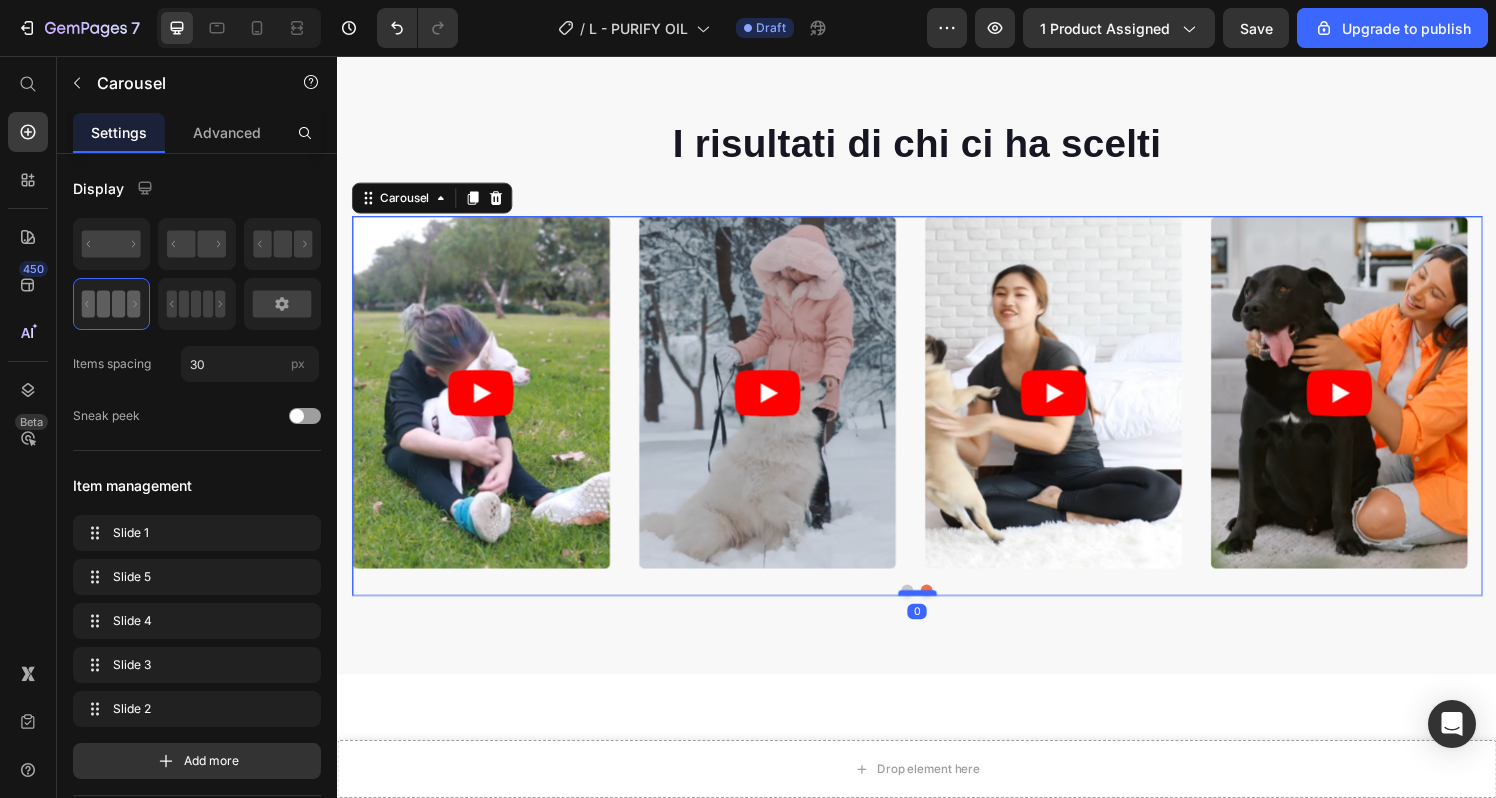 click at bounding box center [937, 612] 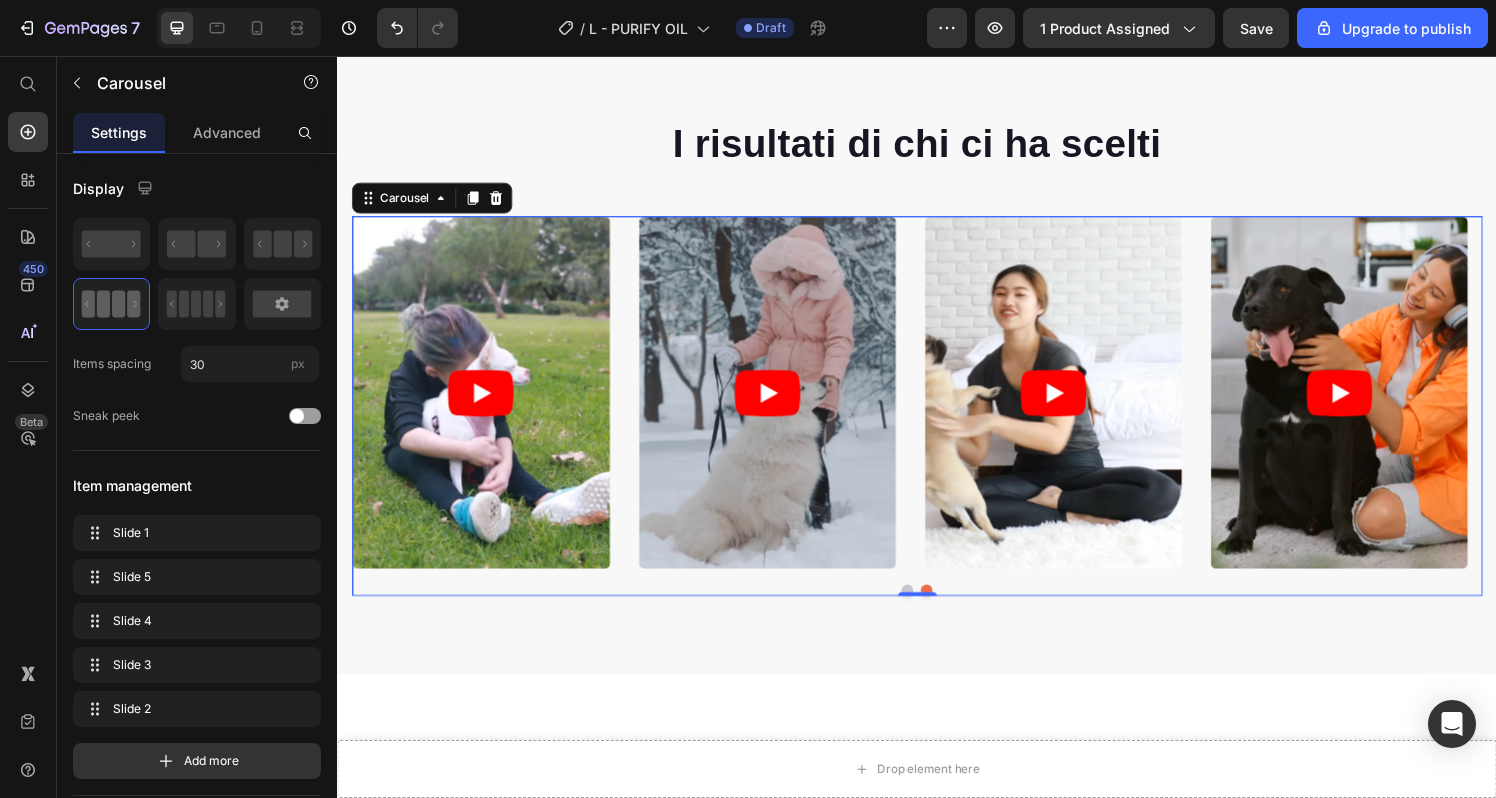 click at bounding box center [927, 609] 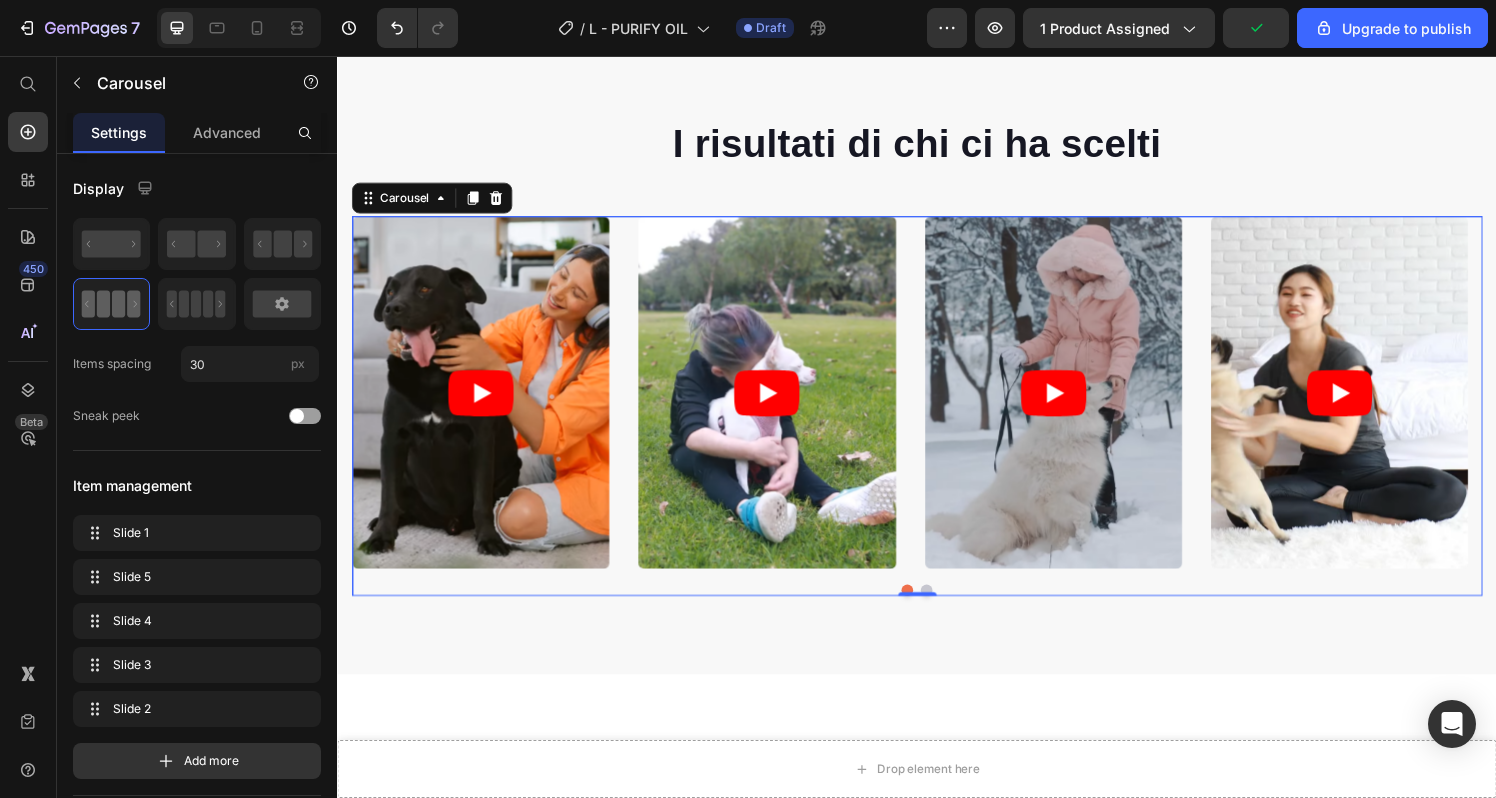 click at bounding box center [947, 609] 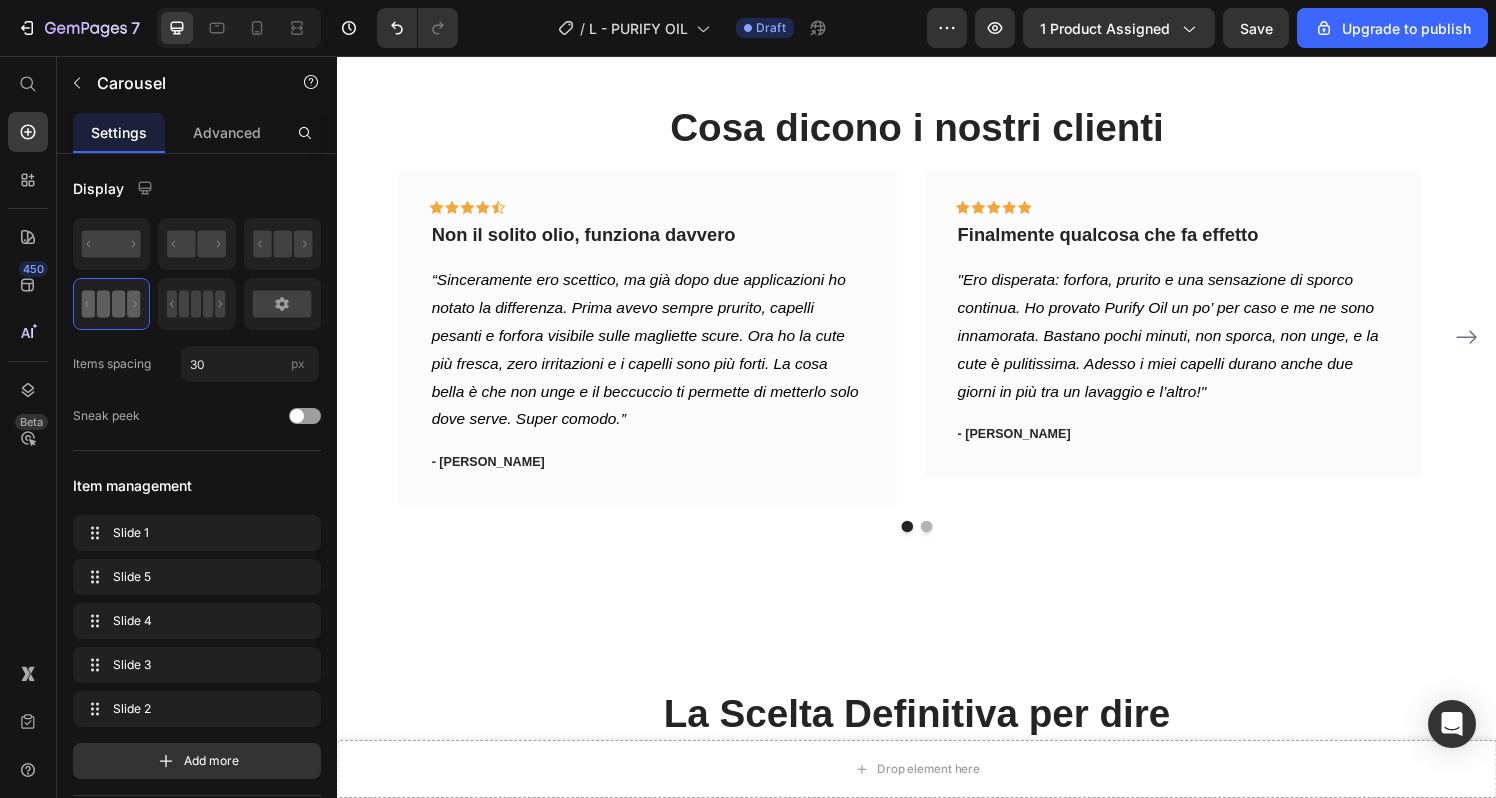 scroll, scrollTop: 5749, scrollLeft: 0, axis: vertical 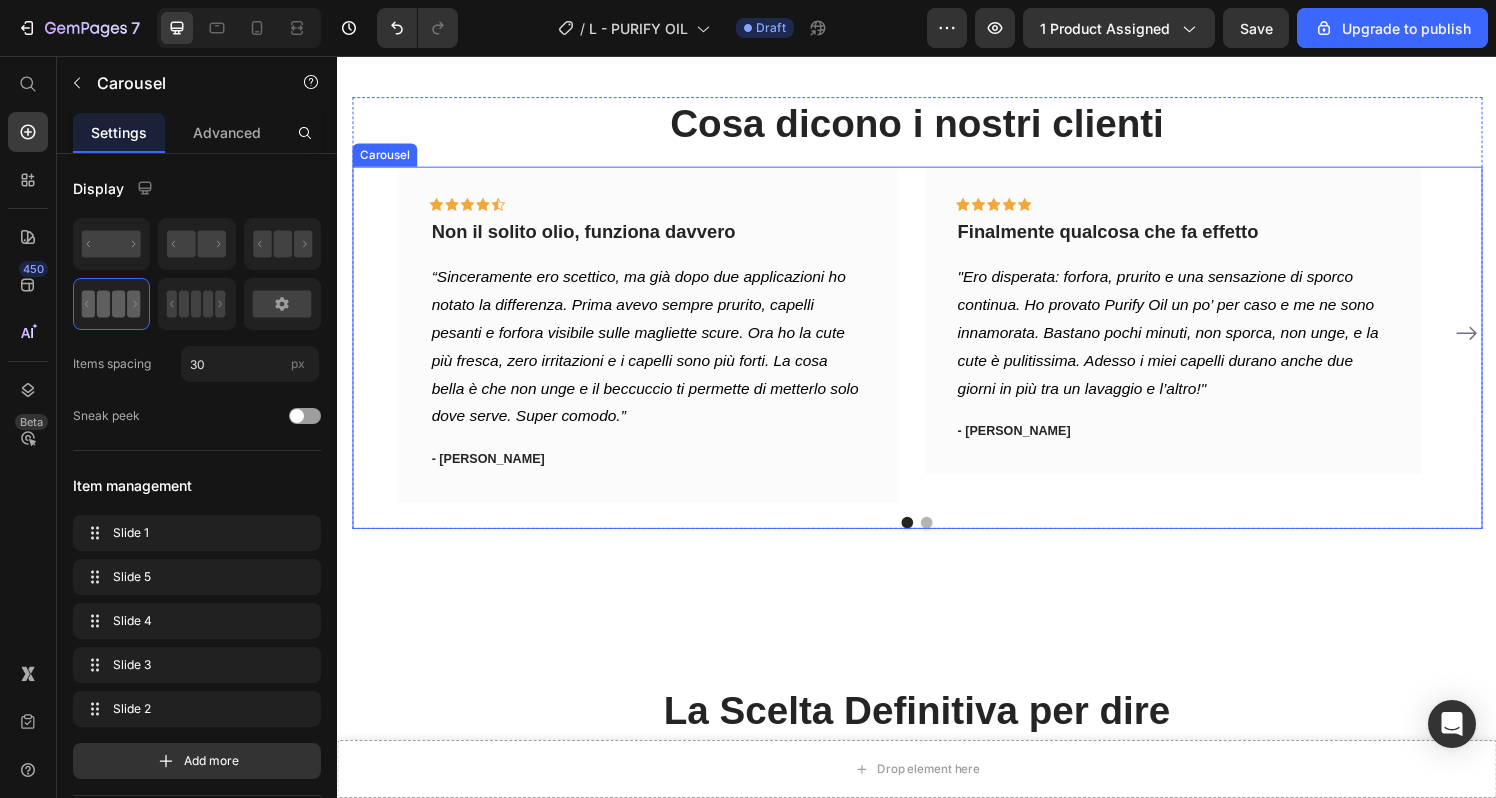 click at bounding box center (947, 539) 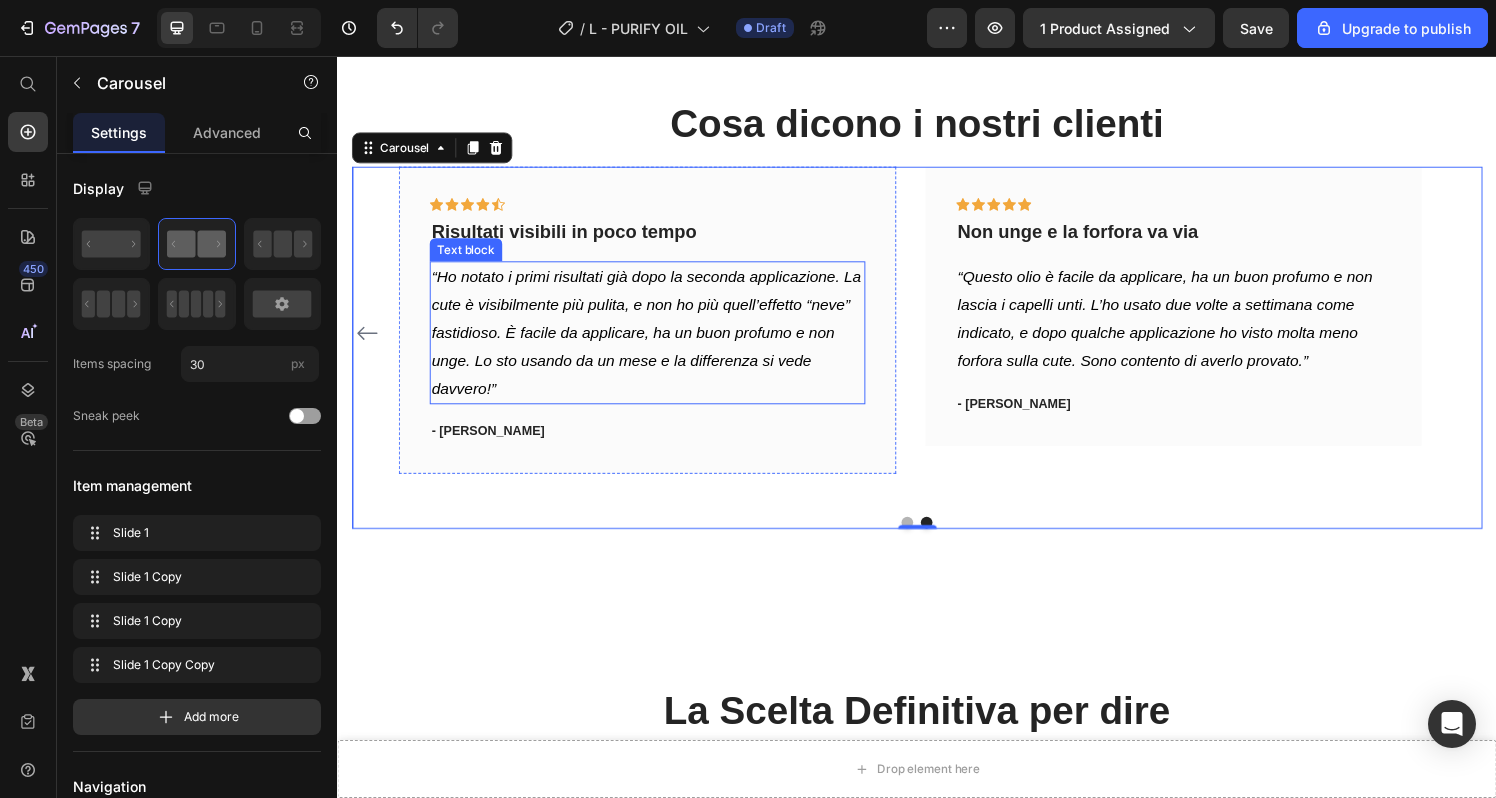 click on "“Ho notato i primi risultati già dopo la seconda applicazione. La cute è visibilmente più pulita, e non ho più quell’effetto “neve” fastidioso. È facile da applicare, ha un buon profumo e non unge. Lo sto usando da un mese e la differenza si vede davvero!”" at bounding box center (656, 341) 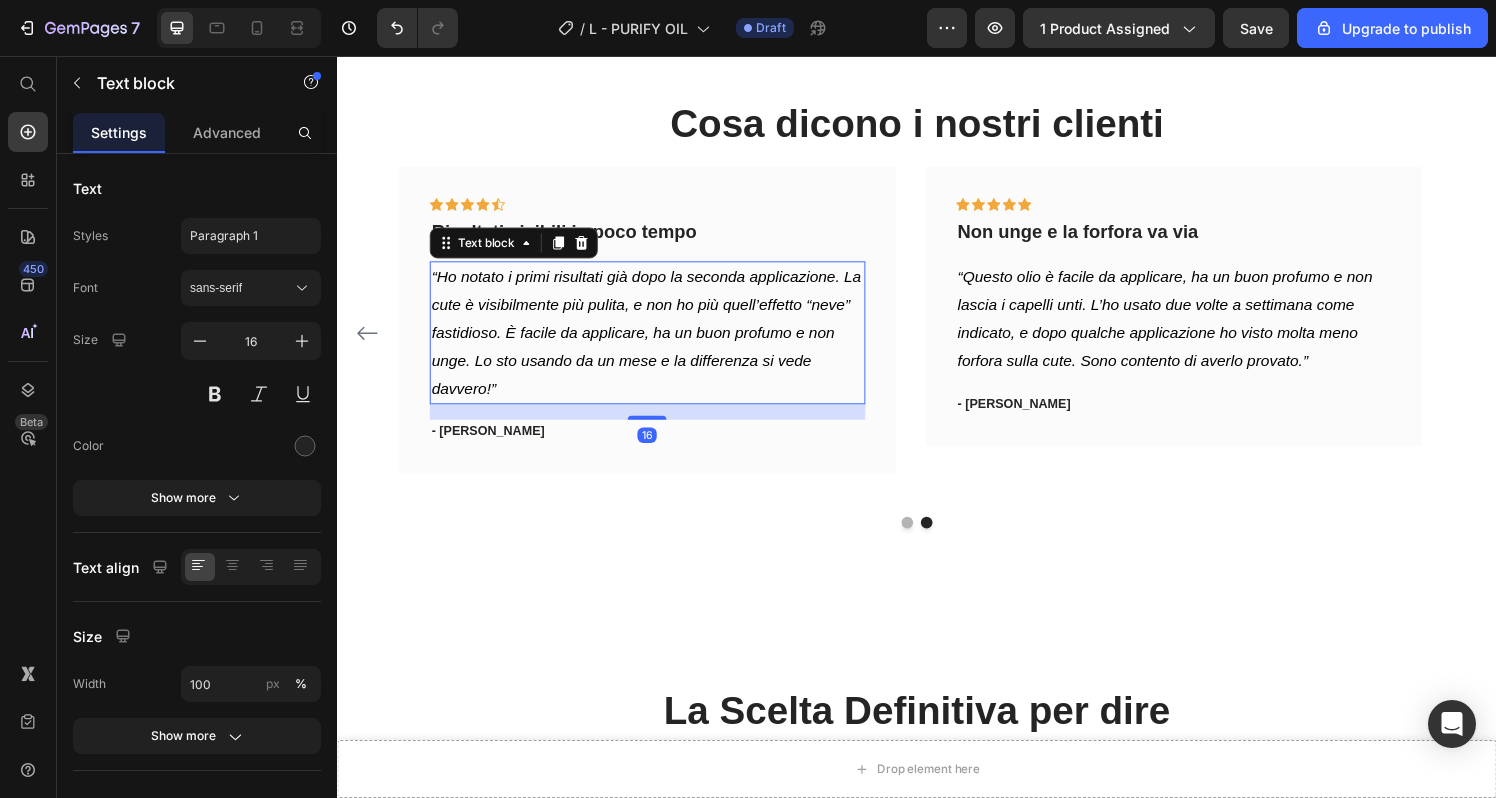 click on "“Ho notato i primi risultati già dopo la seconda applicazione. La cute è visibilmente più pulita, e non ho più quell’effetto “neve” fastidioso. È facile da applicare, ha un buon profumo e non unge. Lo sto usando da un mese e la differenza si vede davvero!”" at bounding box center [656, 341] 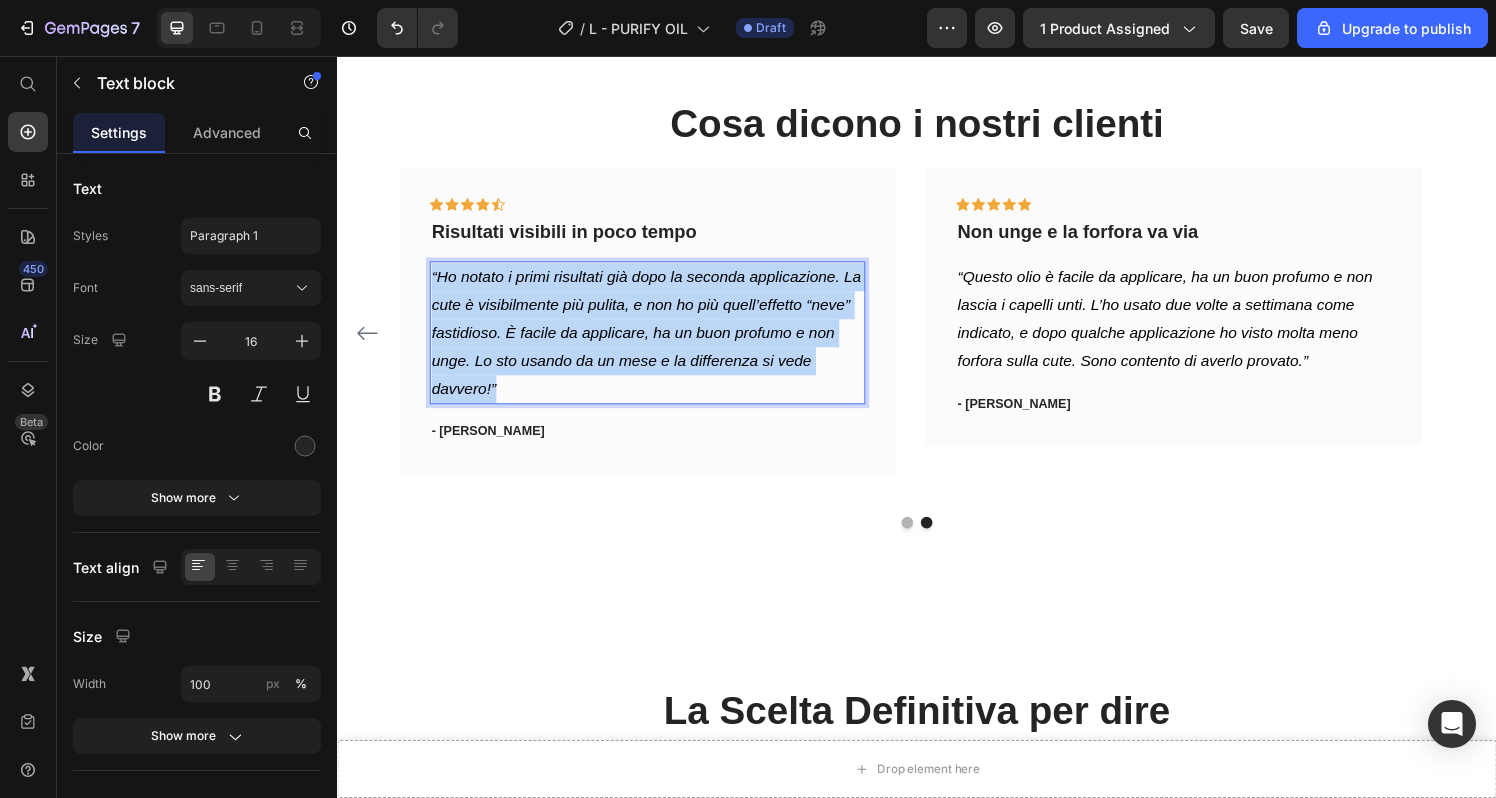 click on "“Ho notato i primi risultati già dopo la seconda applicazione. La cute è visibilmente più pulita, e non ho più quell’effetto “neve” fastidioso. È facile da applicare, ha un buon profumo e non unge. Lo sto usando da un mese e la differenza si vede davvero!”" at bounding box center (656, 341) 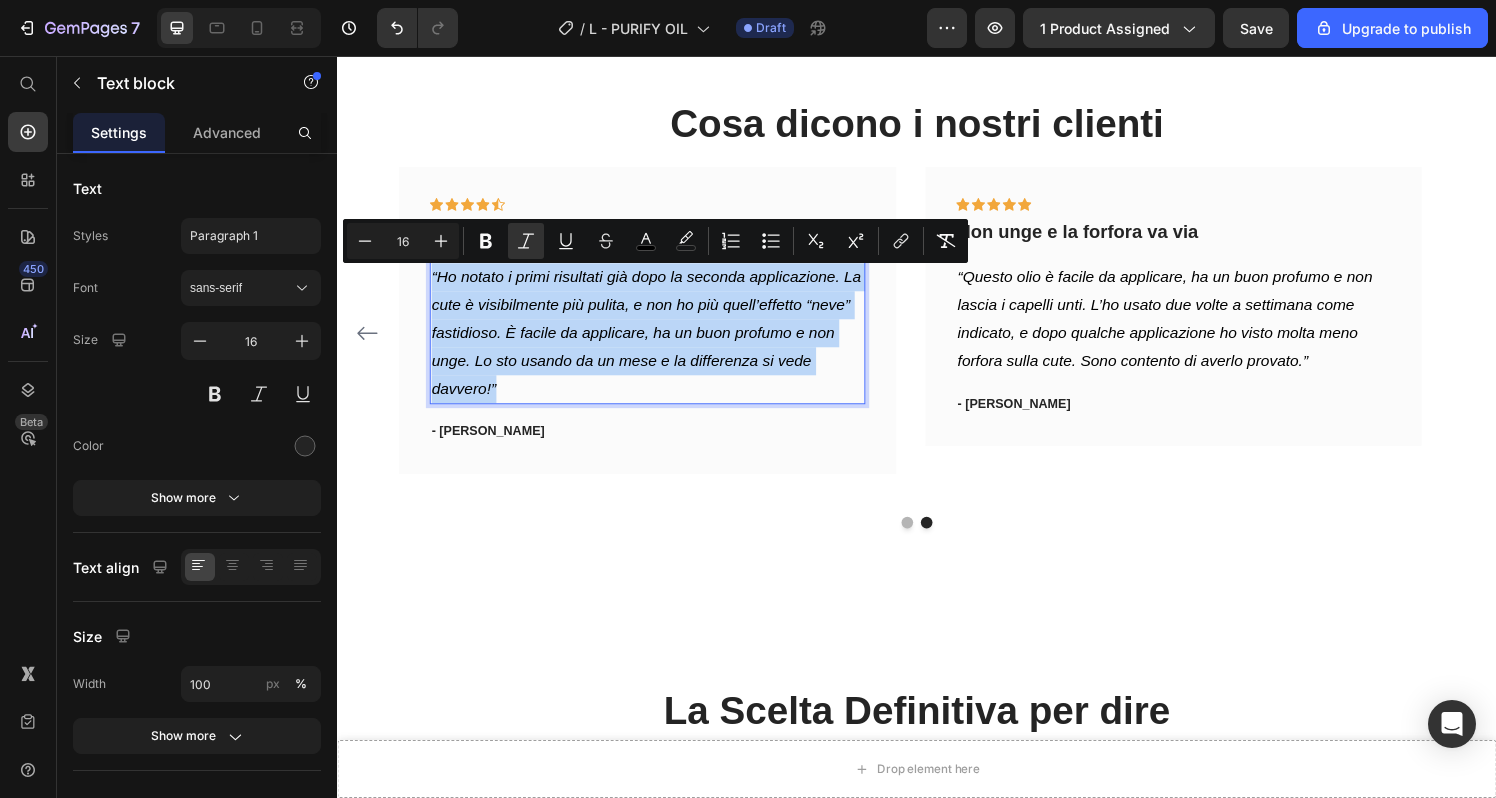 copy on "“Ho notato i primi risultati già dopo la seconda applicazione. La cute è visibilmente più pulita, e non ho più quell’effetto “neve” fastidioso. È facile da applicare, ha un buon profumo e non unge. Lo sto usando da un mese e la differenza si vede davvero!”" 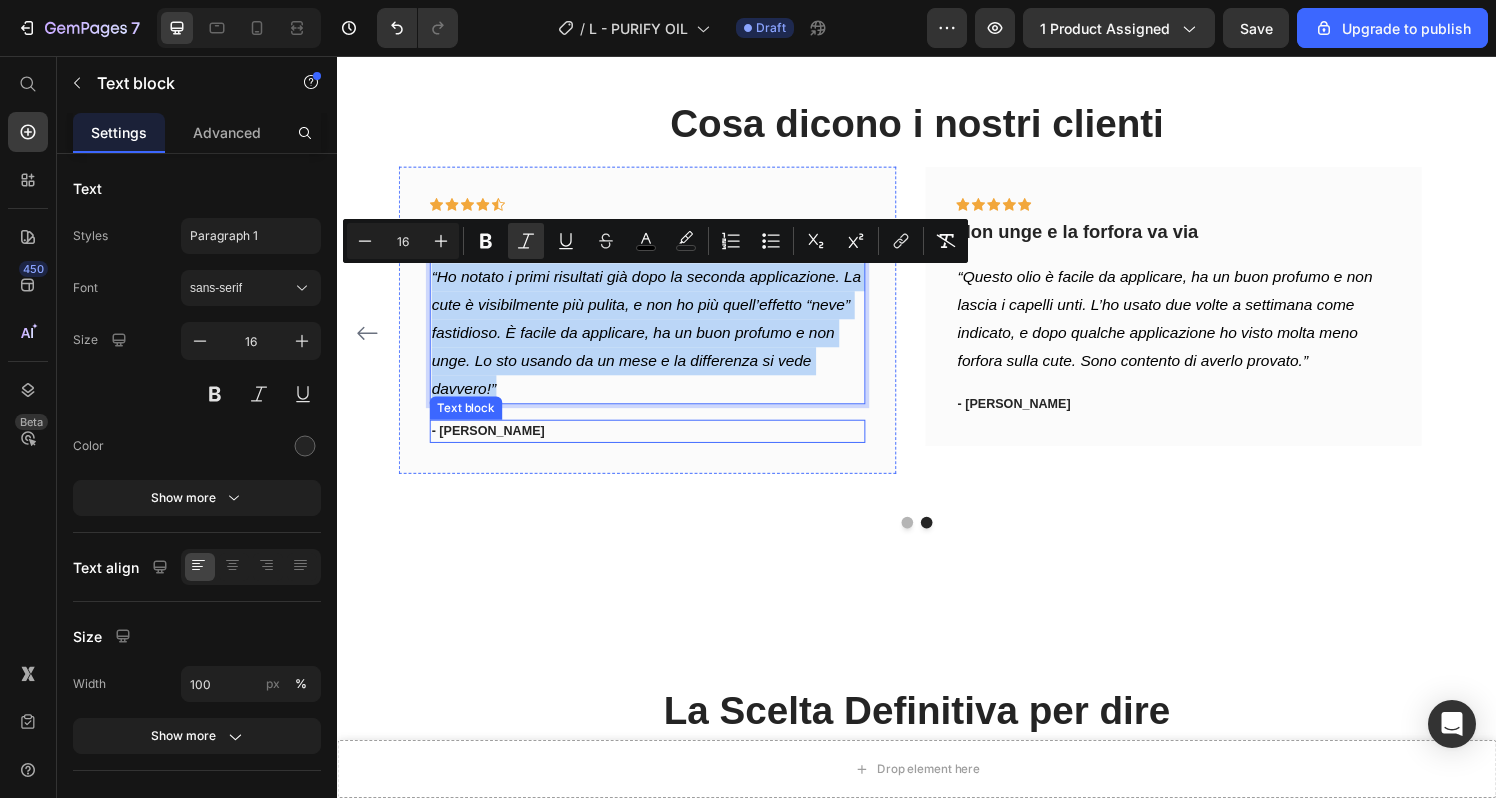 click on "- [PERSON_NAME]" at bounding box center (657, 444) 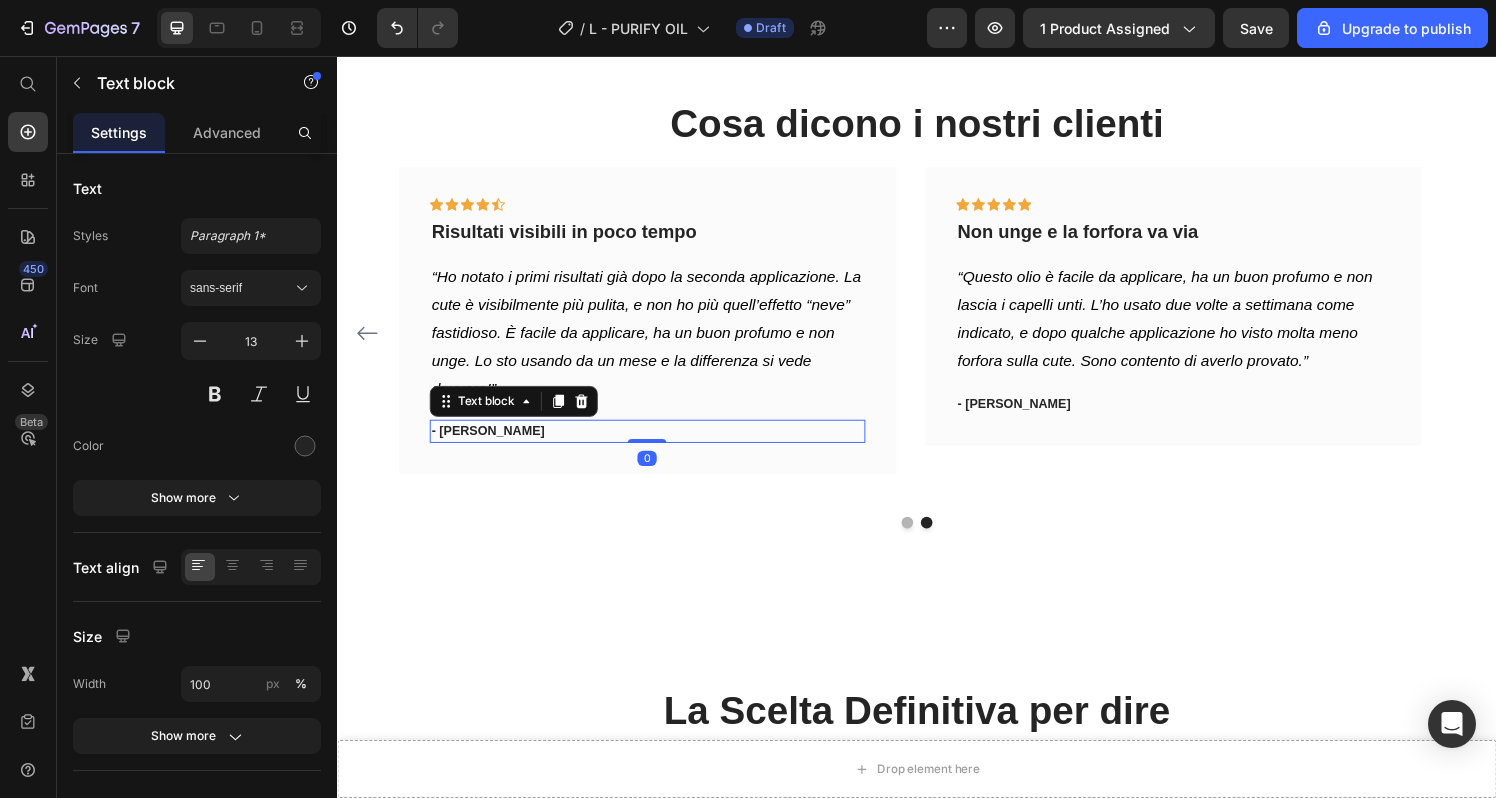 click on "- [PERSON_NAME]" at bounding box center [657, 444] 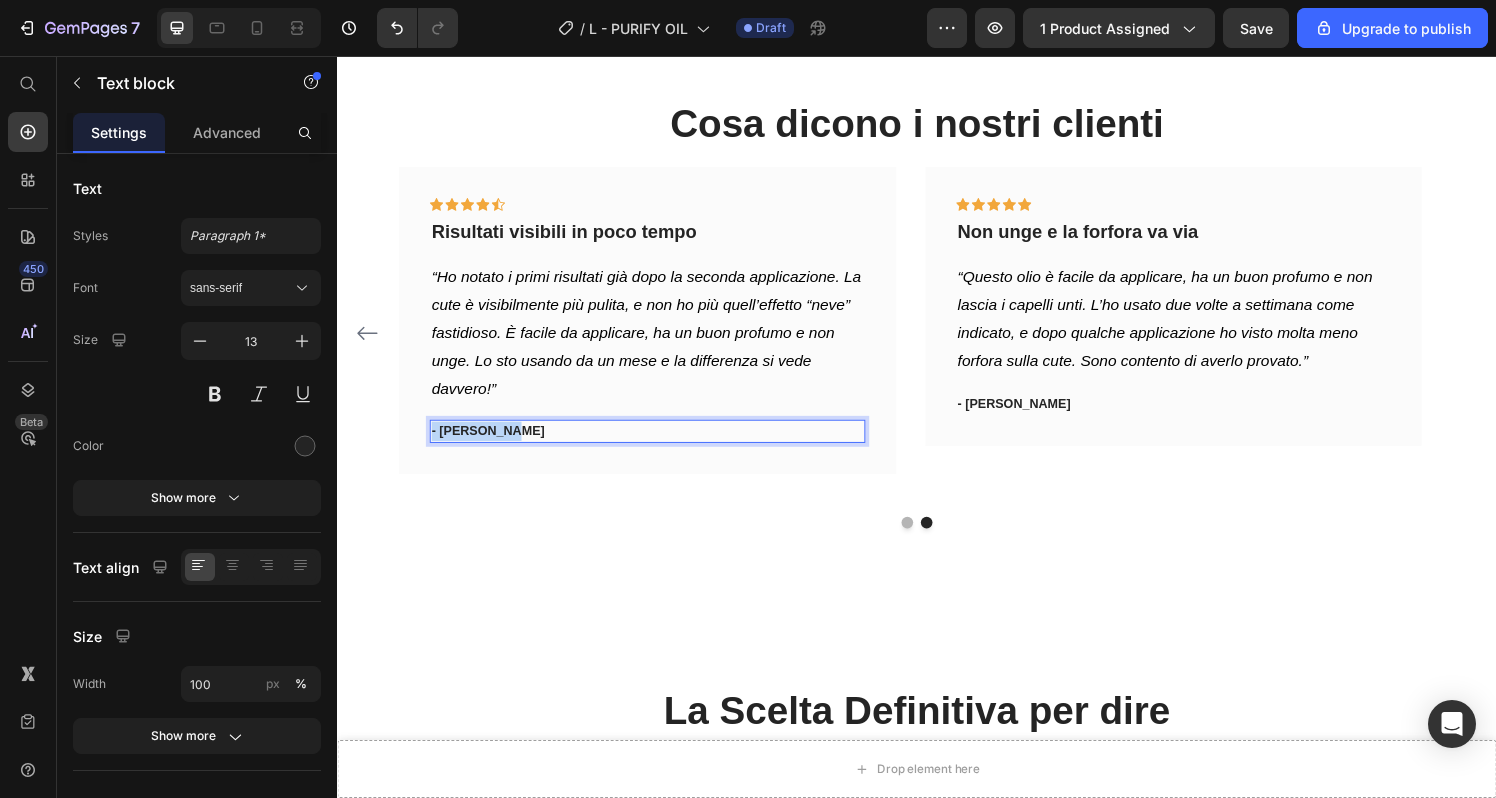 click on "- [PERSON_NAME]" at bounding box center (657, 444) 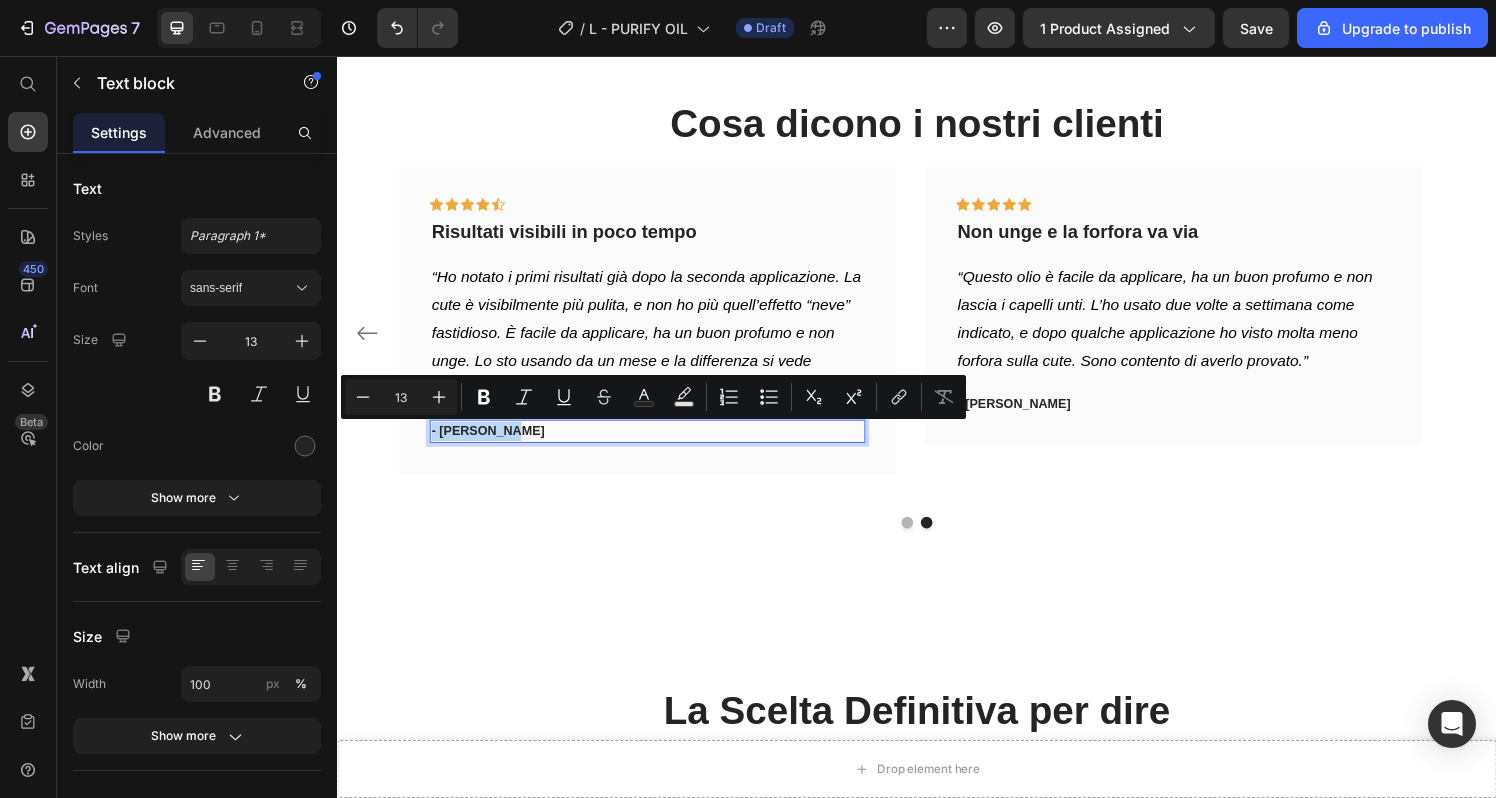copy on "- [PERSON_NAME]" 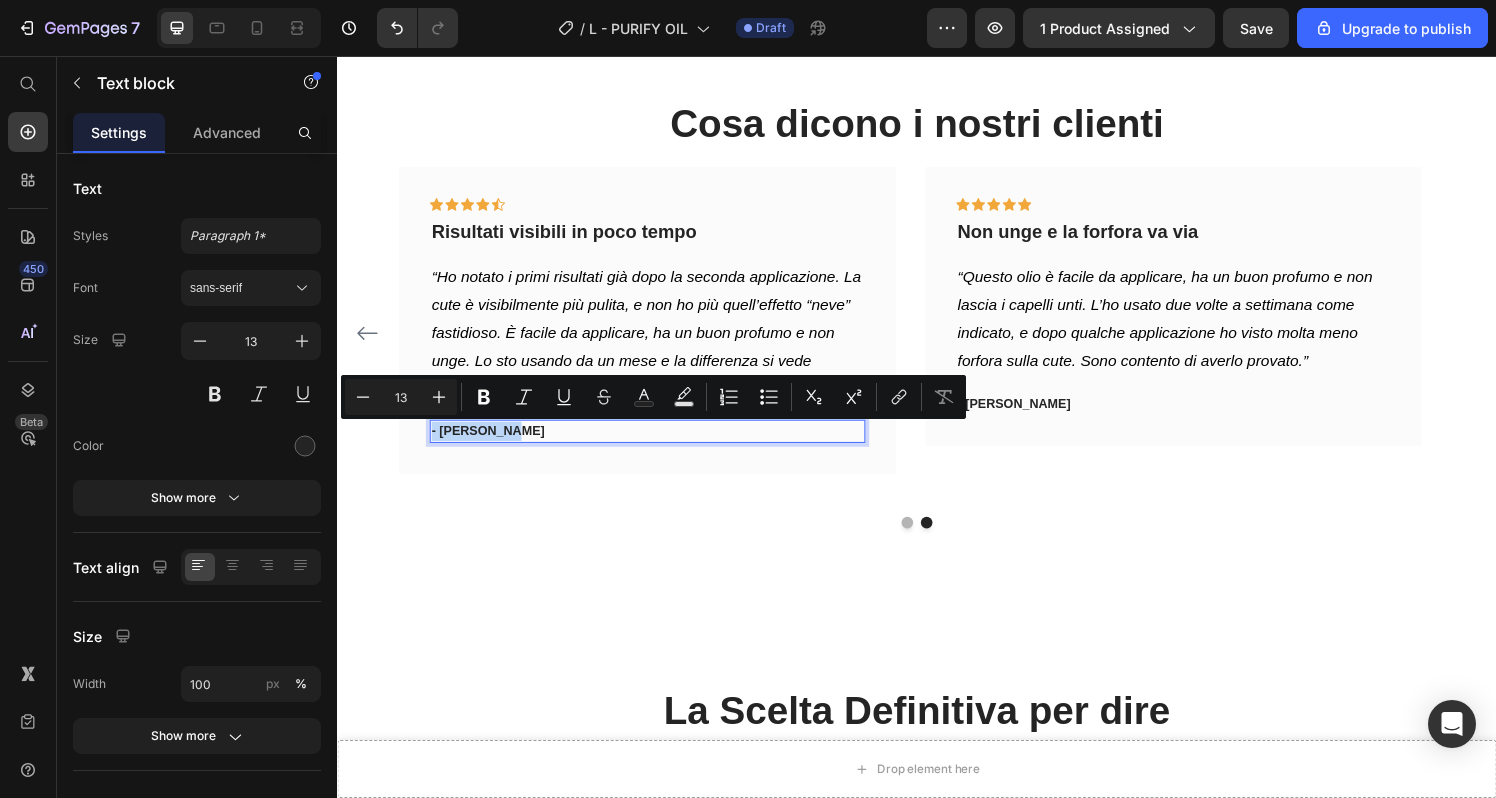 click on "Icon
Icon
Icon
Icon
Icon Row Non il solito olio, funziona davvero Text block “Sinceramente ero scettico, ma già dopo due applicazioni ho notato la differenza. Prima avevo sempre prurito, capelli pesanti e forfora visibile sulle magliette scure. Ora ho la cute più fresca, zero irritazioni e i capelli sono più forti. La cosa bella è che non unge e il beccuccio ti permette di metterlo solo dove serve. Super comodo.” Text block - [PERSON_NAME] Text block Row
Icon
Icon
Icon
Icon
Icon Row Finalmente qualcosa che fa effetto Text block "Ero disperata: forfora, prurito e una sensazione di sporco continua. Ho provato Purify Oil un po’ per caso e me ne sono innamorata. Bastano pochi minuti, non sporca, non unge, e la cute è pulitissima. Adesso i miei capelli durano anche due giorni in più tra un lavaggio e l’altro!" Text block Row Icon" at bounding box center [937, 357] 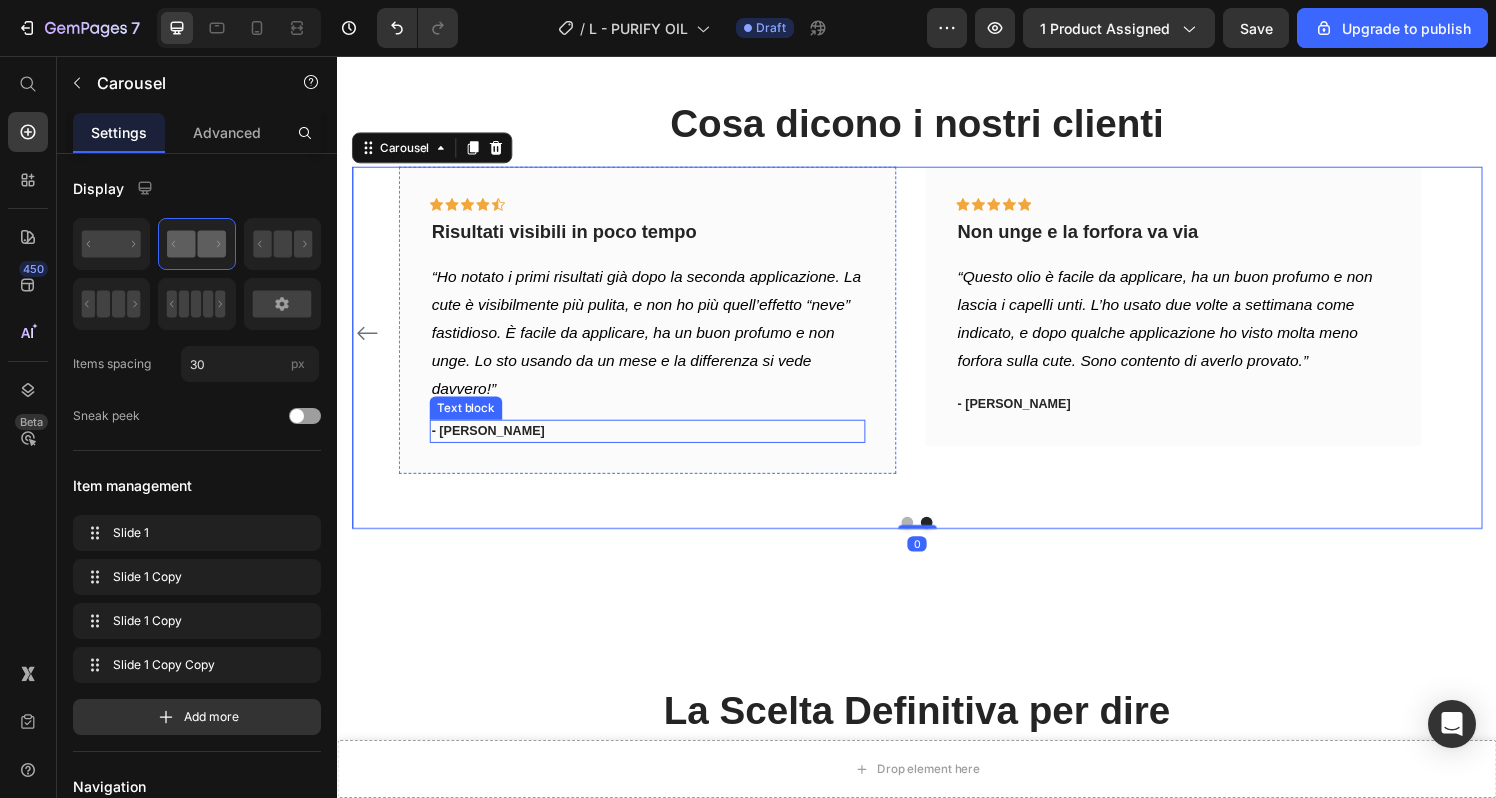 click on "- [PERSON_NAME]" at bounding box center [657, 444] 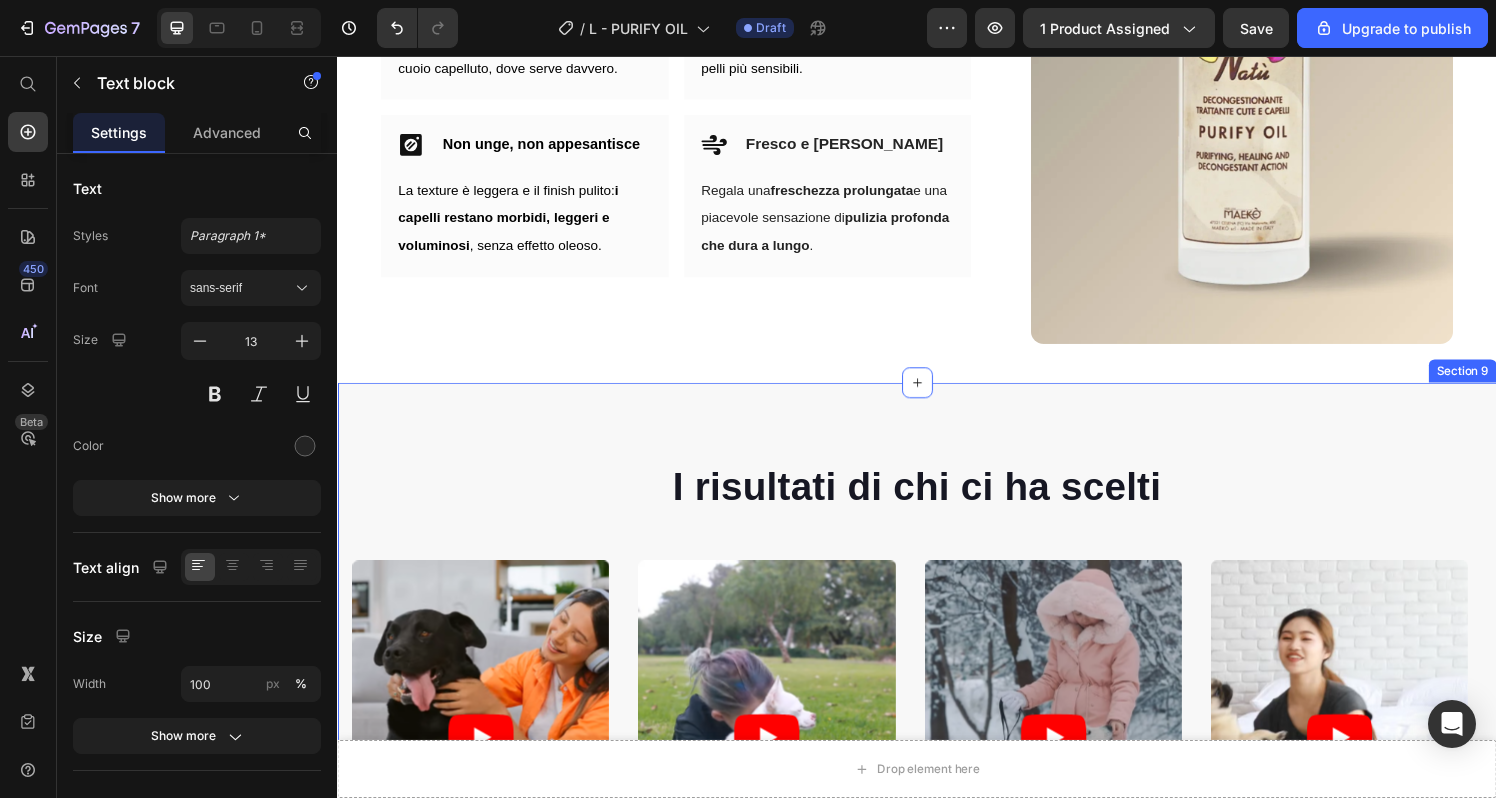 scroll, scrollTop: 3803, scrollLeft: 0, axis: vertical 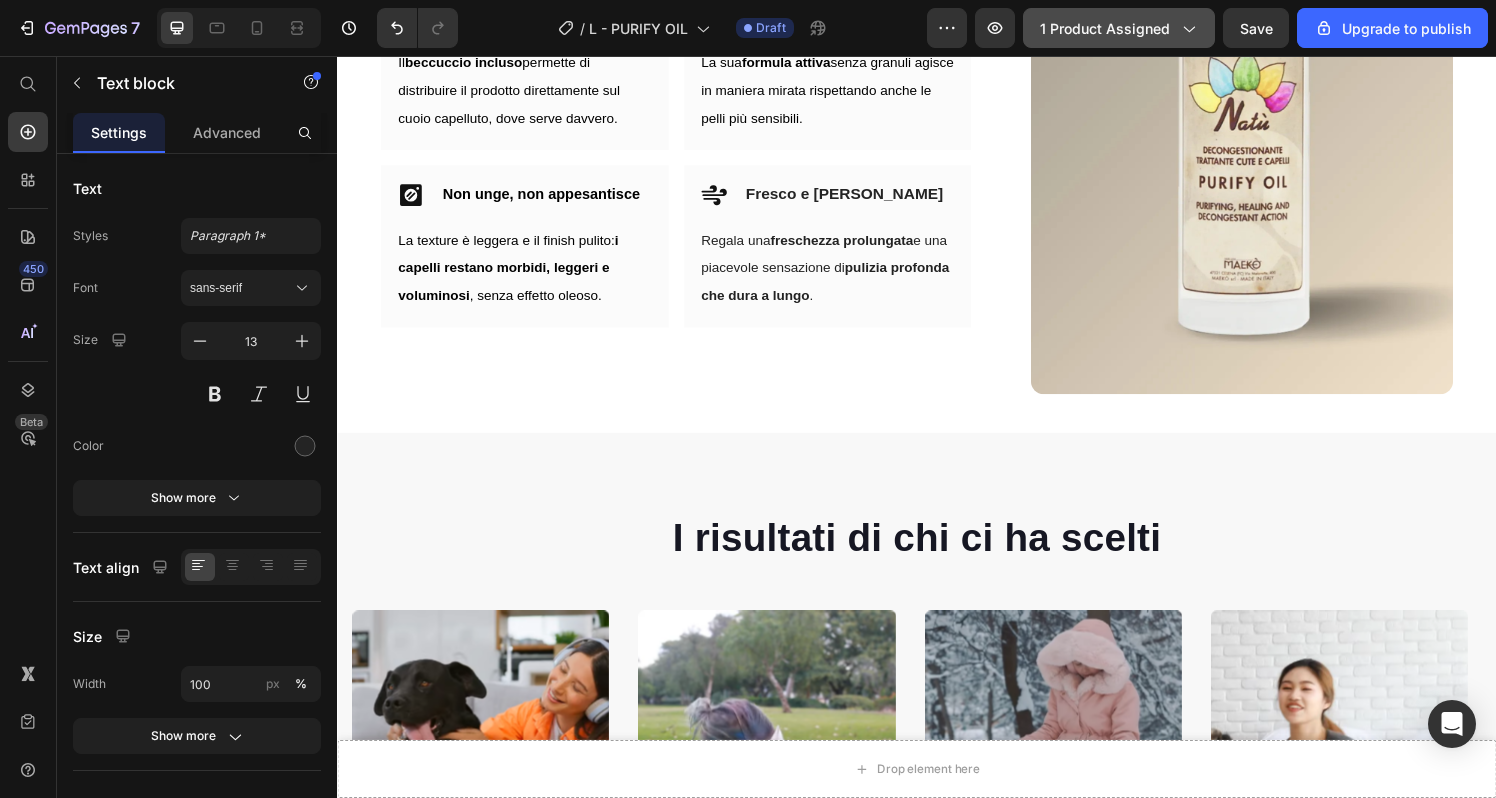 click on "1 product assigned" at bounding box center [1119, 28] 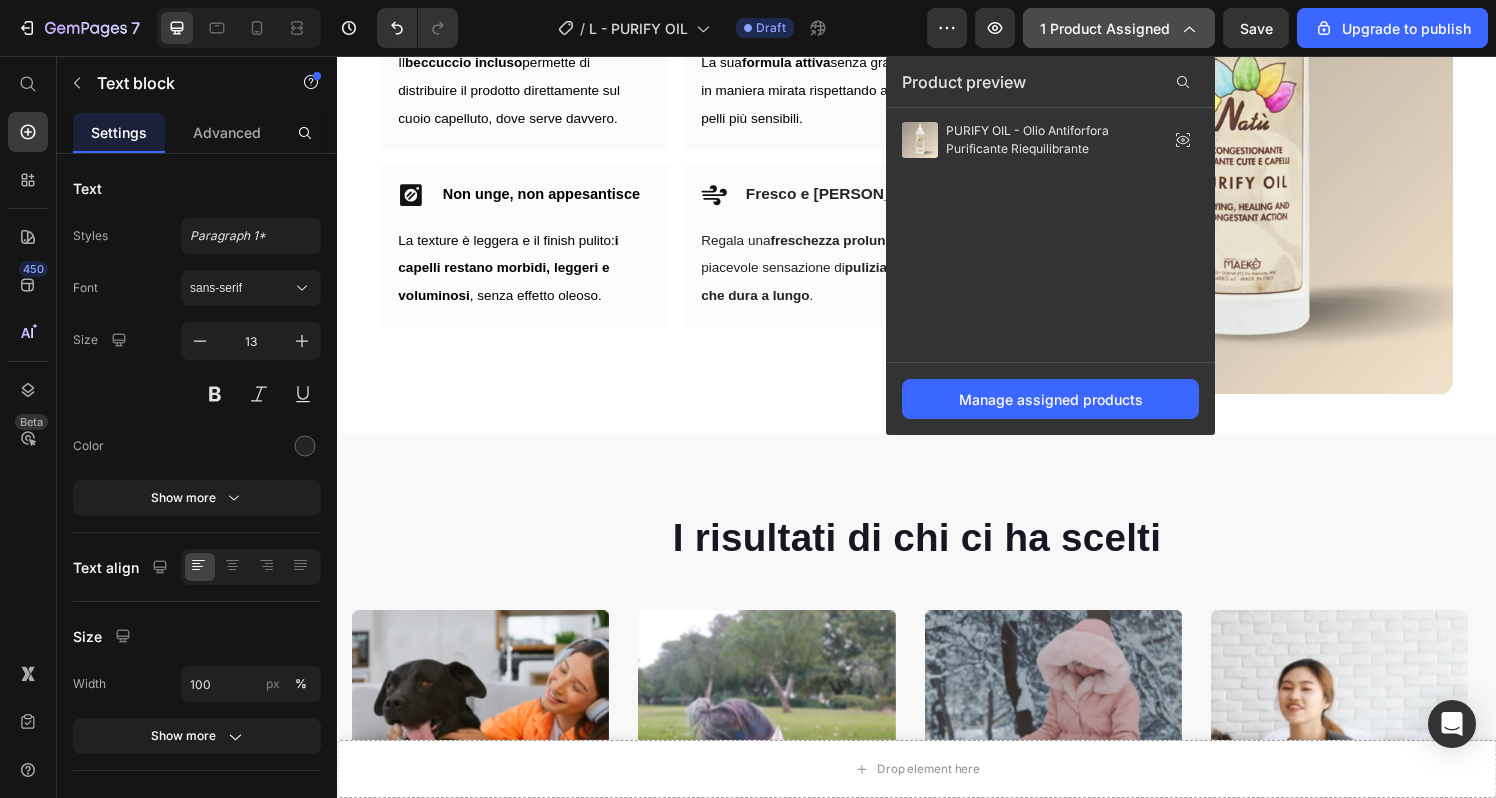 click on "1 product assigned" at bounding box center (1119, 28) 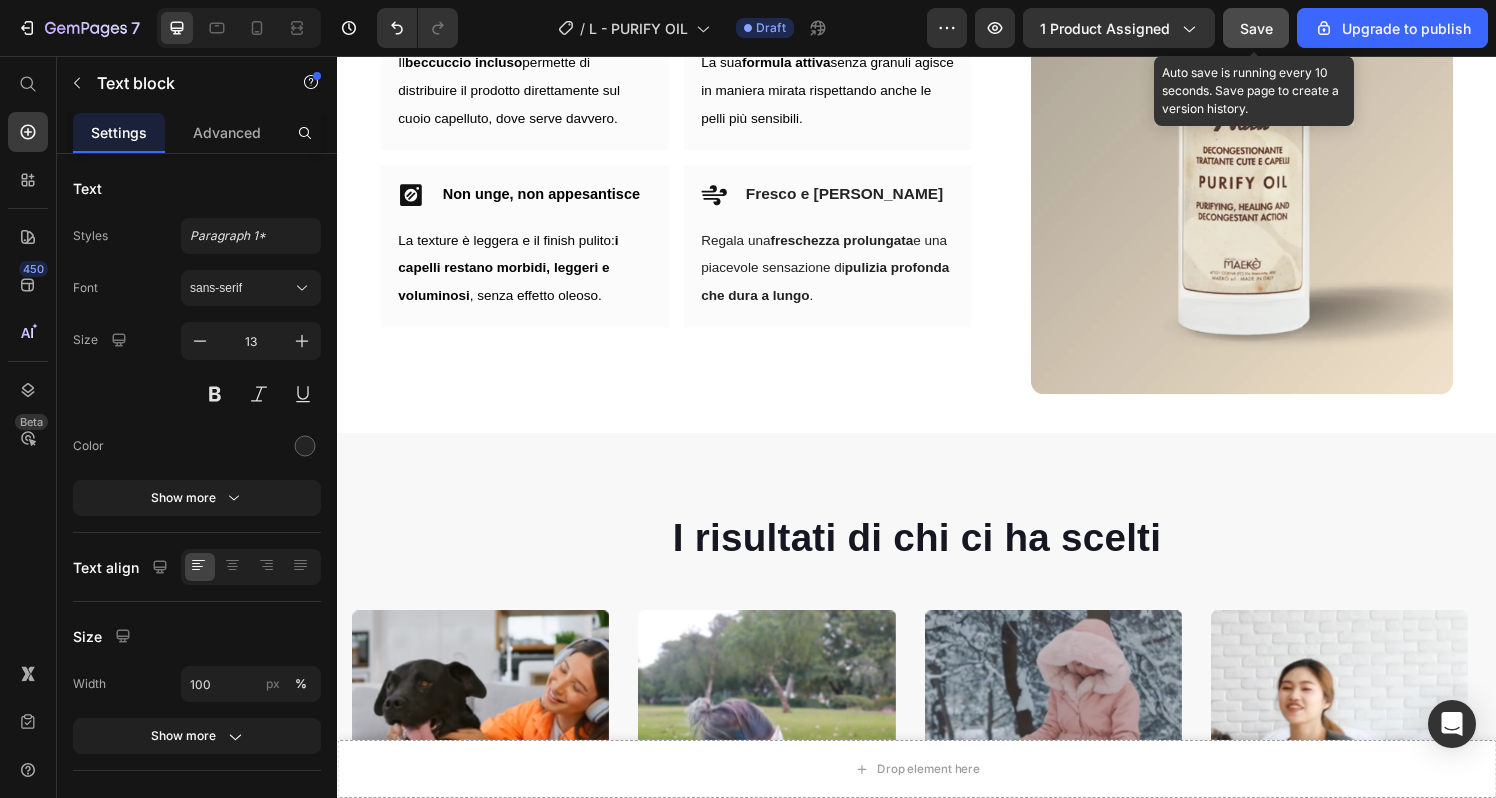 click on "Save" 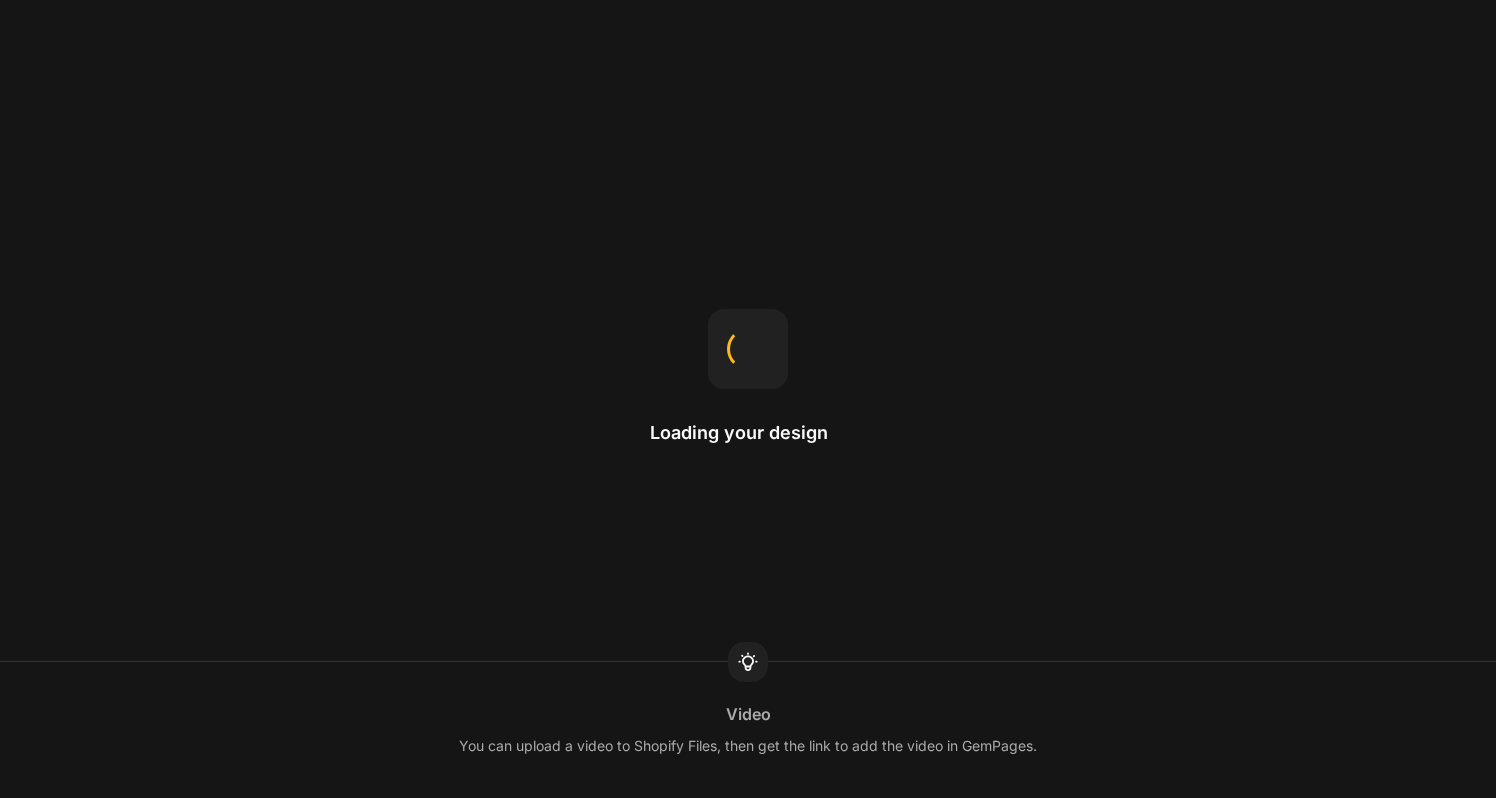 scroll, scrollTop: 0, scrollLeft: 0, axis: both 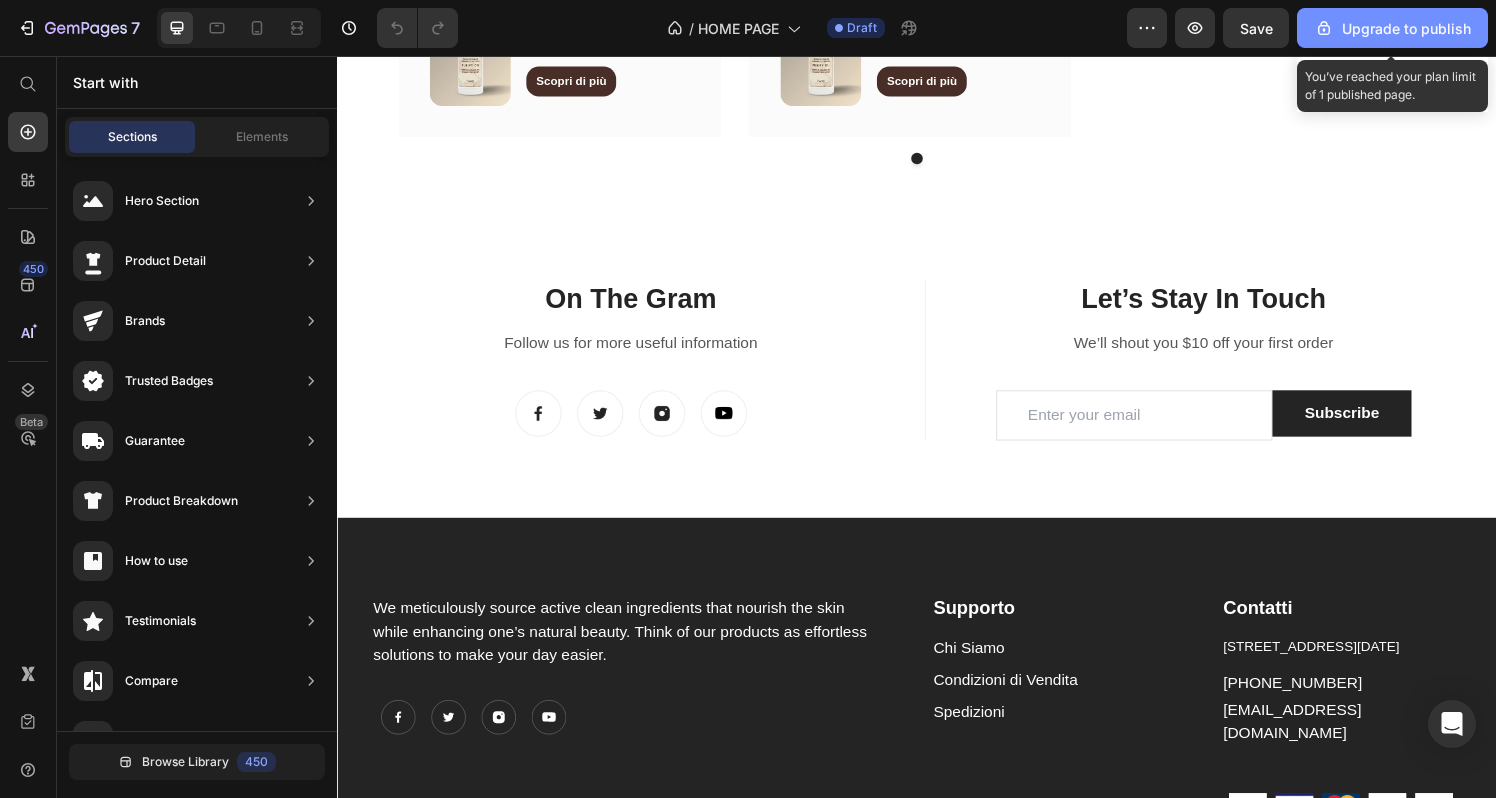 click on "Upgrade to publish" at bounding box center [1392, 28] 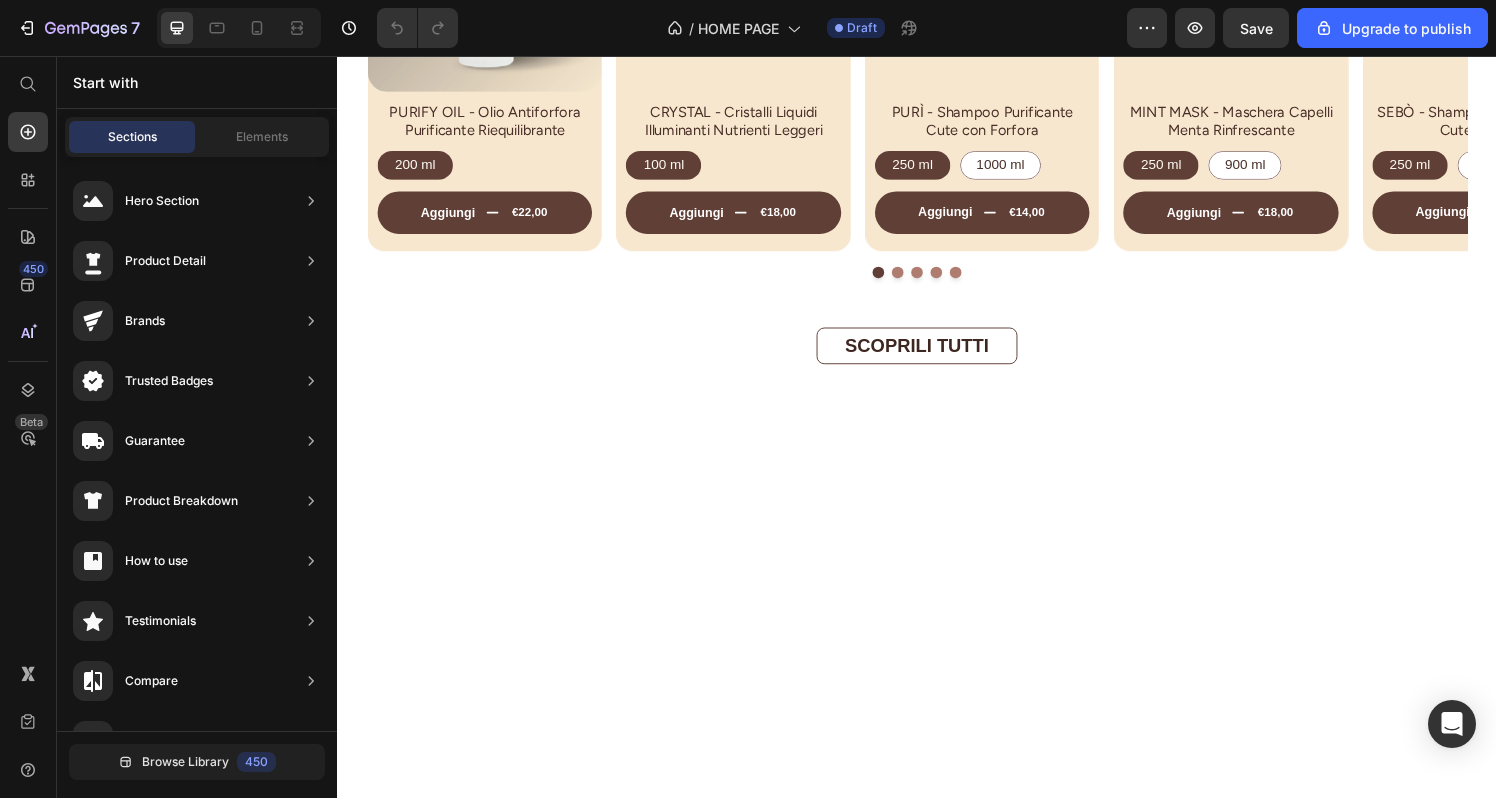scroll, scrollTop: 0, scrollLeft: 0, axis: both 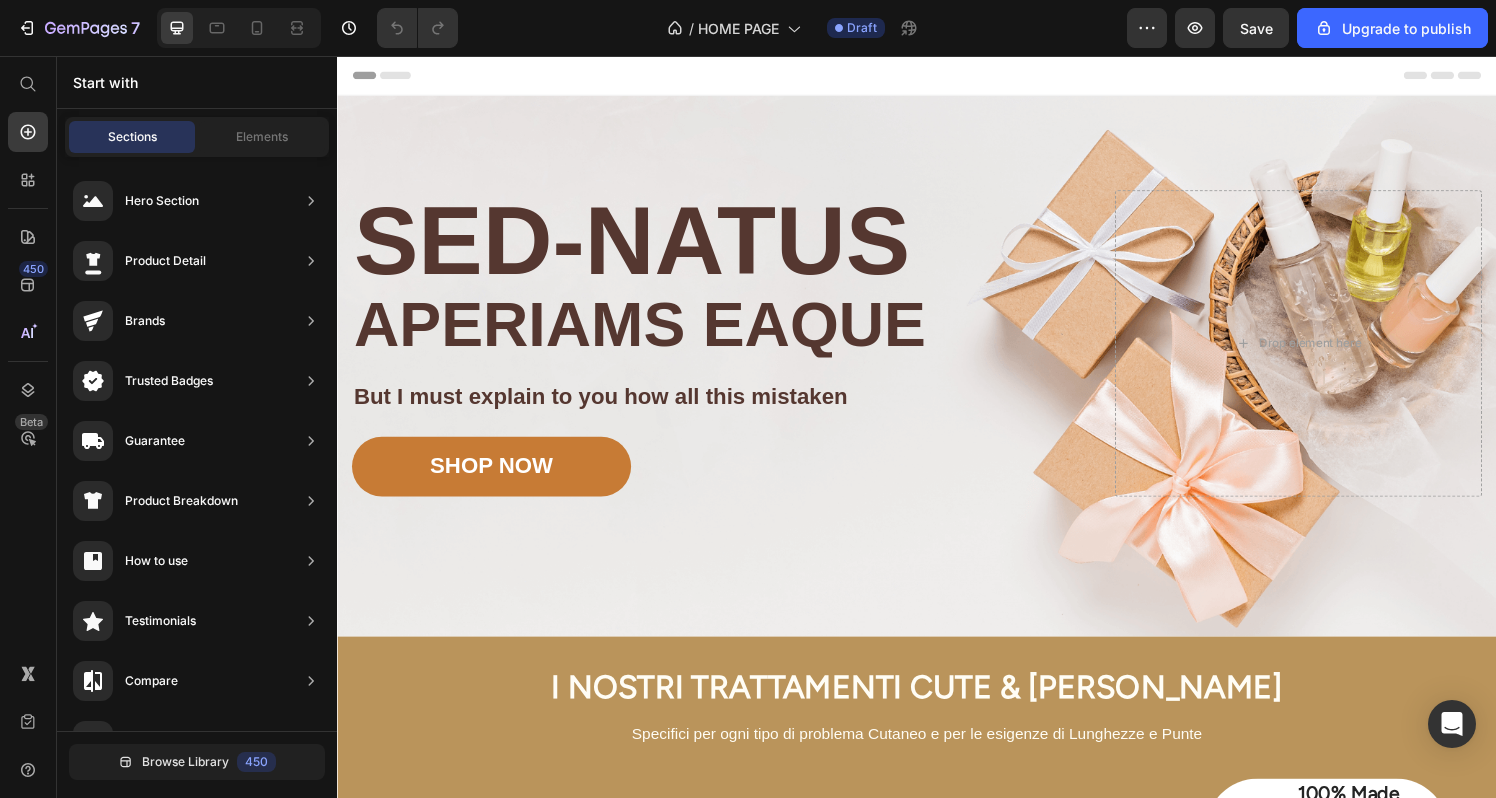 click 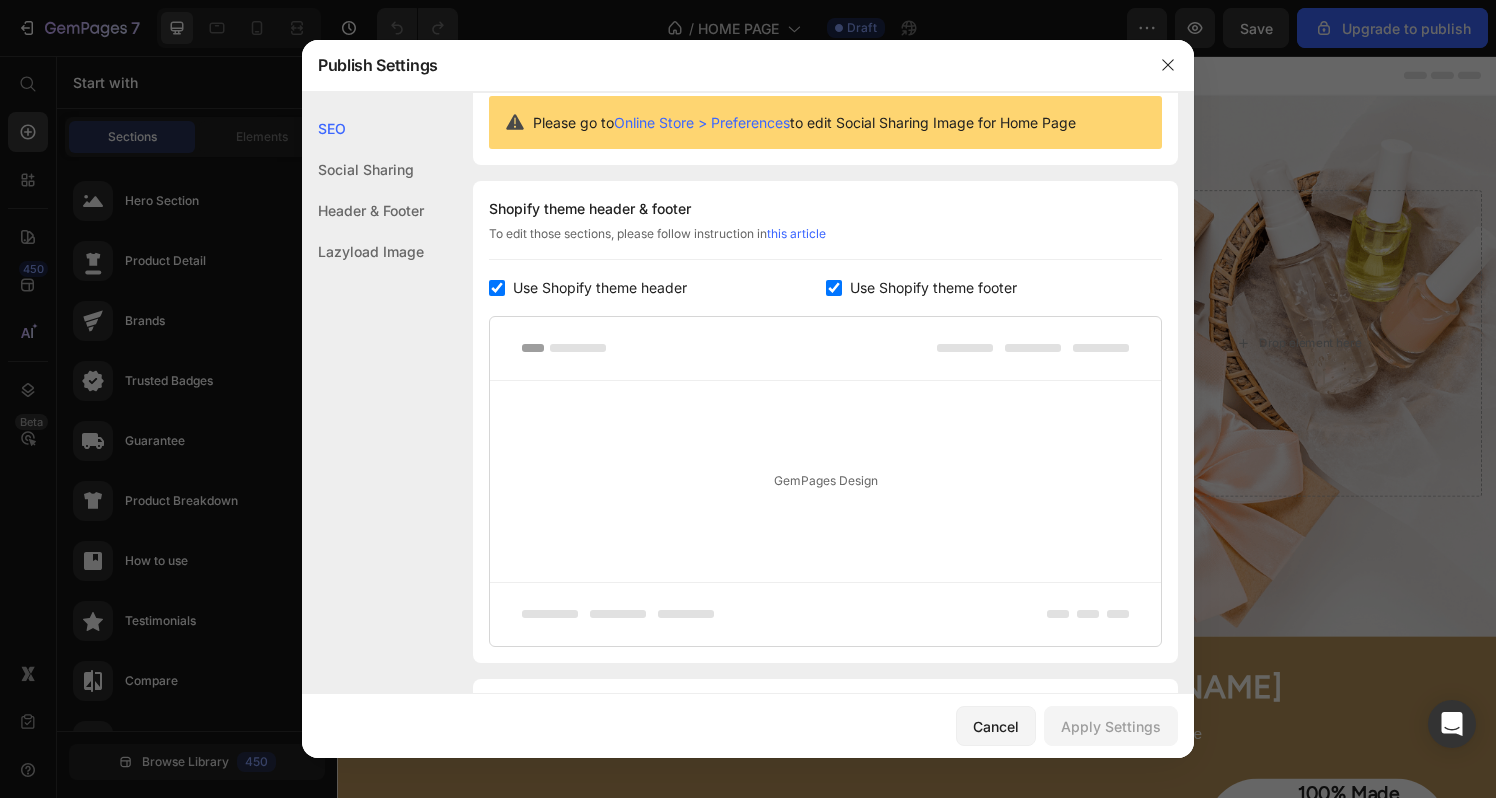 scroll, scrollTop: 0, scrollLeft: 0, axis: both 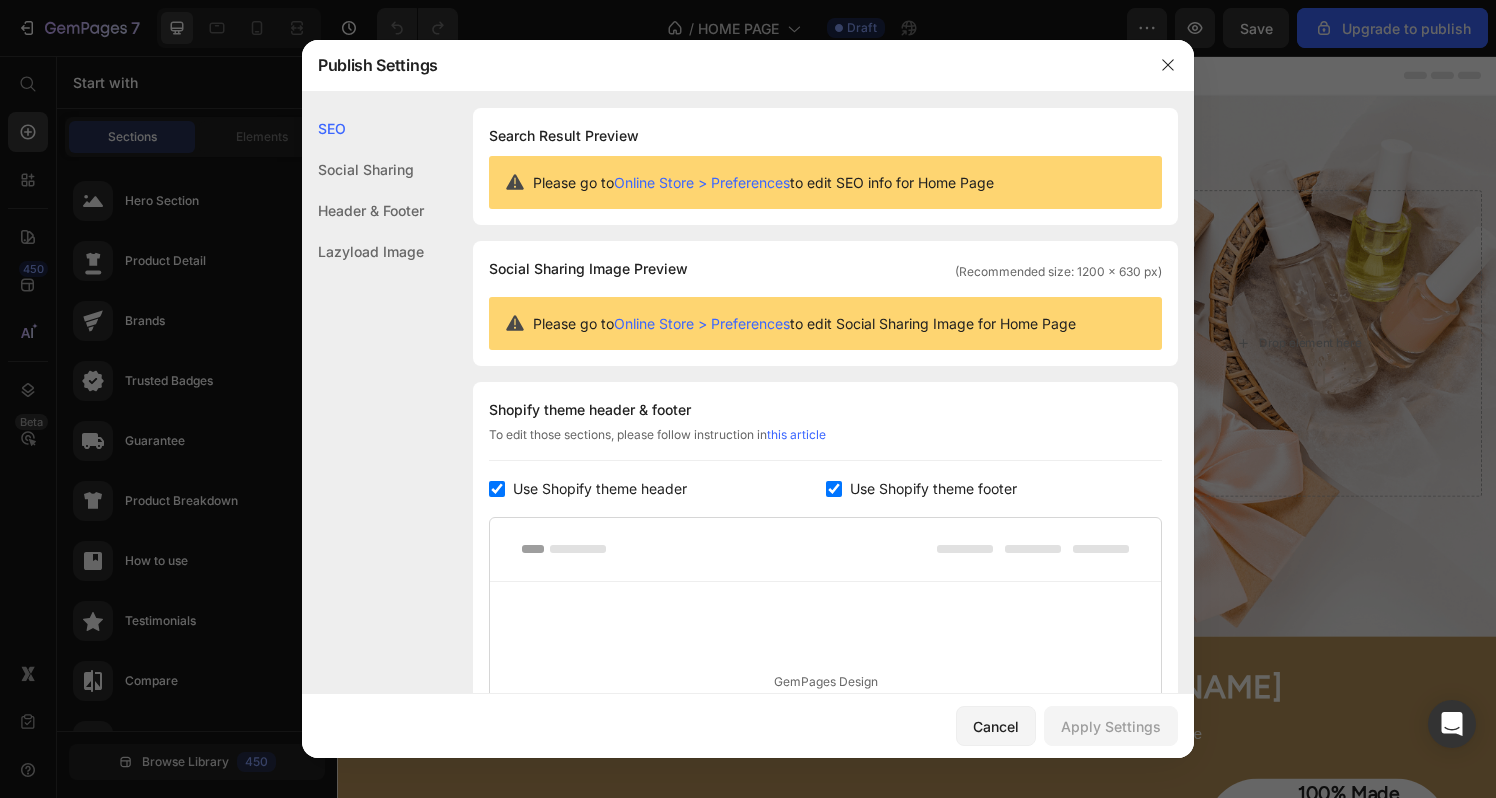 click on "Online Store > Preferences" at bounding box center (702, 323) 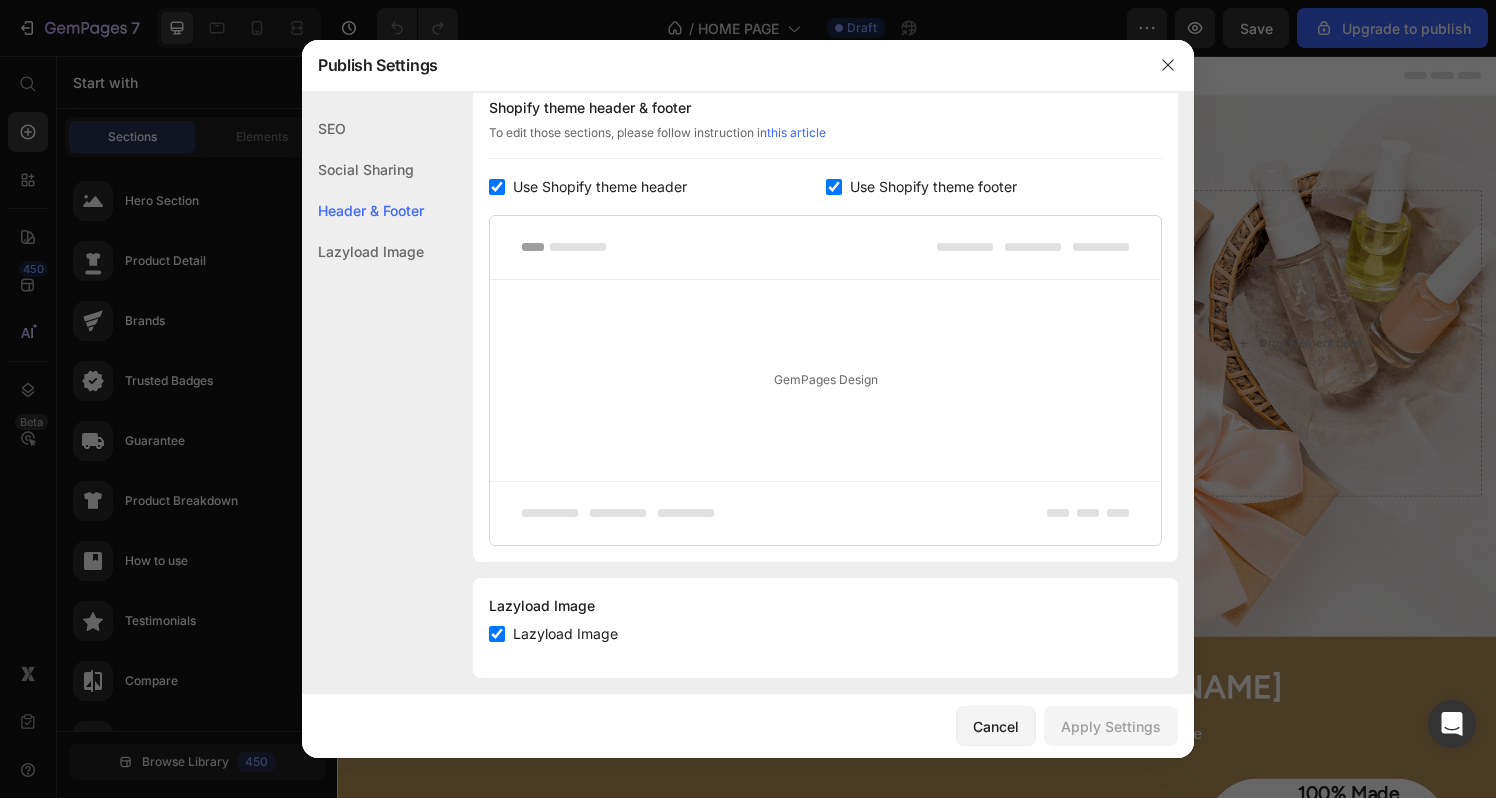scroll, scrollTop: 318, scrollLeft: 0, axis: vertical 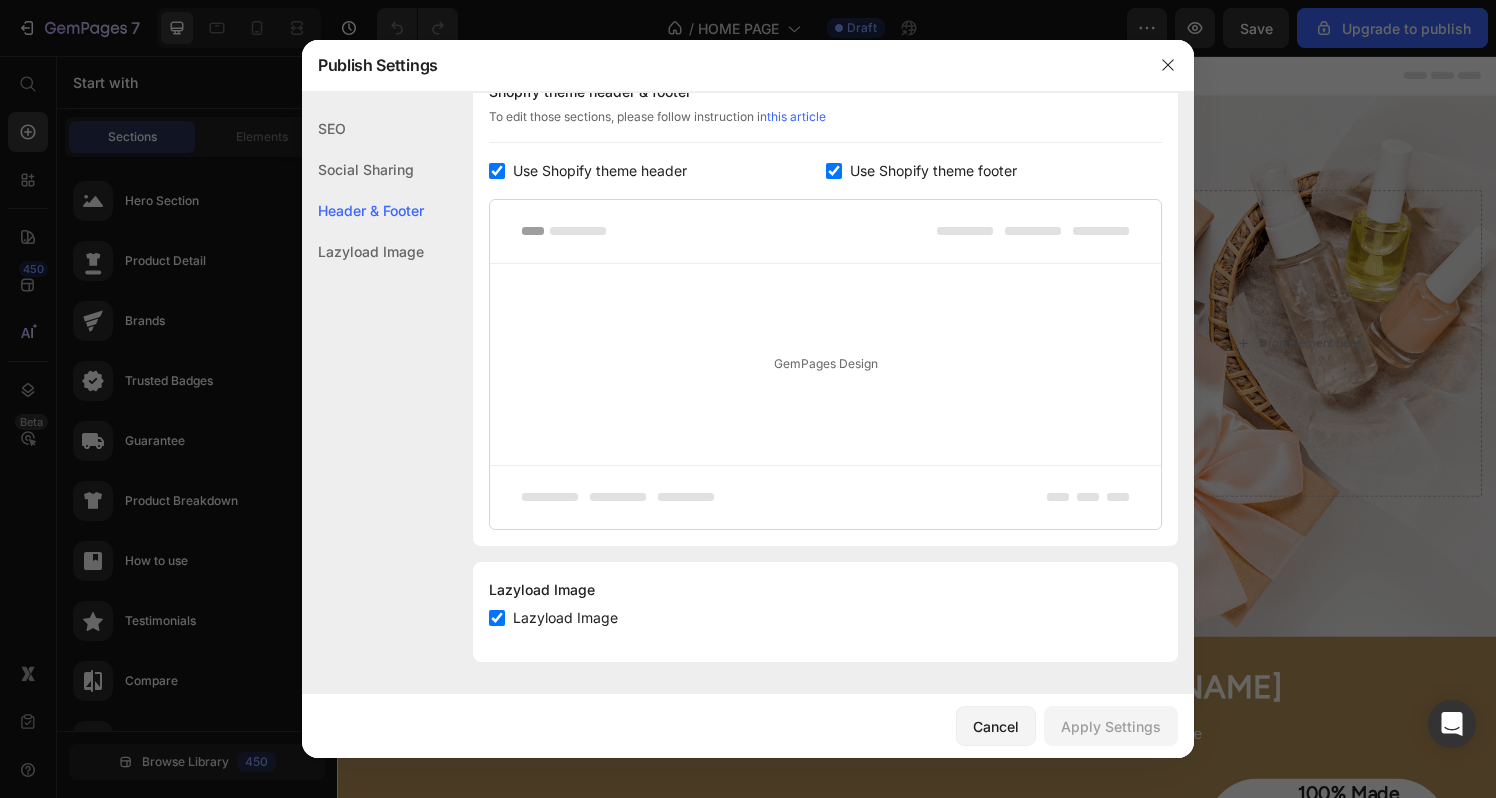 click on "Lazyload Image" 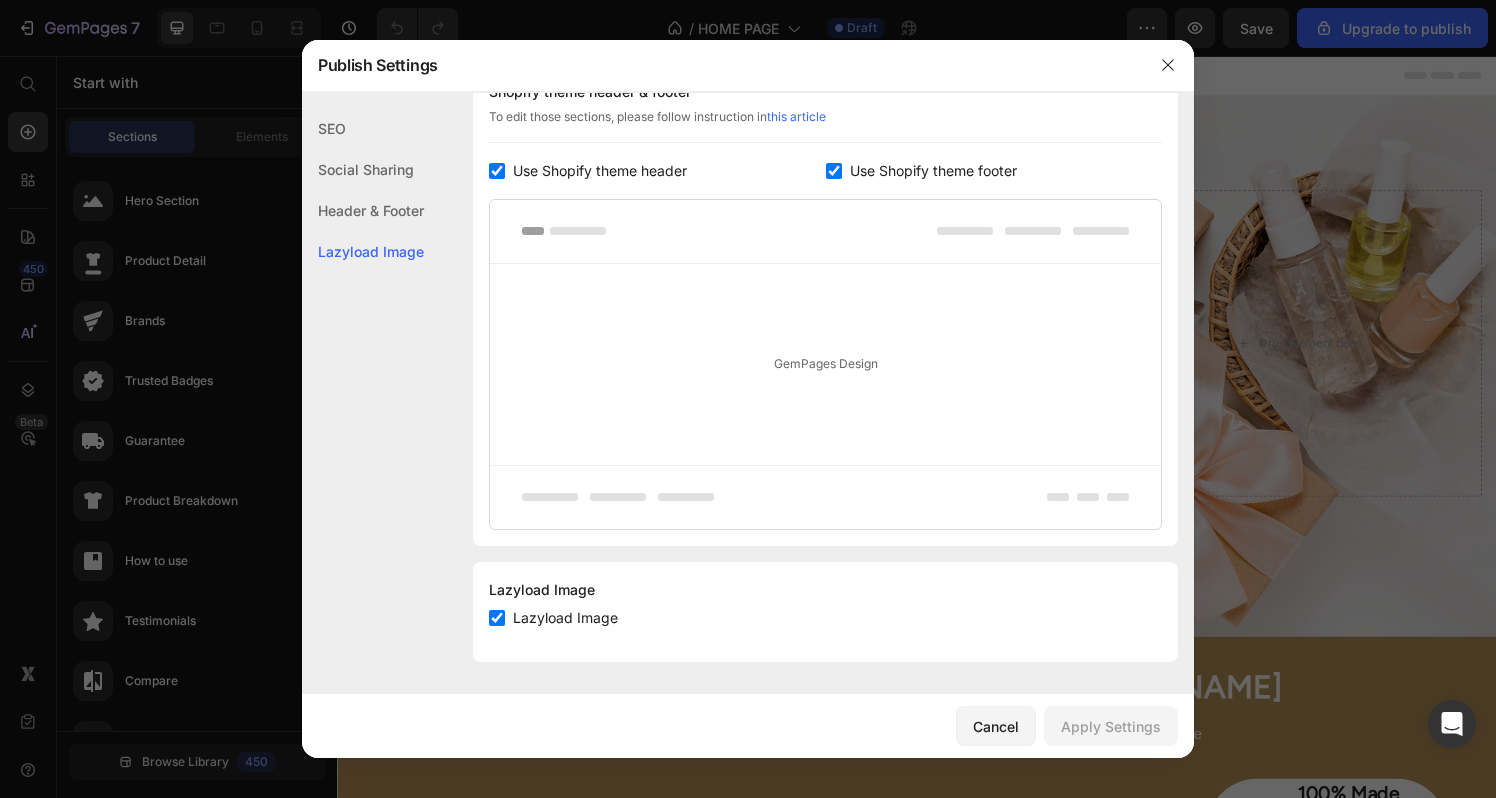 click on "Header & Footer" 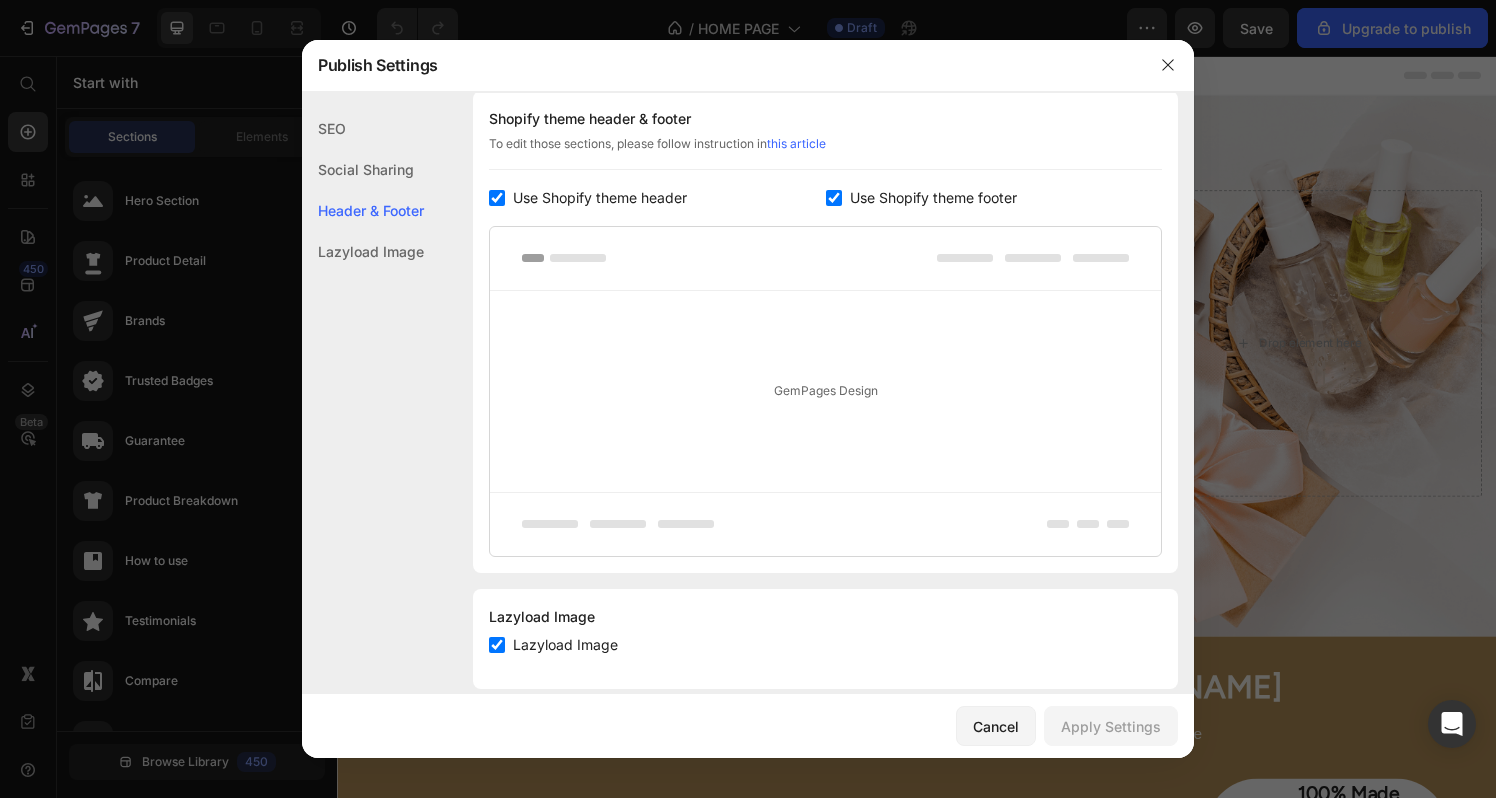 scroll, scrollTop: 270, scrollLeft: 0, axis: vertical 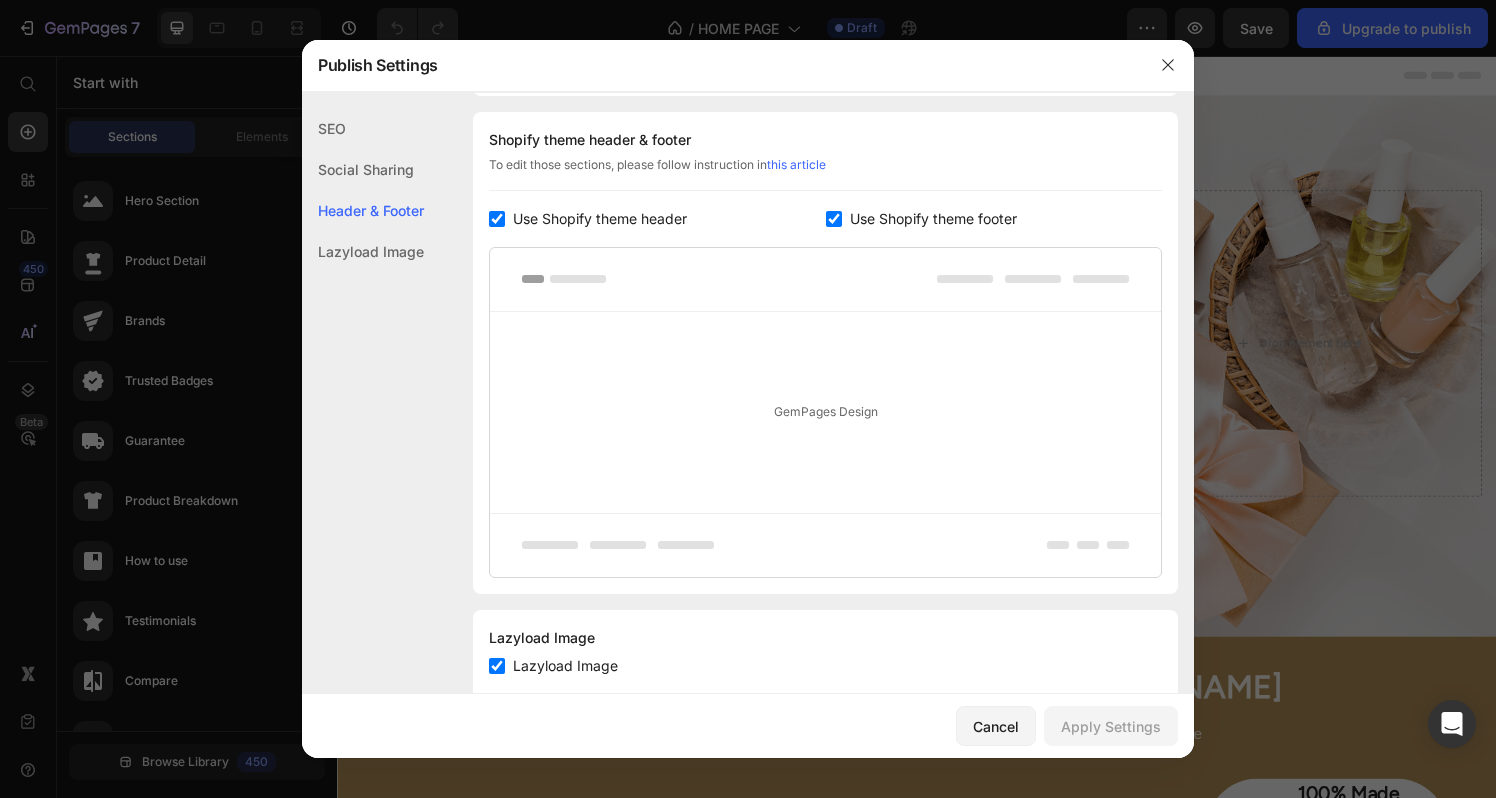 click 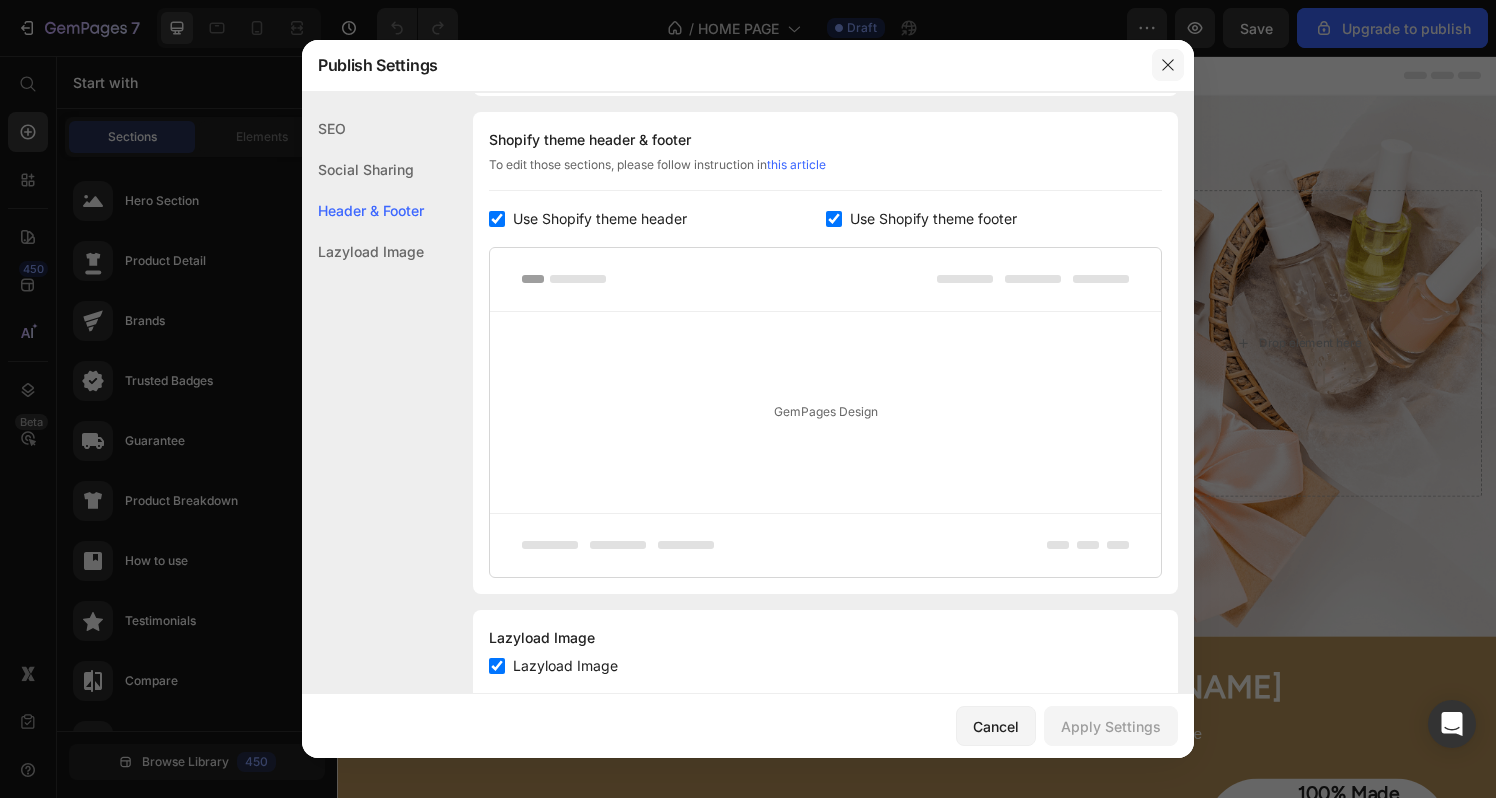 click 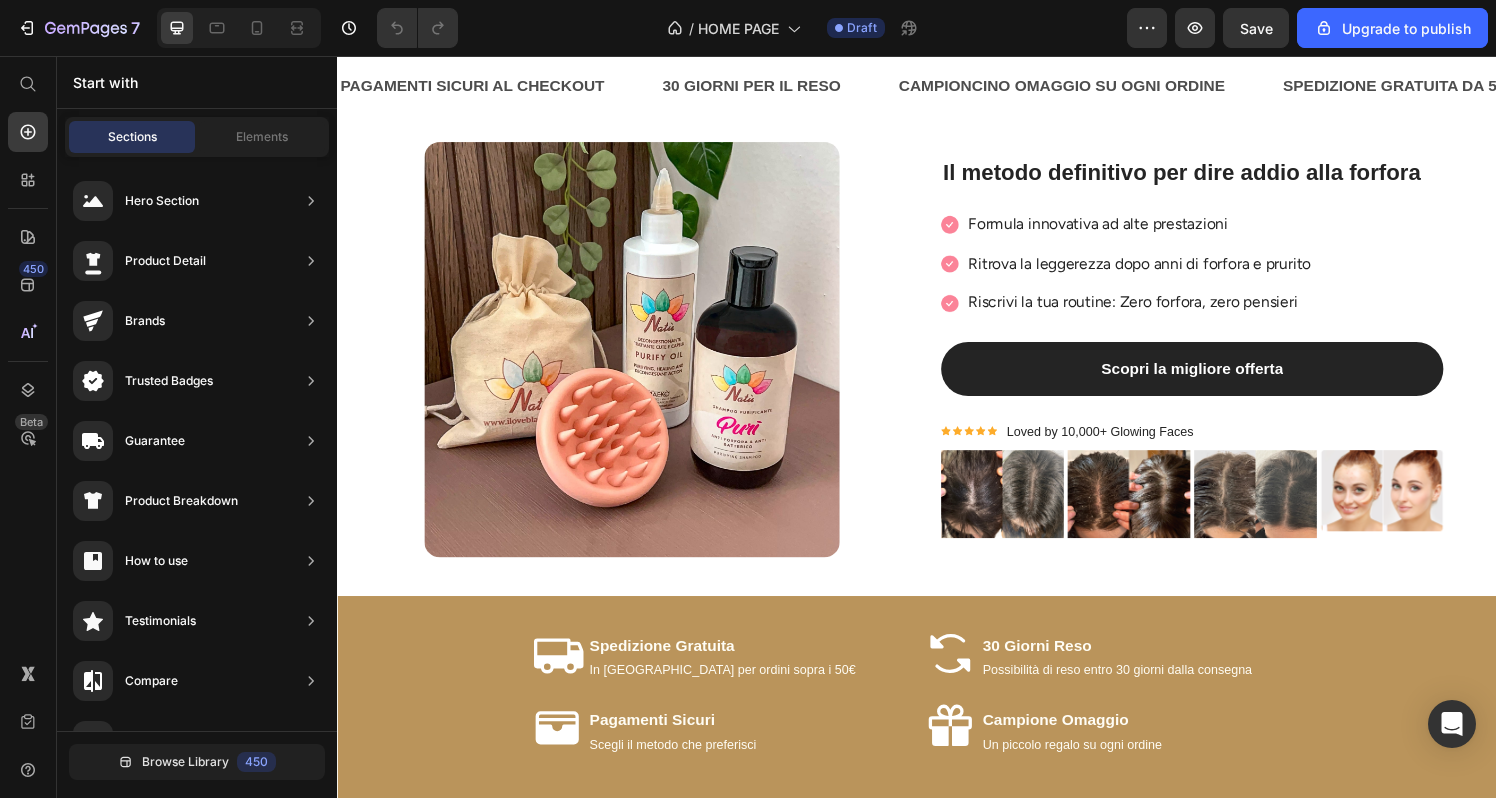 scroll, scrollTop: 4461, scrollLeft: 0, axis: vertical 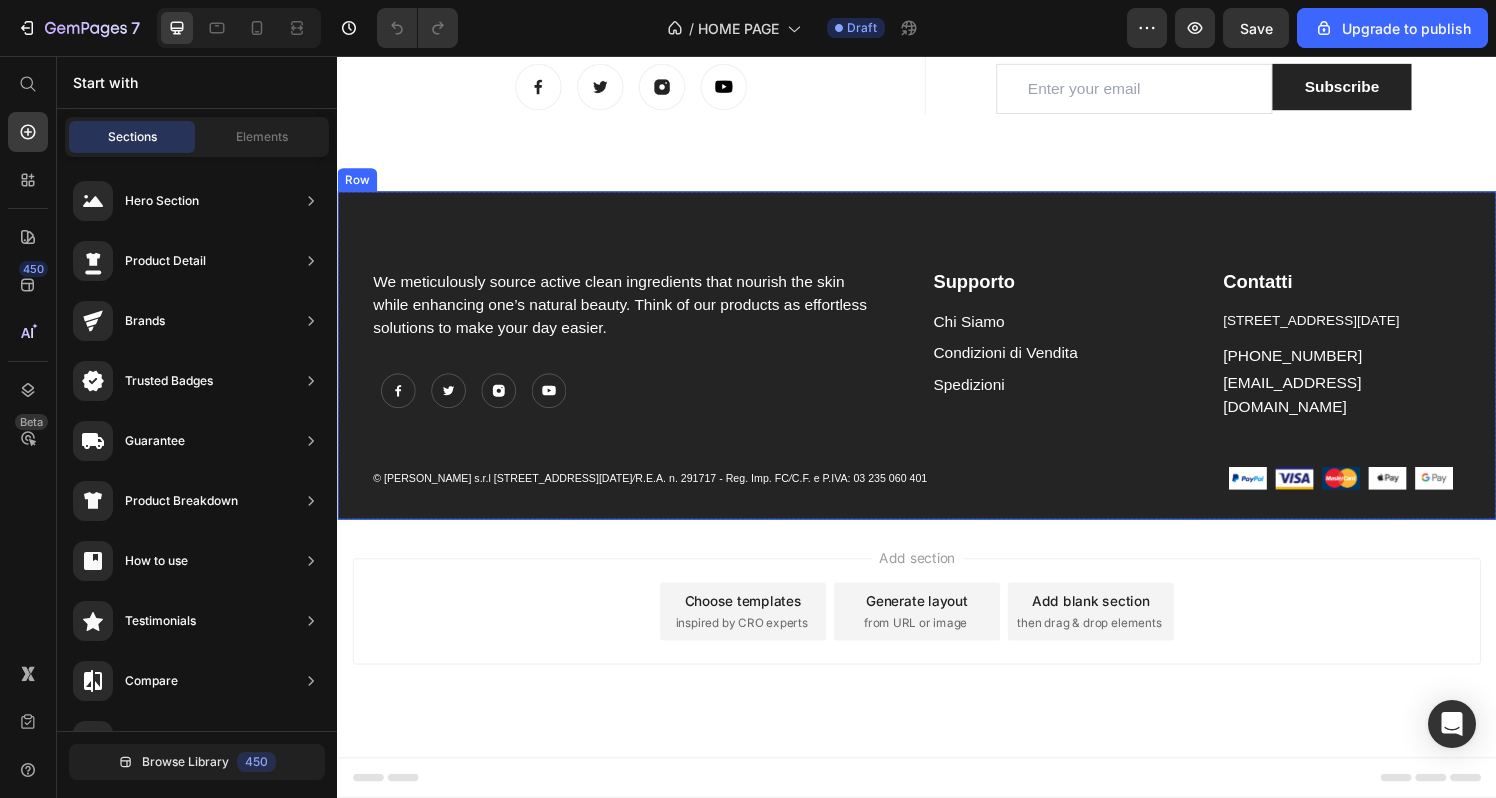 click on "We meticulously source active clean ingredients that nourish the skin while enhancing one’s natural beauty. Think of our products as effortless solutions to make your day easier. Text block Image Image Image Image Icon List Hoz Supporto Text block Chi Siamo Text block Condizioni di Vendita Text block Spedizioni Text block Contatti Text block Via 11 Settembre 18, 47020 Longiano (FC) Italy Text block +39 324 9071341 Text block infoilovenatu@gmail.com  Text block Row Row © Maekò s.r.l Via 11 Settembre, 18, 47020 Longiano (FC) Italy  /   R.E.A. n. 291717 - Reg. Imp. FC  /  C.F. e P.IVA: 03 235 060 401 Text block Image Image Image Image Image Icon List Hoz Row Row" at bounding box center [937, 365] 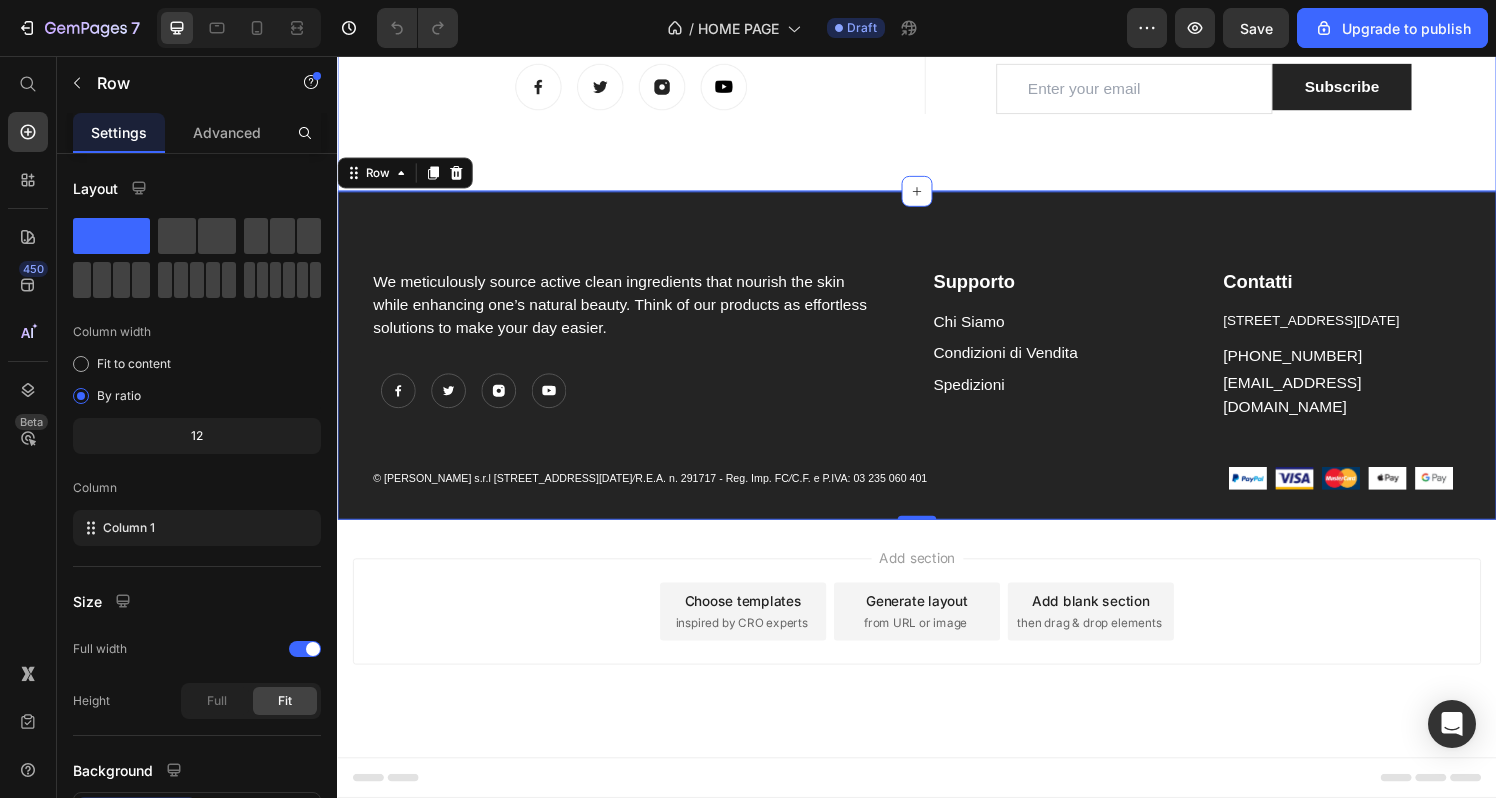 click on "On The Gram Heading Follow us for more useful information Text block Image Image Image Image Row                Title Line Let’s Stay In Touch Heading We’ll shout you $10 off your first order Text block Email Field Subscribe Submit Button Row Newsletter Row Let’s Stay In Touch Heading We’ll shout you $10 off your first order Text block Email Field Subscribe Submit Button Row Newsletter Row Row" at bounding box center (937, 73) 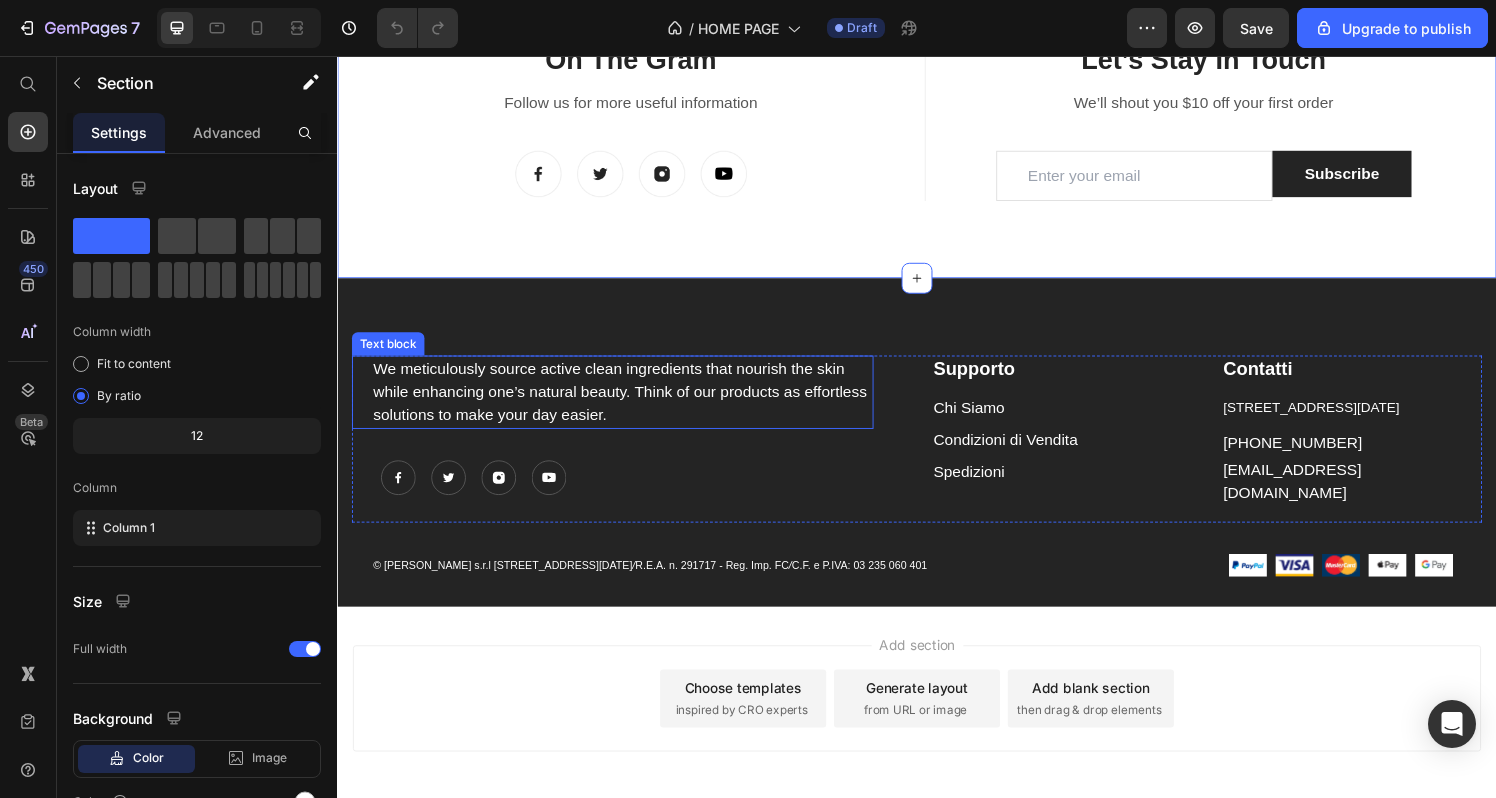 scroll, scrollTop: 4461, scrollLeft: 0, axis: vertical 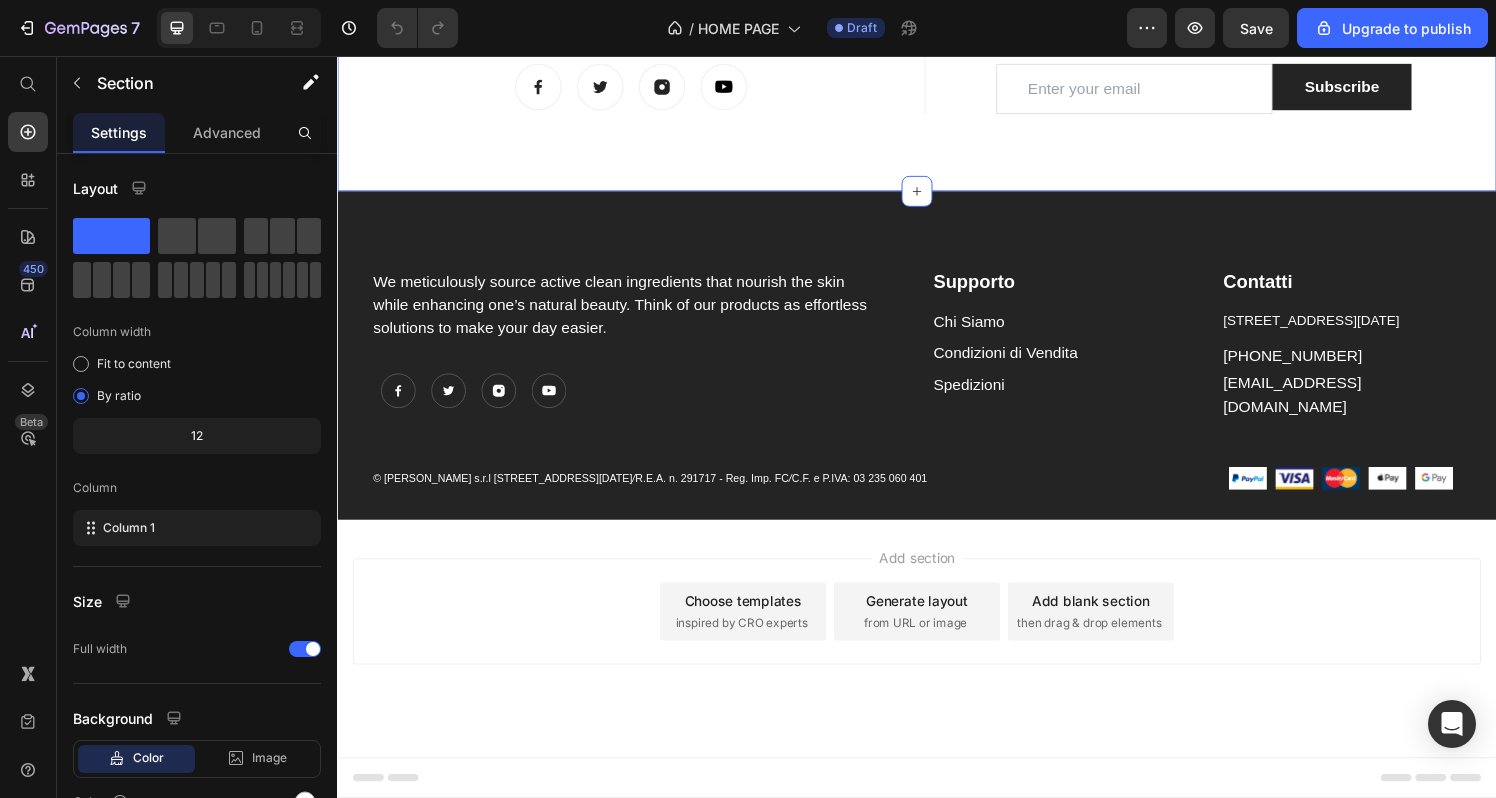 click on "Footer" at bounding box center (391, 803) 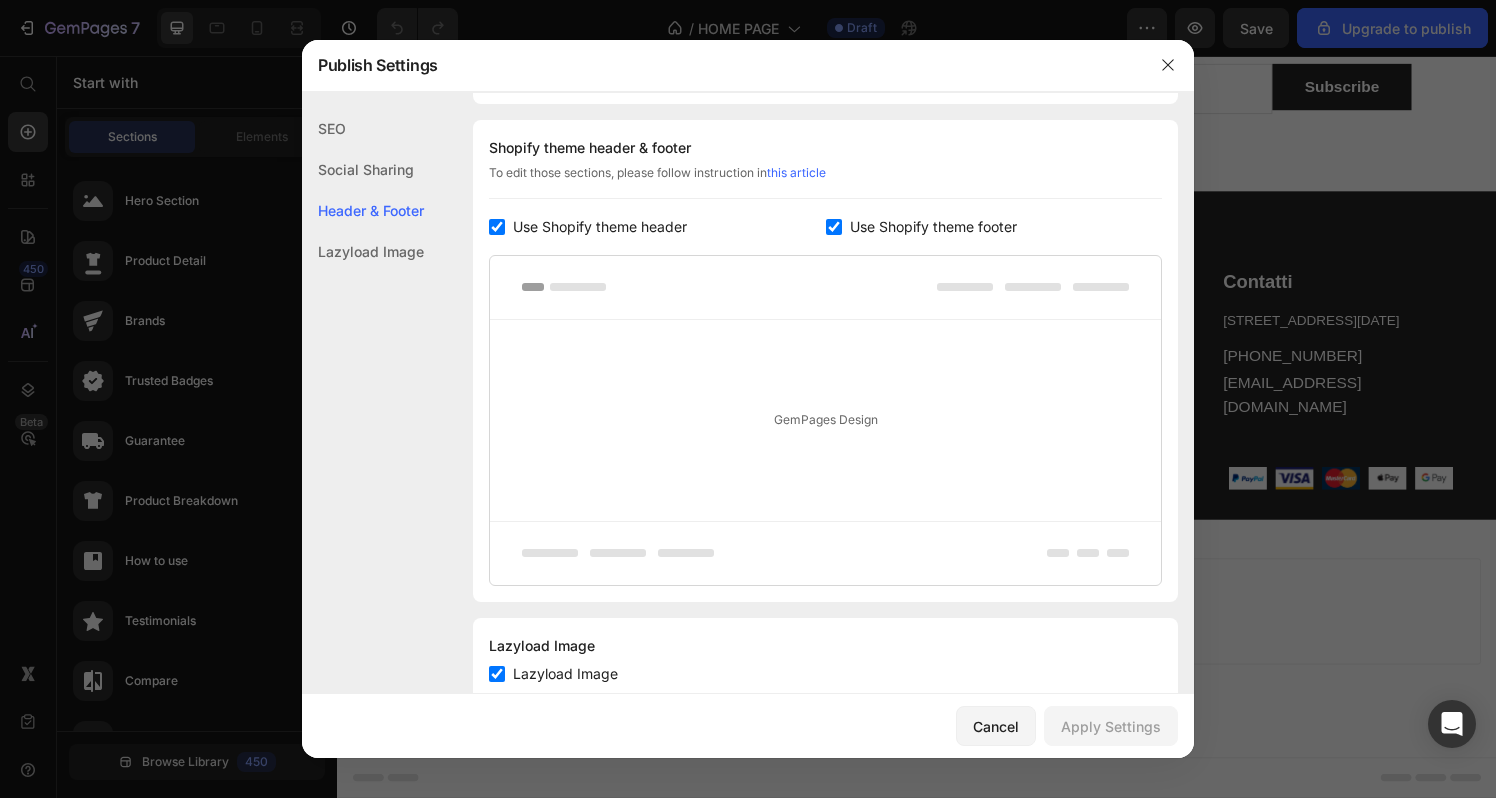 scroll, scrollTop: 270, scrollLeft: 0, axis: vertical 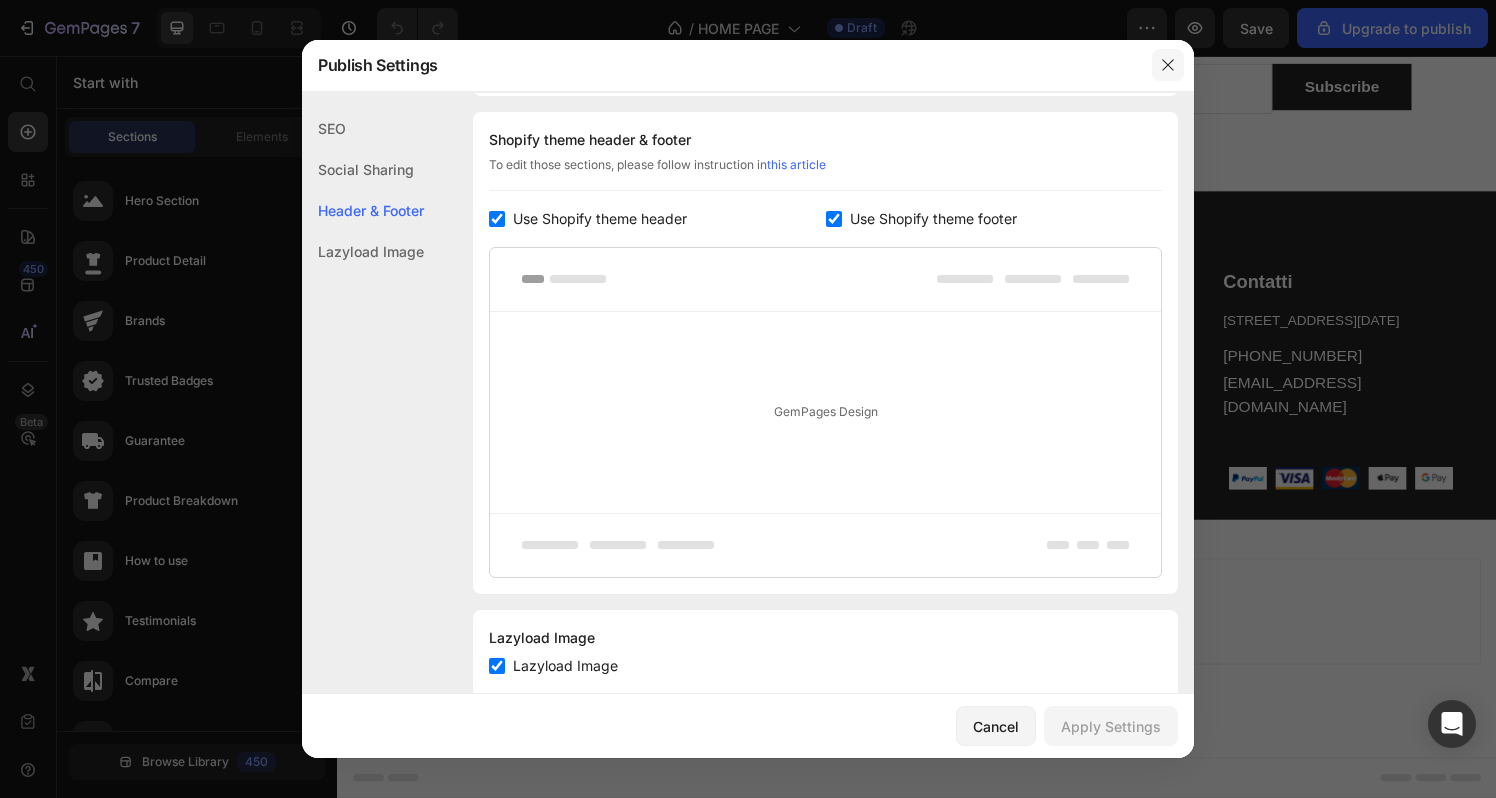 click at bounding box center [1168, 65] 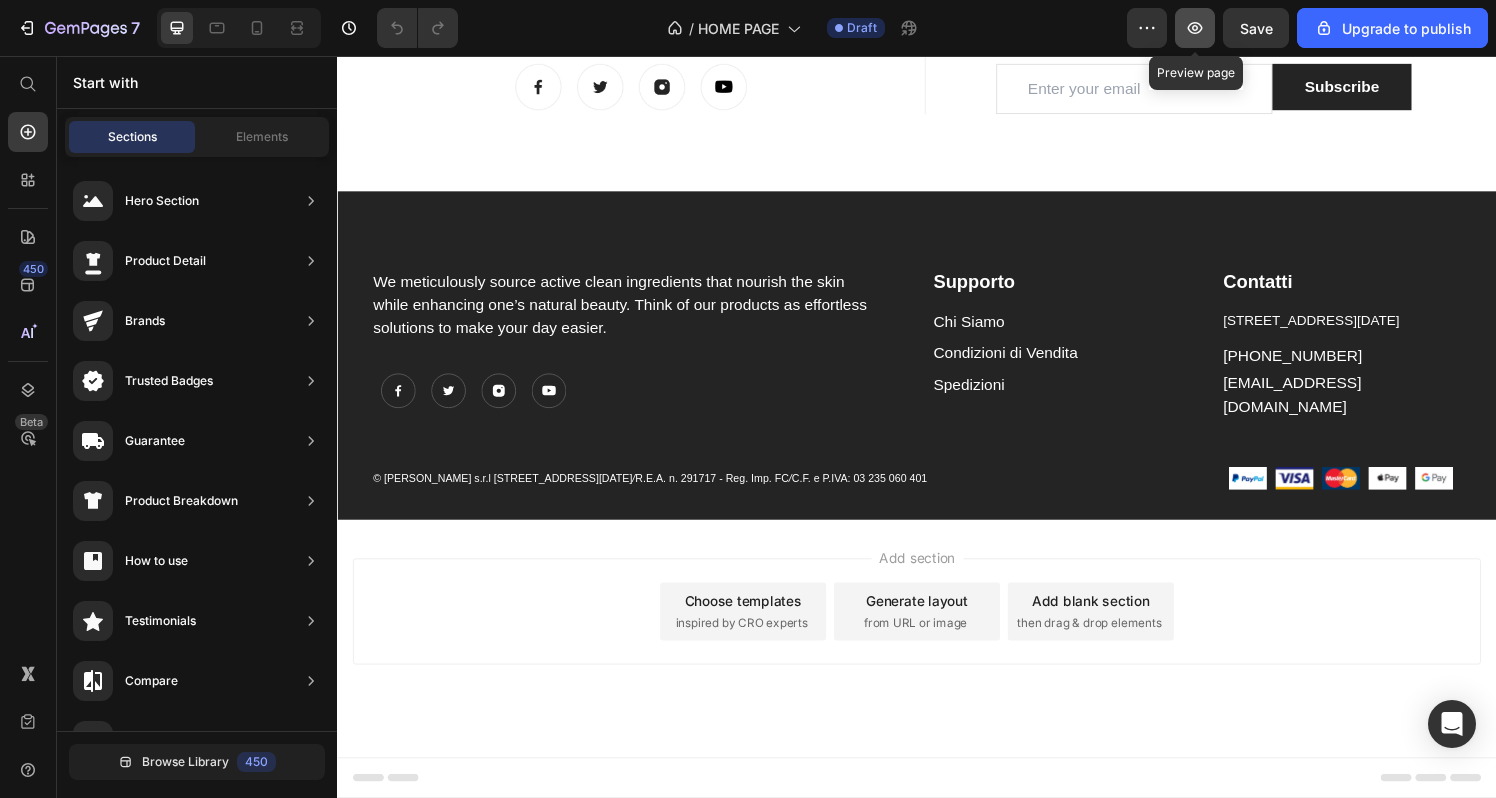 click 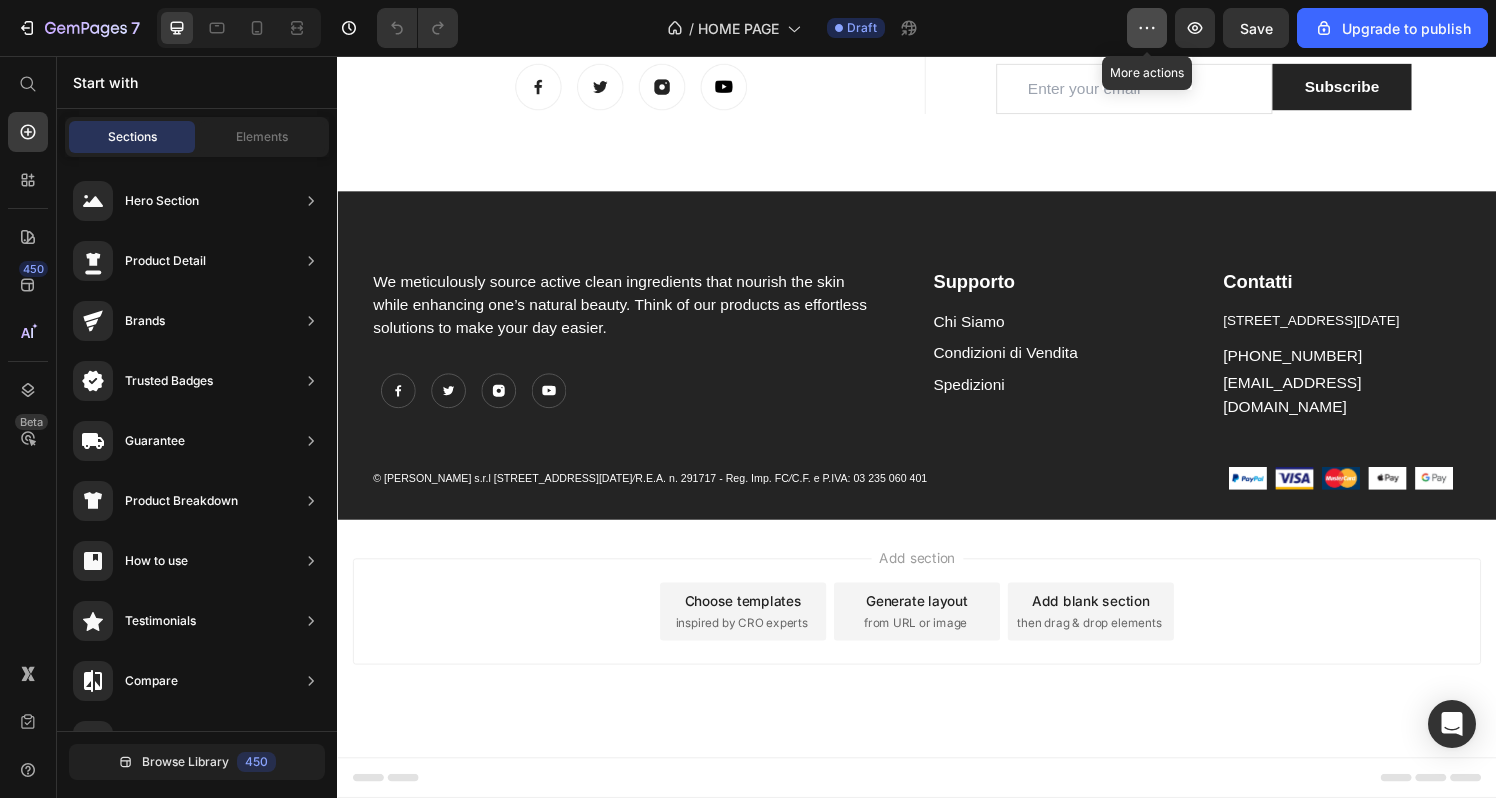 click 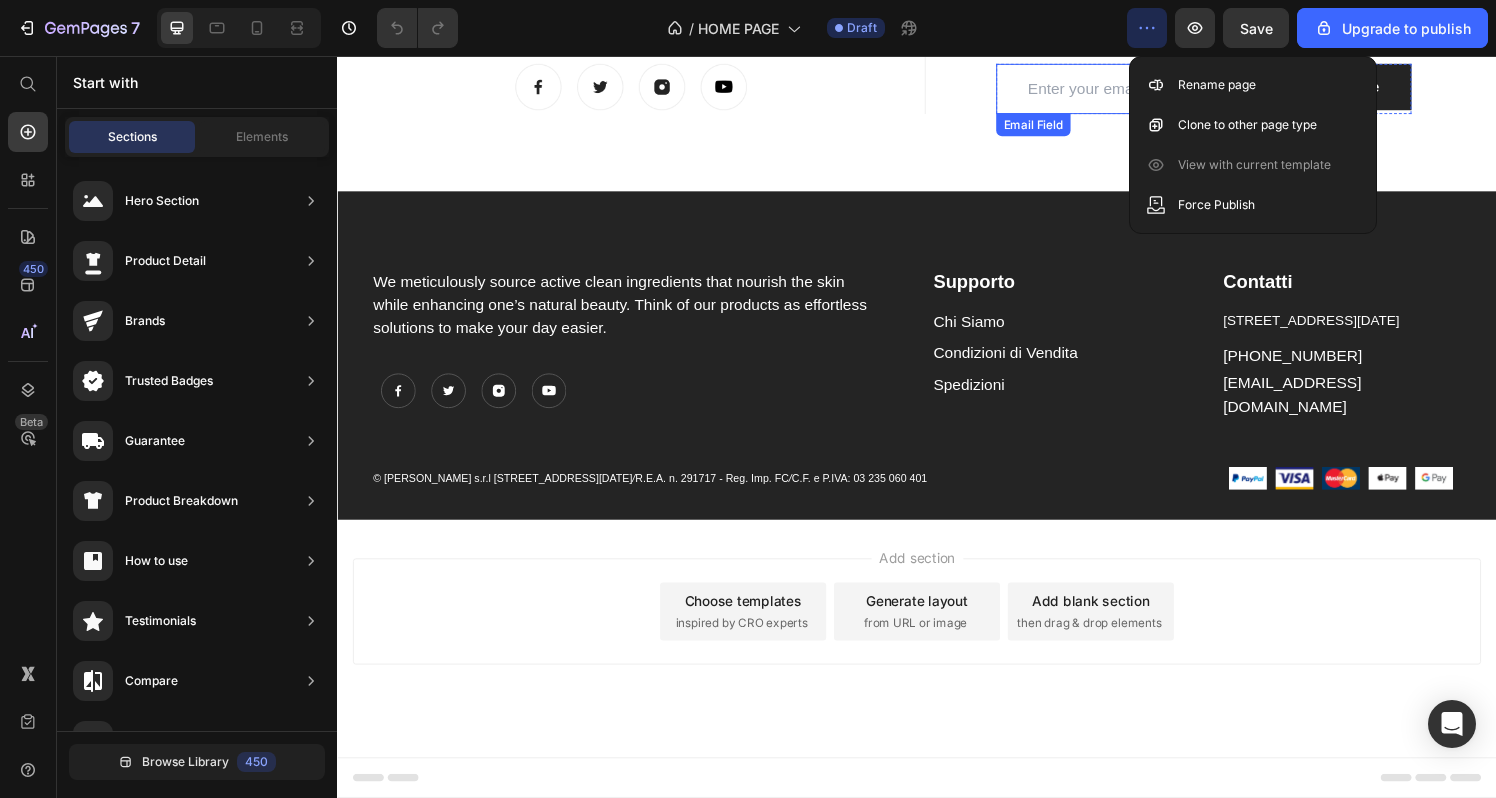 click on "On The Gram Heading Follow us for more useful information Text block Image Image Image Image Row                Title Line Let’s Stay In Touch Heading We’ll shout you $10 off your first order Text block Email Field Subscribe Submit Button Row Newsletter Row Let’s Stay In Touch Heading We’ll shout you $10 off your first order Text block Email Field Subscribe Submit Button Row Newsletter Row Row" at bounding box center [937, 73] 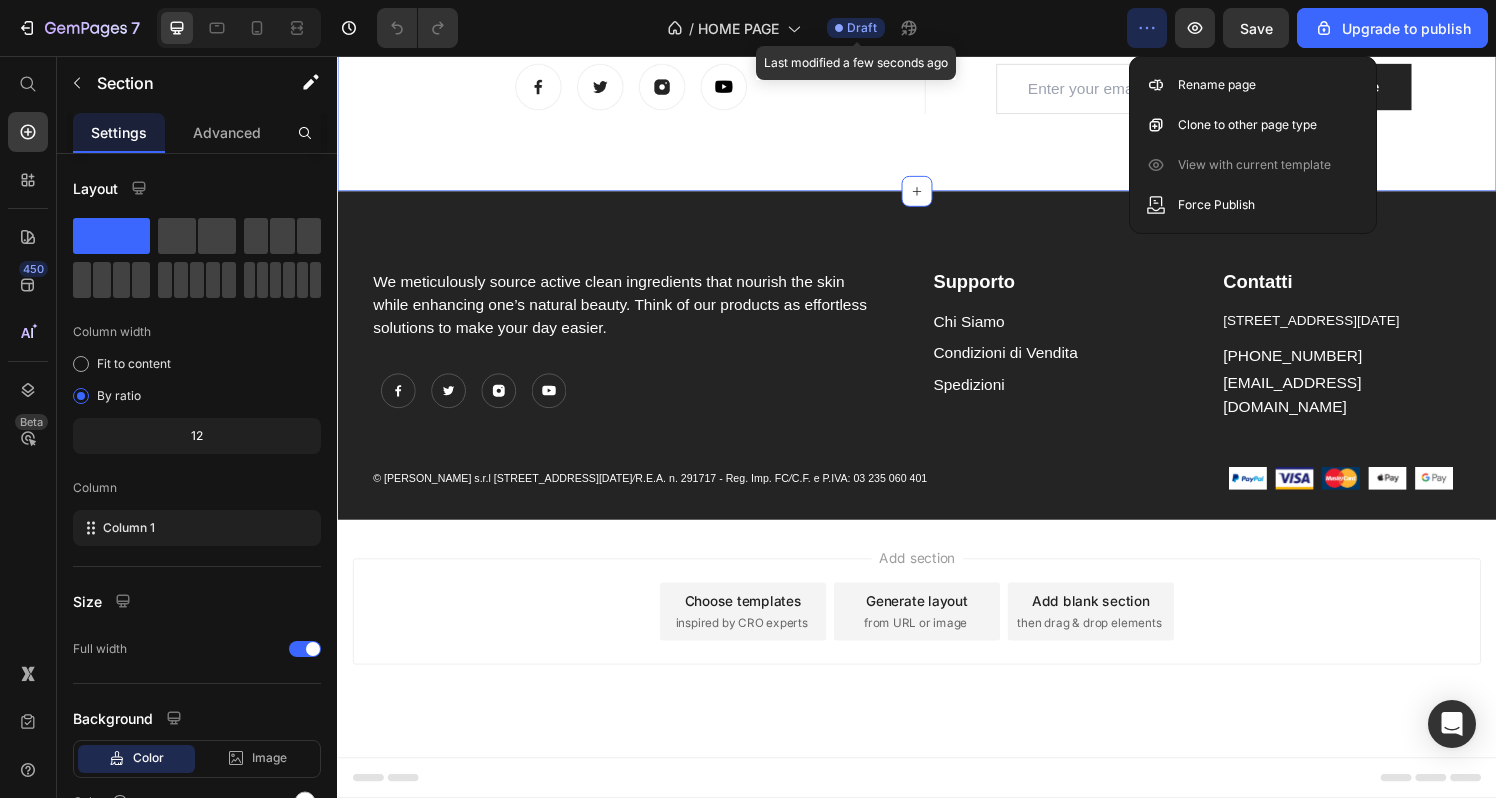 click on "Draft" at bounding box center [862, 28] 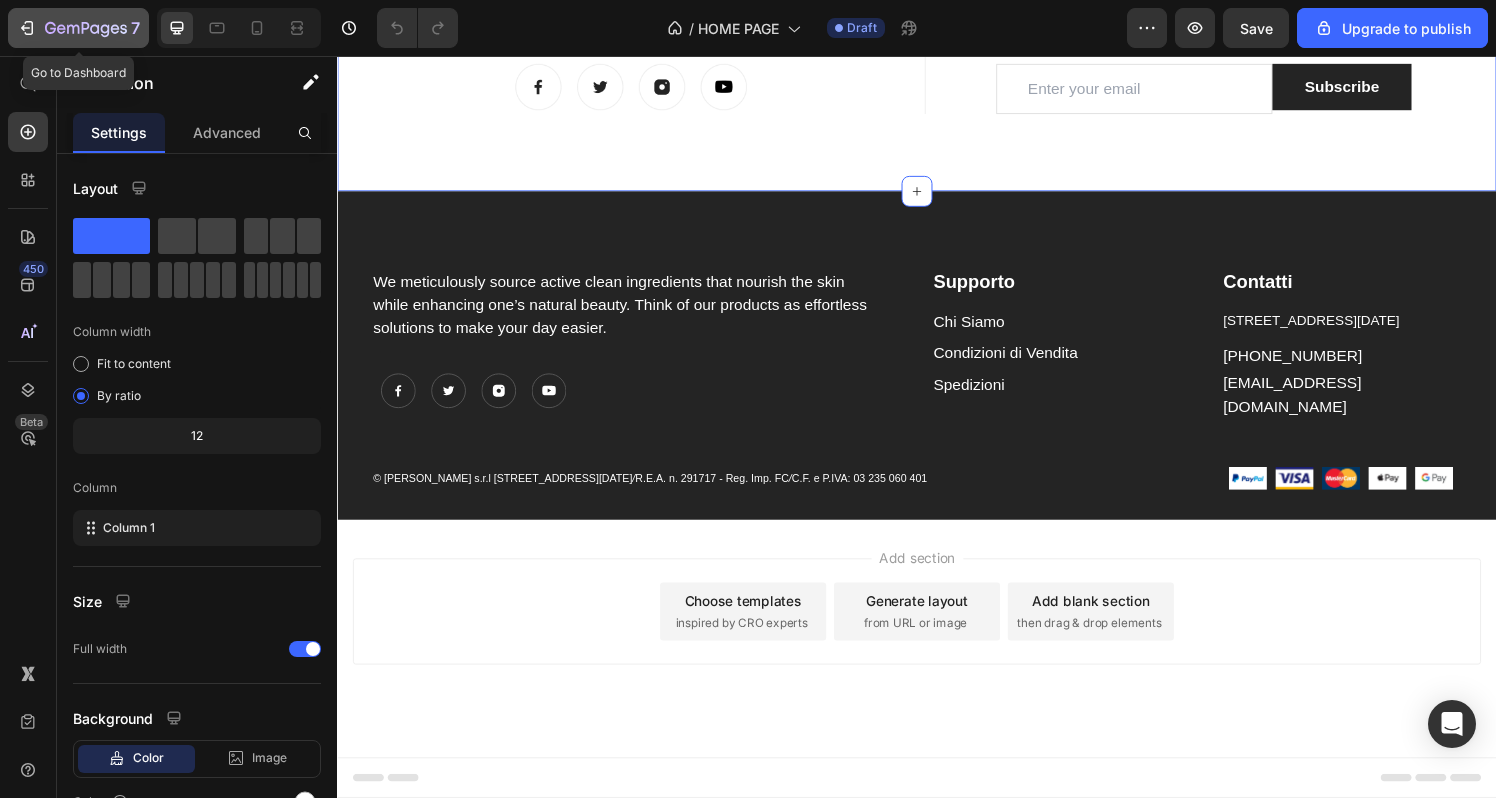 click 